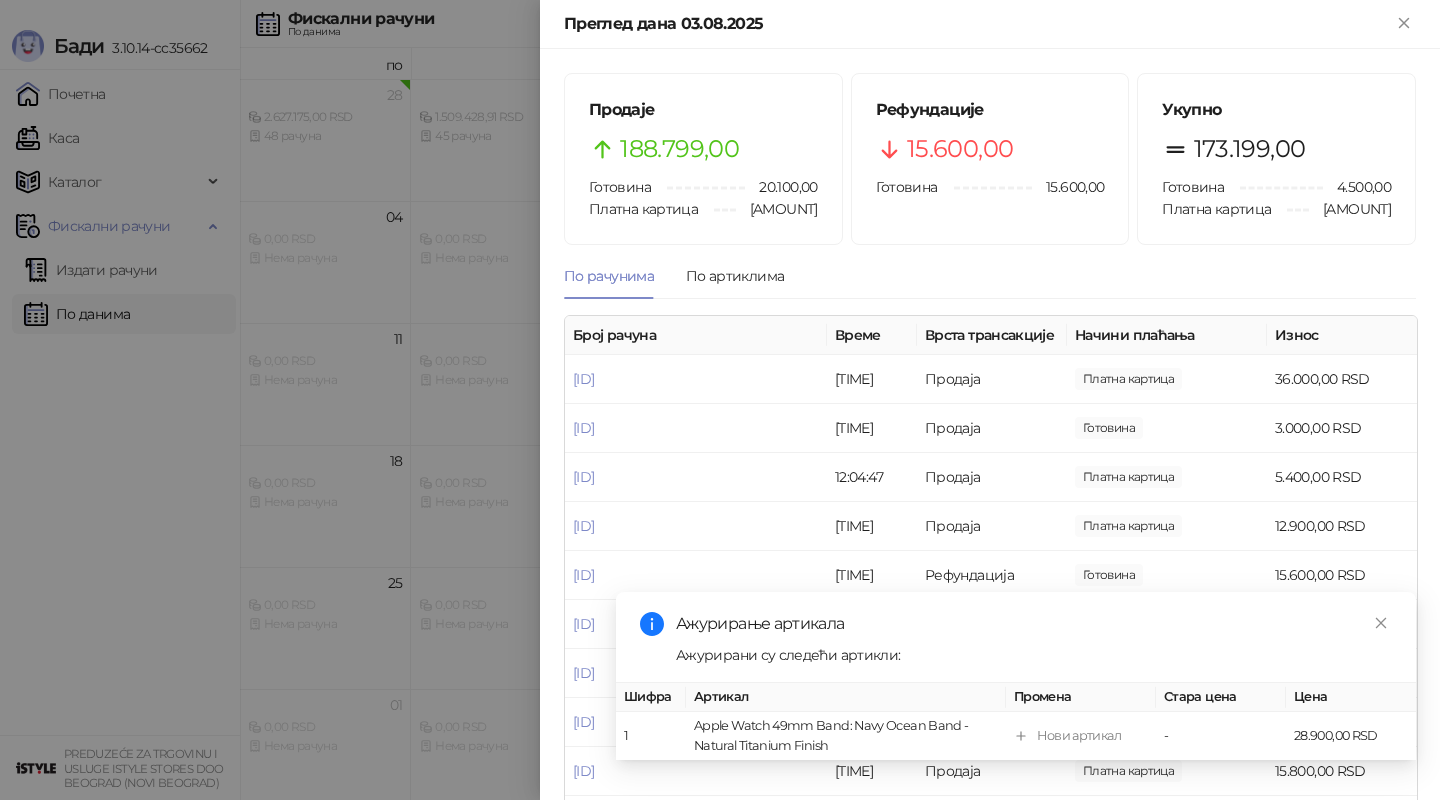 click at bounding box center [720, 400] 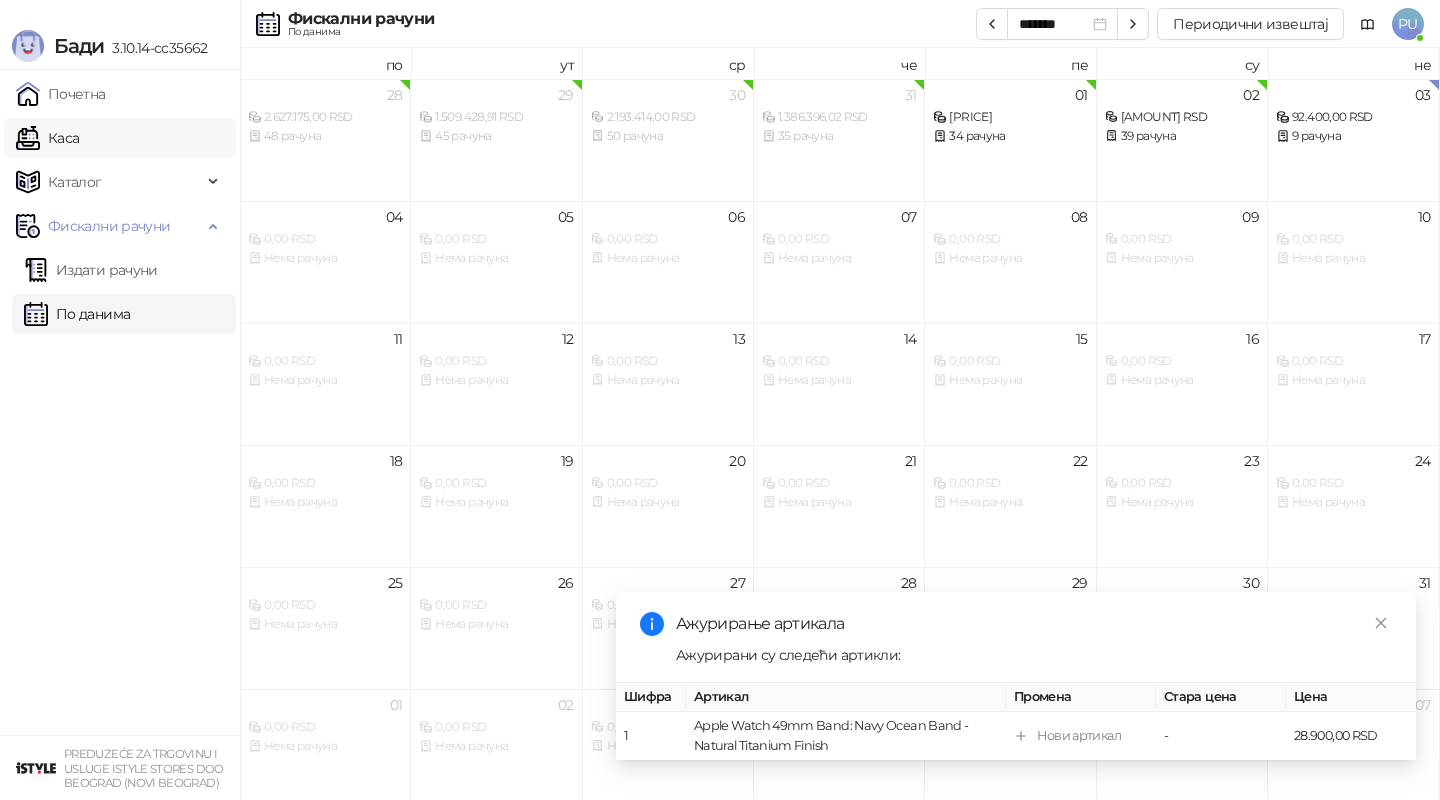 click on "Каса" at bounding box center [47, 138] 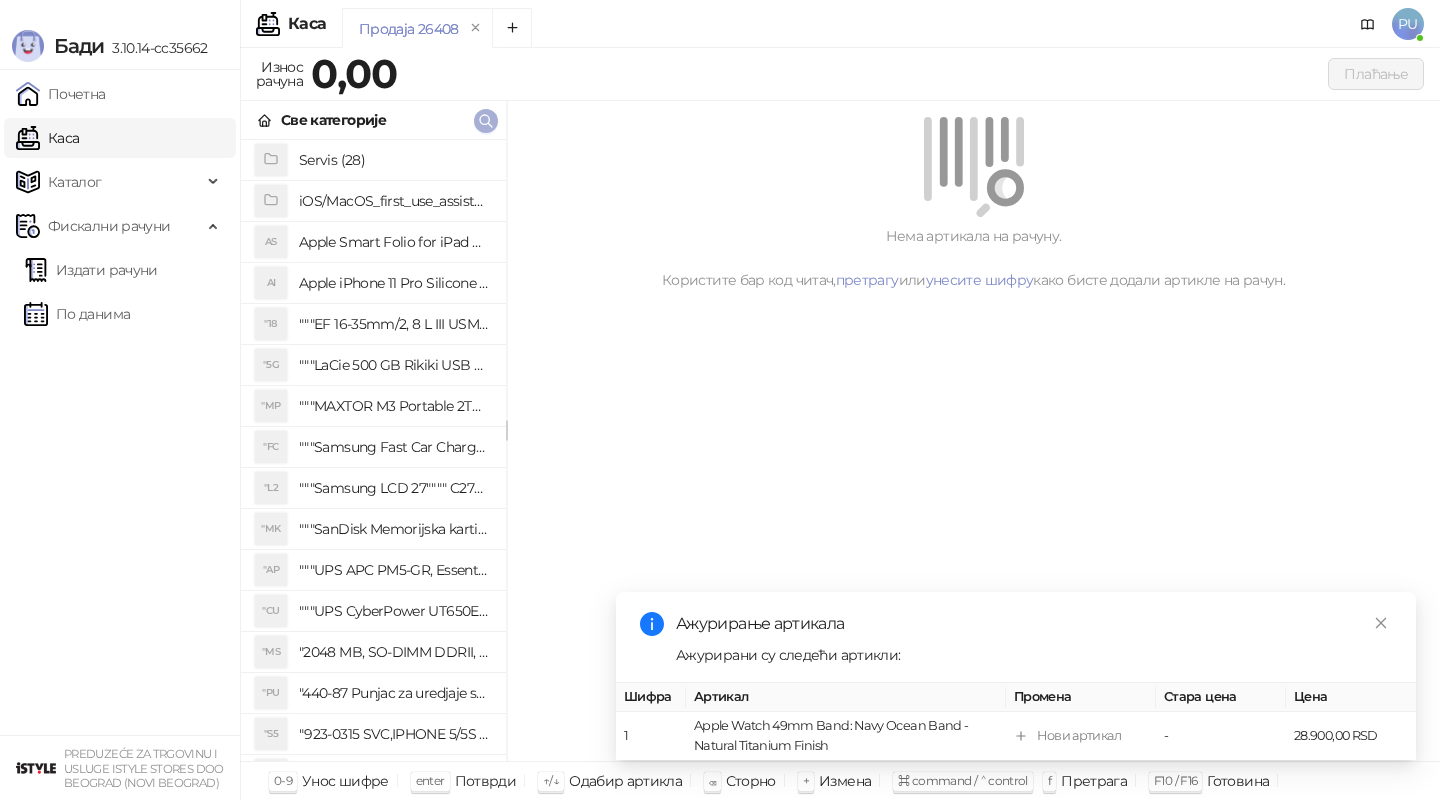 click at bounding box center (486, 121) 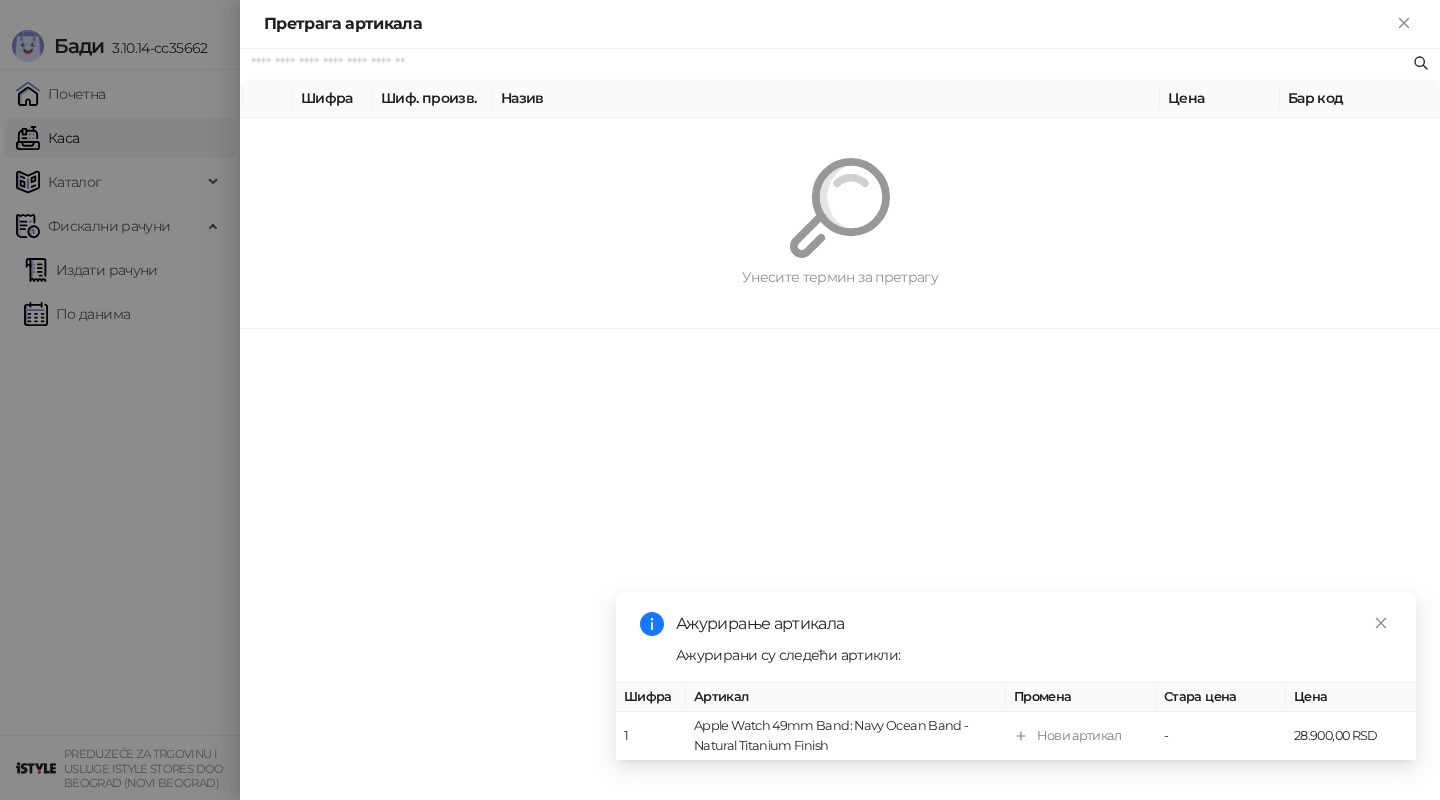 paste on "**********" 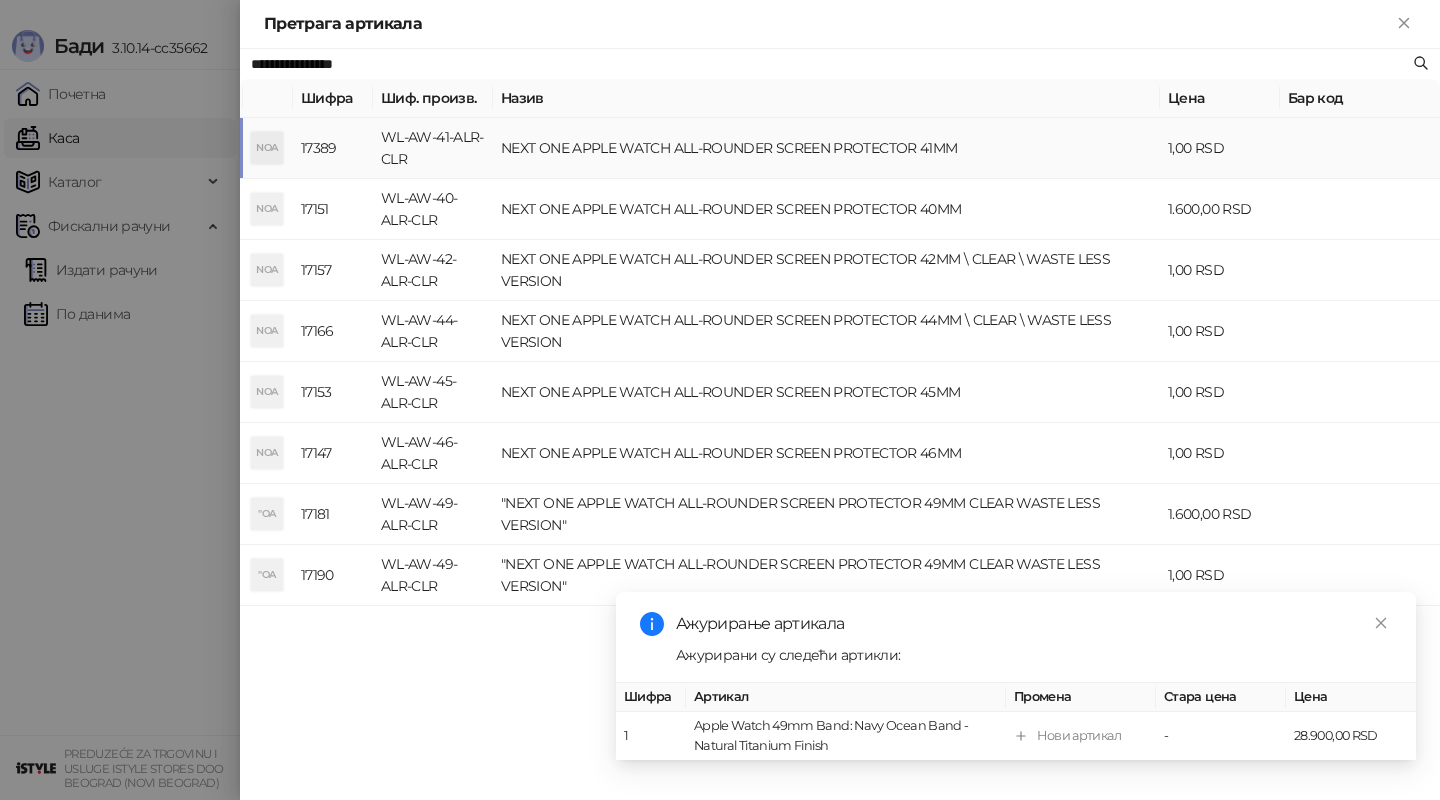 click on "NEXT ONE APPLE WATCH ALL-ROUNDER SCREEN PROTECTOR 41MM" at bounding box center [826, 148] 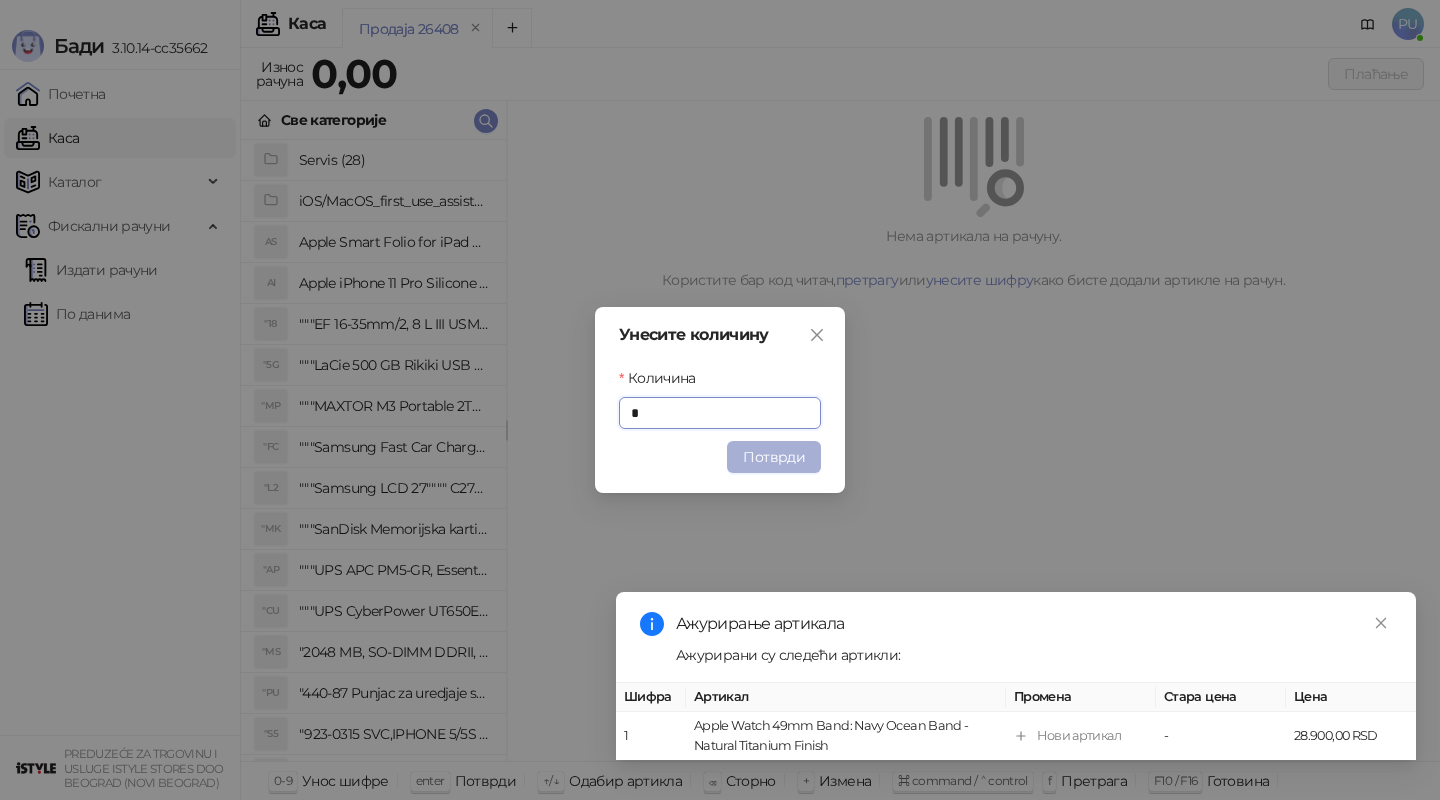 click on "Потврди" at bounding box center (774, 457) 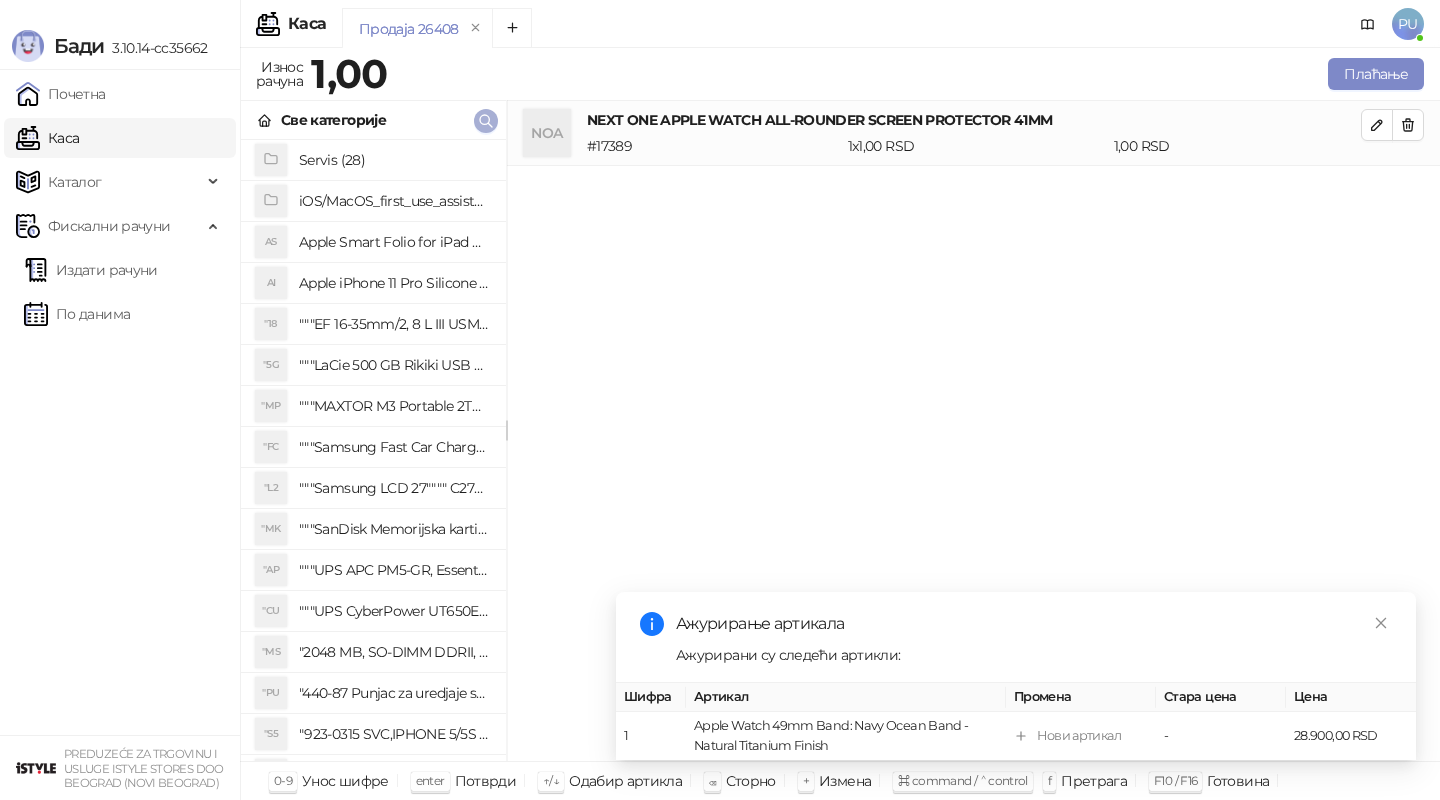 click 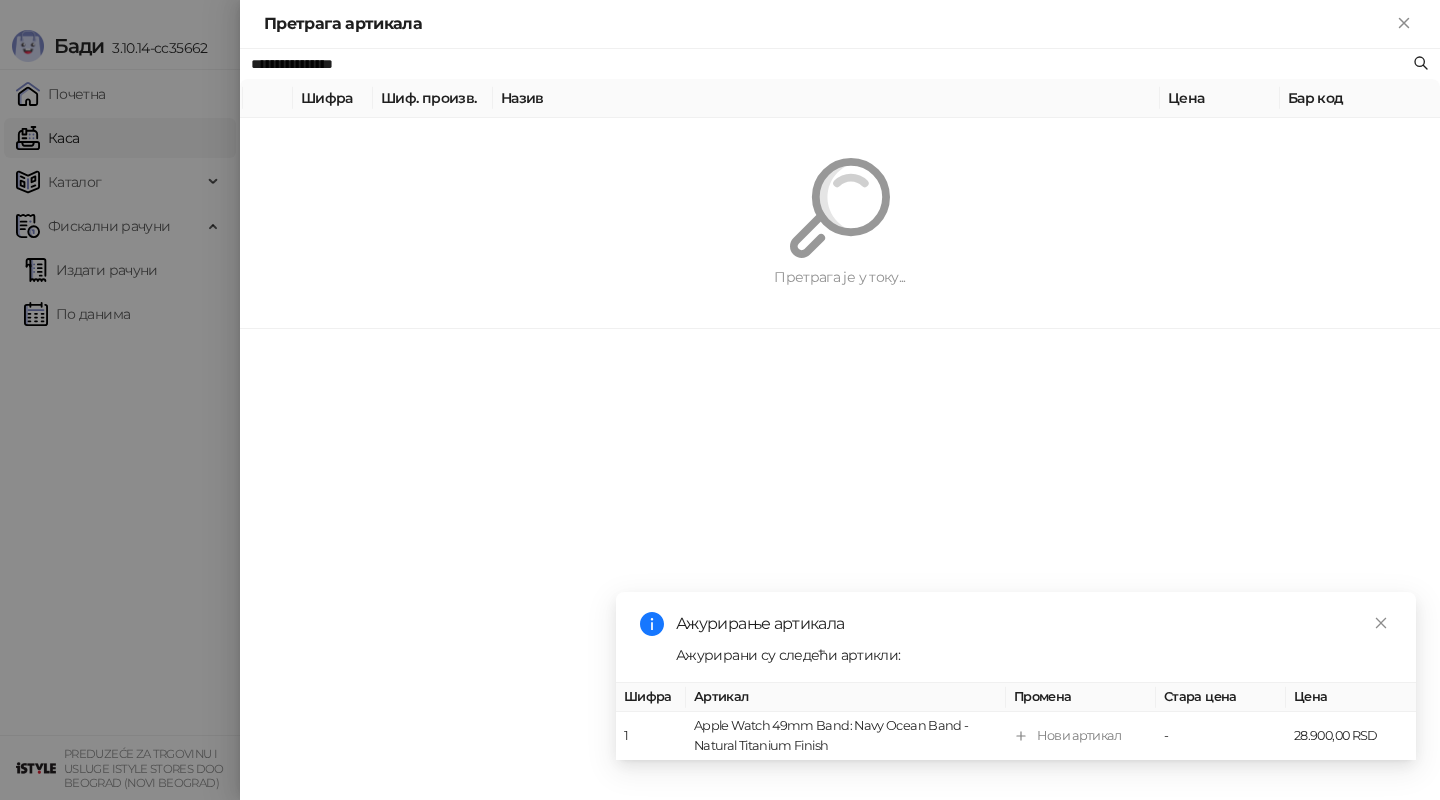 paste on "**********" 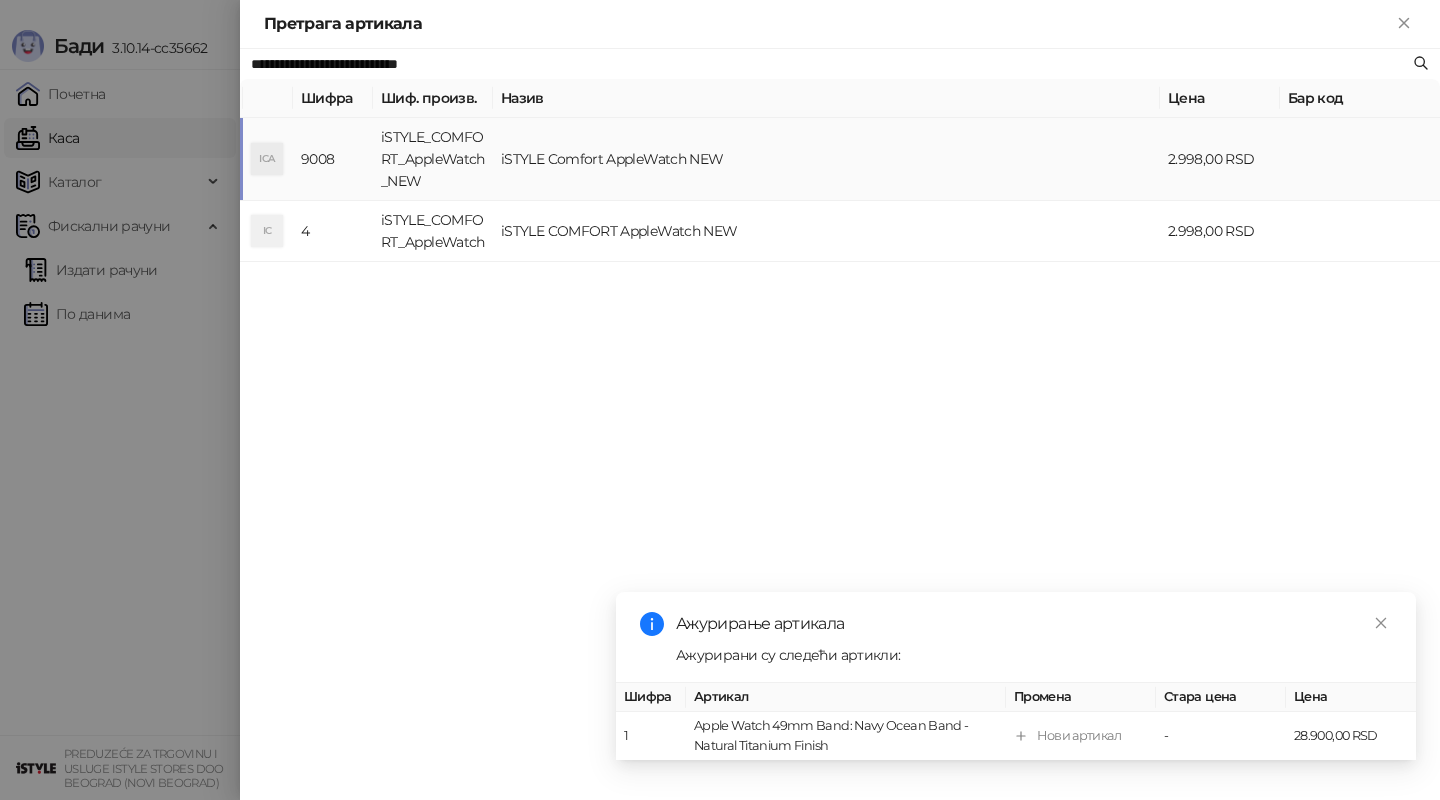 type on "**********" 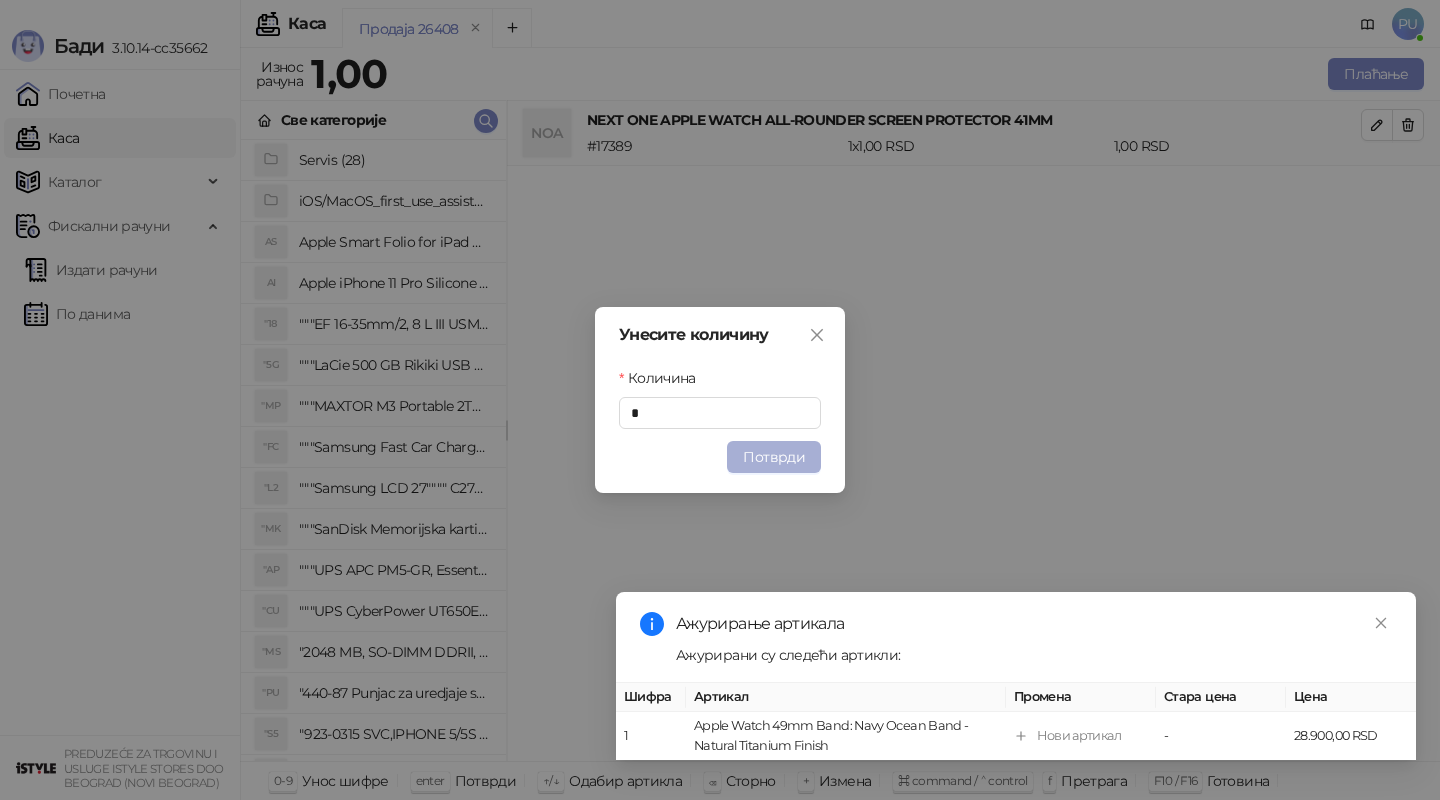 click on "Потврди" at bounding box center (774, 457) 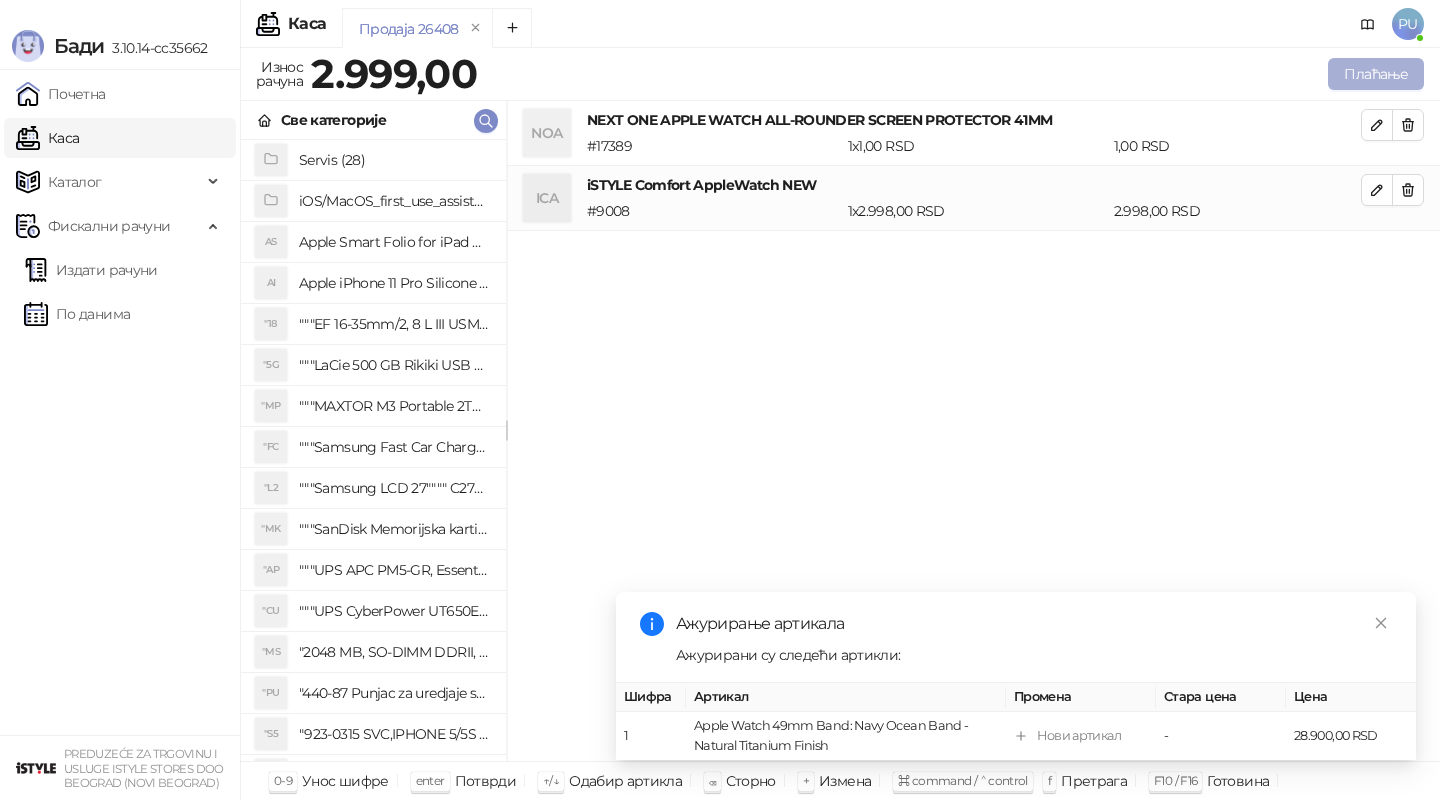 click on "Плаћање" at bounding box center (1376, 74) 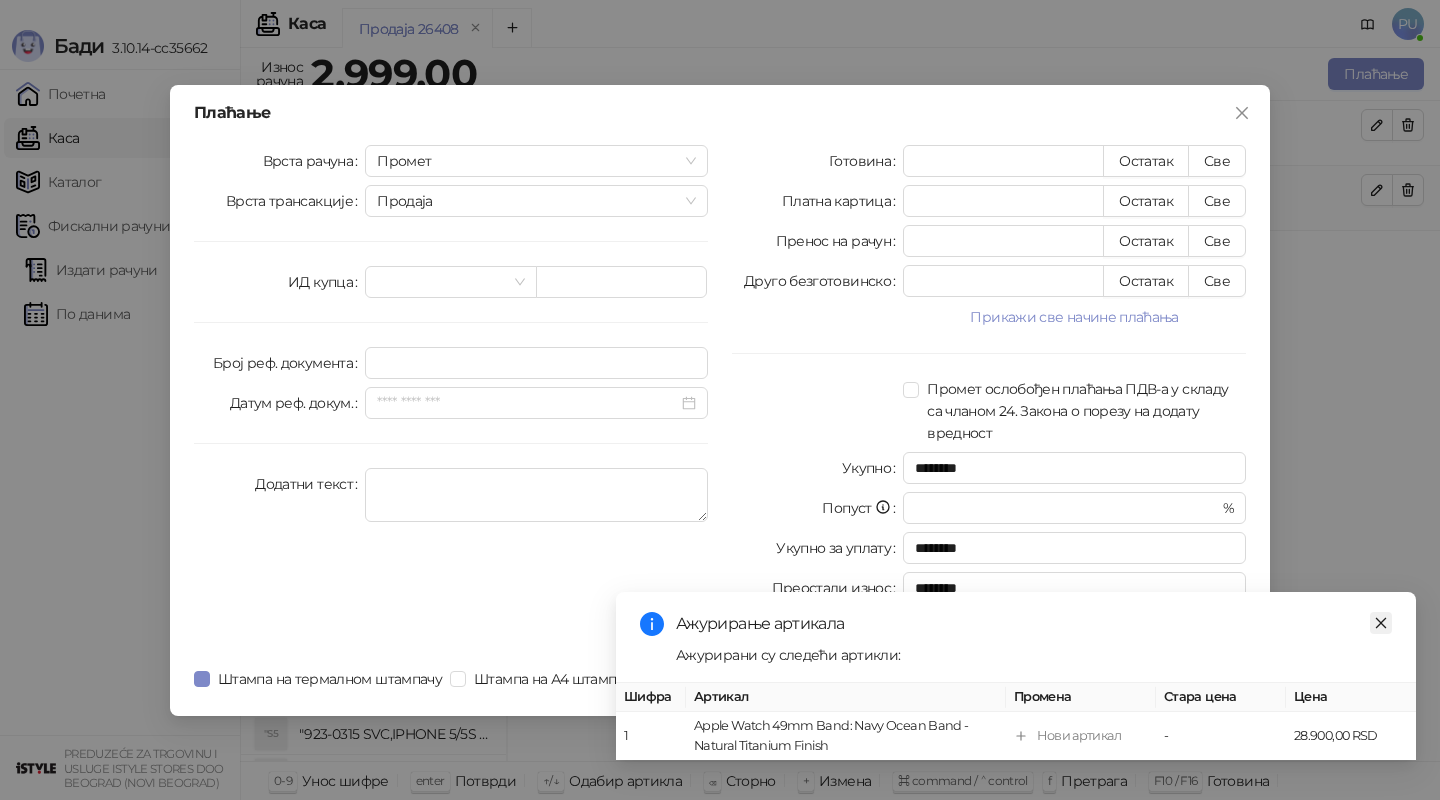 click 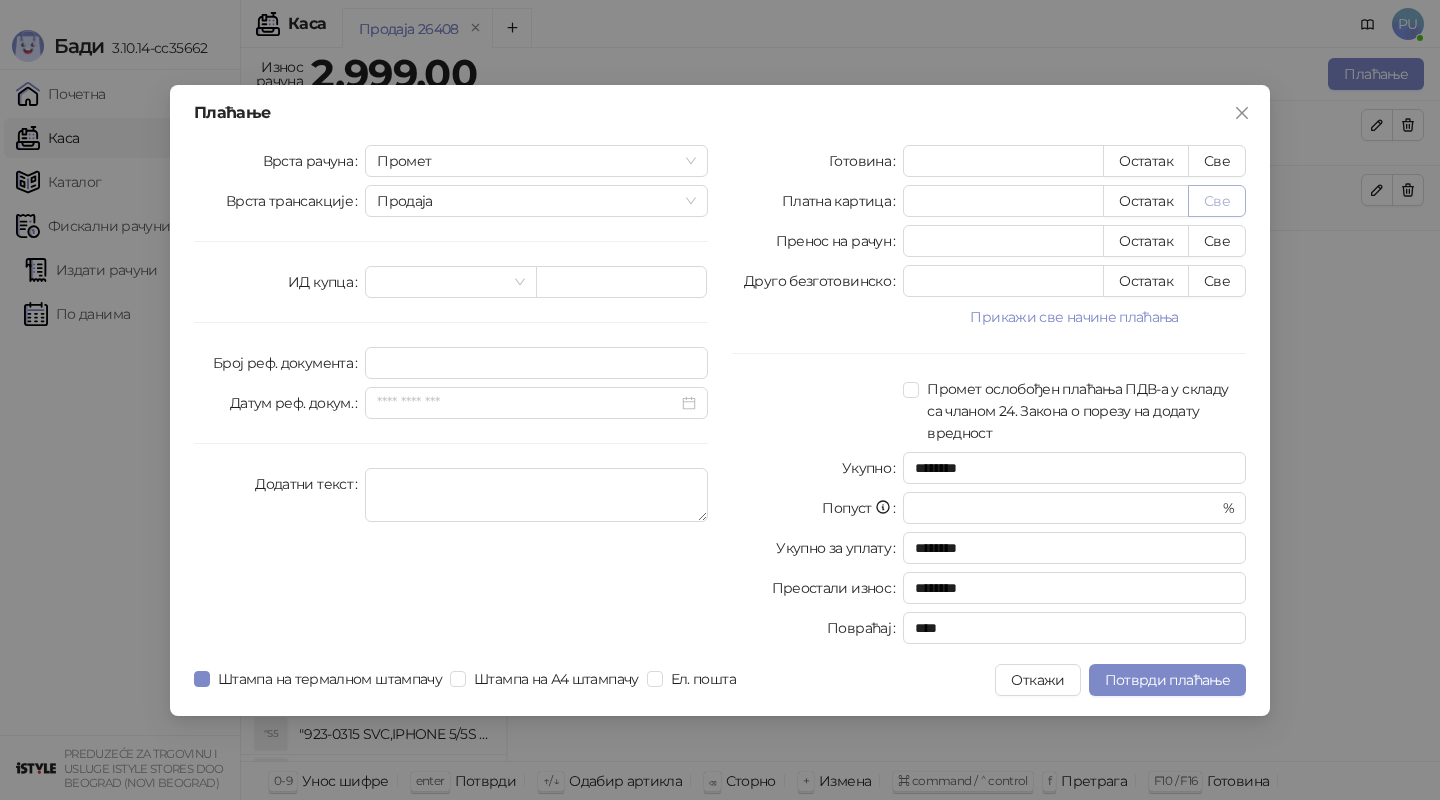 click on "Све" at bounding box center (1217, 201) 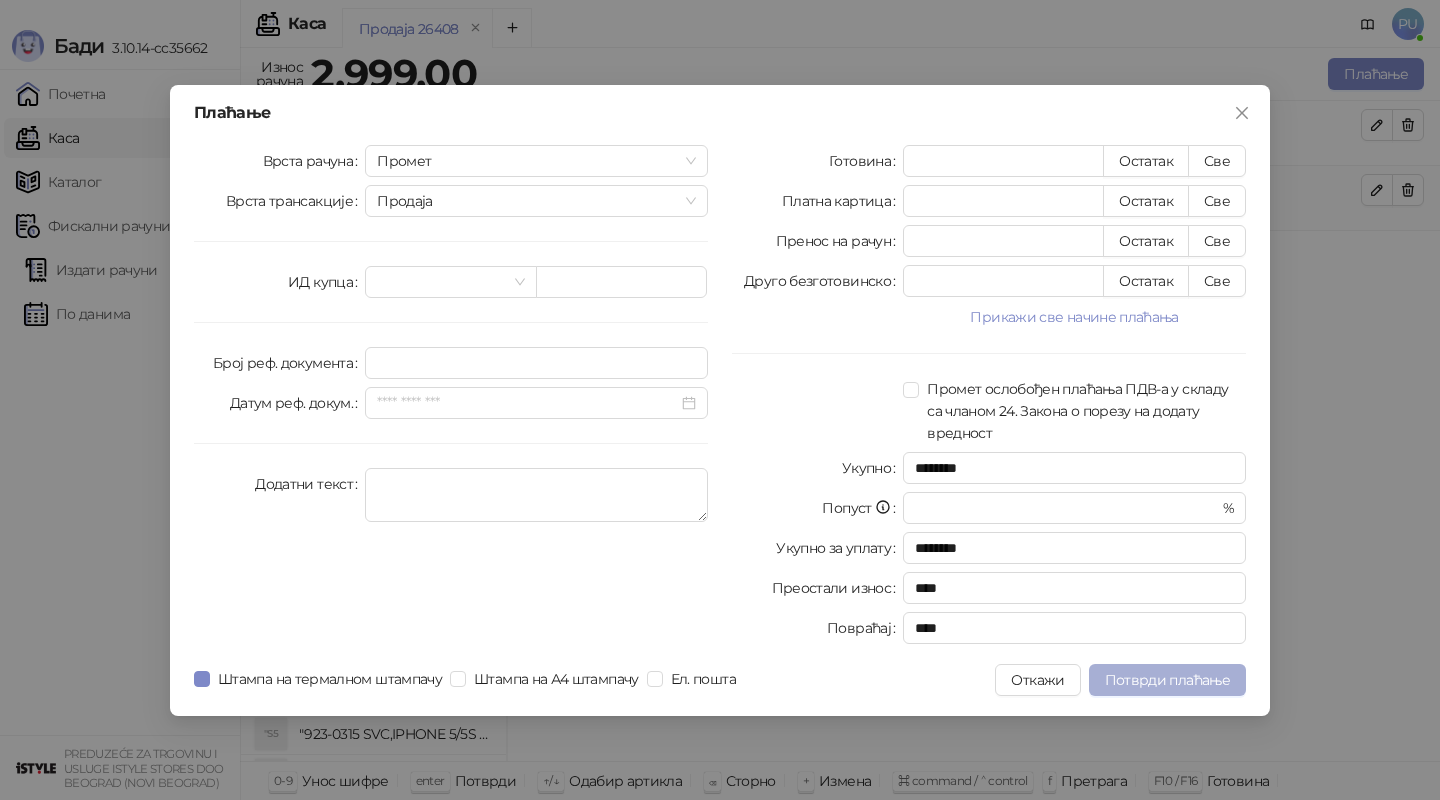 click on "Потврди плаћање" at bounding box center (1167, 680) 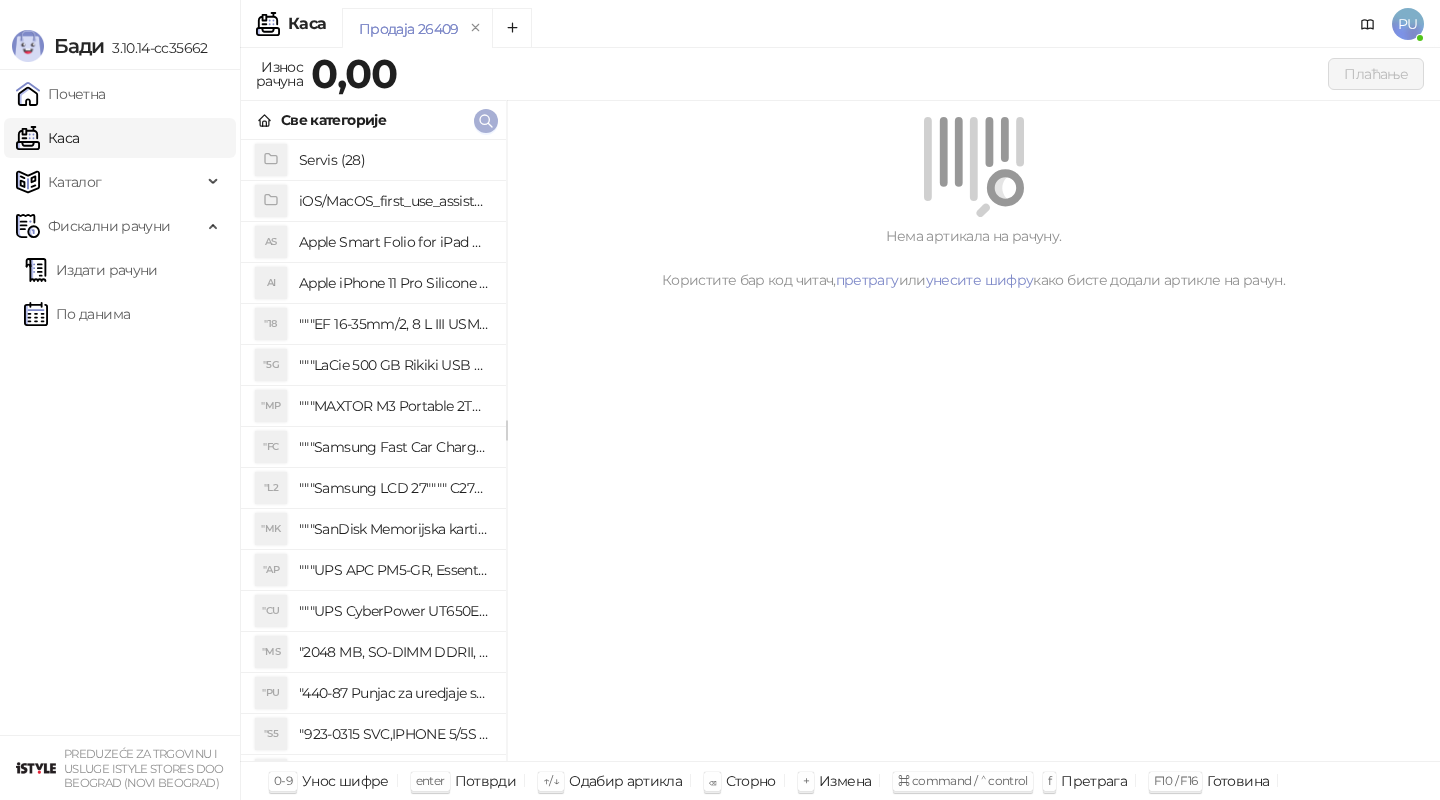 click 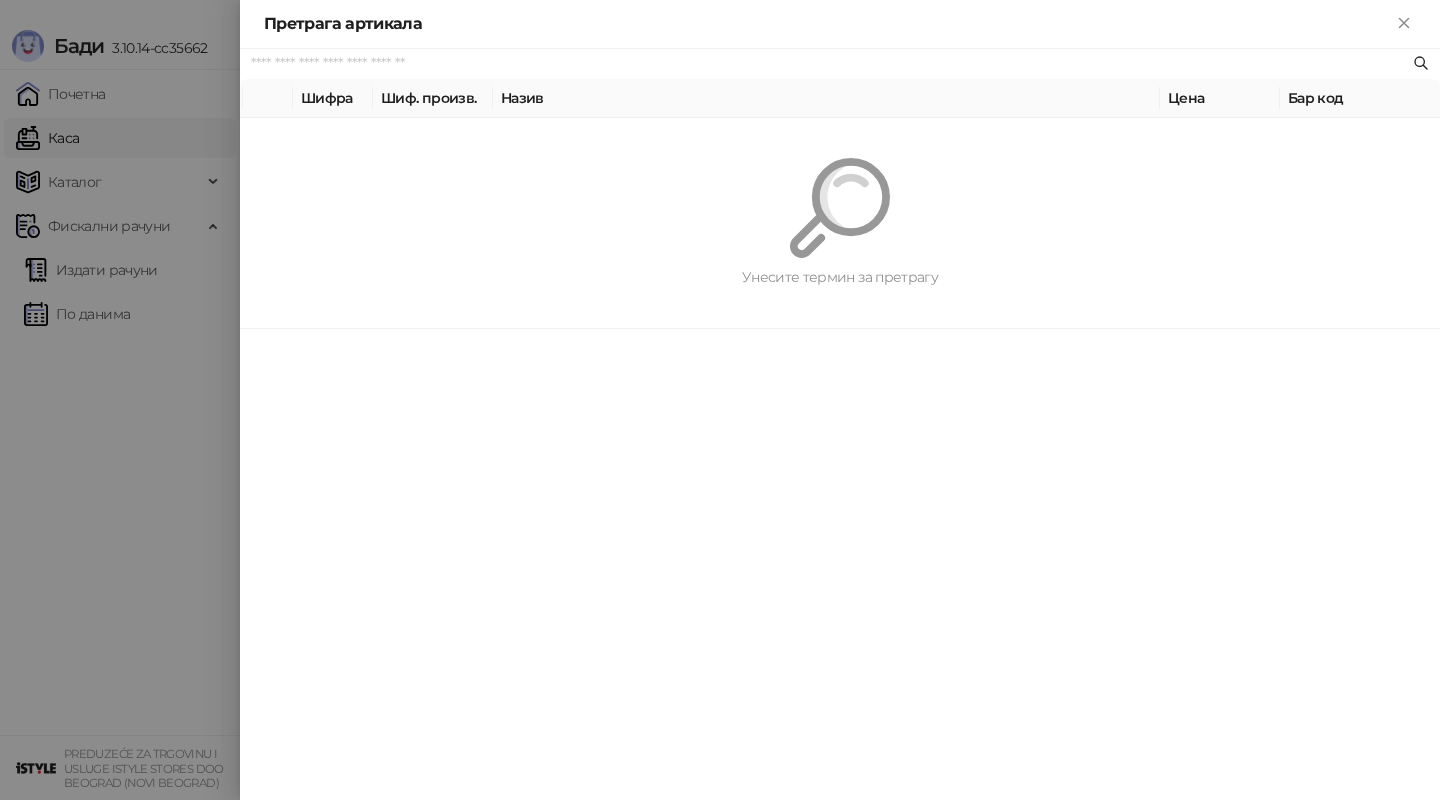 paste on "**********" 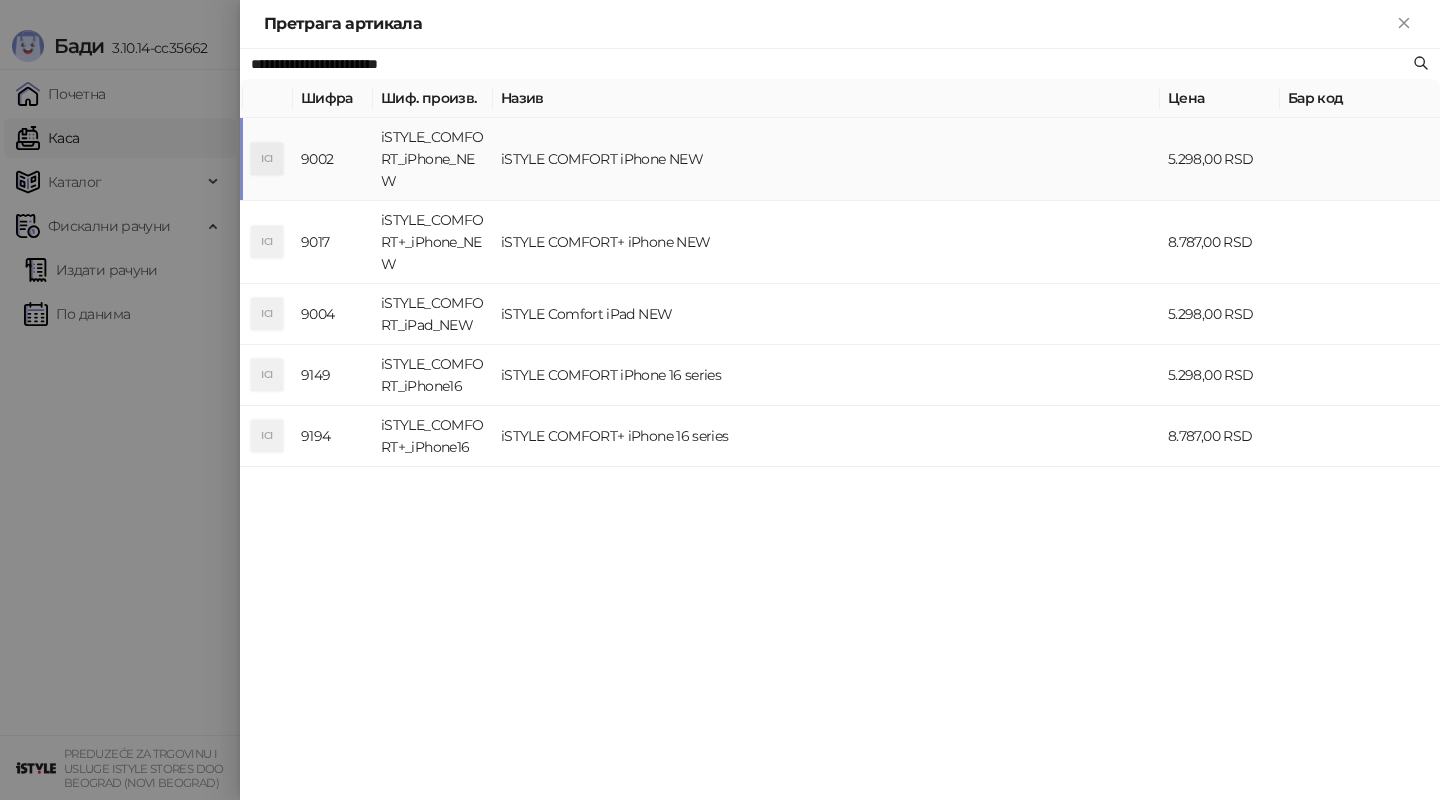click on "iSTYLE COMFORT iPhone NEW" at bounding box center (826, 159) 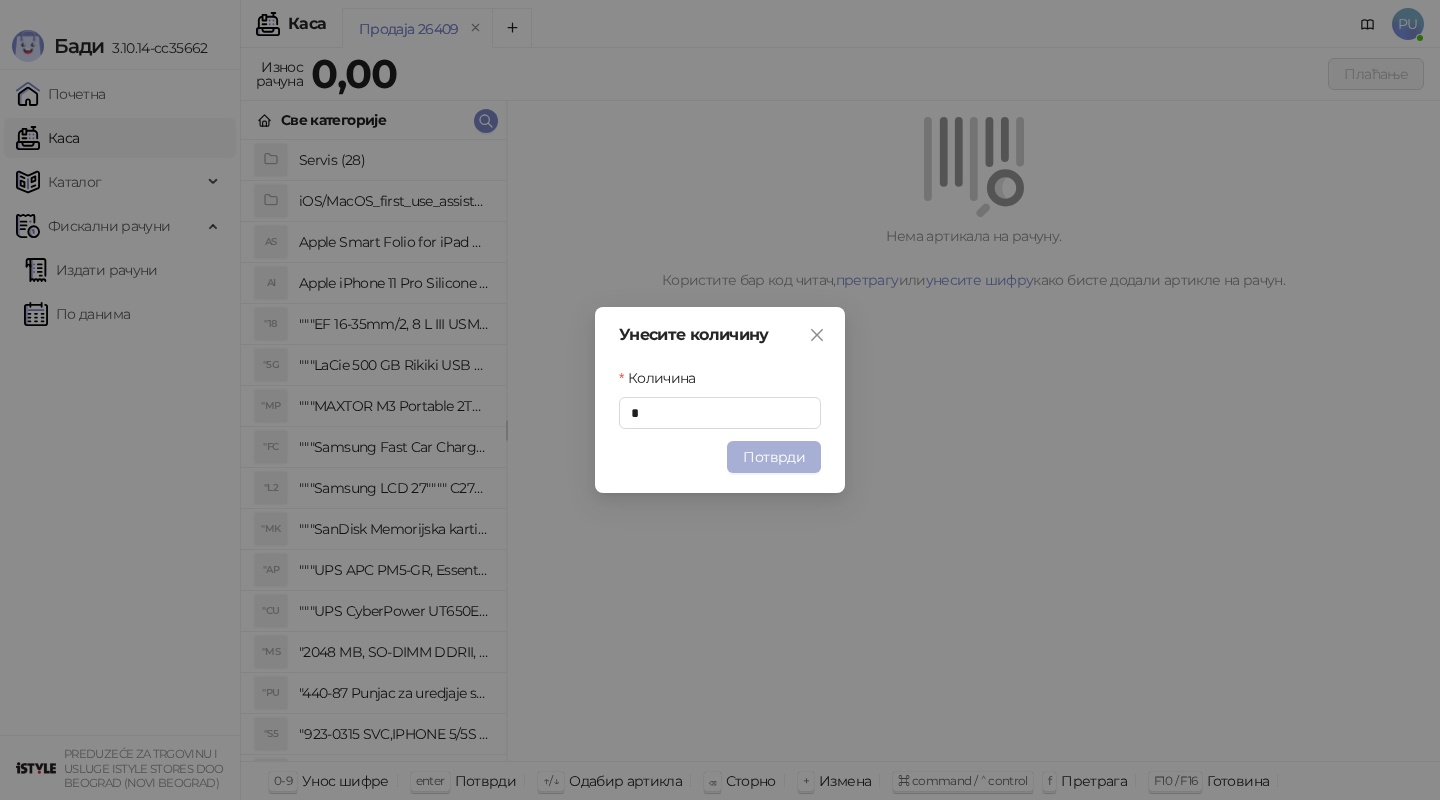 click on "Потврди" at bounding box center [774, 457] 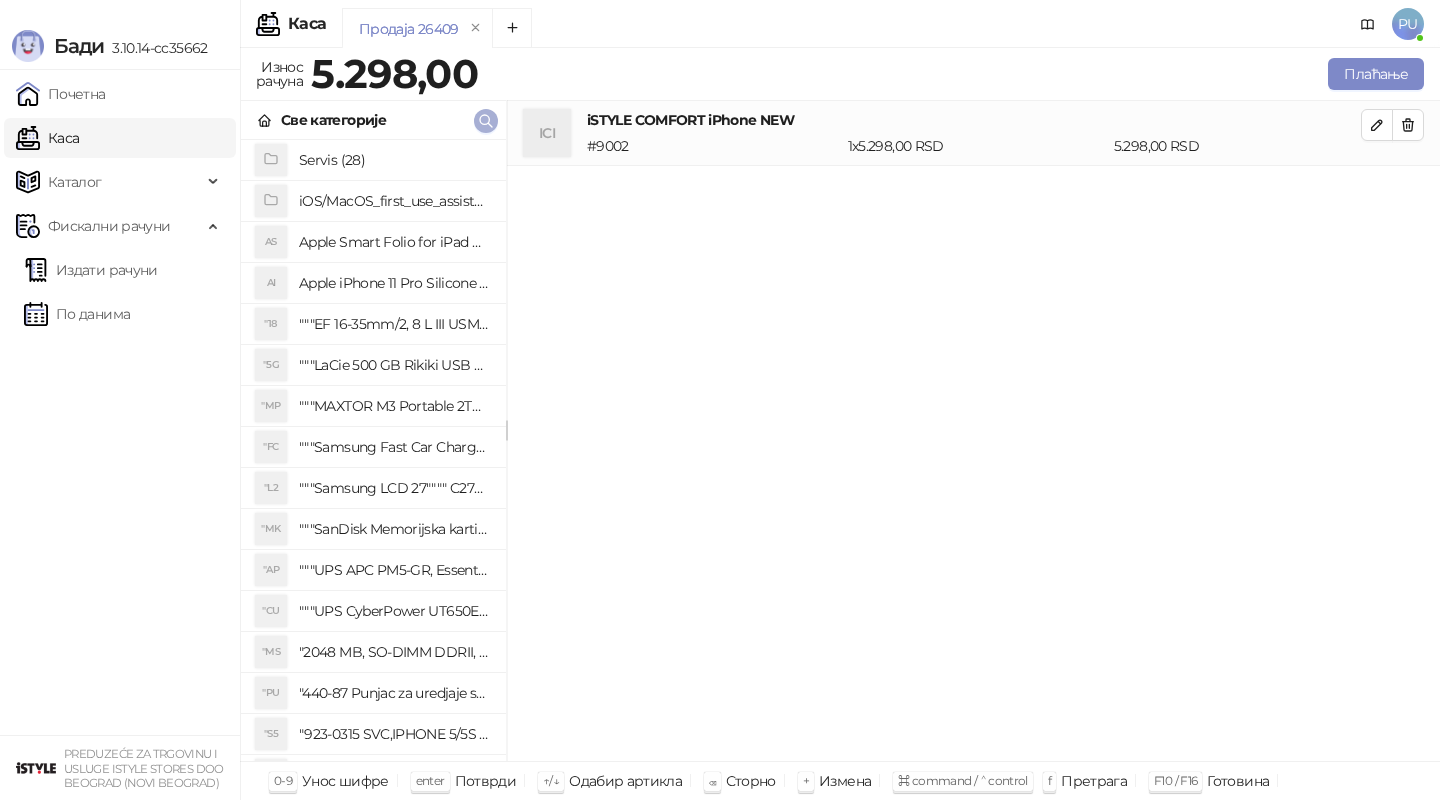 click 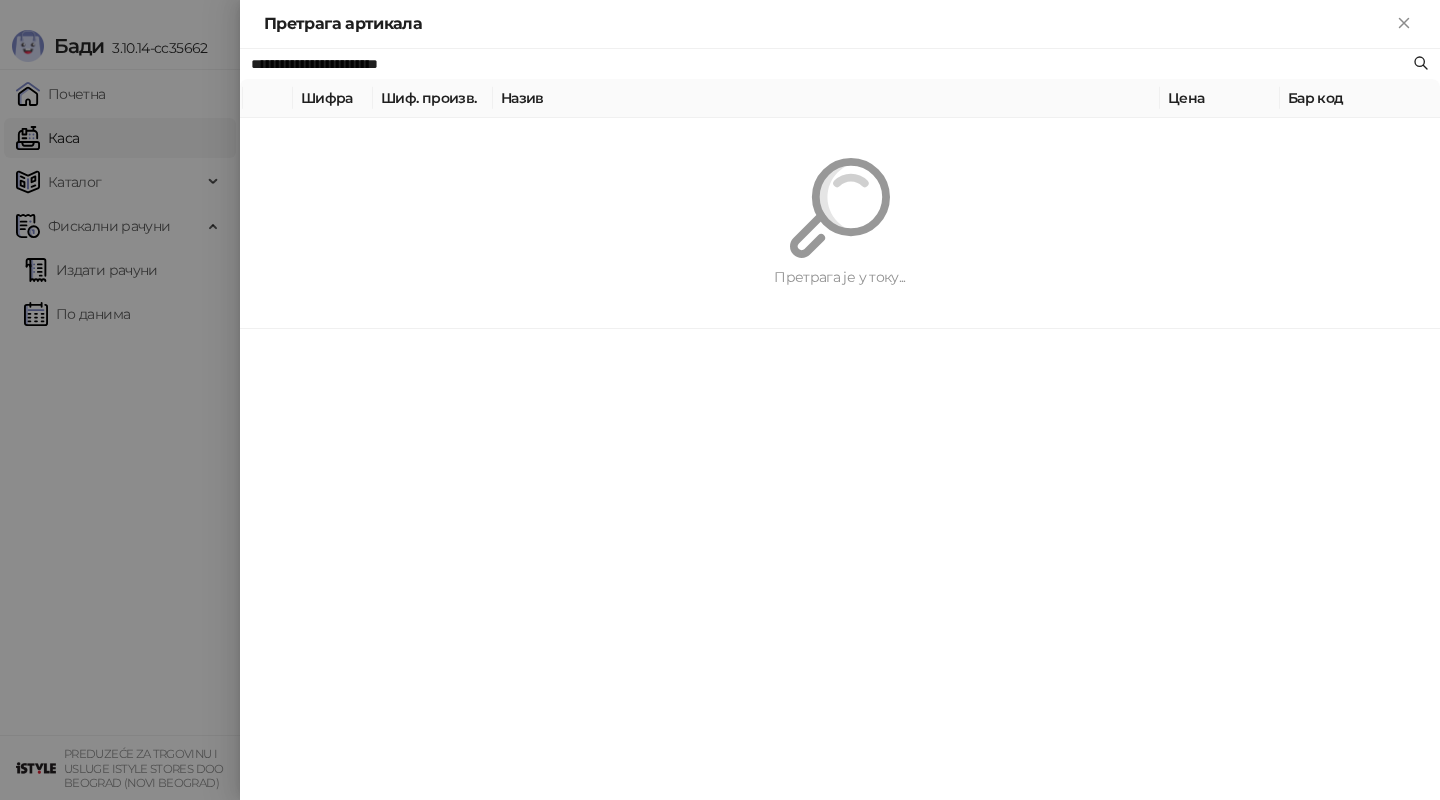 paste 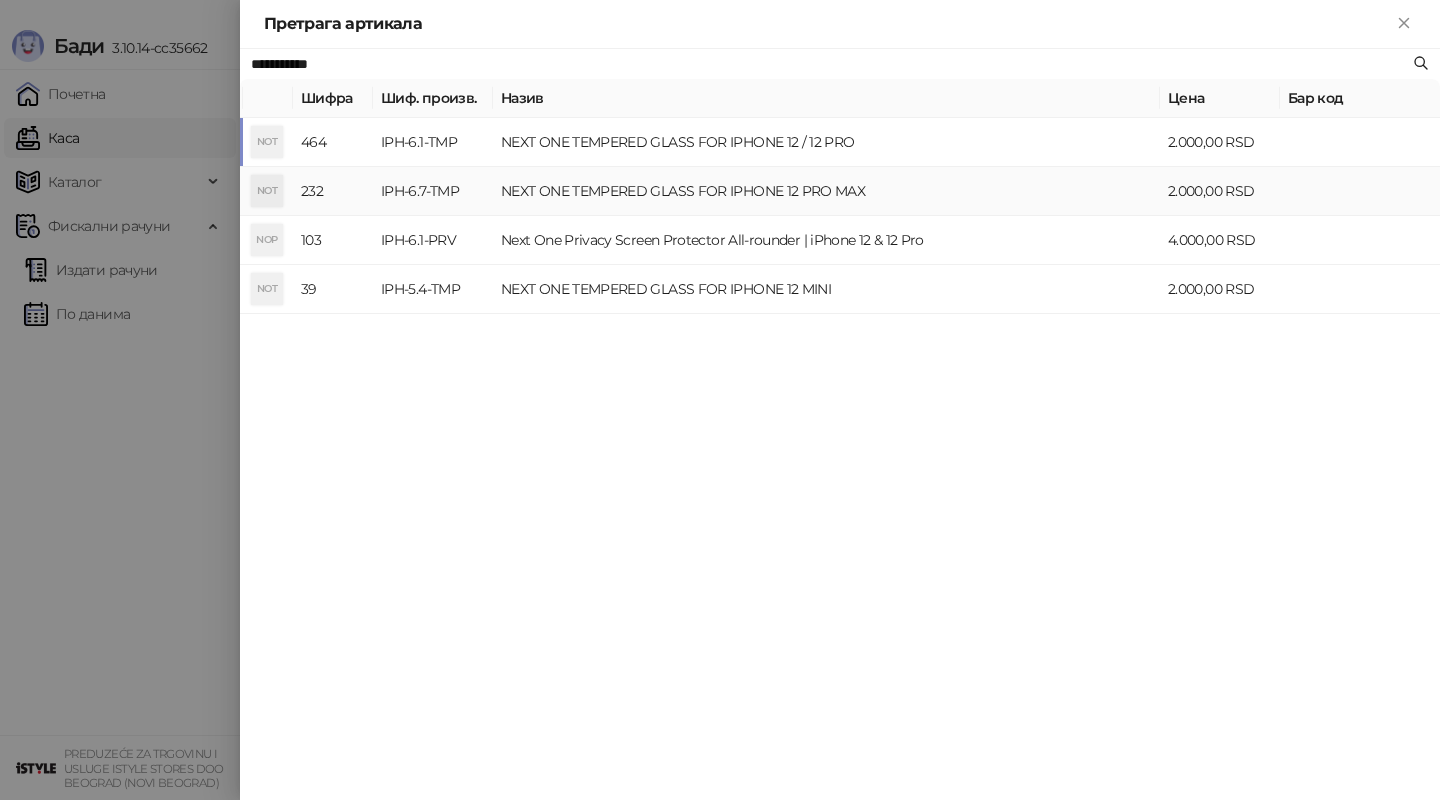 type on "**********" 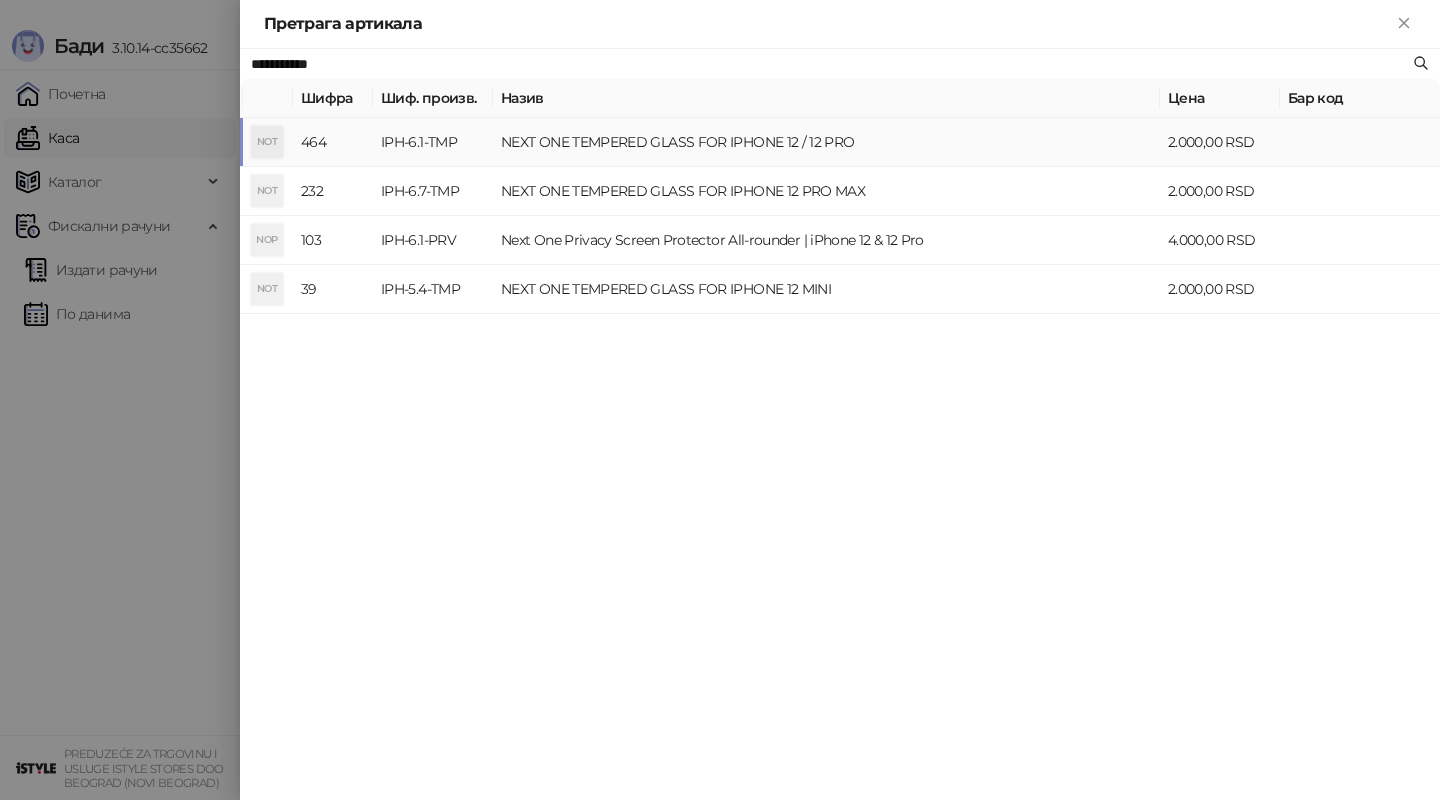 click on "NEXT ONE TEMPERED GLASS FOR IPHONE 12 / 12 PRO" at bounding box center [826, 142] 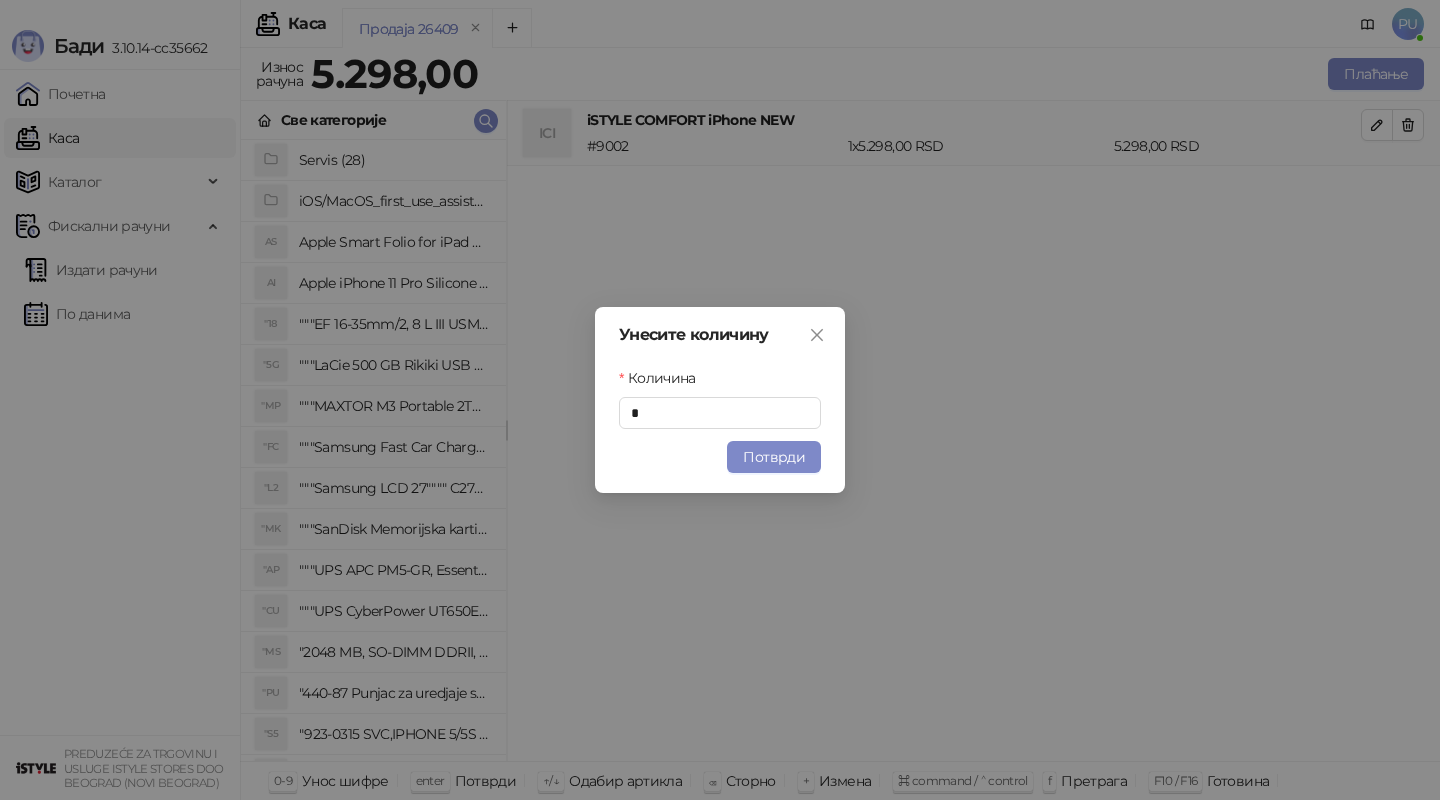 click on "Унесите количину Количина * Потврди" at bounding box center [720, 400] 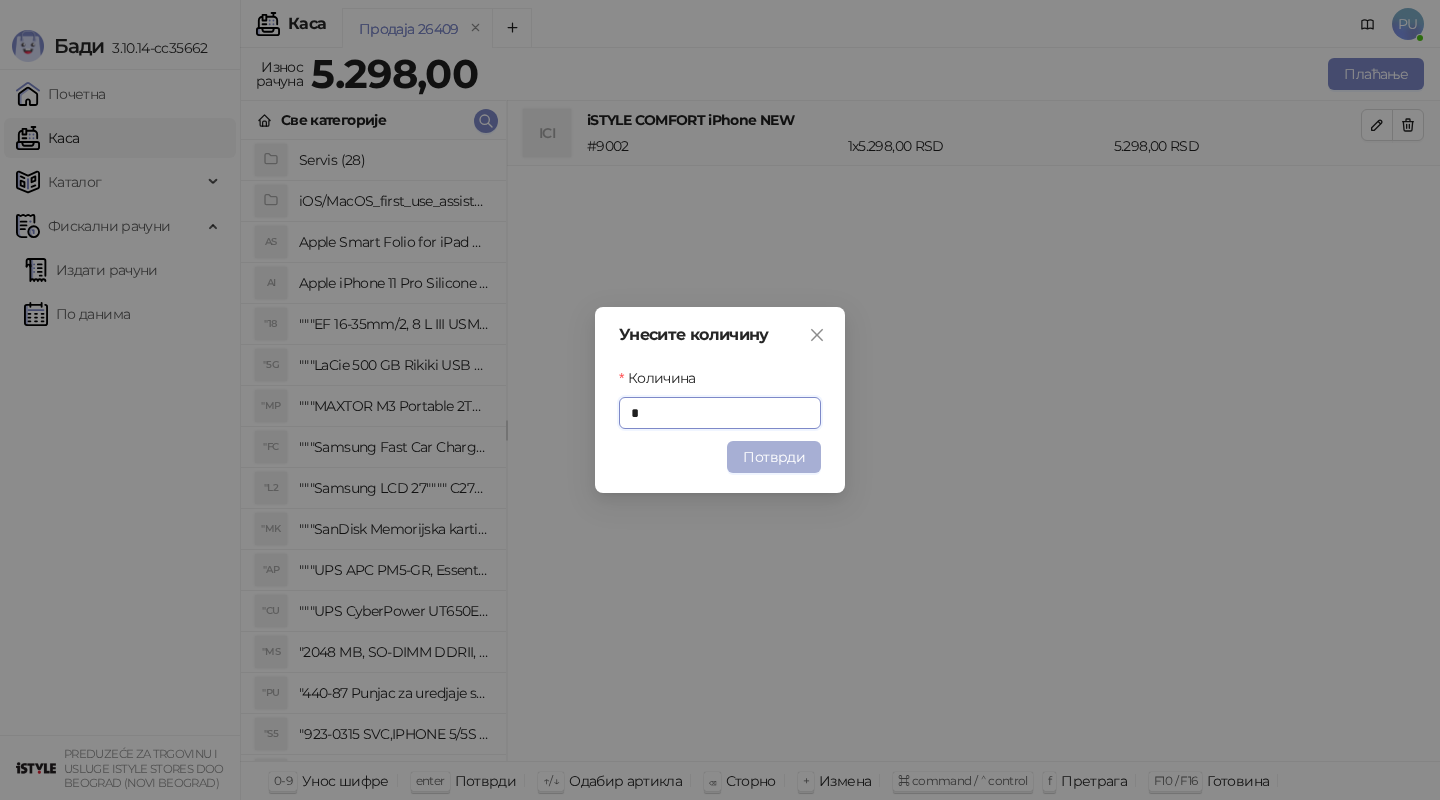 click on "Потврди" at bounding box center [774, 457] 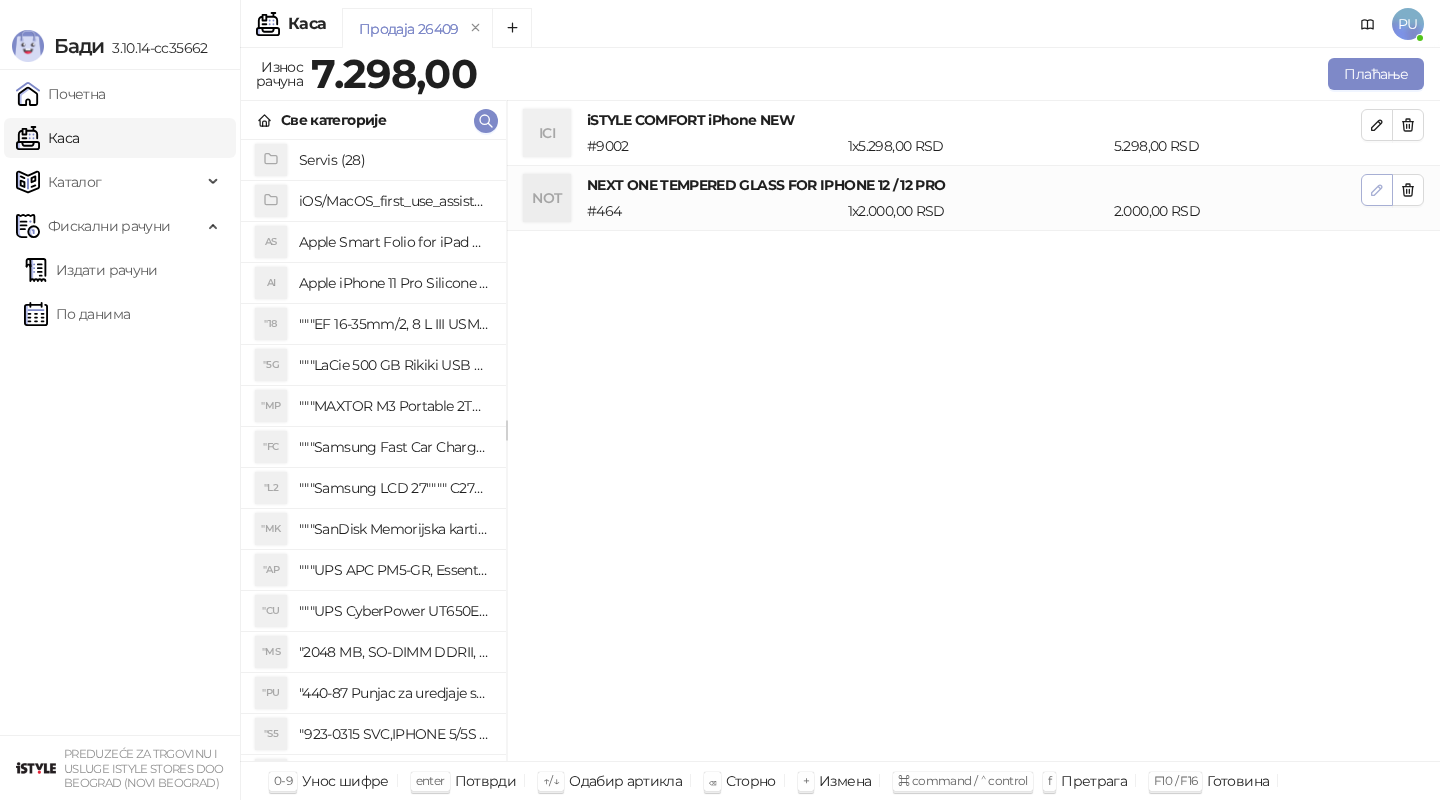 click 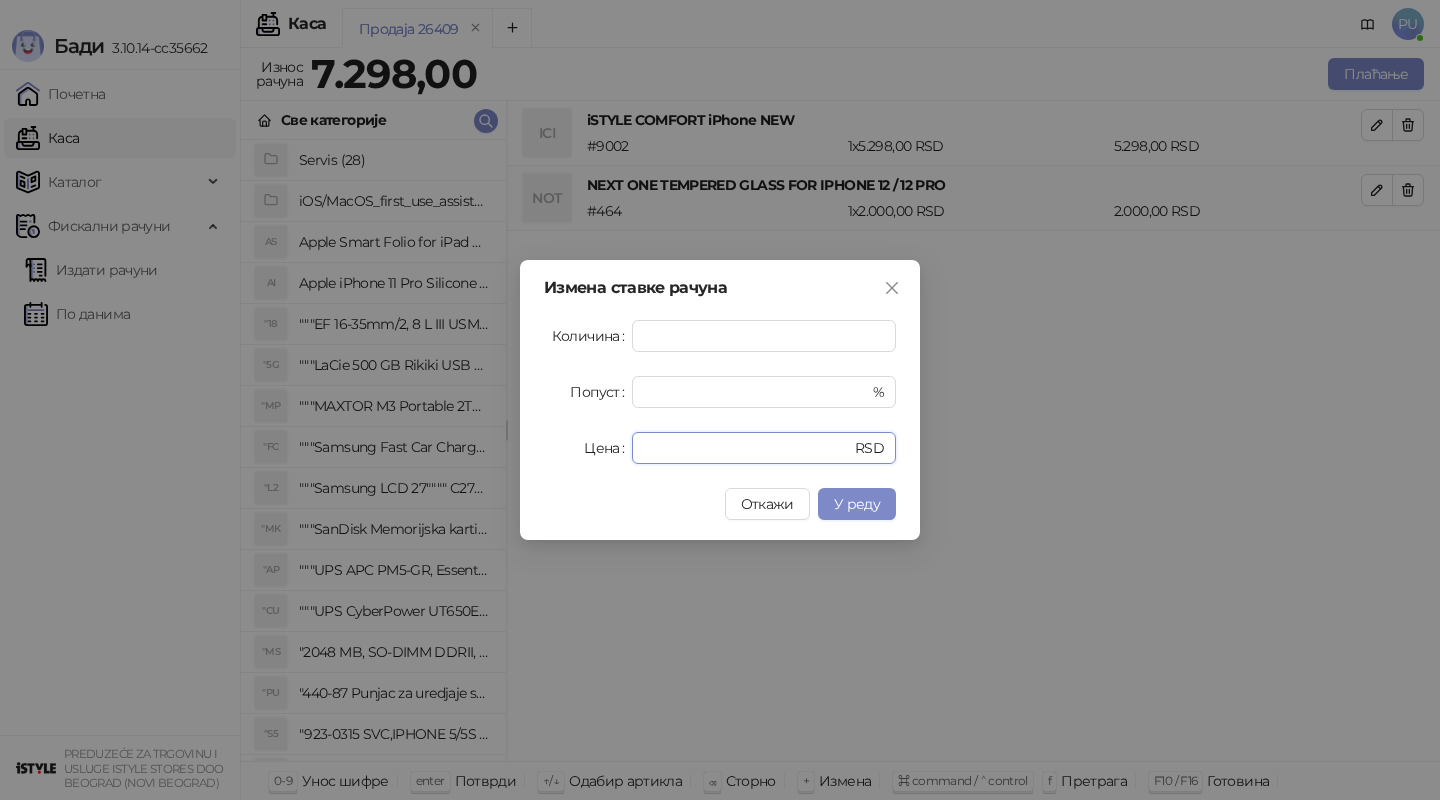 drag, startPoint x: 738, startPoint y: 453, endPoint x: 547, endPoint y: 453, distance: 191 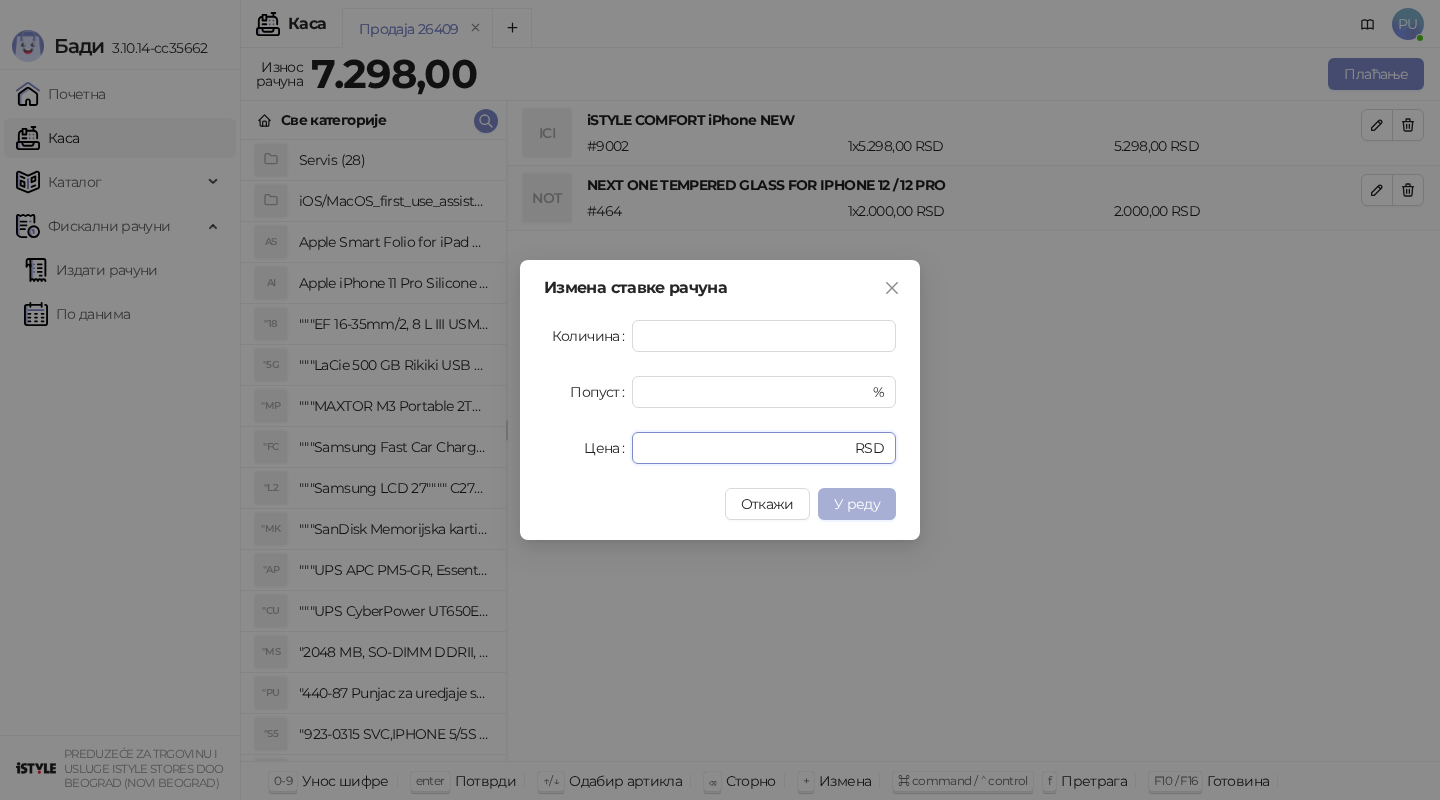 type on "*" 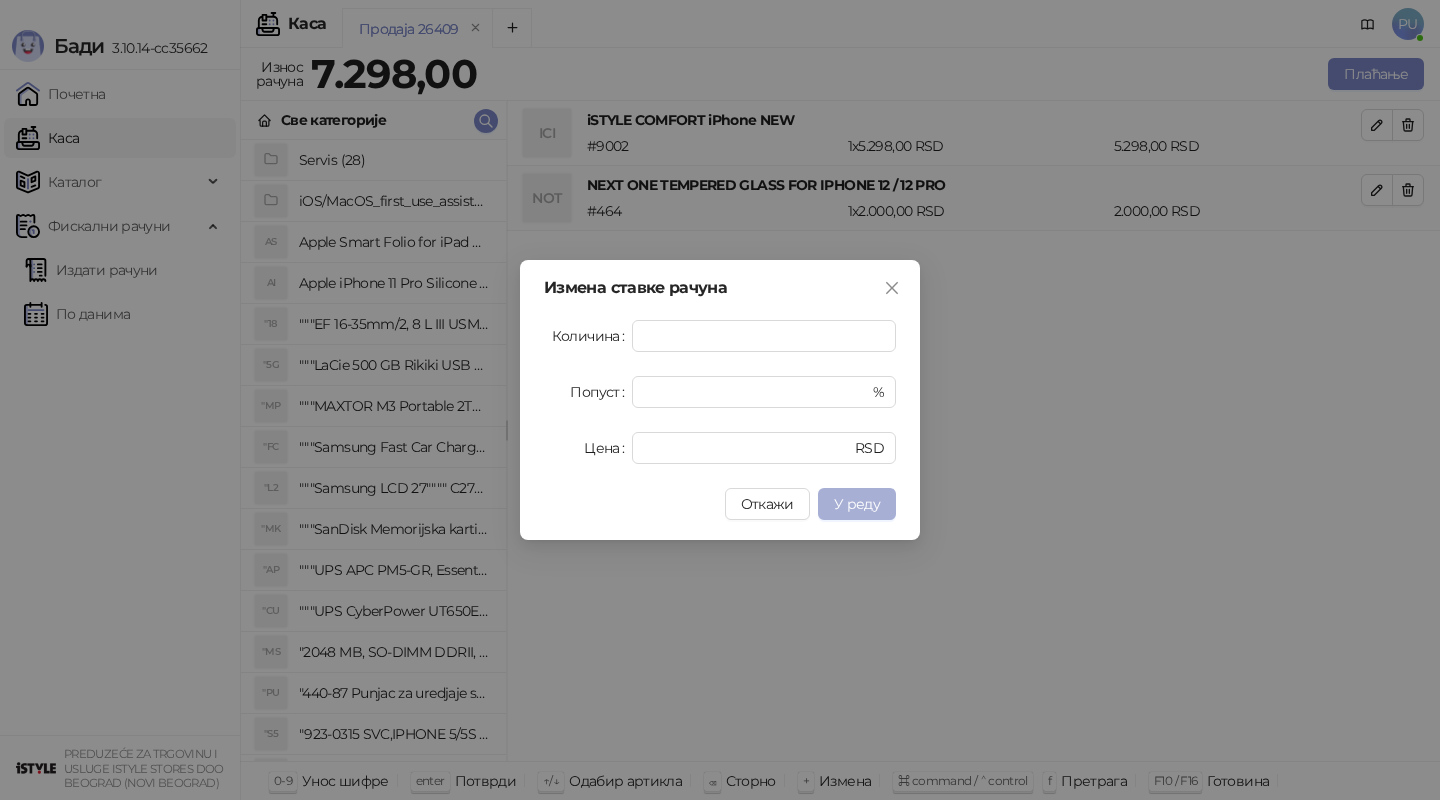 click on "У реду" at bounding box center (857, 504) 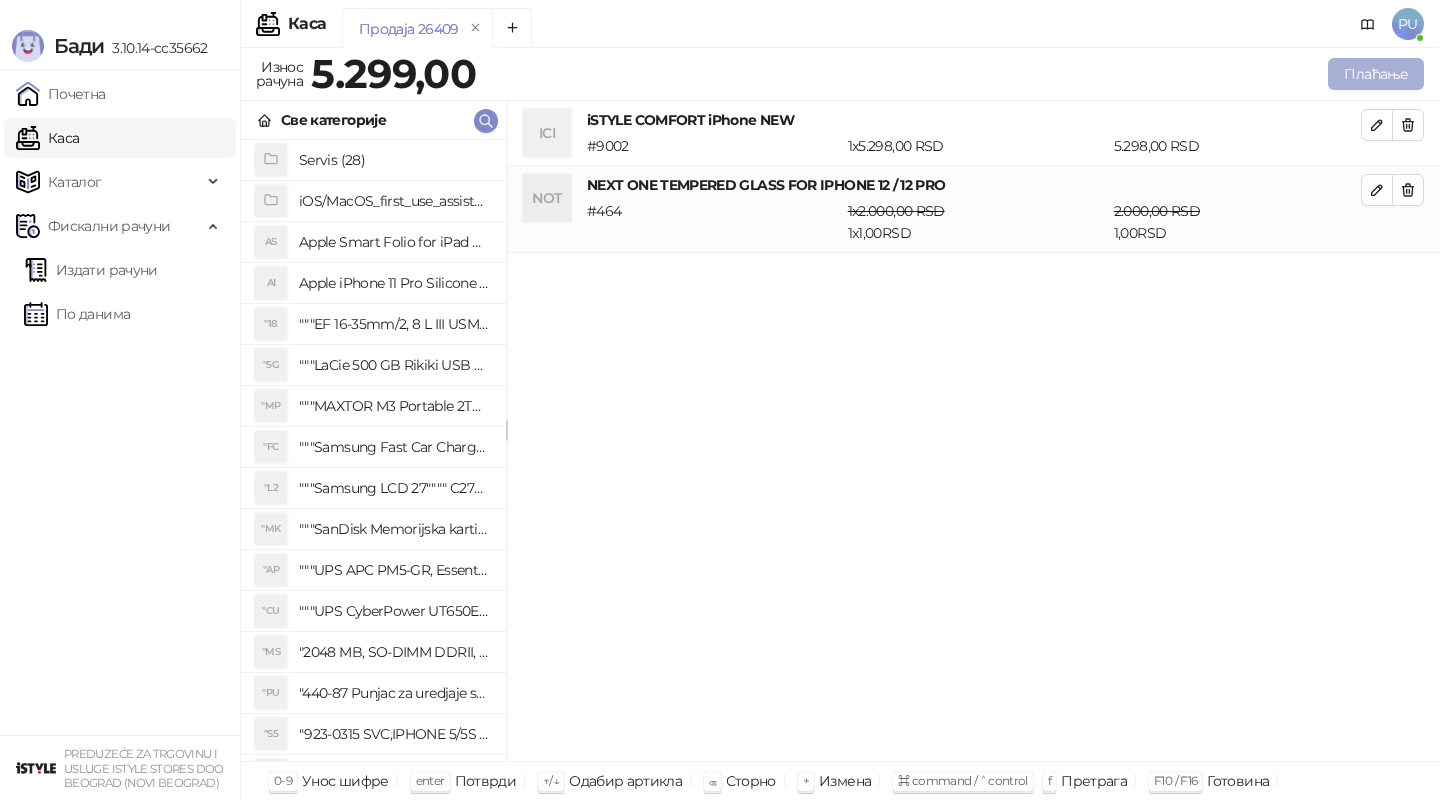 click on "Плаћање" at bounding box center [1376, 74] 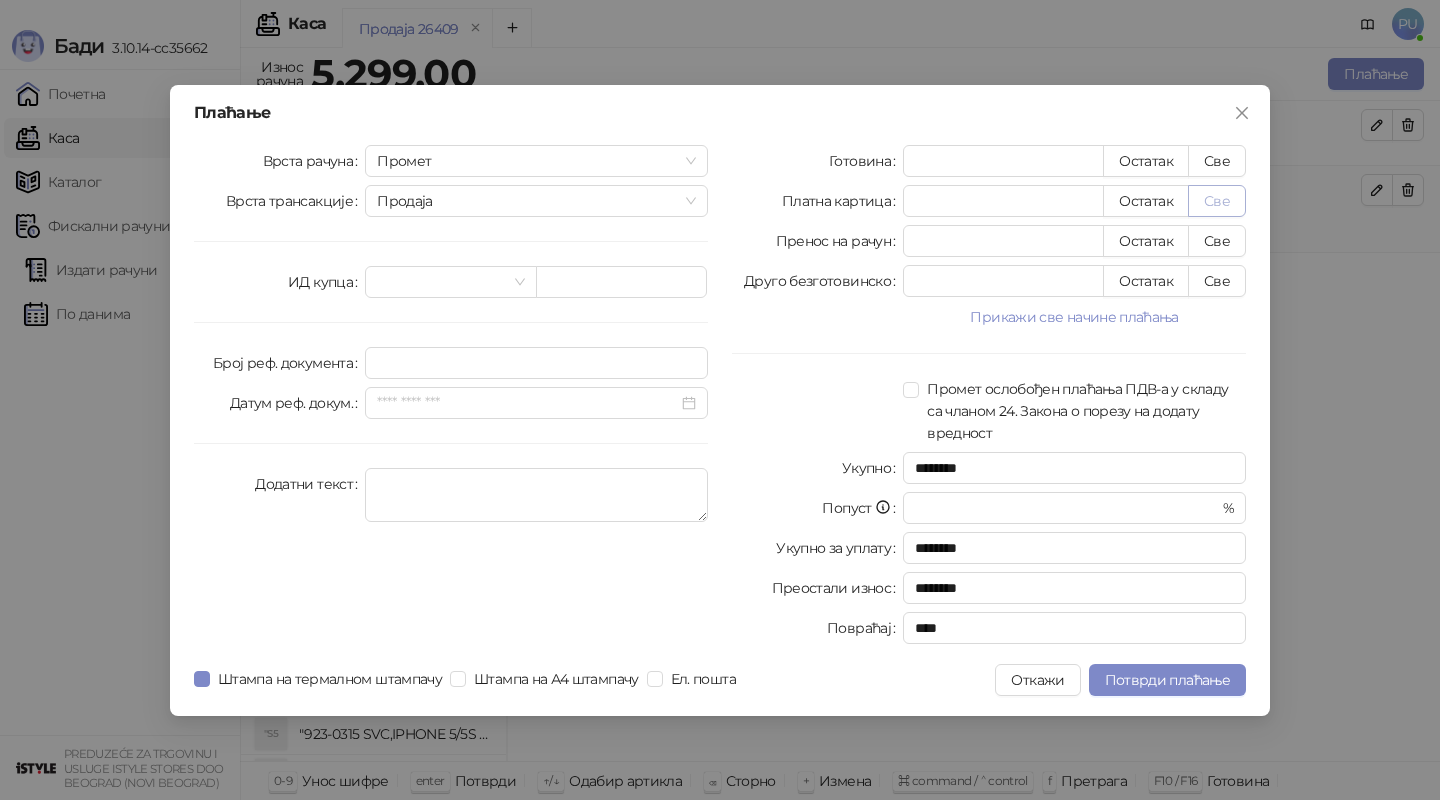 click on "Све" at bounding box center (1217, 201) 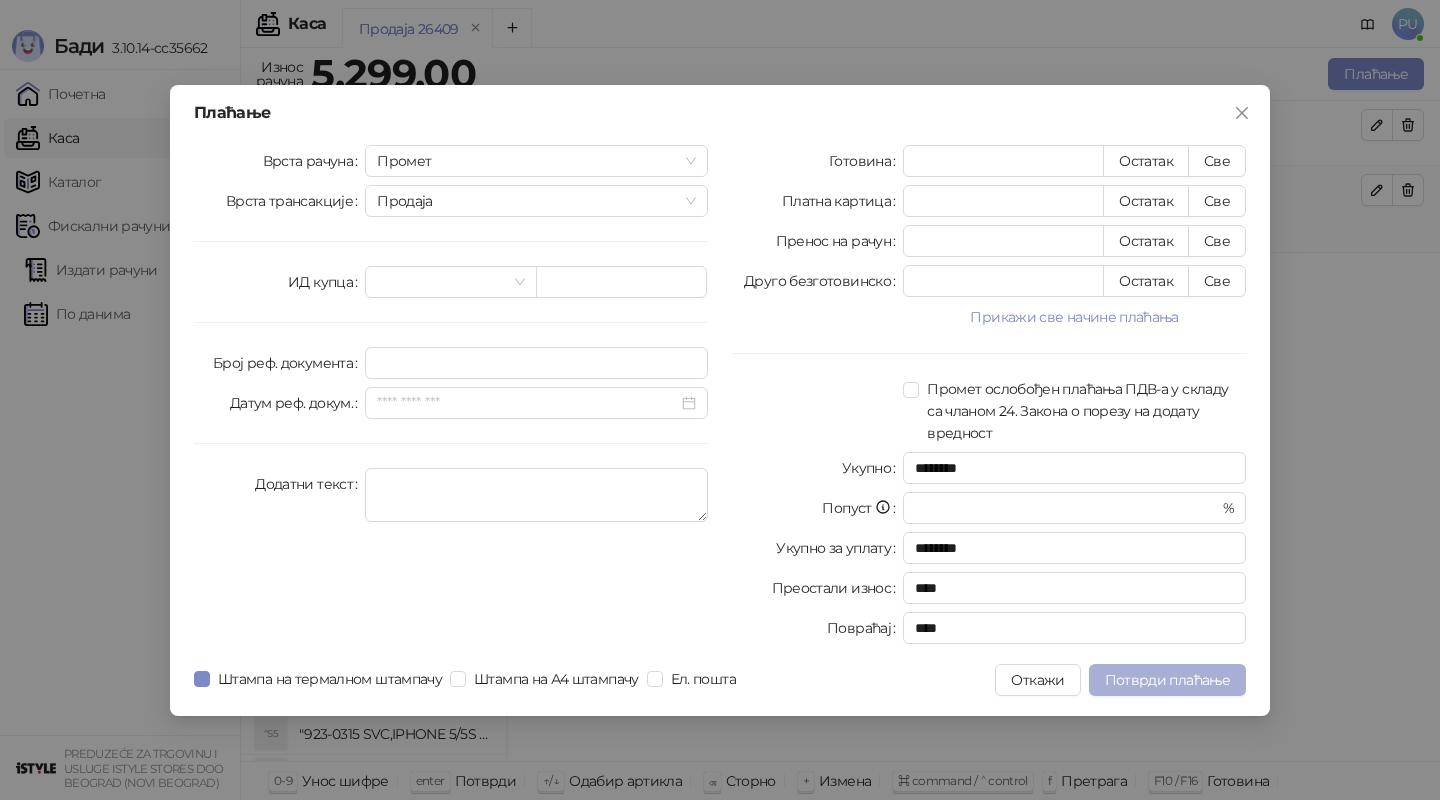 click on "Потврди плаћање" at bounding box center [1167, 680] 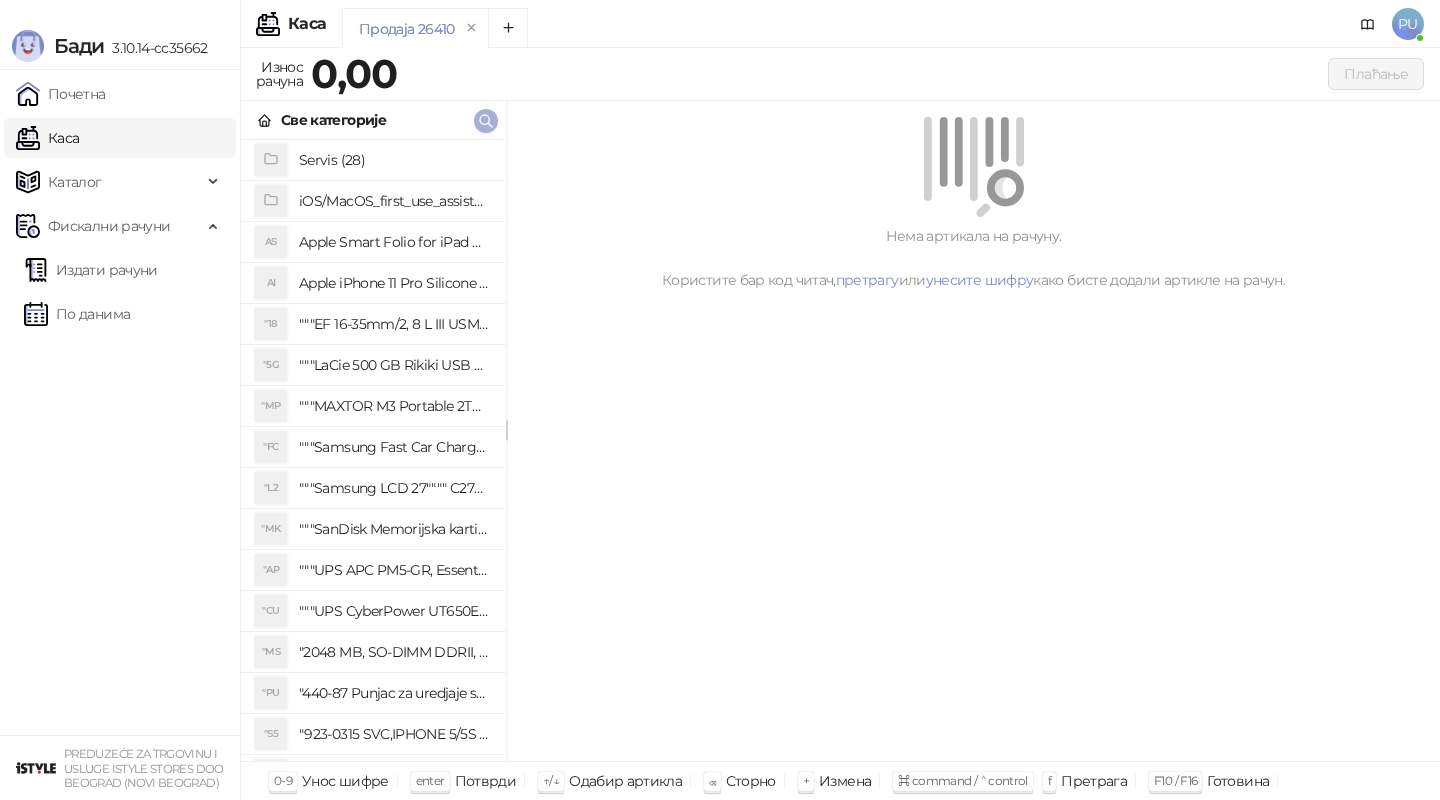 click 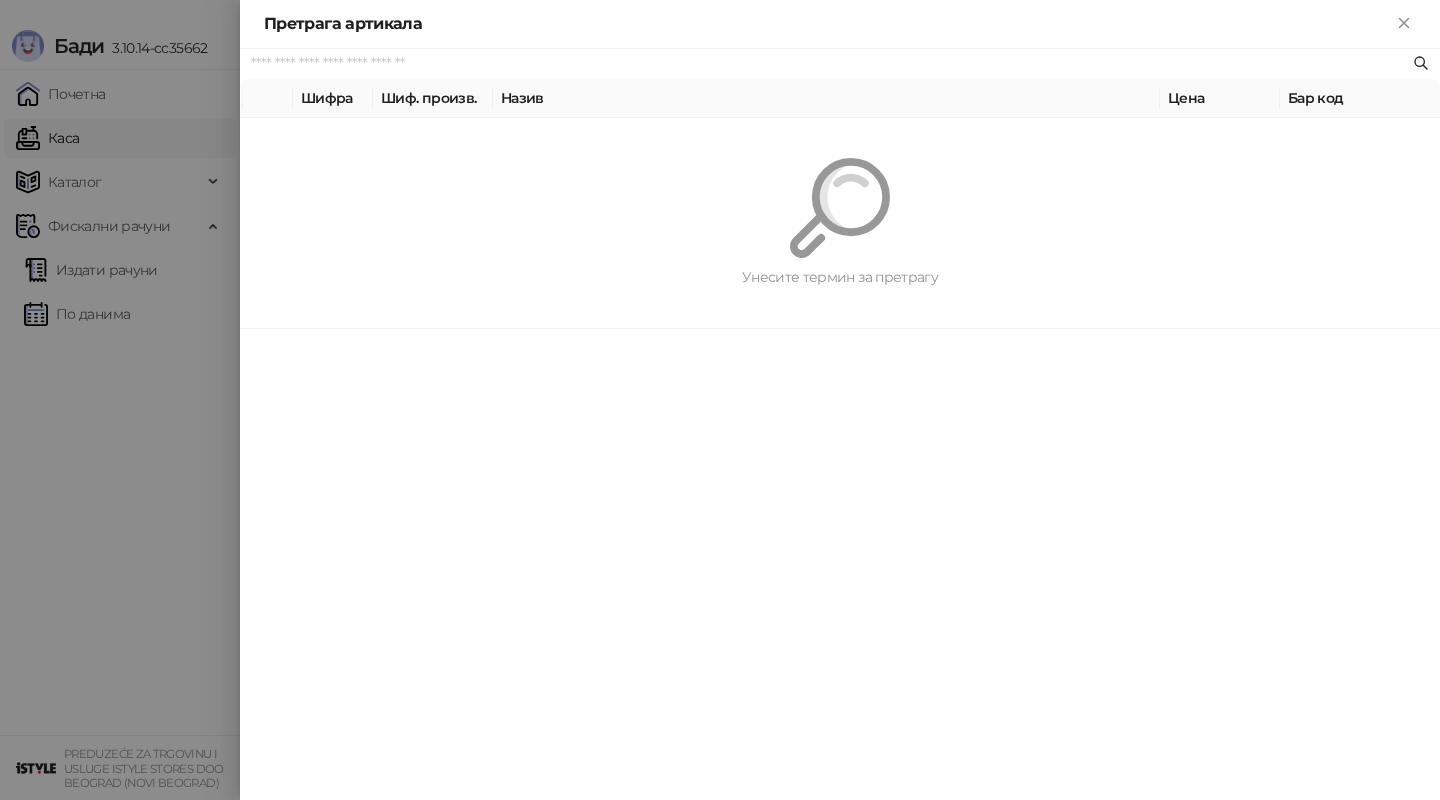 paste on "**********" 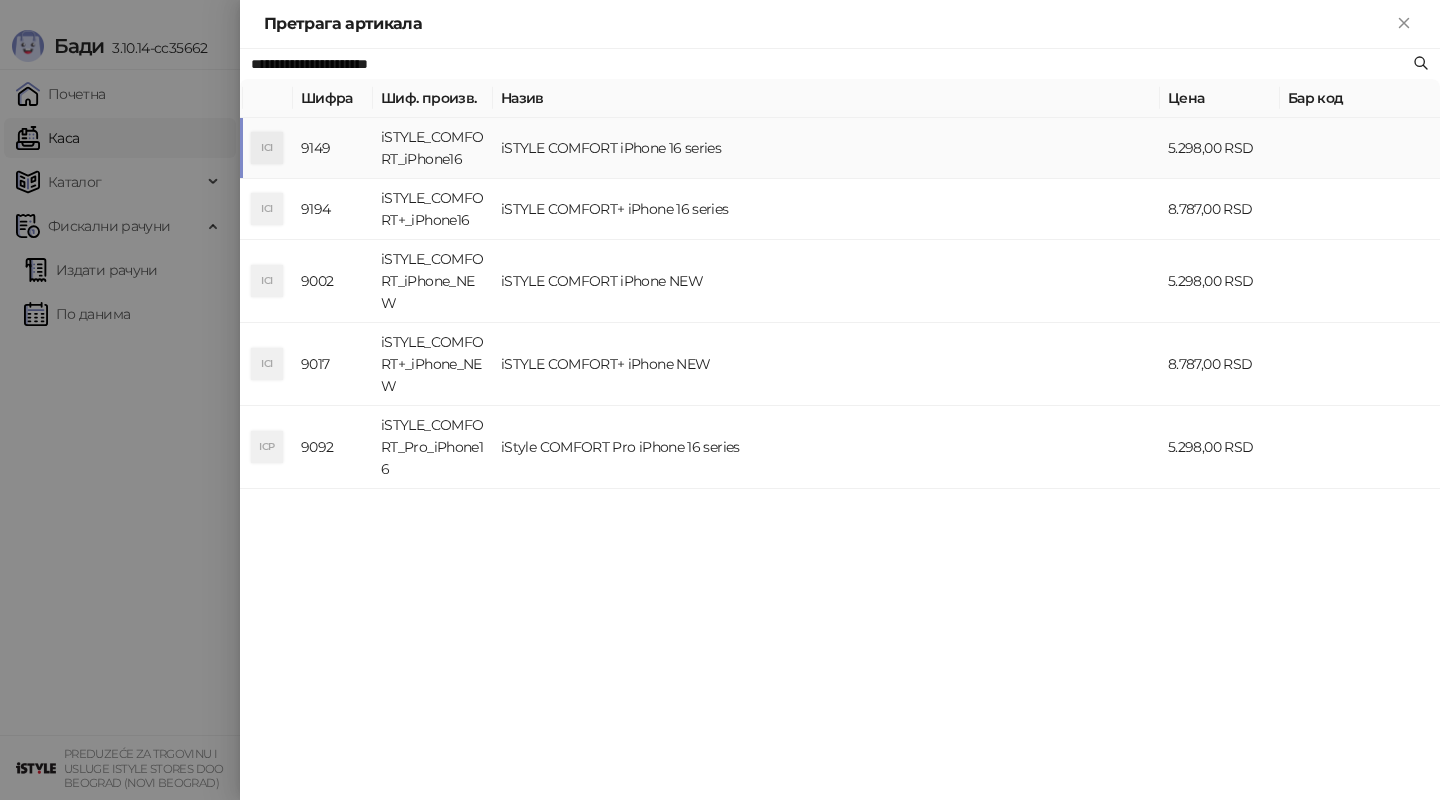 click on "iSTYLE COMFORT iPhone 16 series" at bounding box center (826, 148) 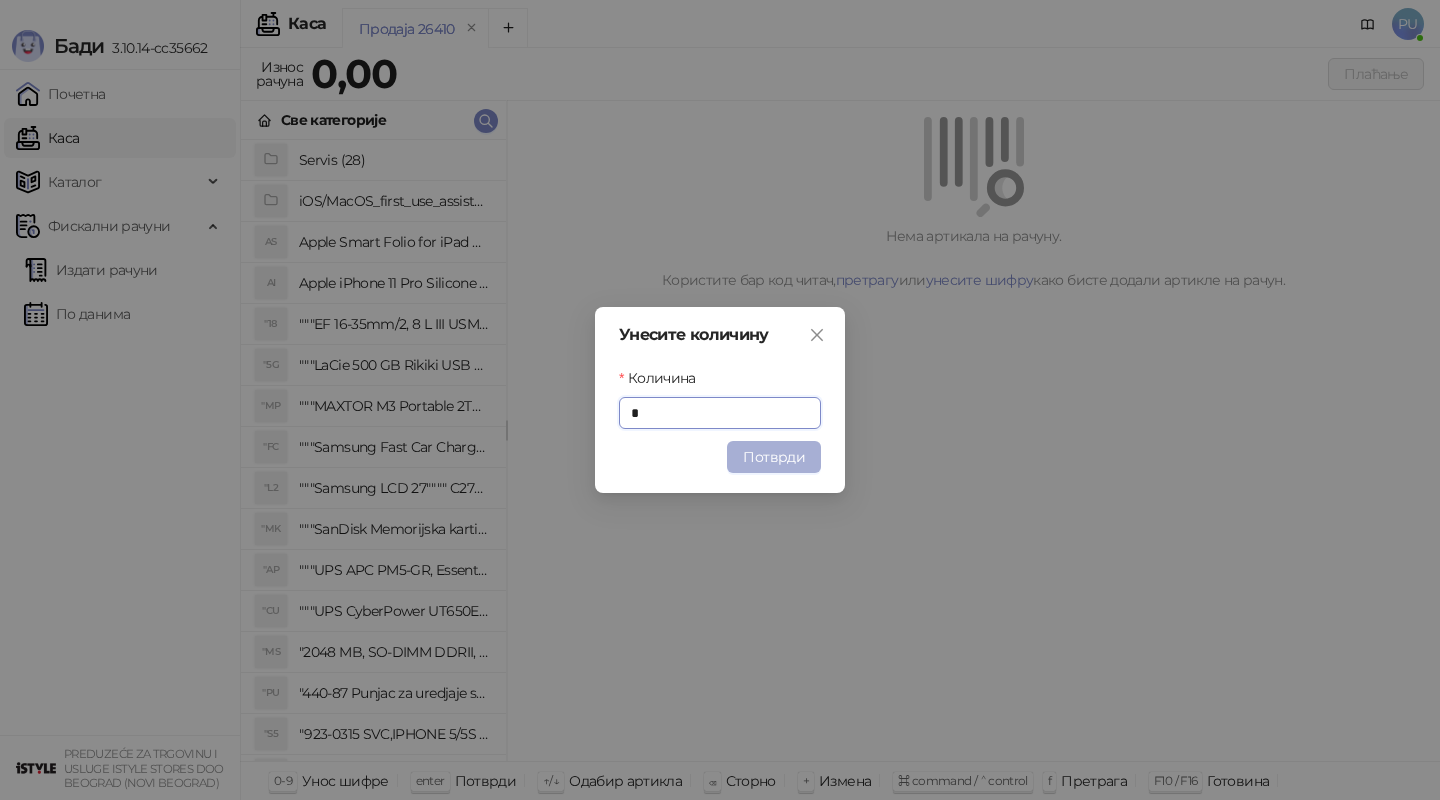 click on "Потврди" at bounding box center [774, 457] 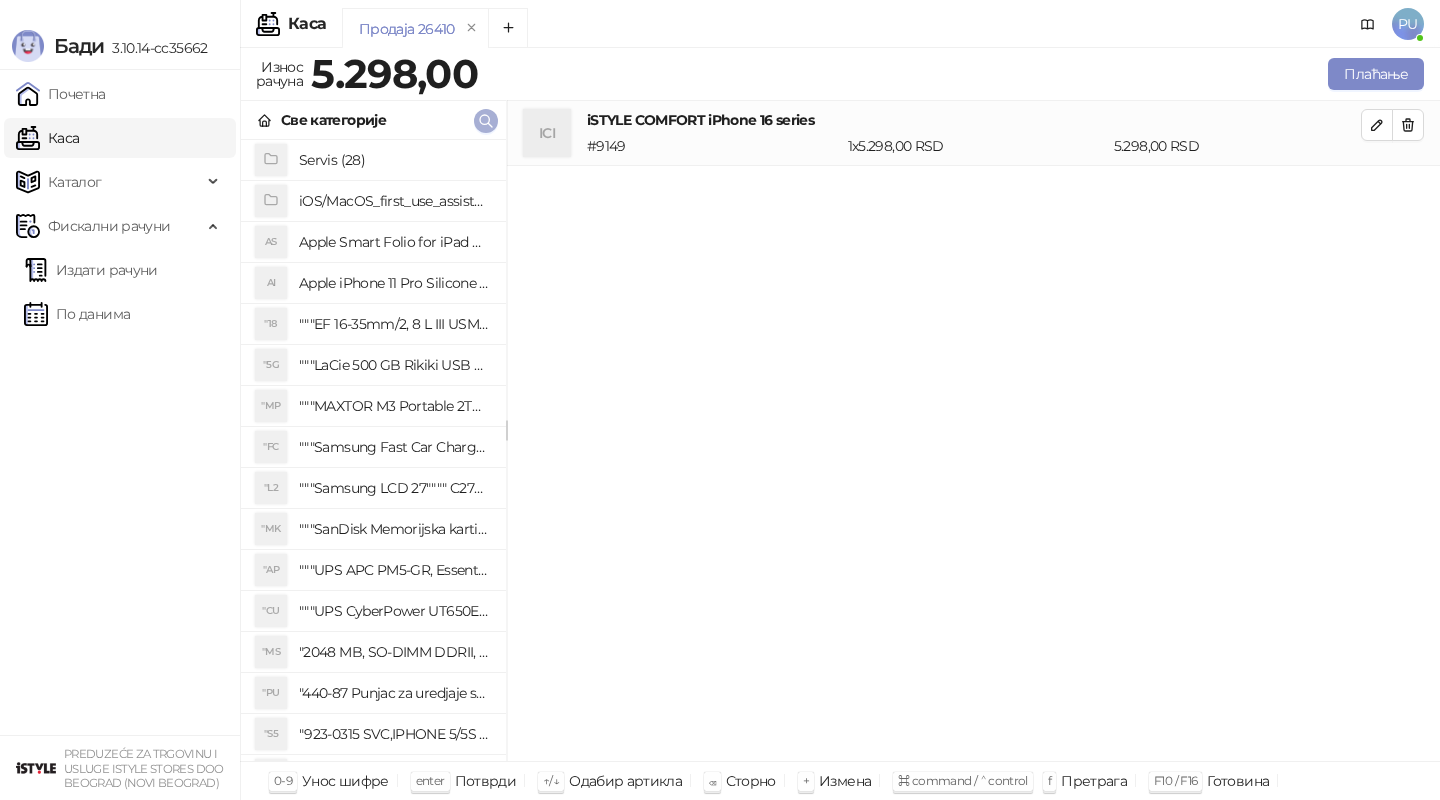 click 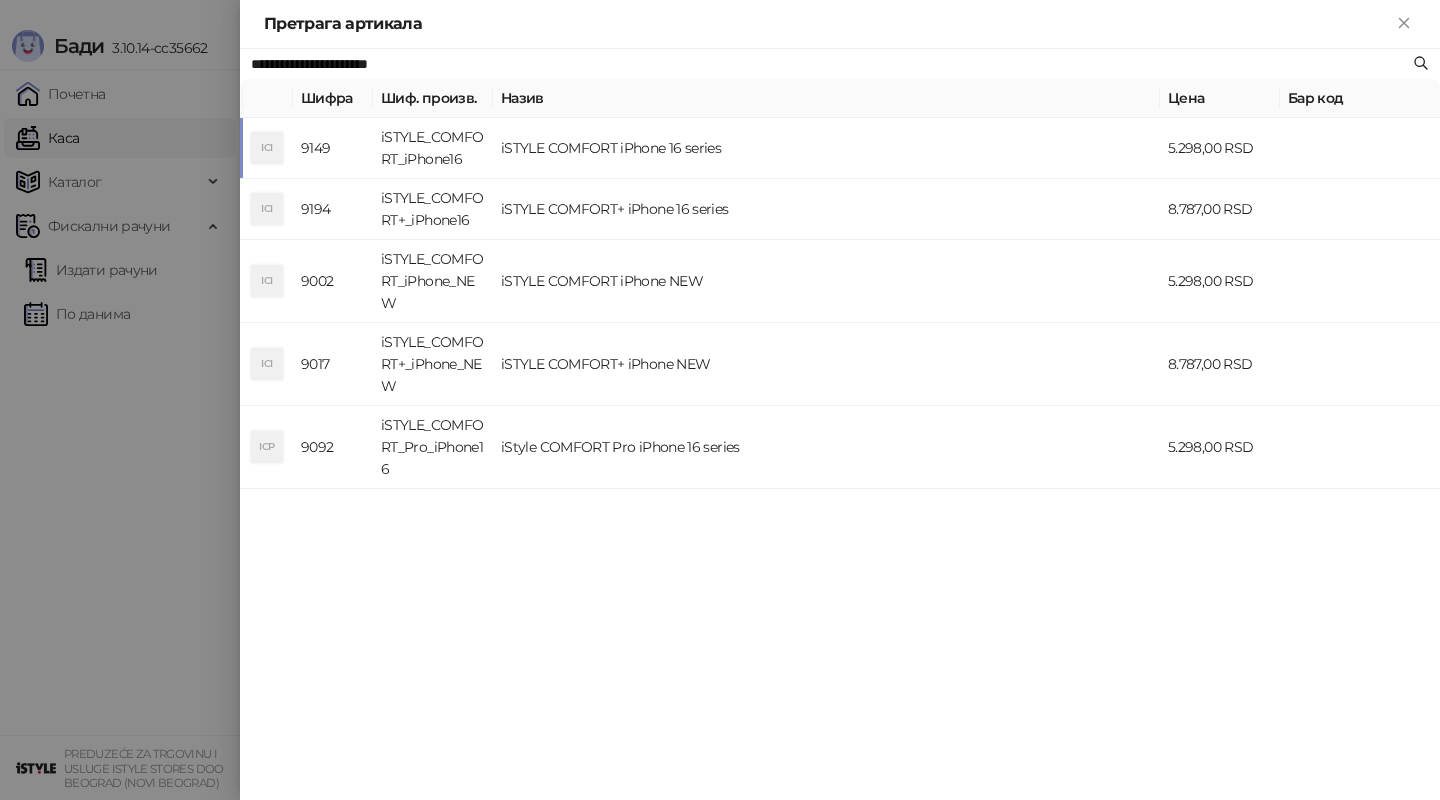 click at bounding box center [720, 400] 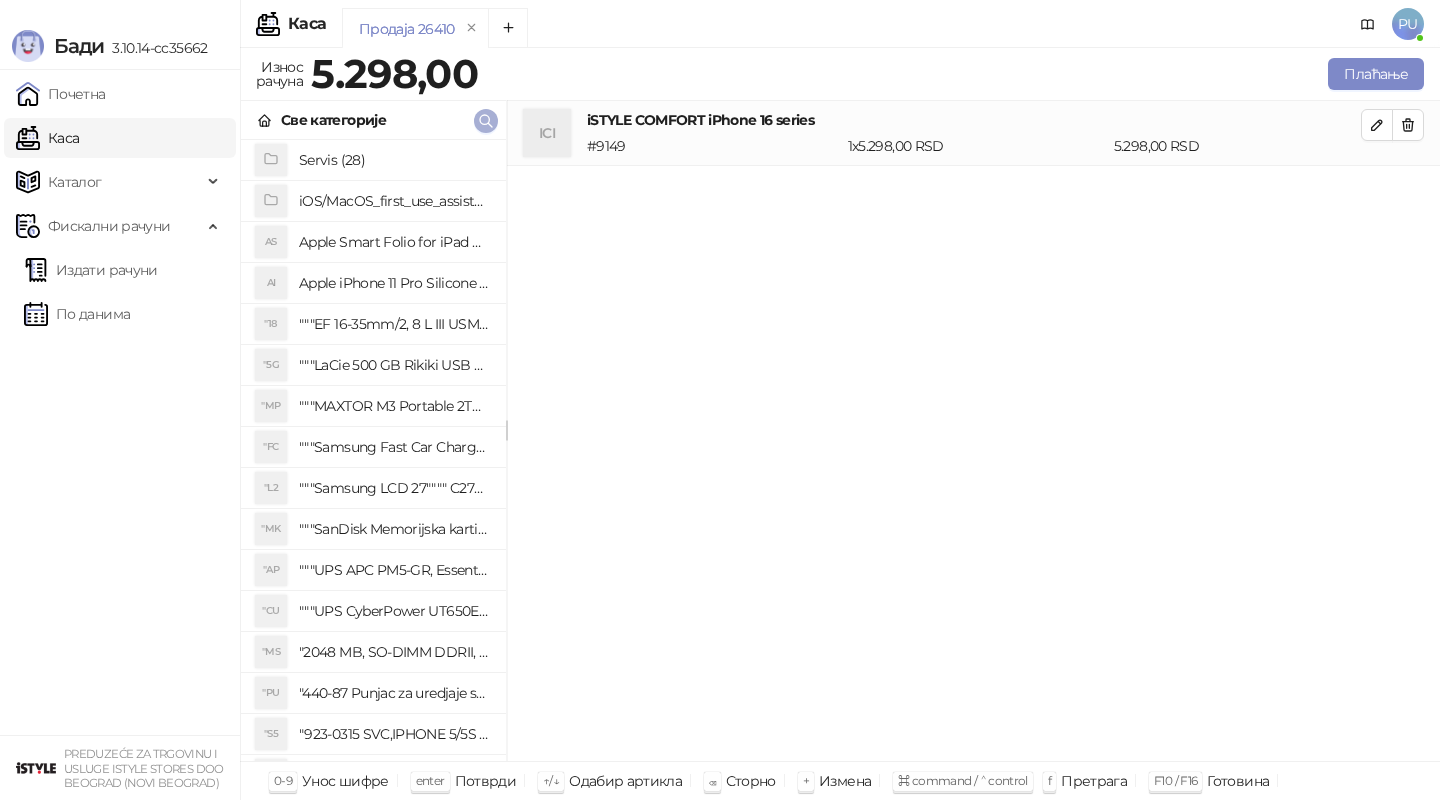 click 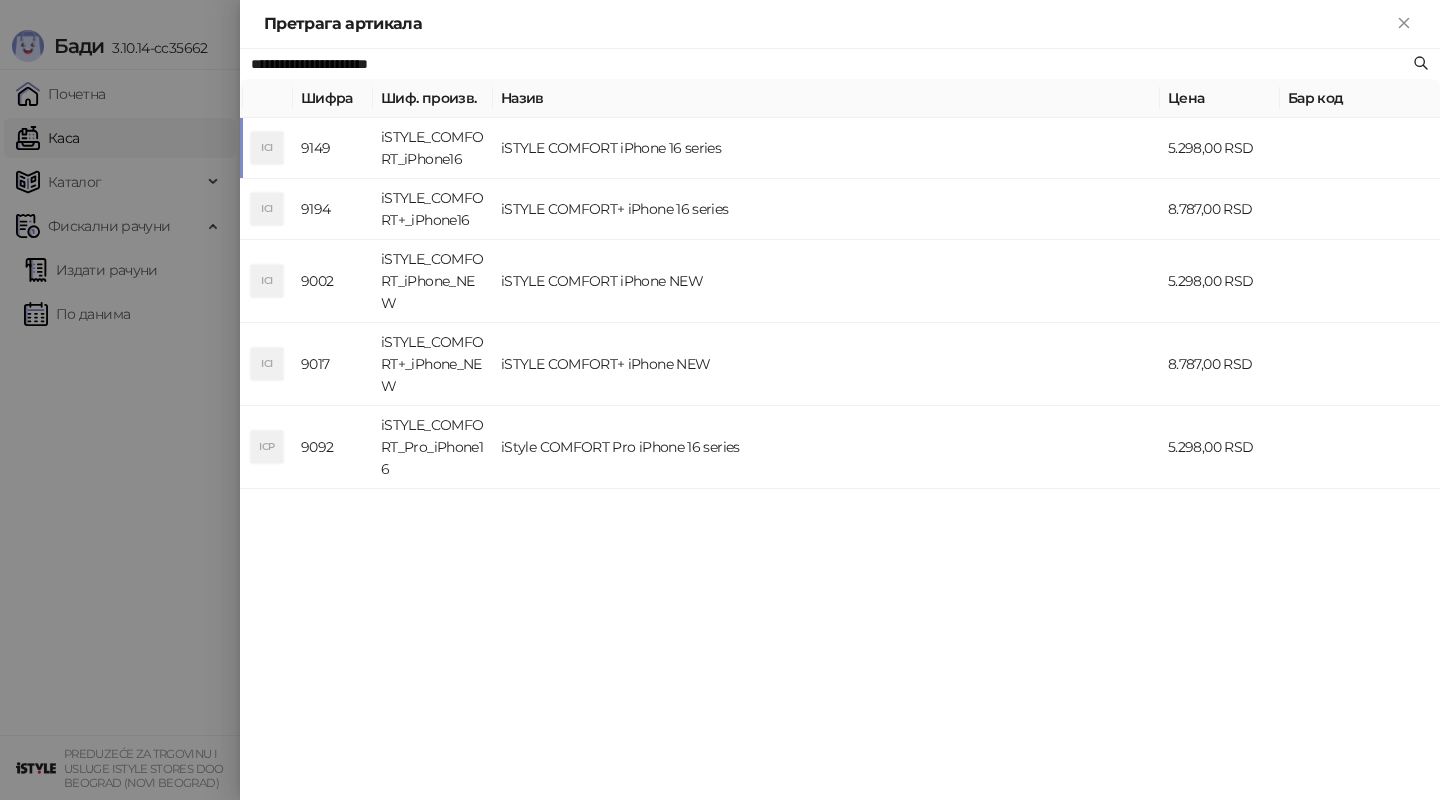 paste 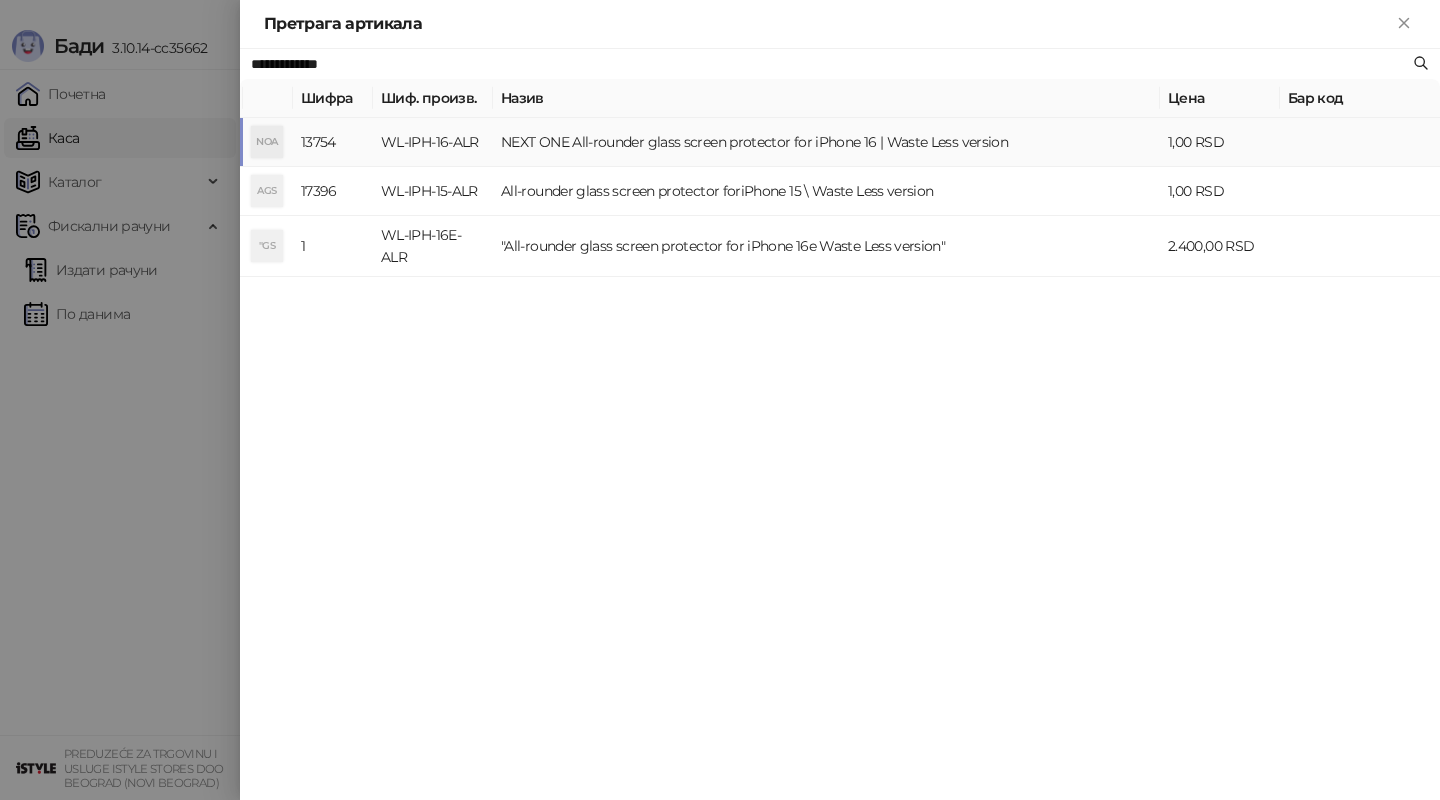 click on "NEXT ONE All-rounder glass screen protector for iPhone 16 | Waste Less version" at bounding box center [826, 142] 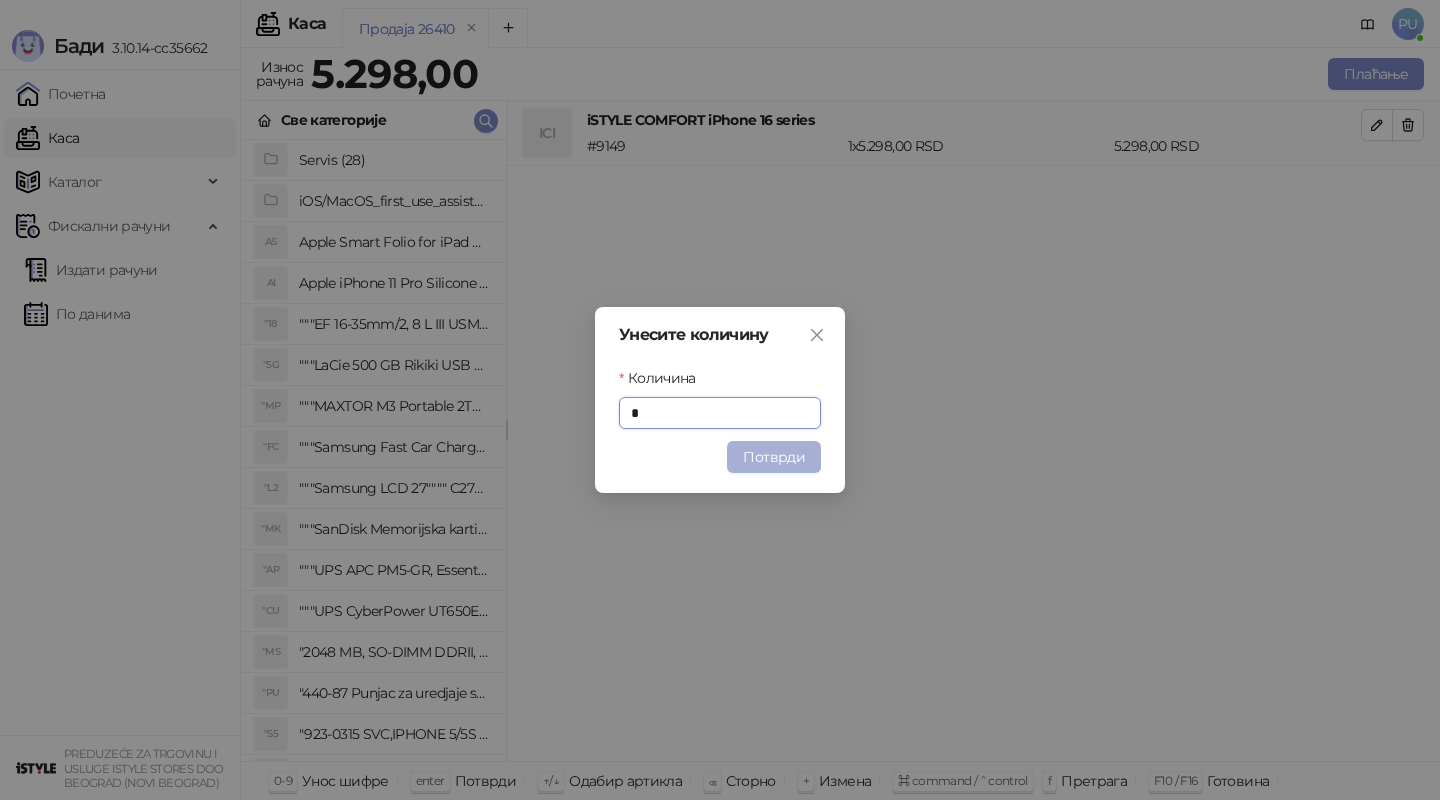 click on "Потврди" at bounding box center [774, 457] 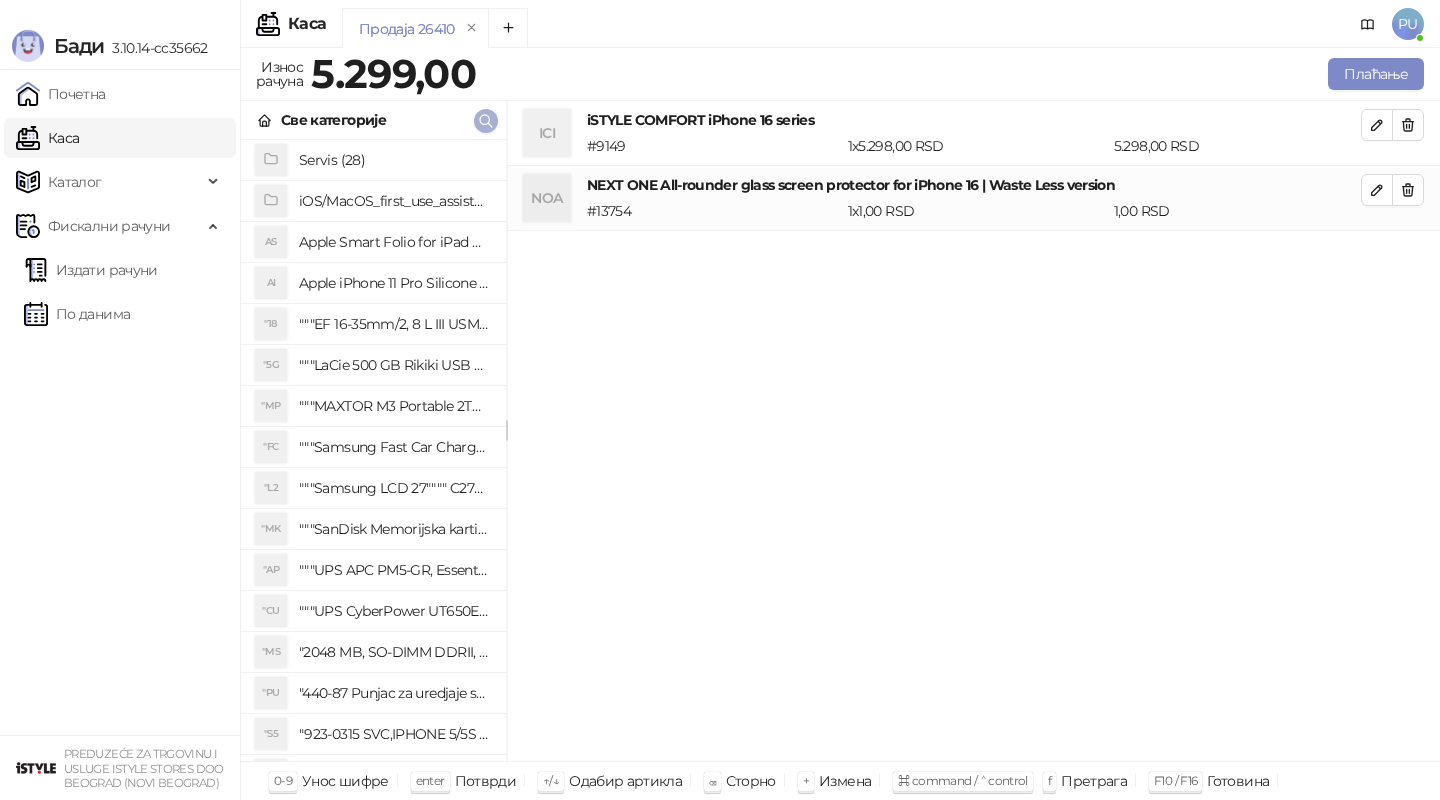 click 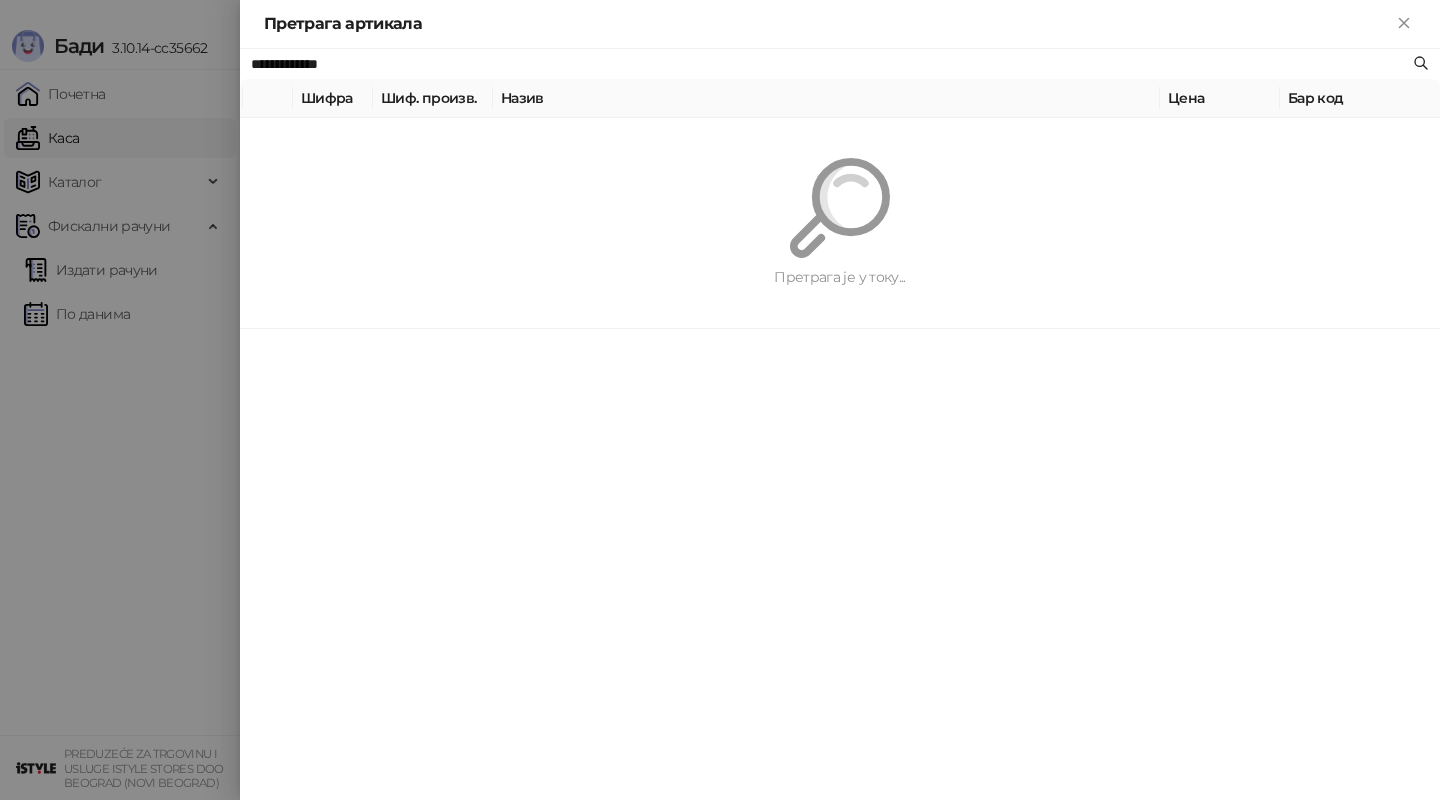 paste 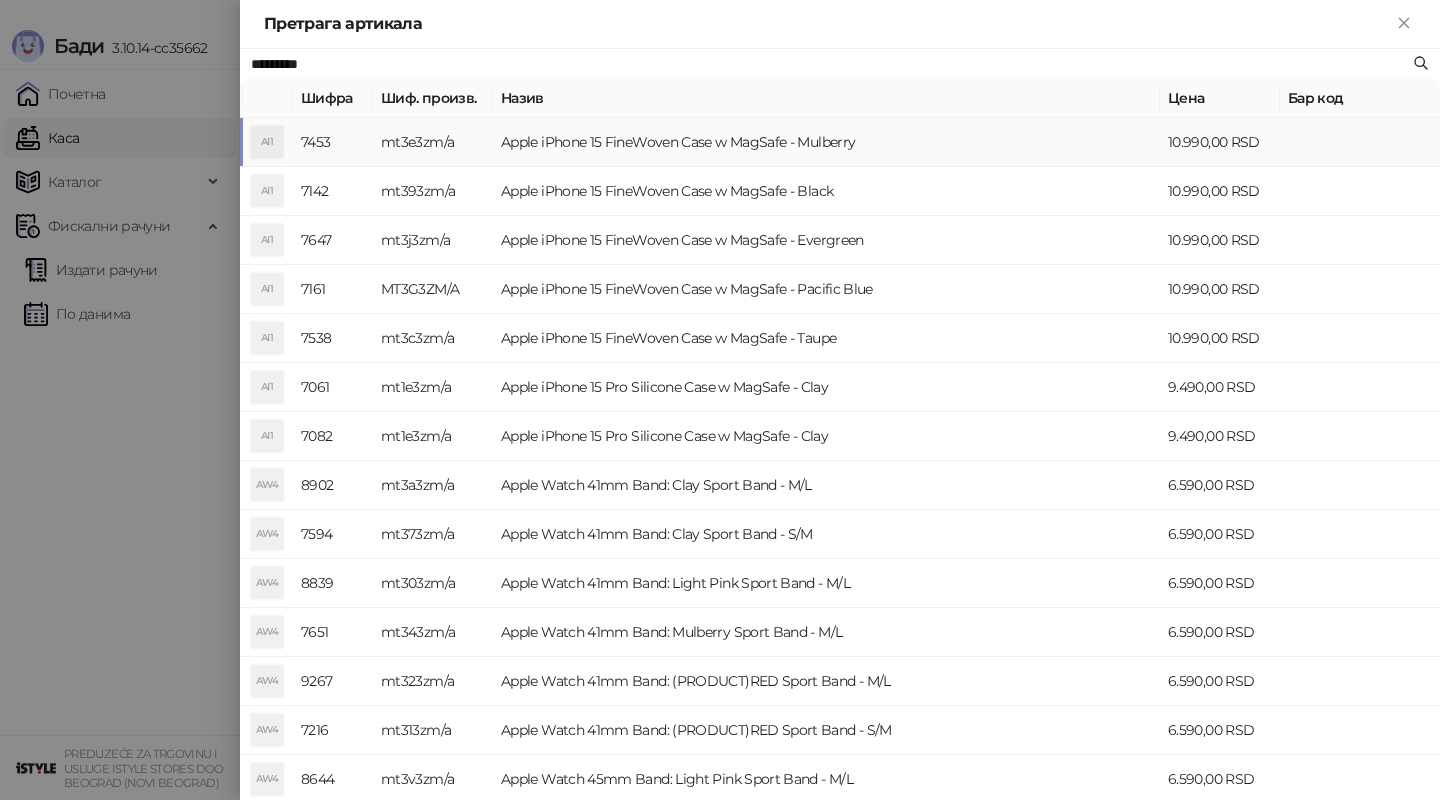 type on "*********" 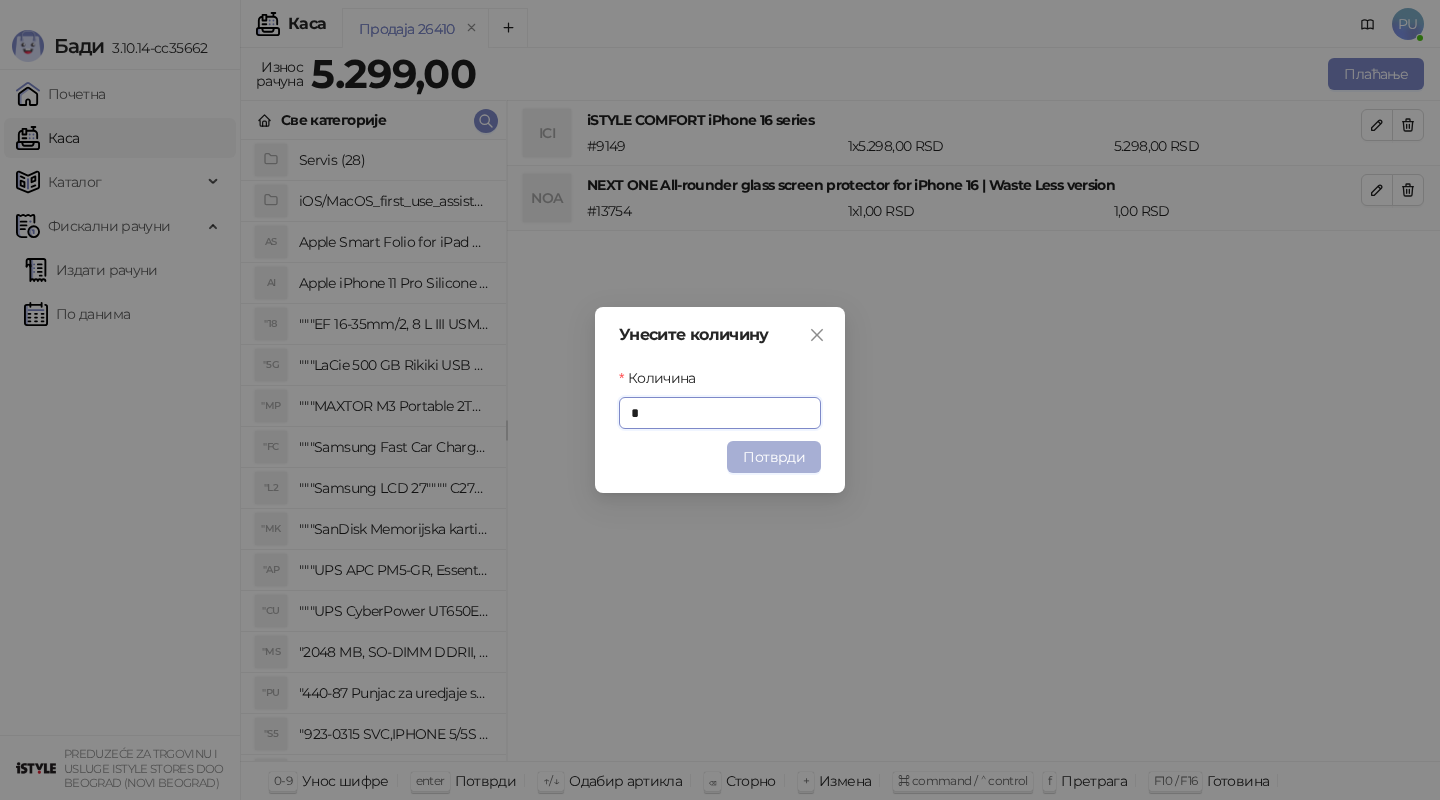 click on "Потврди" at bounding box center [774, 457] 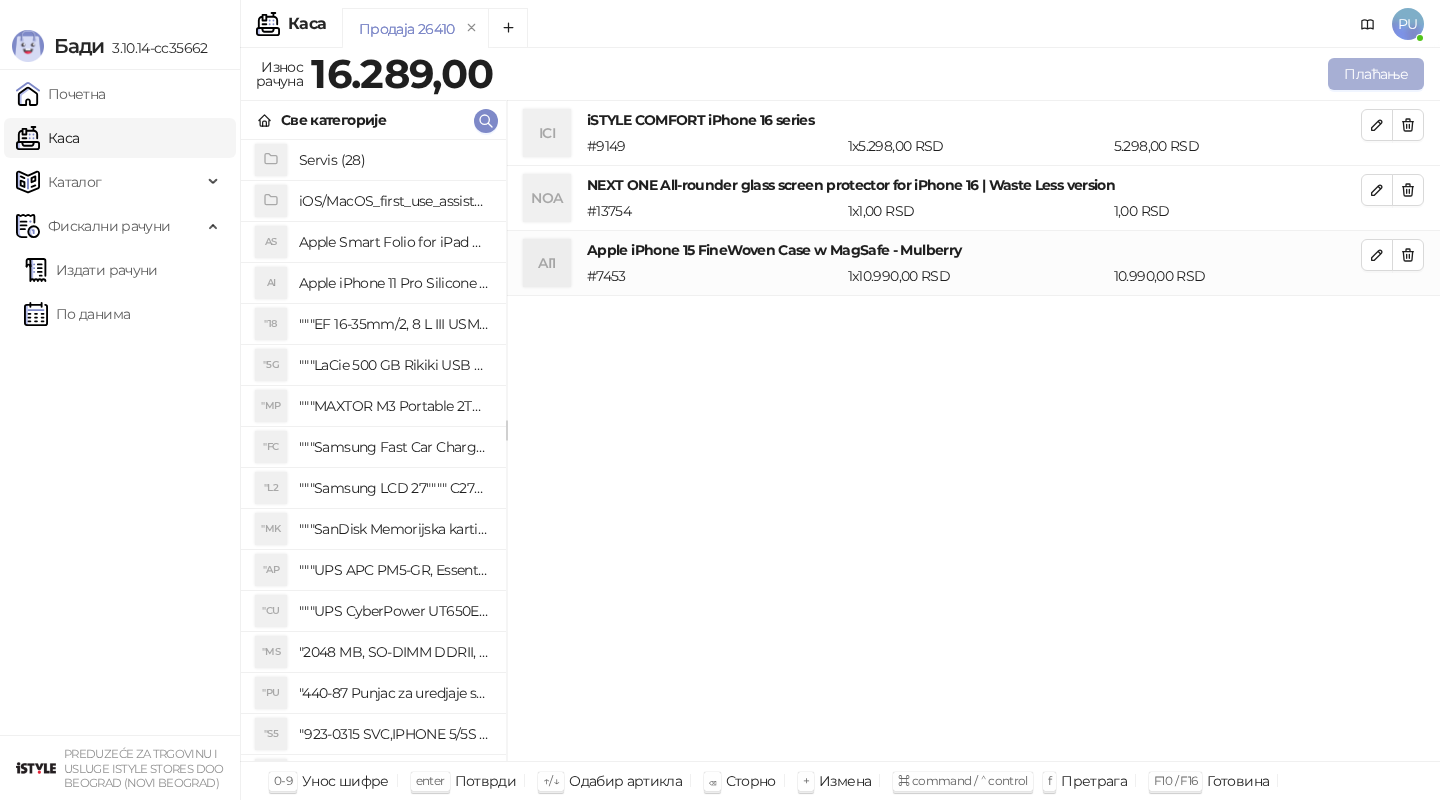 click on "Плаћање" at bounding box center (1376, 74) 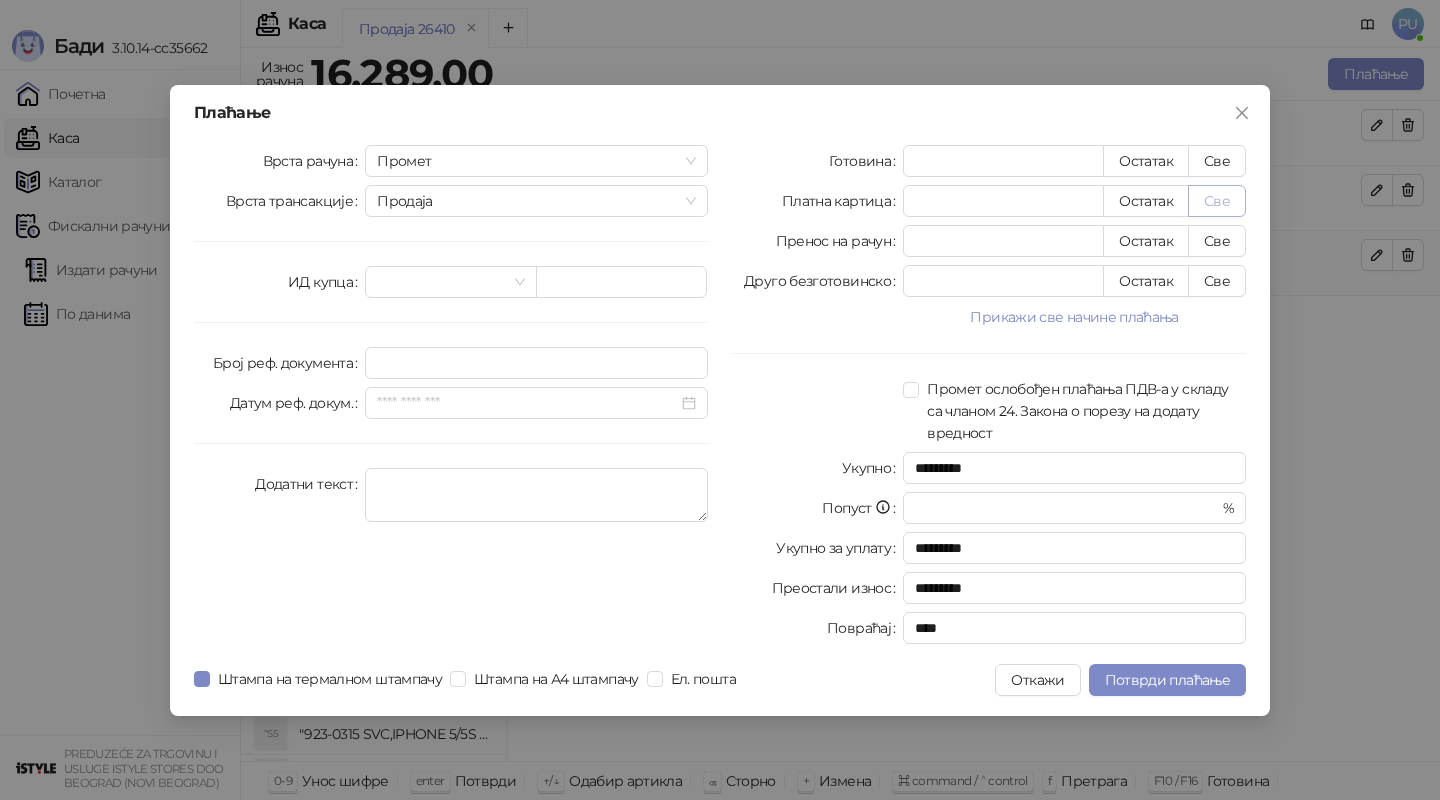 click on "Све" at bounding box center [1217, 201] 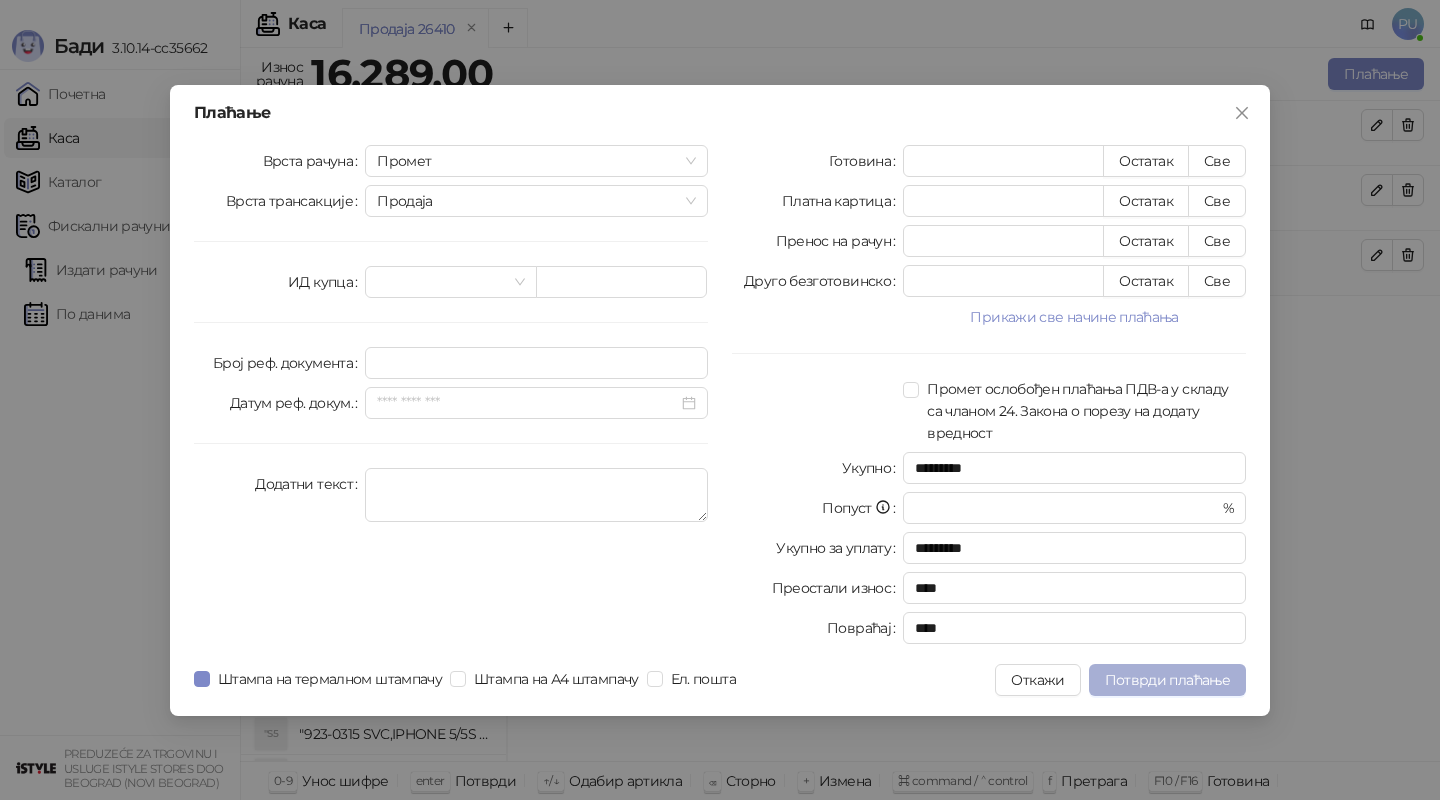 click on "Потврди плаћање" at bounding box center (1167, 680) 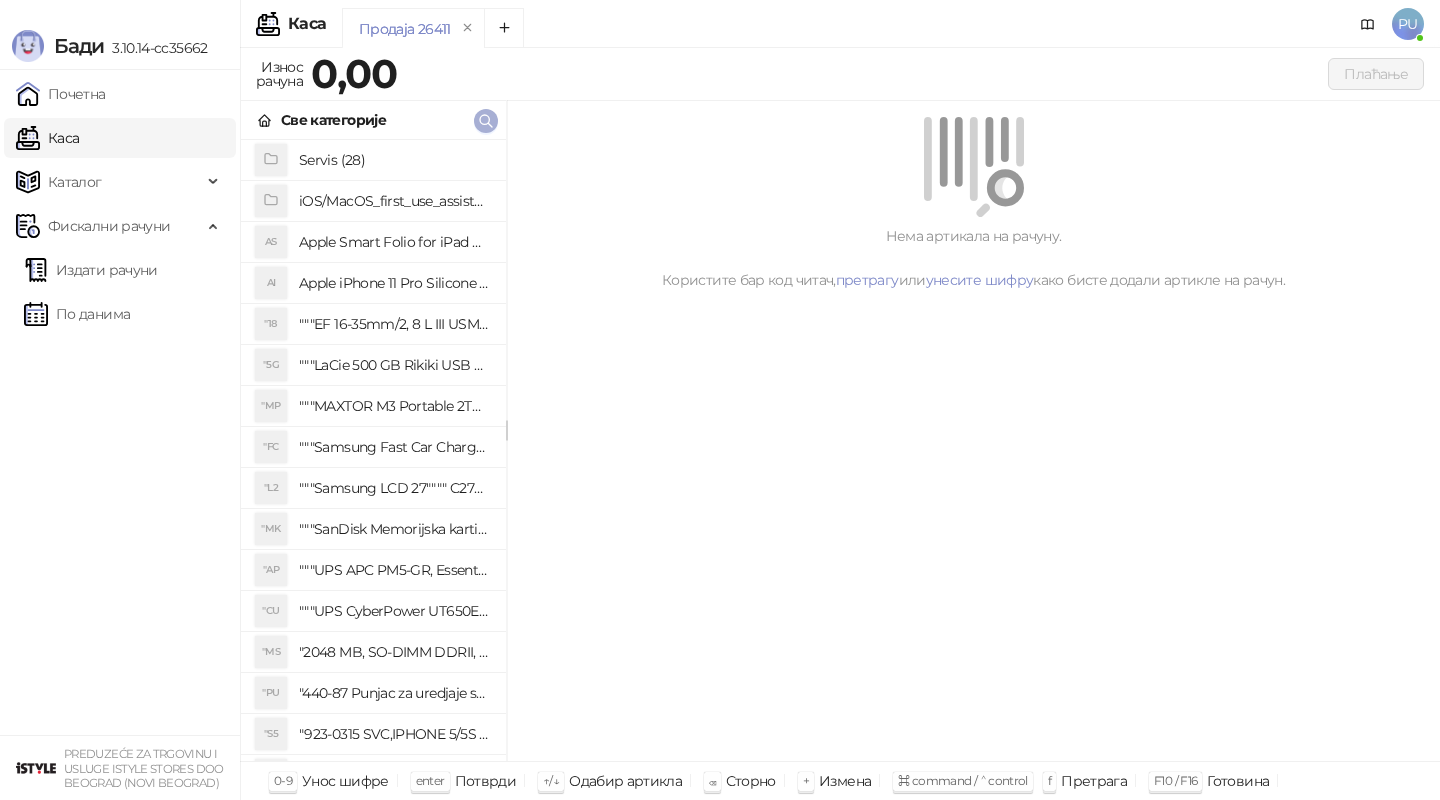 click 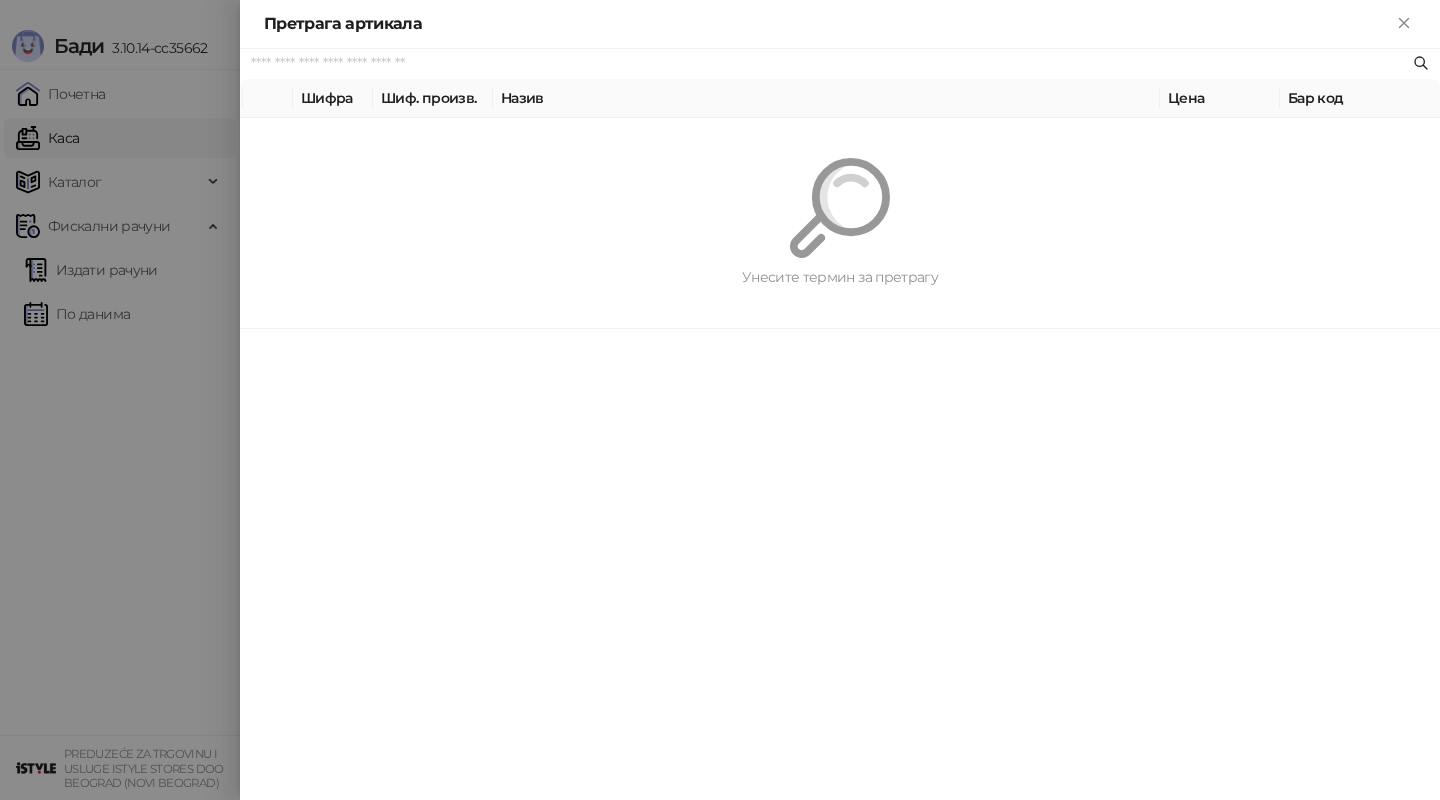 paste on "**********" 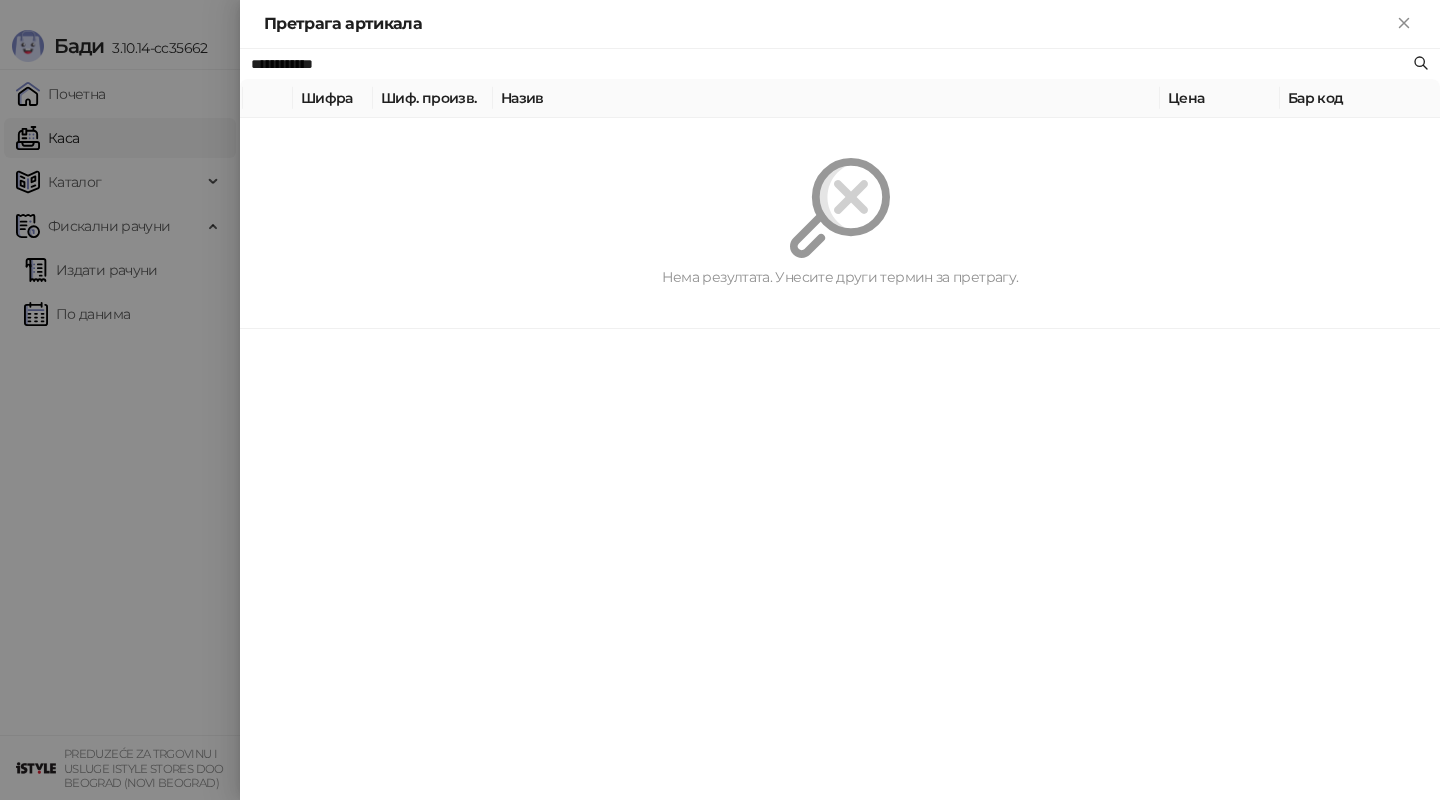 drag, startPoint x: 453, startPoint y: 69, endPoint x: 227, endPoint y: 69, distance: 226 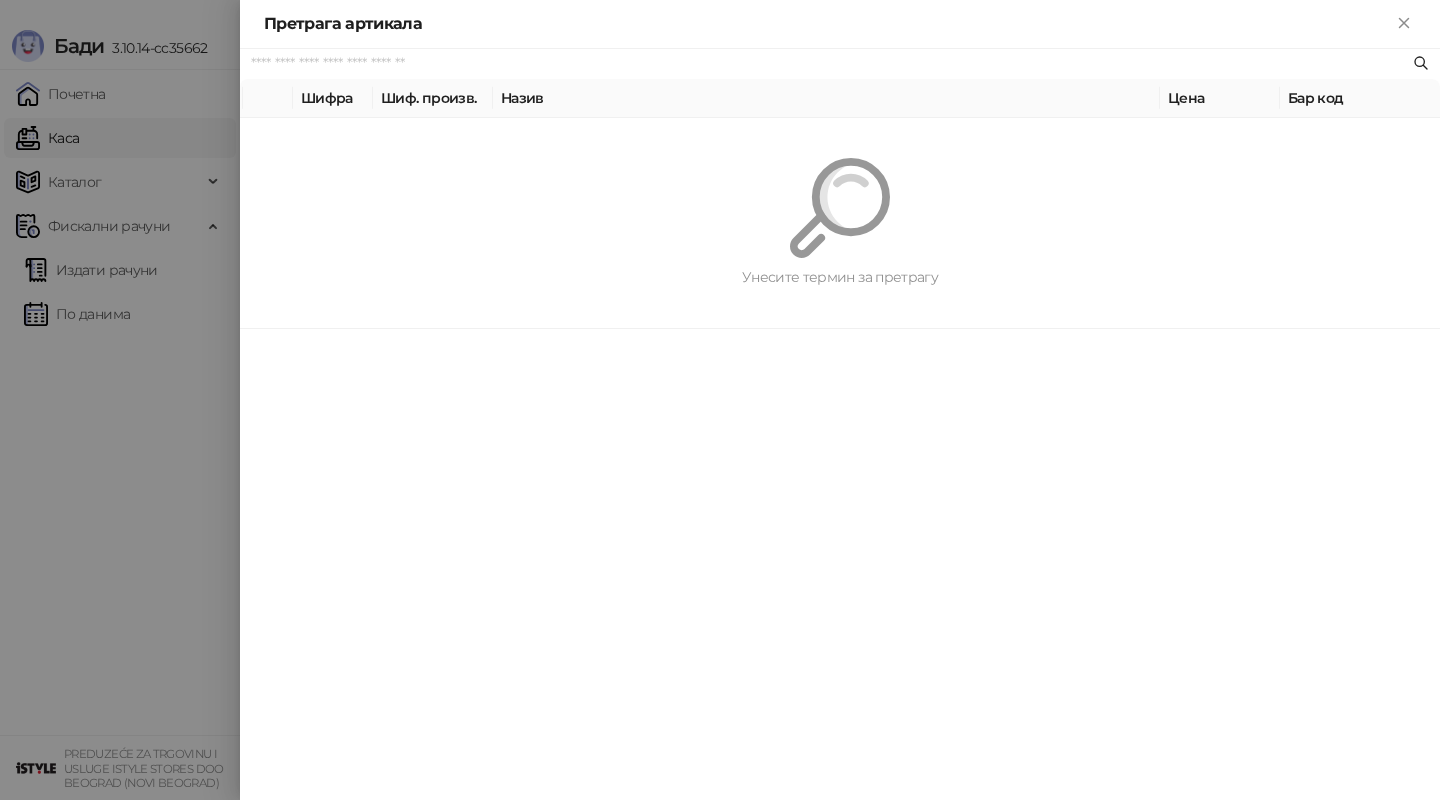 paste on "**********" 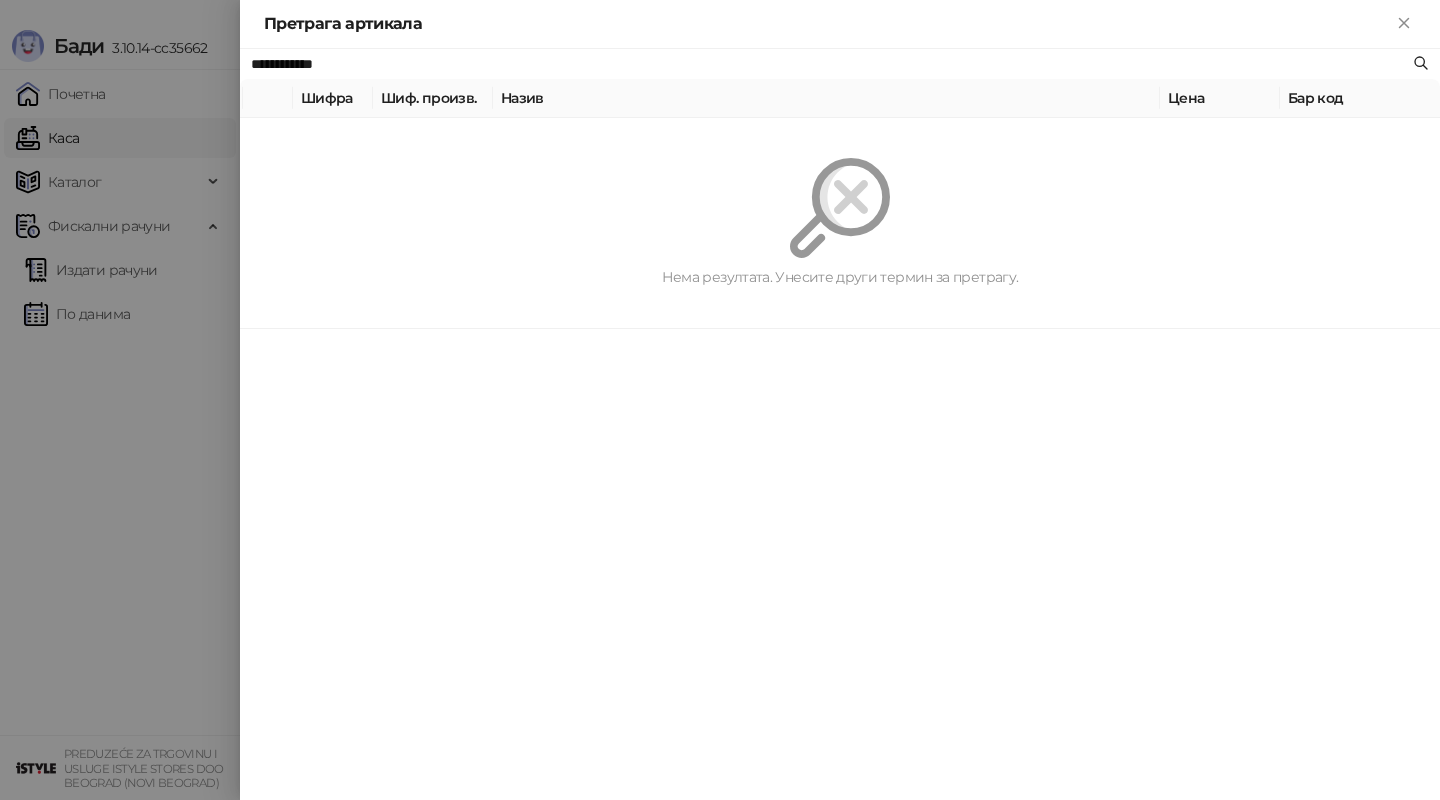 drag, startPoint x: 364, startPoint y: 56, endPoint x: 91, endPoint y: 75, distance: 273.66037 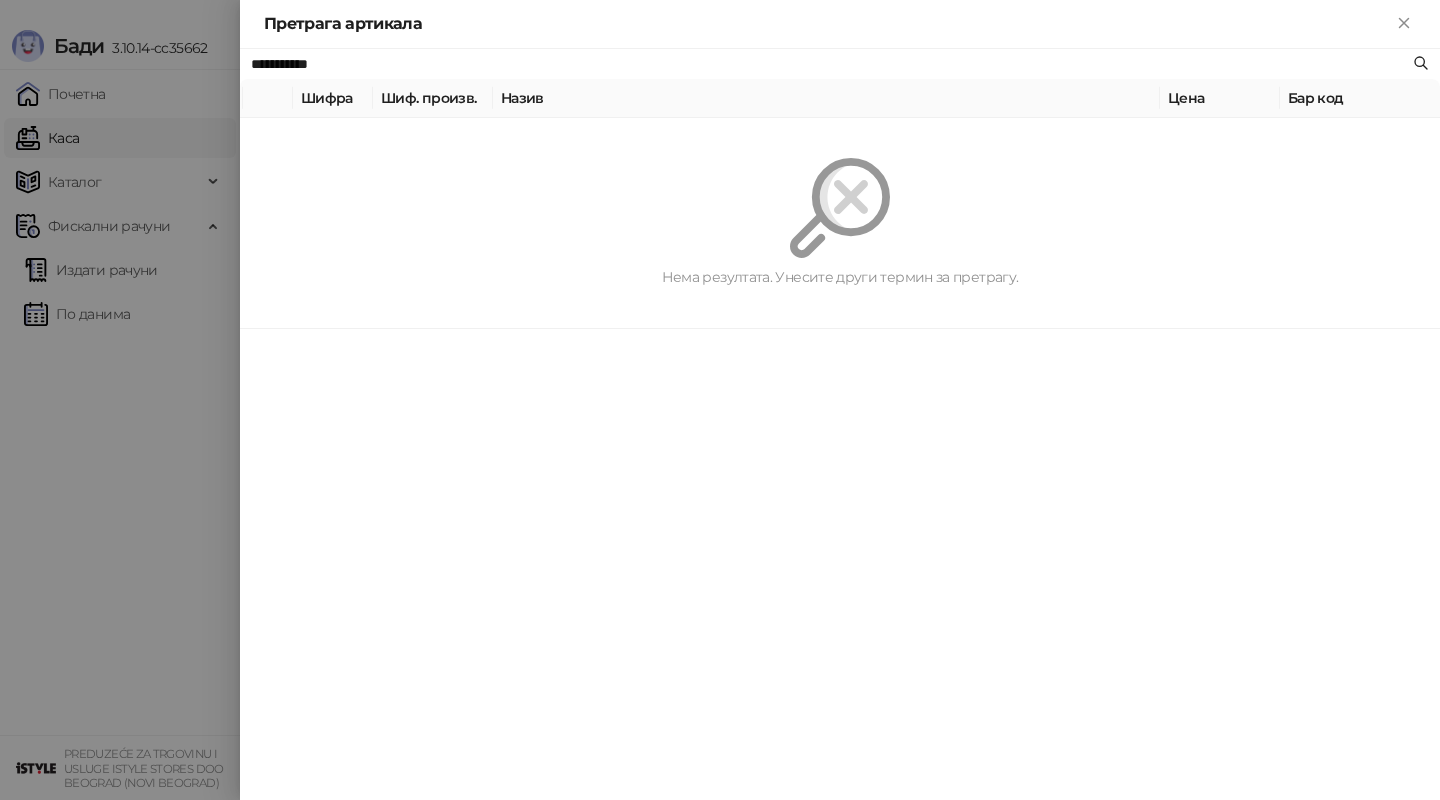 drag, startPoint x: 308, startPoint y: 62, endPoint x: 136, endPoint y: 62, distance: 172 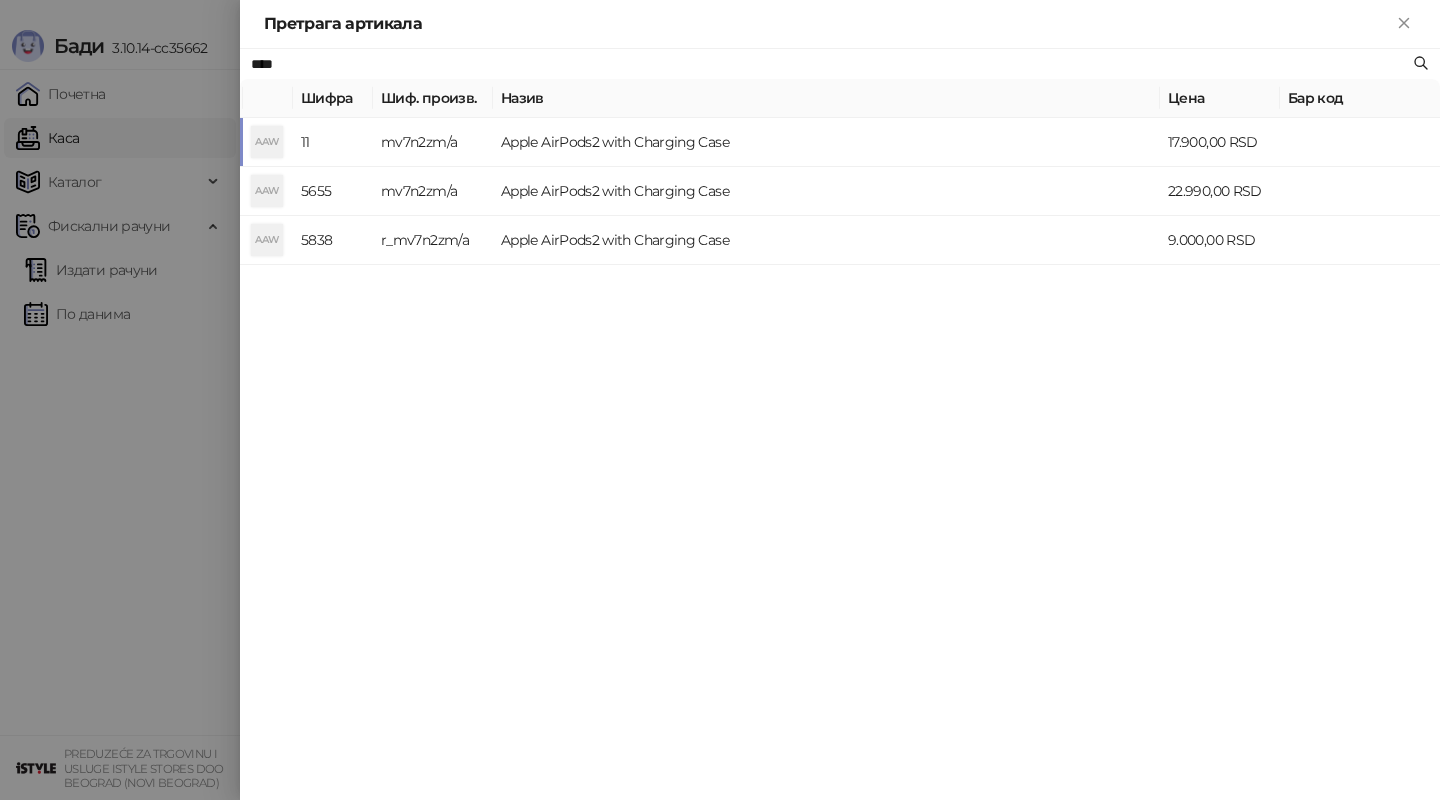 click on "****" at bounding box center (830, 64) 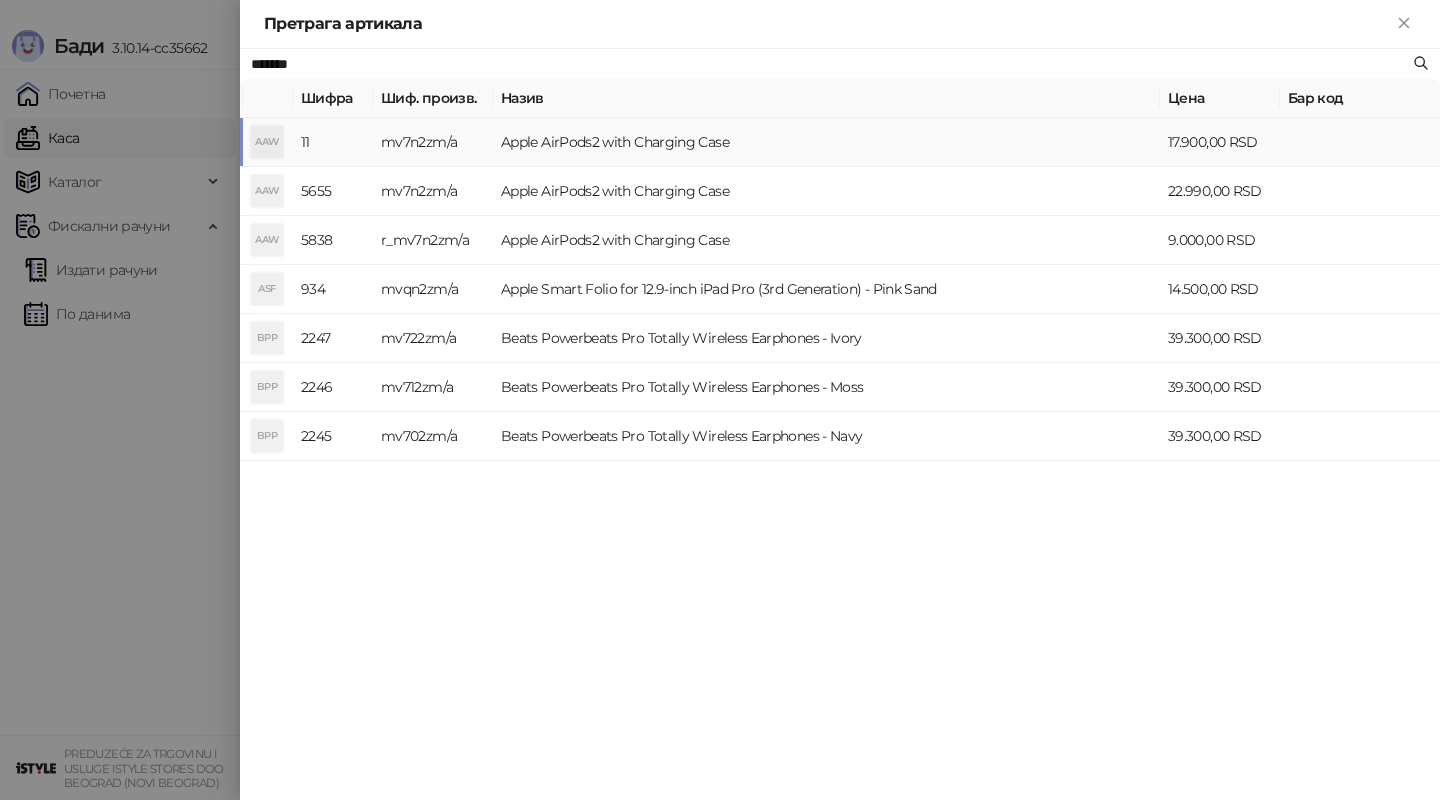 type on "*******" 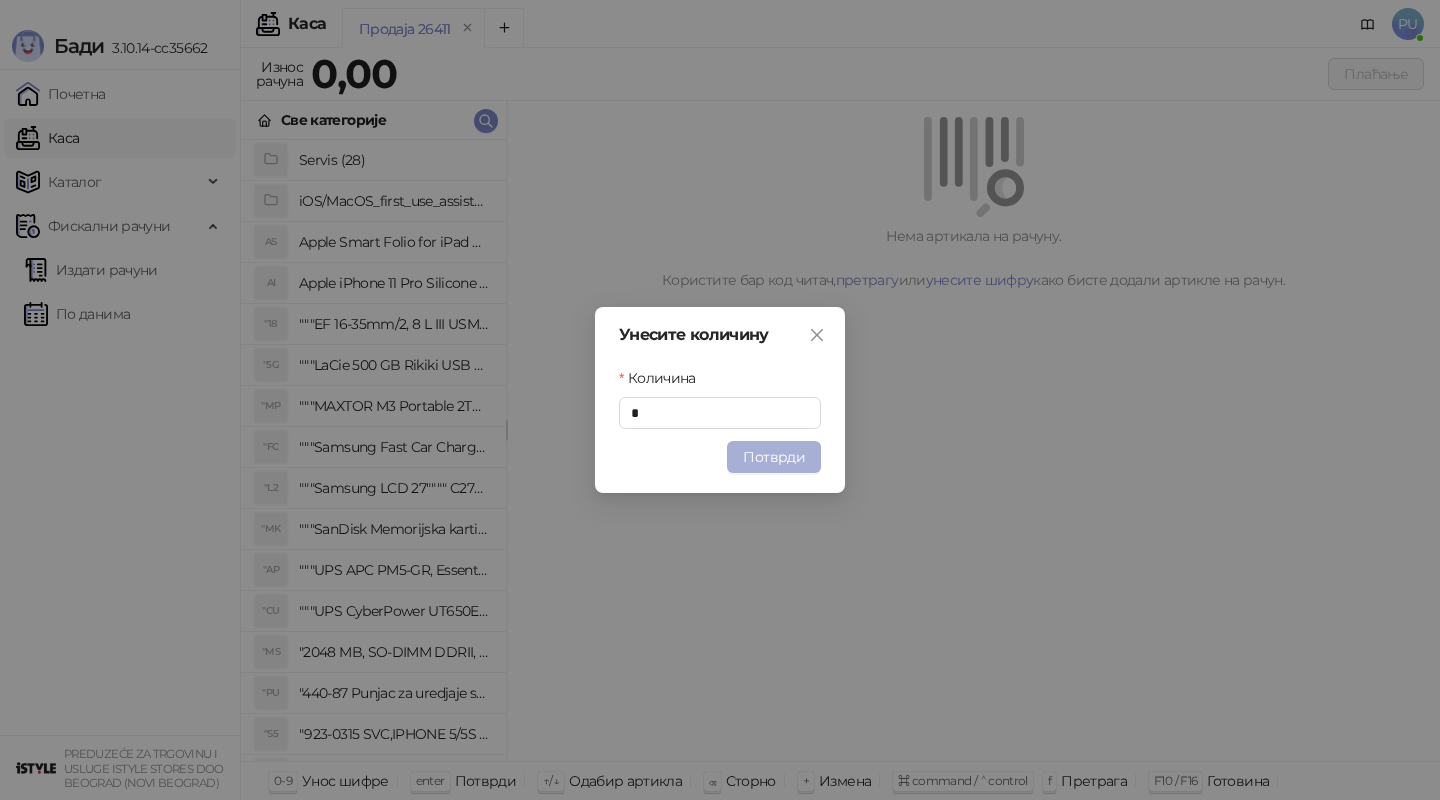 click on "Потврди" at bounding box center (774, 457) 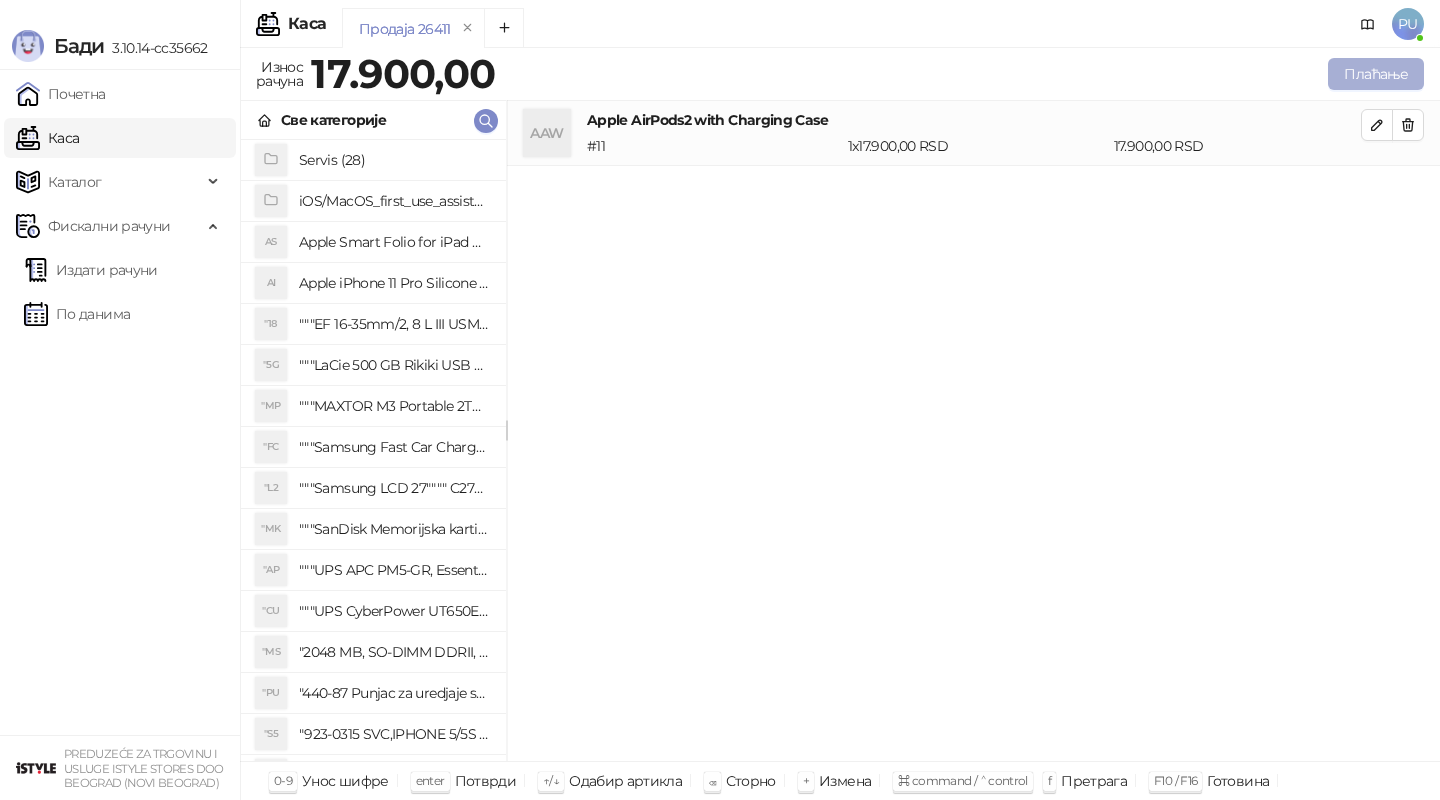 click on "Плаћање" at bounding box center (1376, 74) 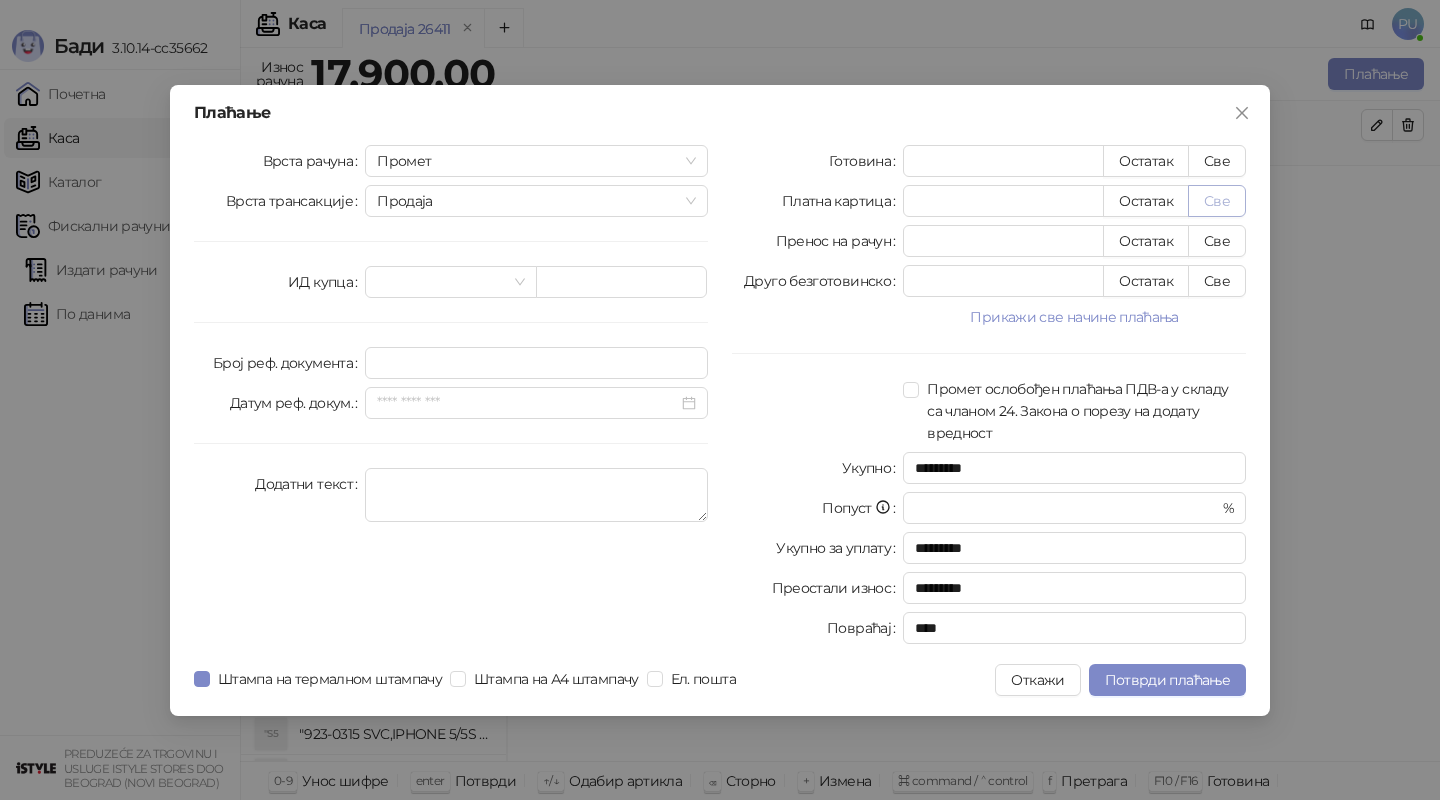 click on "Све" at bounding box center [1217, 201] 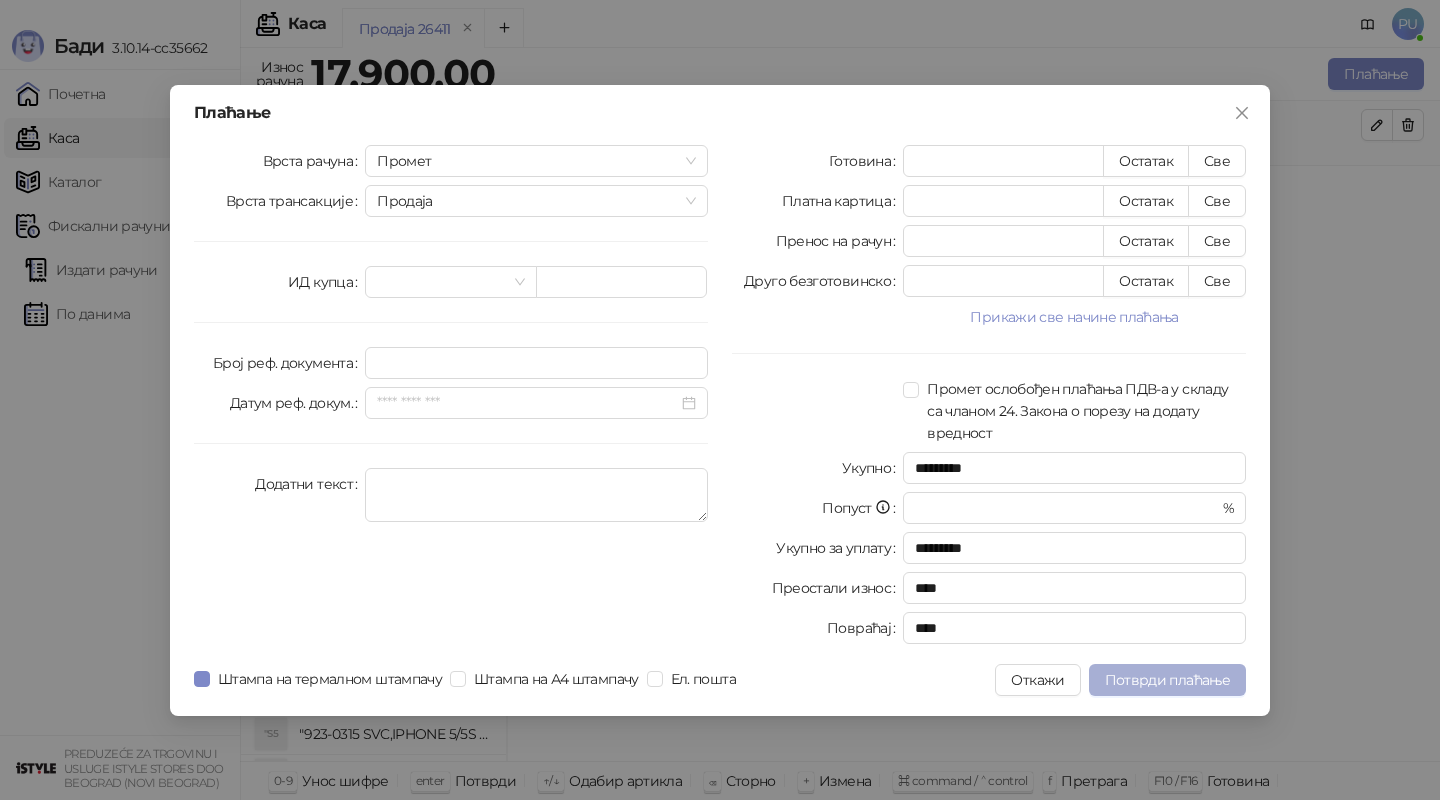 click on "Потврди плаћање" at bounding box center (1167, 680) 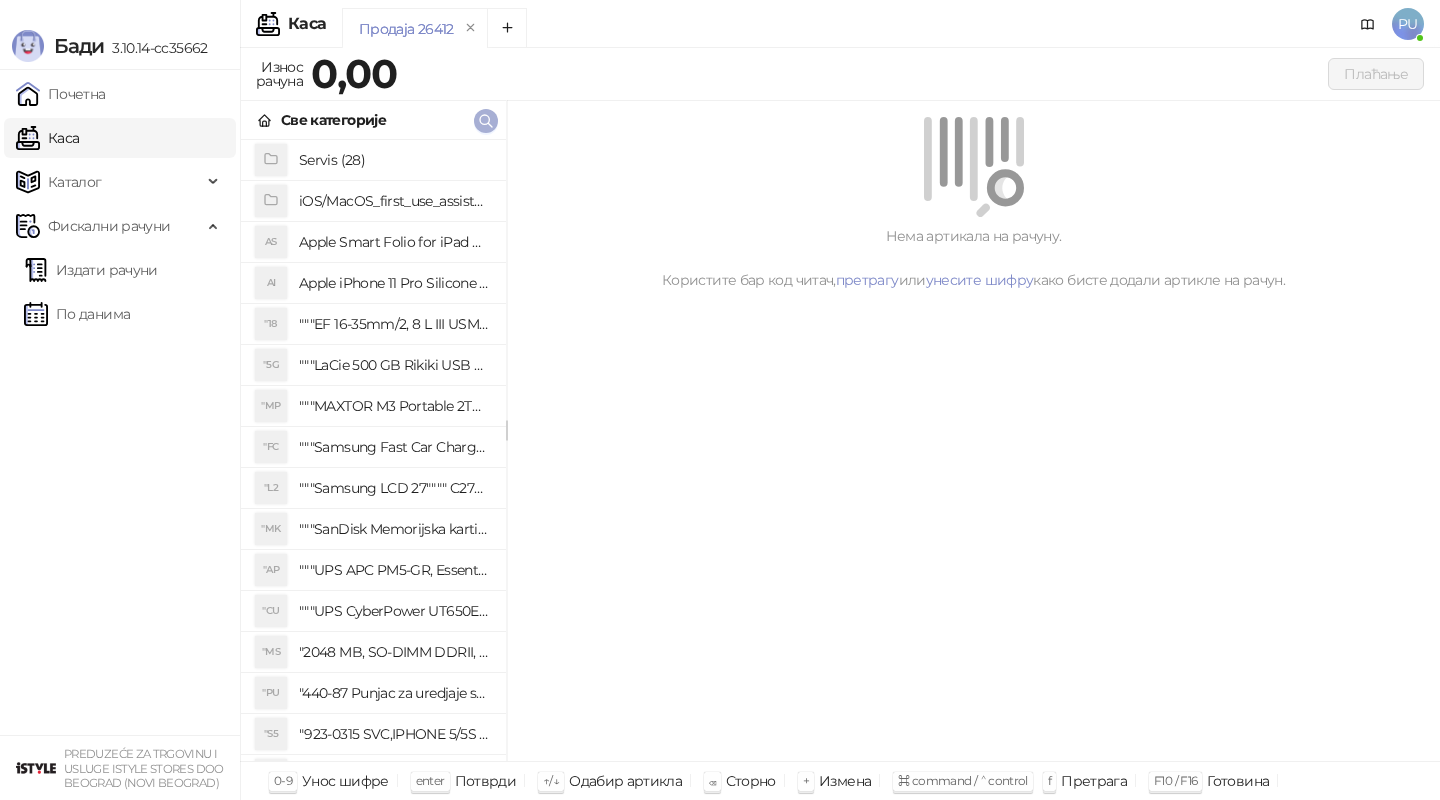 click 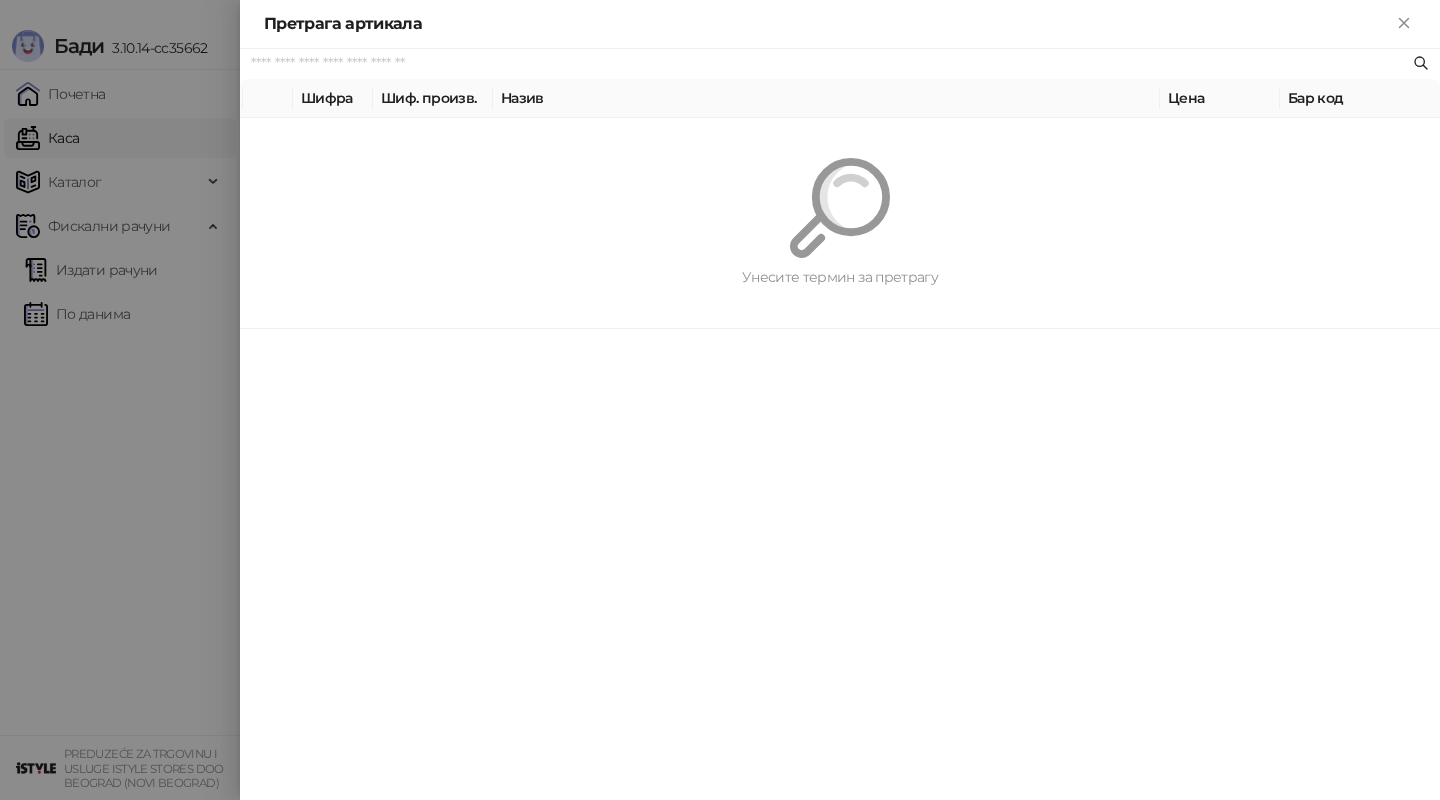 paste on "*********" 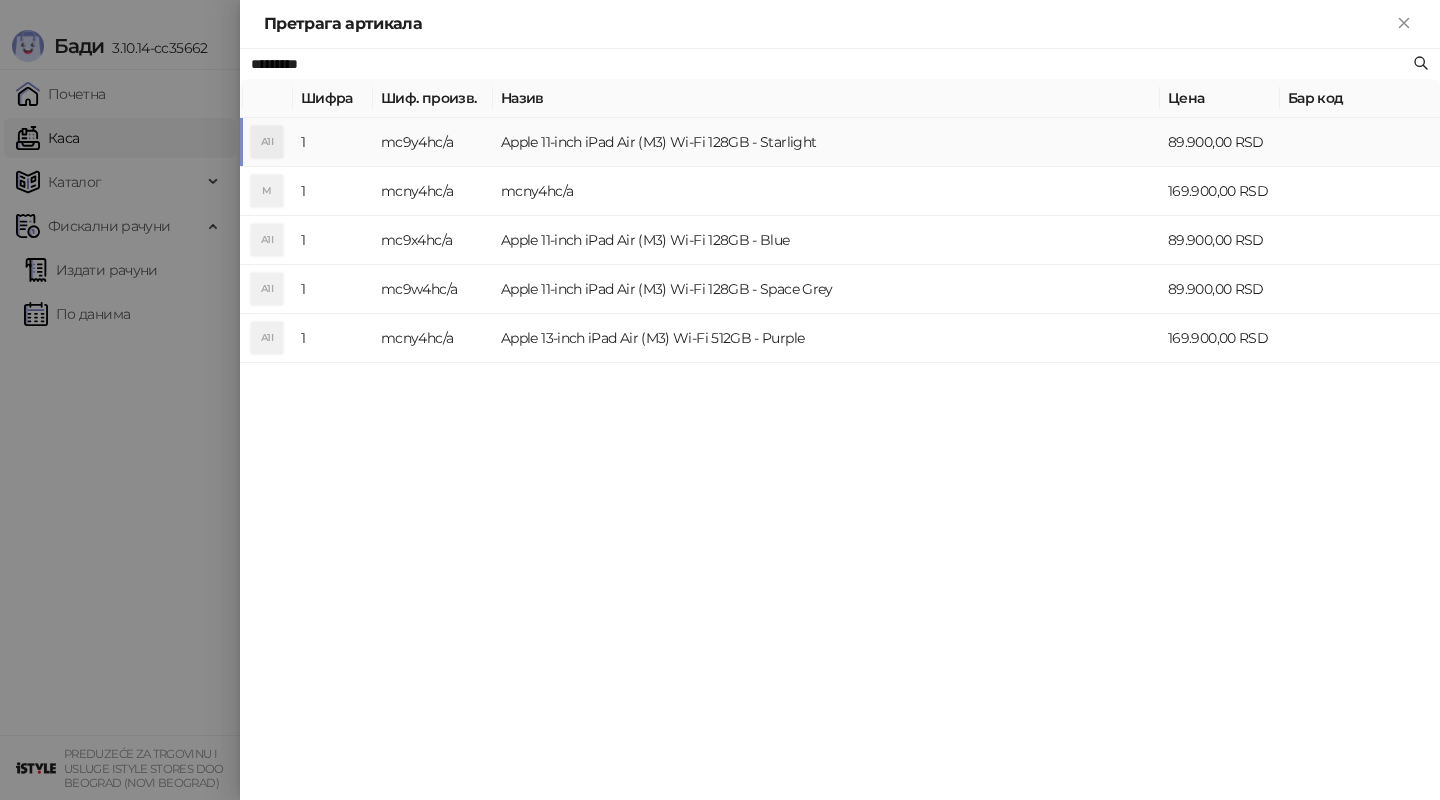 click on "Apple 11-inch iPad Air (M3) Wi-Fi 128GB - Starlight" at bounding box center (826, 142) 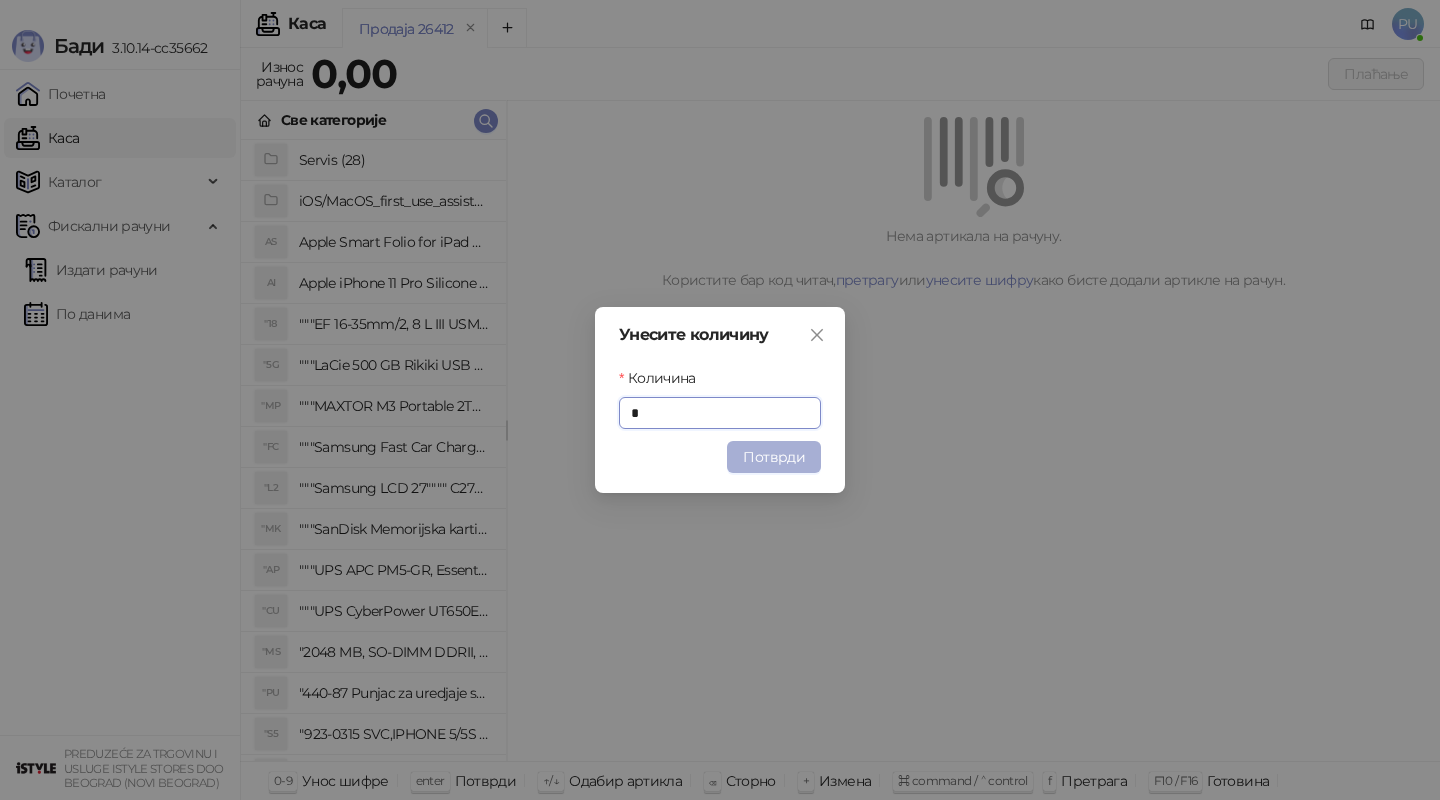 click on "Потврди" at bounding box center (774, 457) 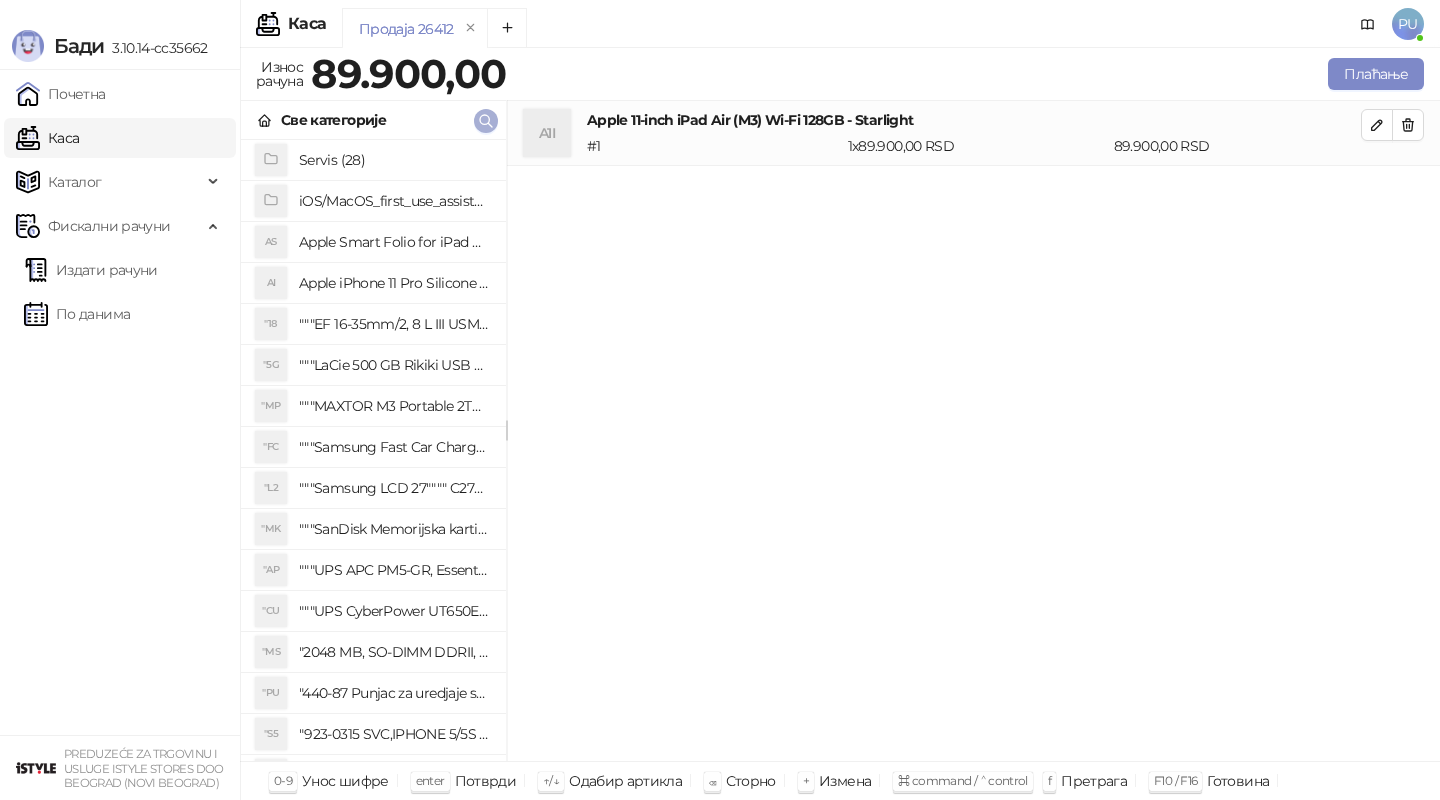 click 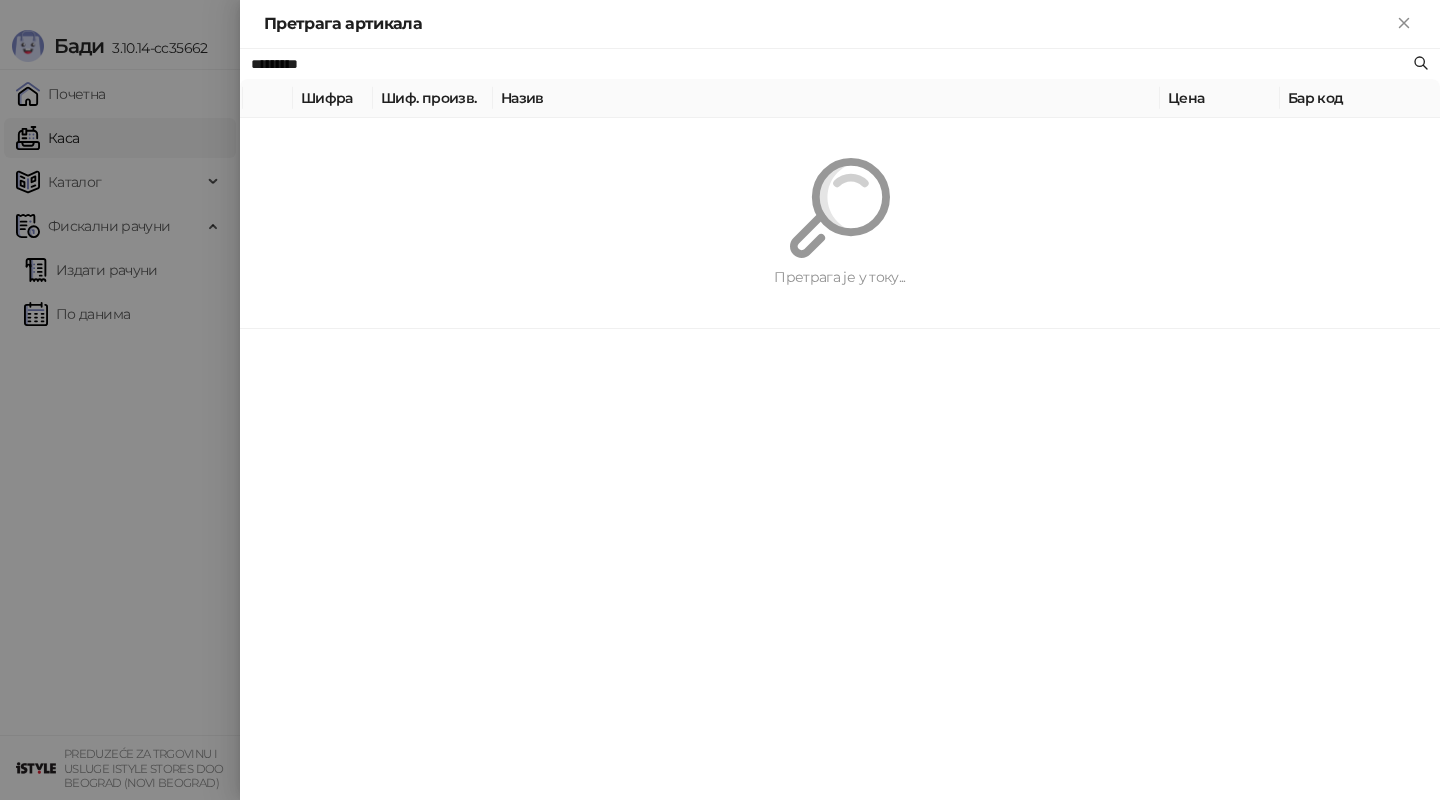 paste on "**********" 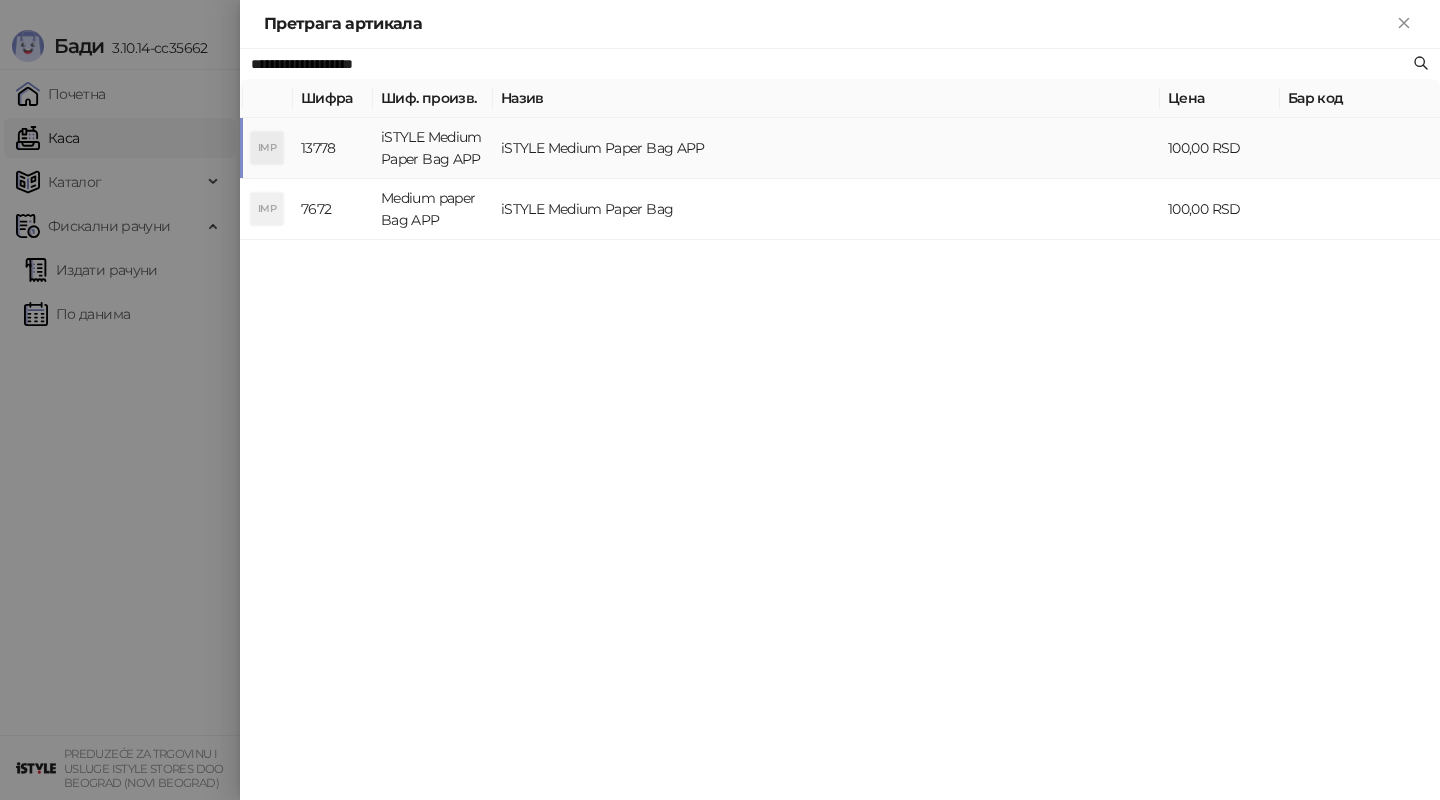 click on "iSTYLE Medium Paper Bag APP" at bounding box center [826, 148] 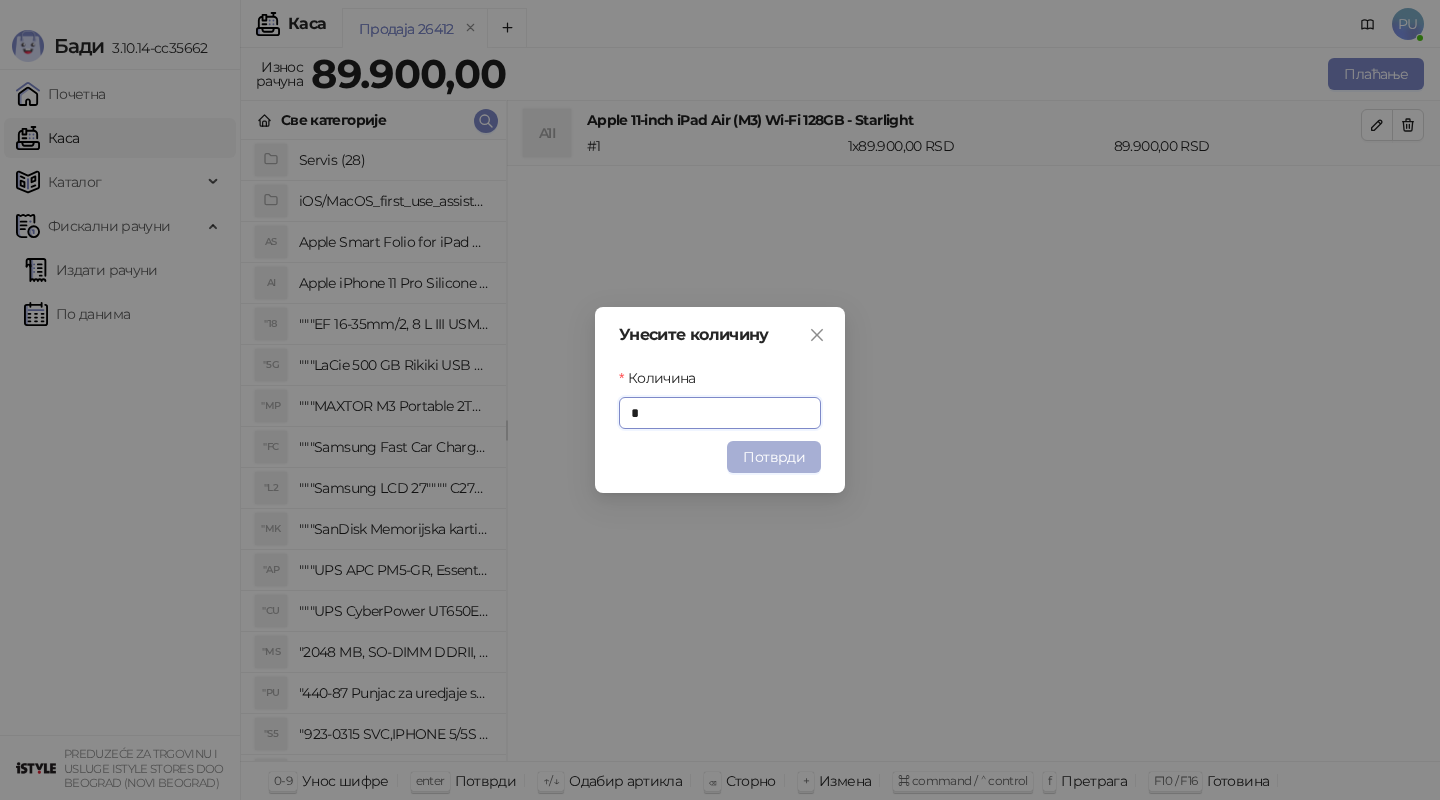 click on "Потврди" at bounding box center (774, 457) 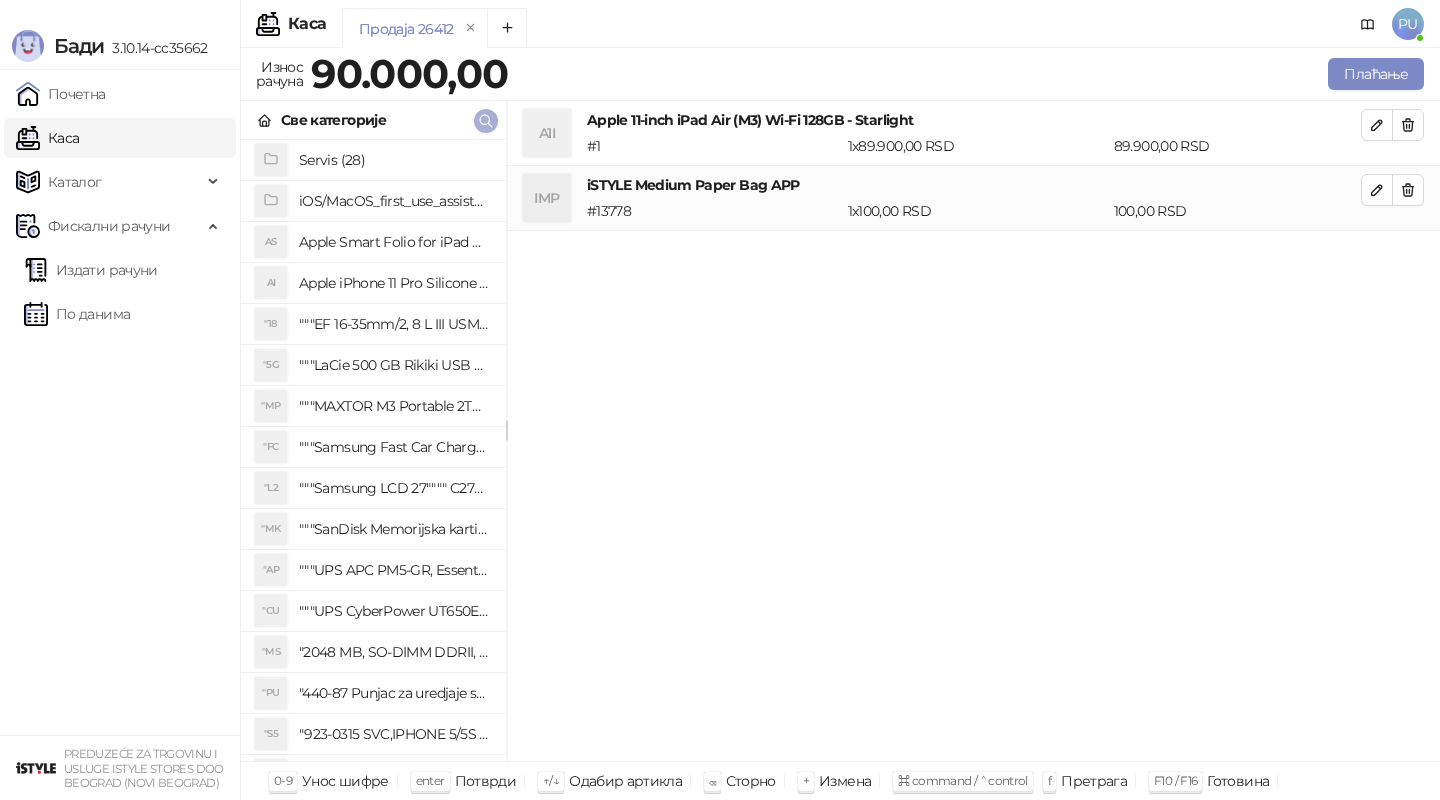 click at bounding box center (486, 121) 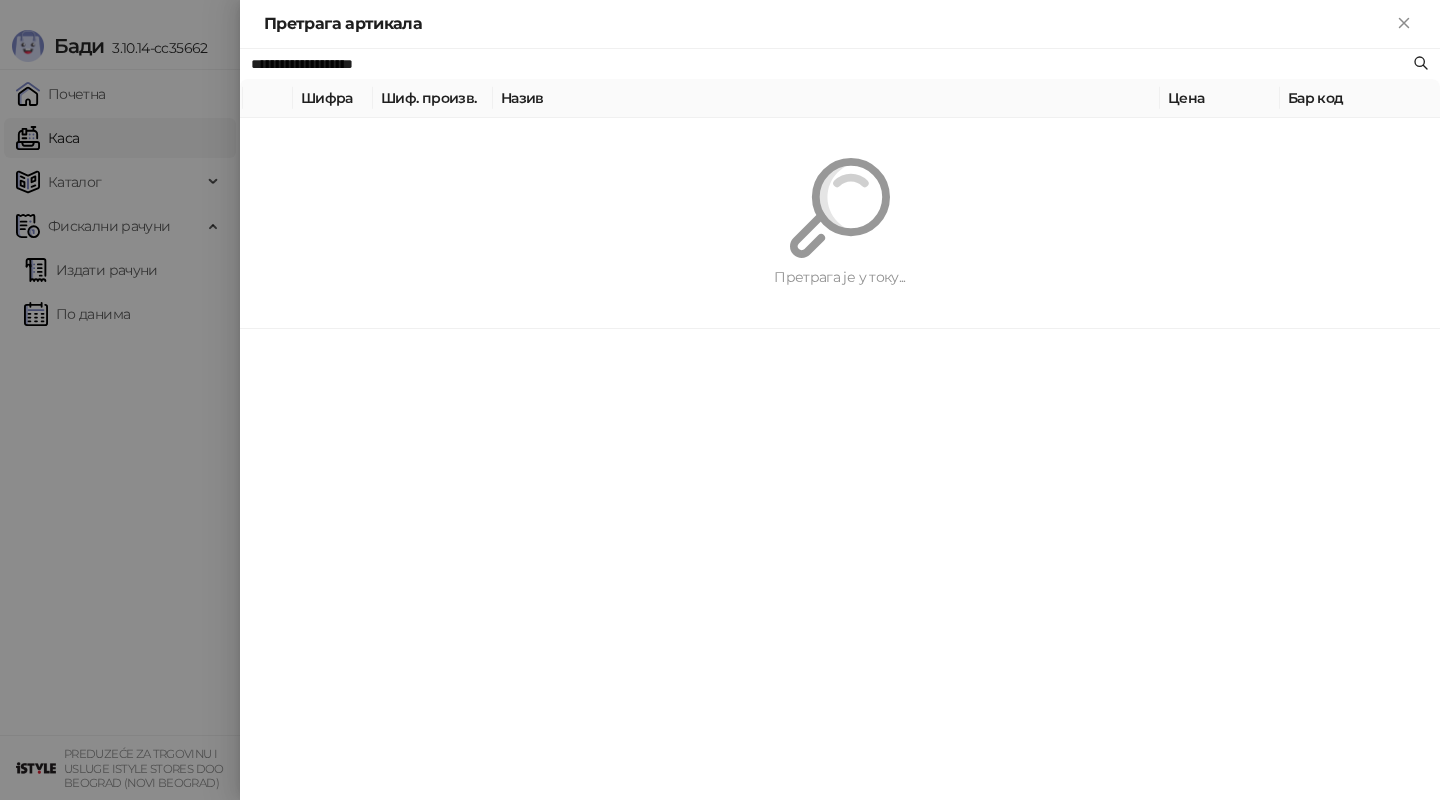 paste 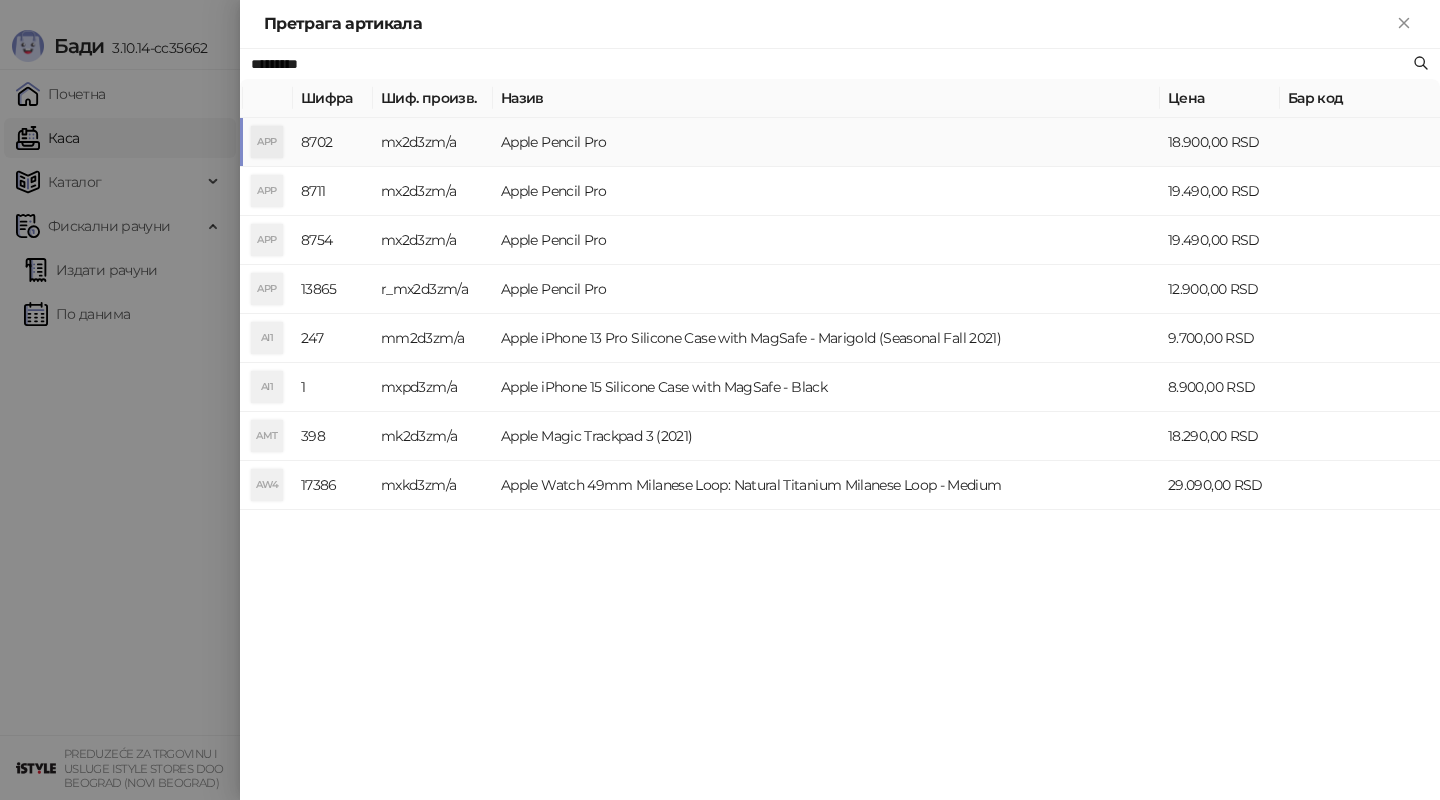 click on "Apple Pencil Pro" at bounding box center [826, 142] 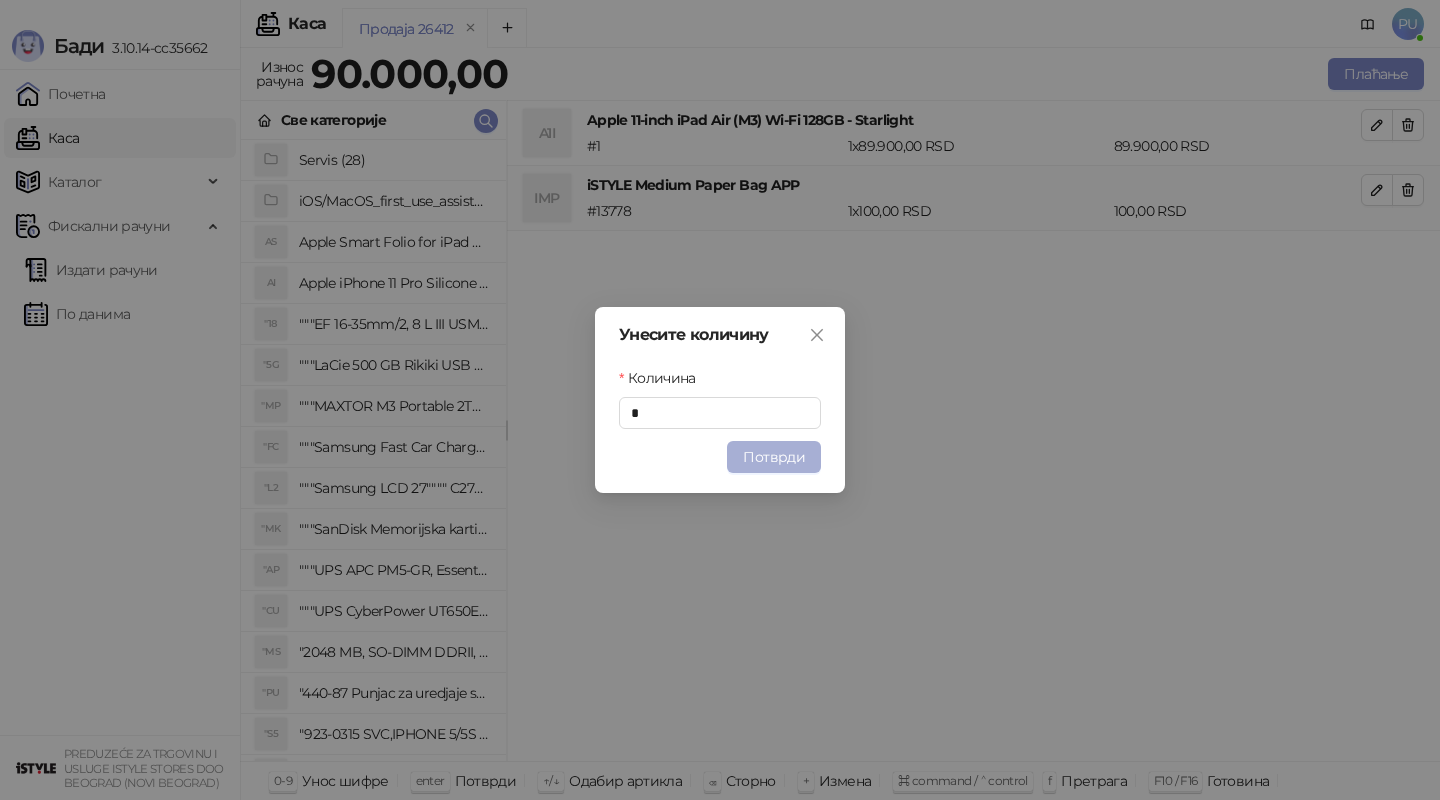 click on "Потврди" at bounding box center [774, 457] 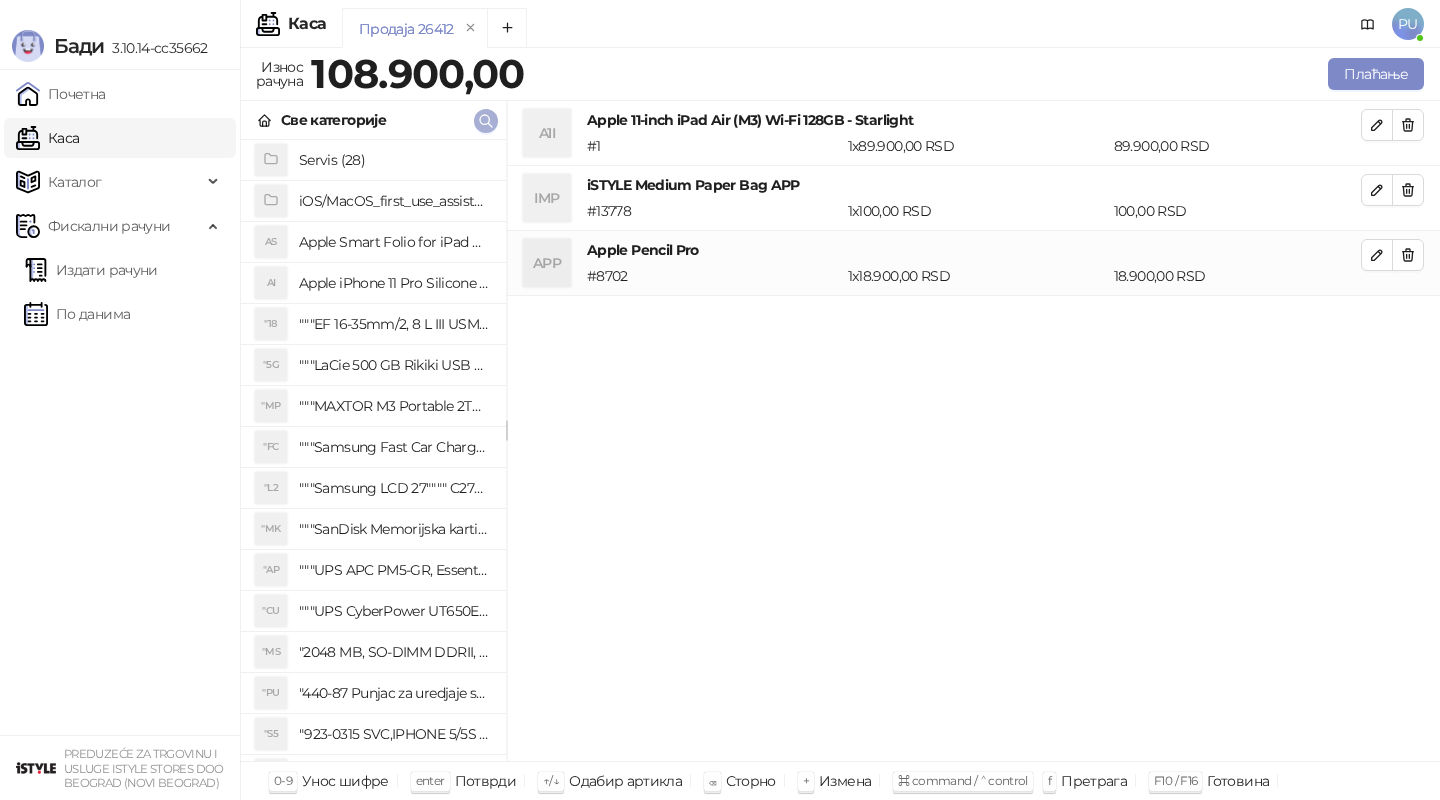 click 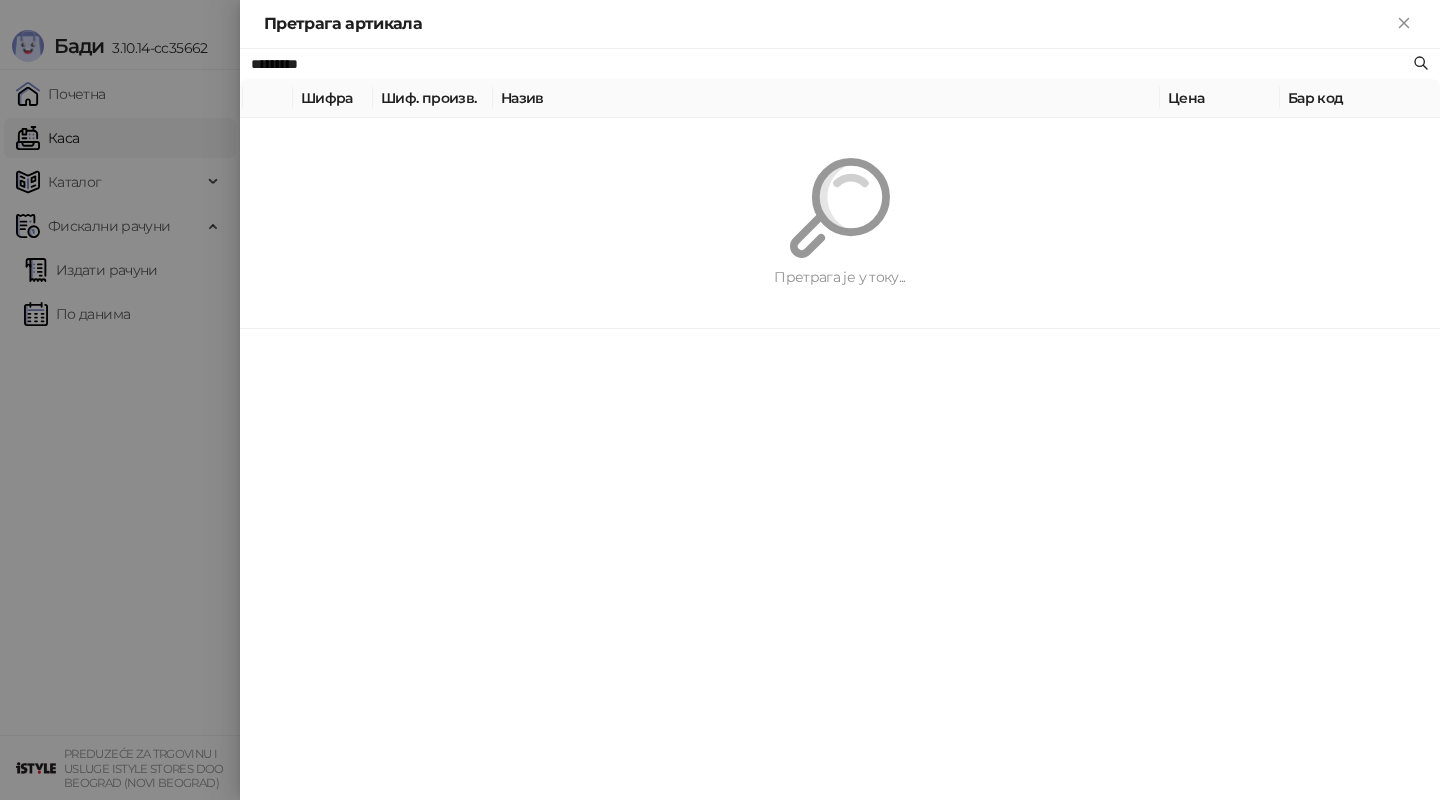 paste 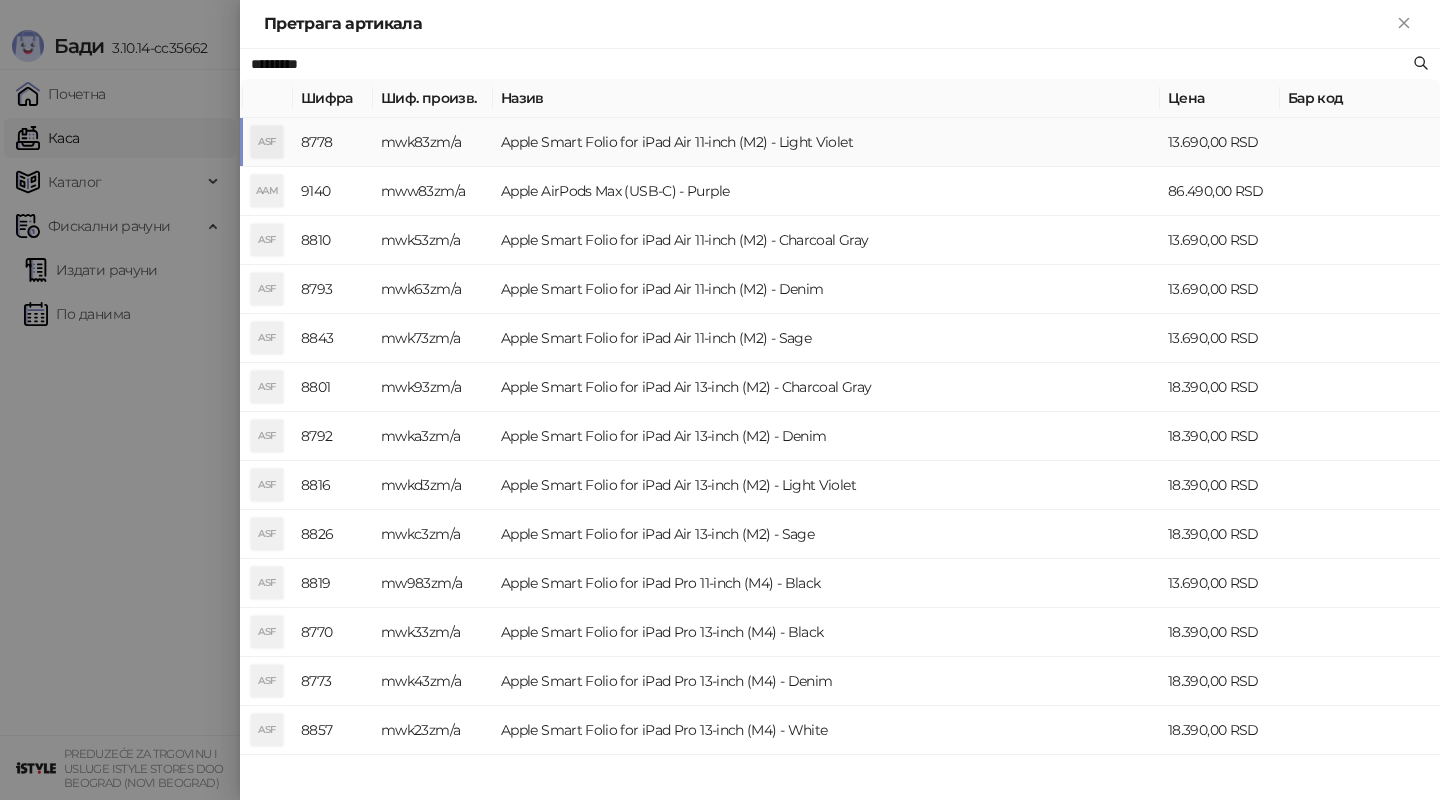 type on "*********" 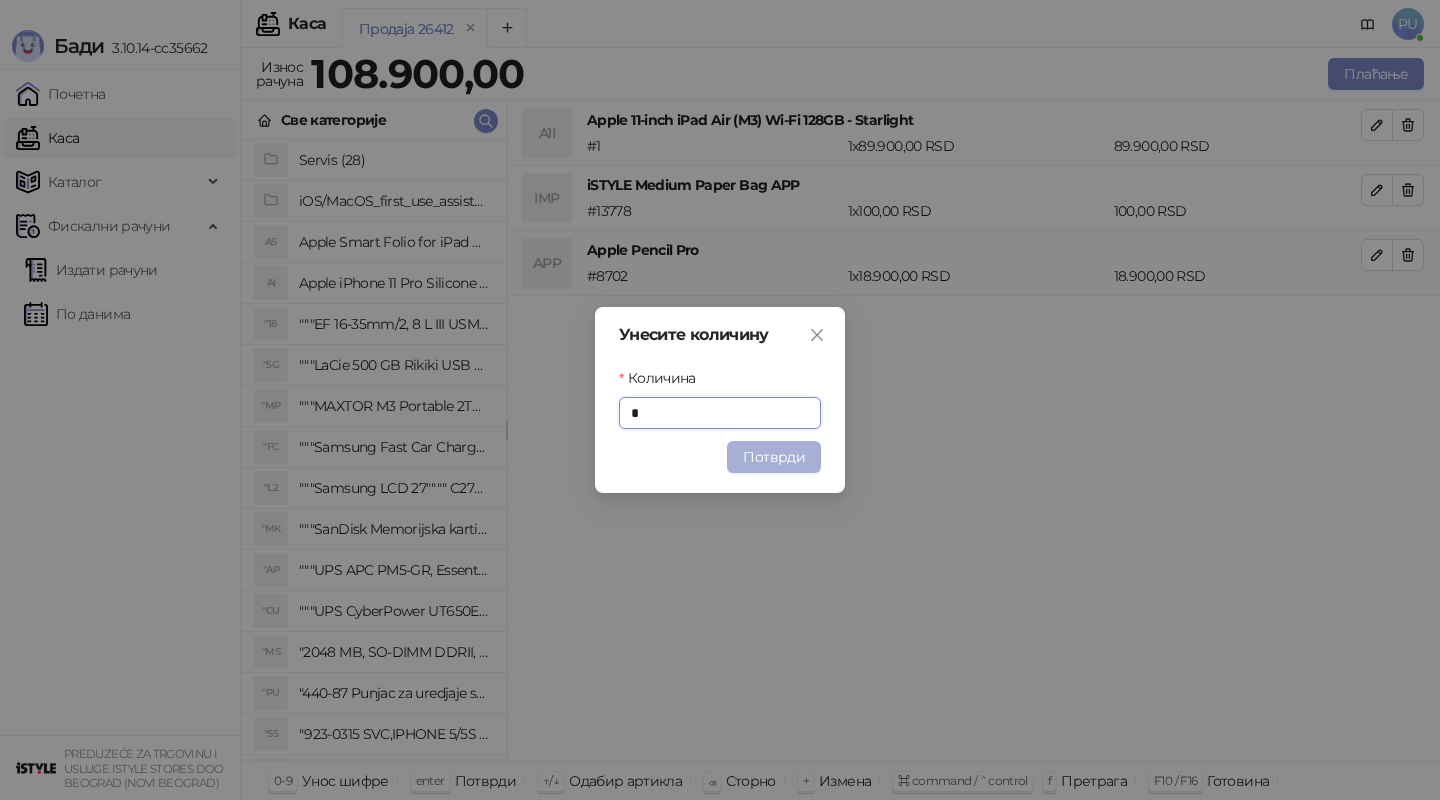 click on "Потврди" at bounding box center [774, 457] 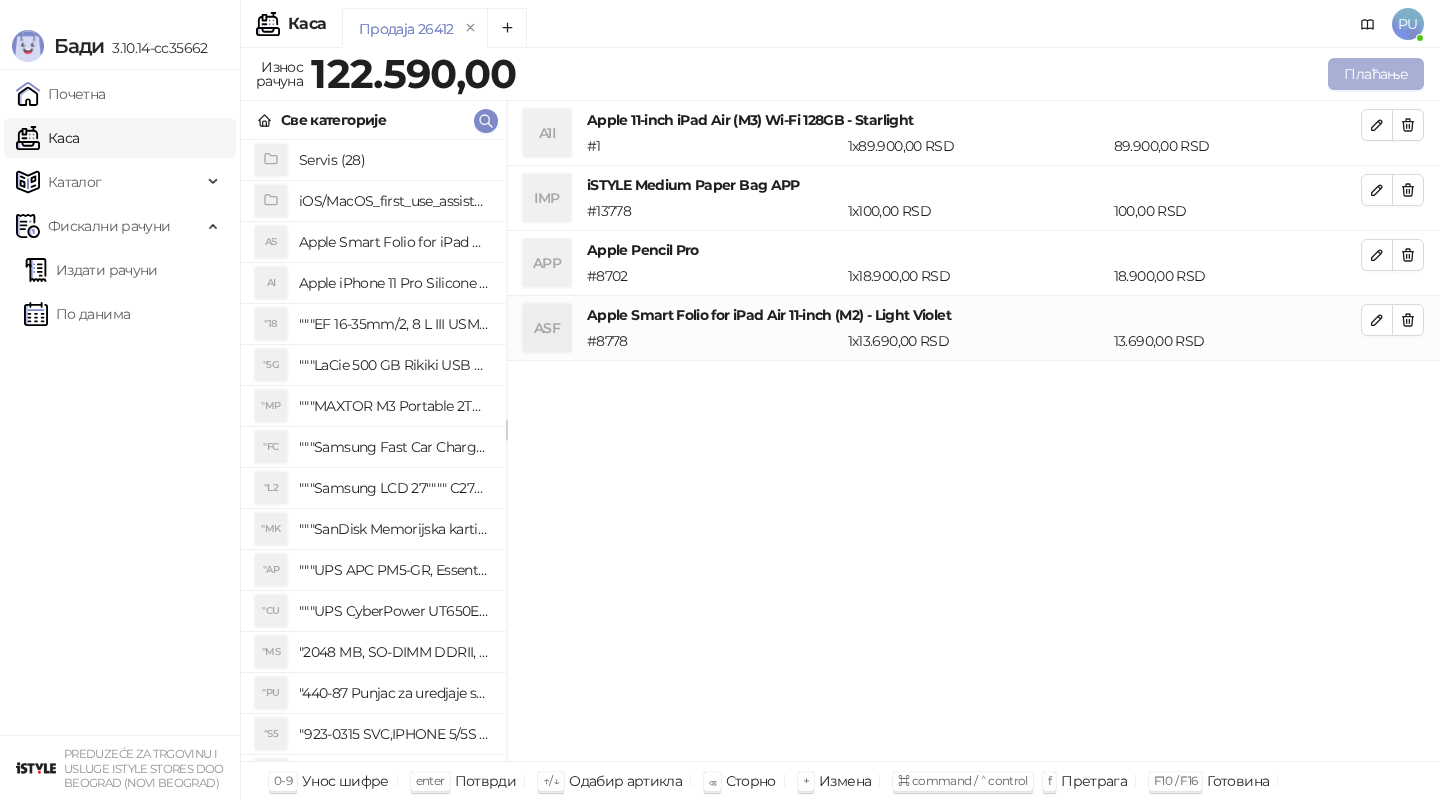 click on "Плаћање" at bounding box center (1376, 74) 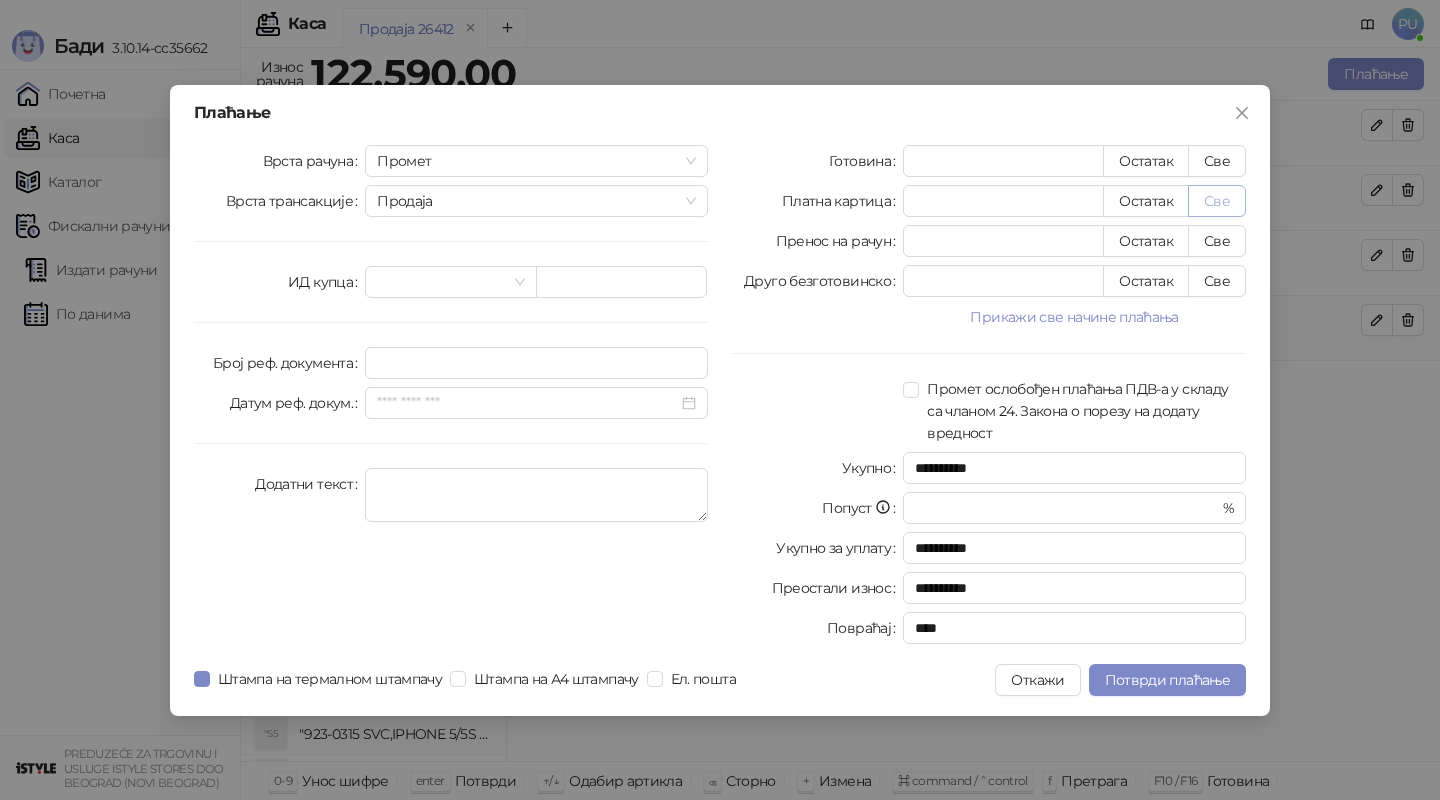 click on "Све" at bounding box center (1217, 201) 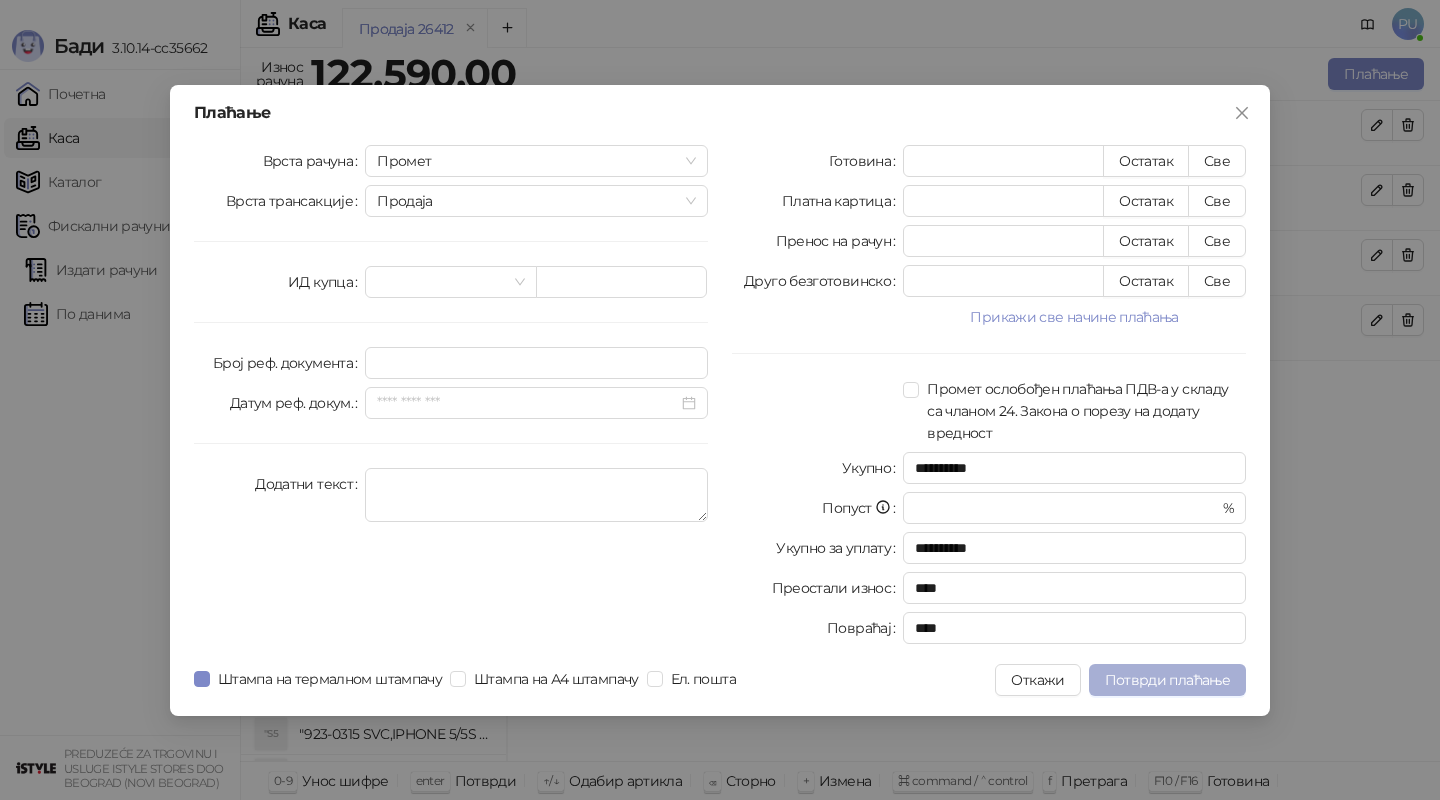 click on "Потврди плаћање" at bounding box center (1167, 680) 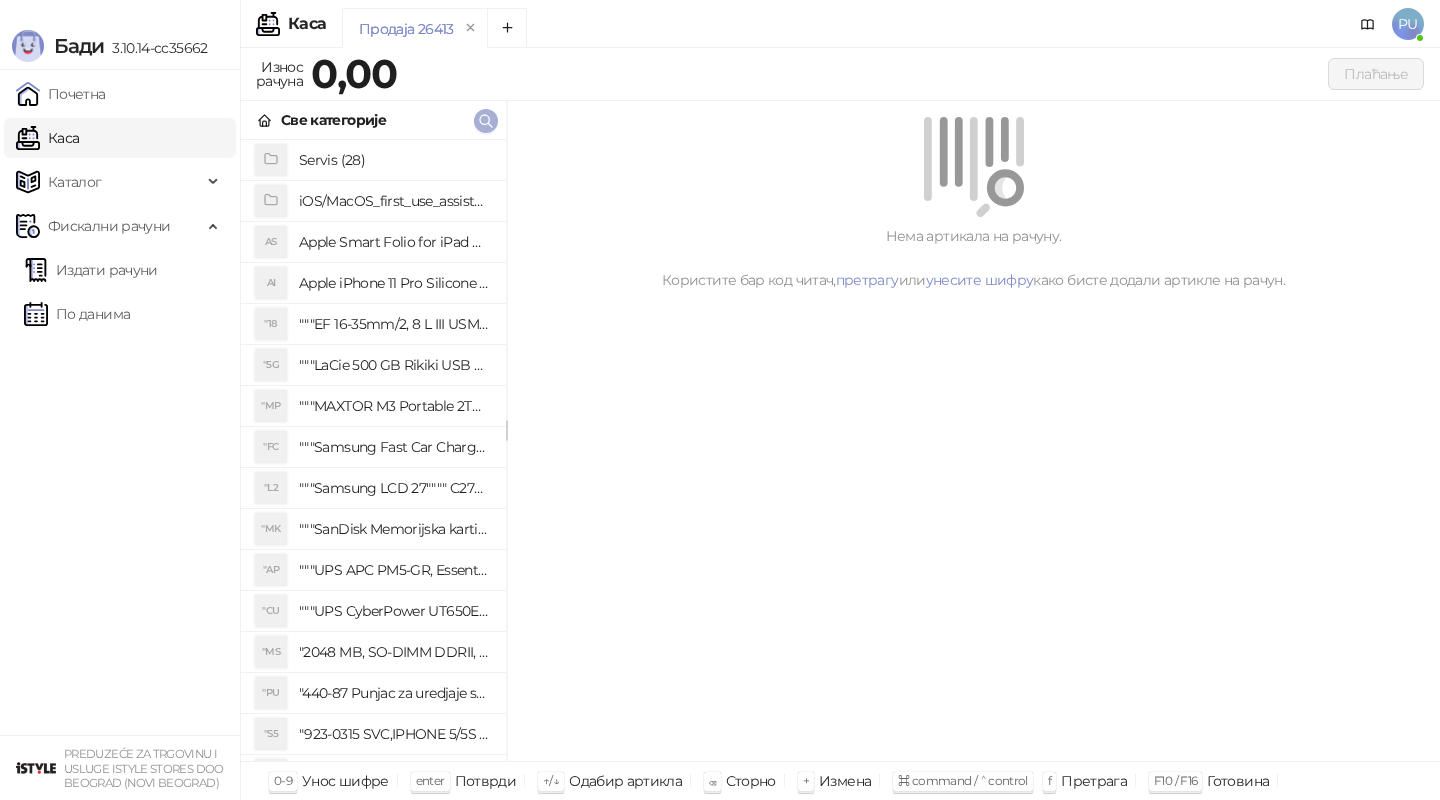 click at bounding box center [486, 120] 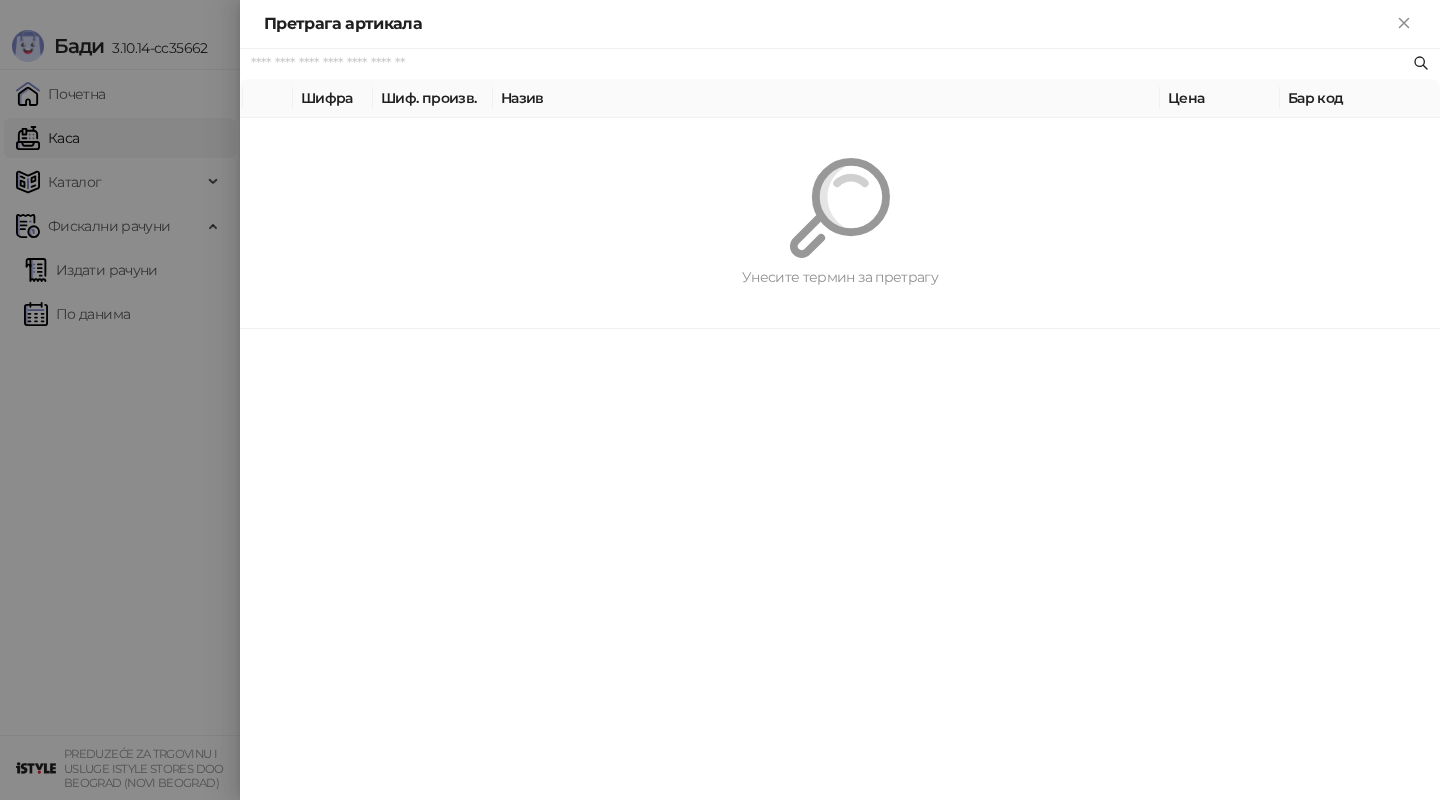 paste on "*********" 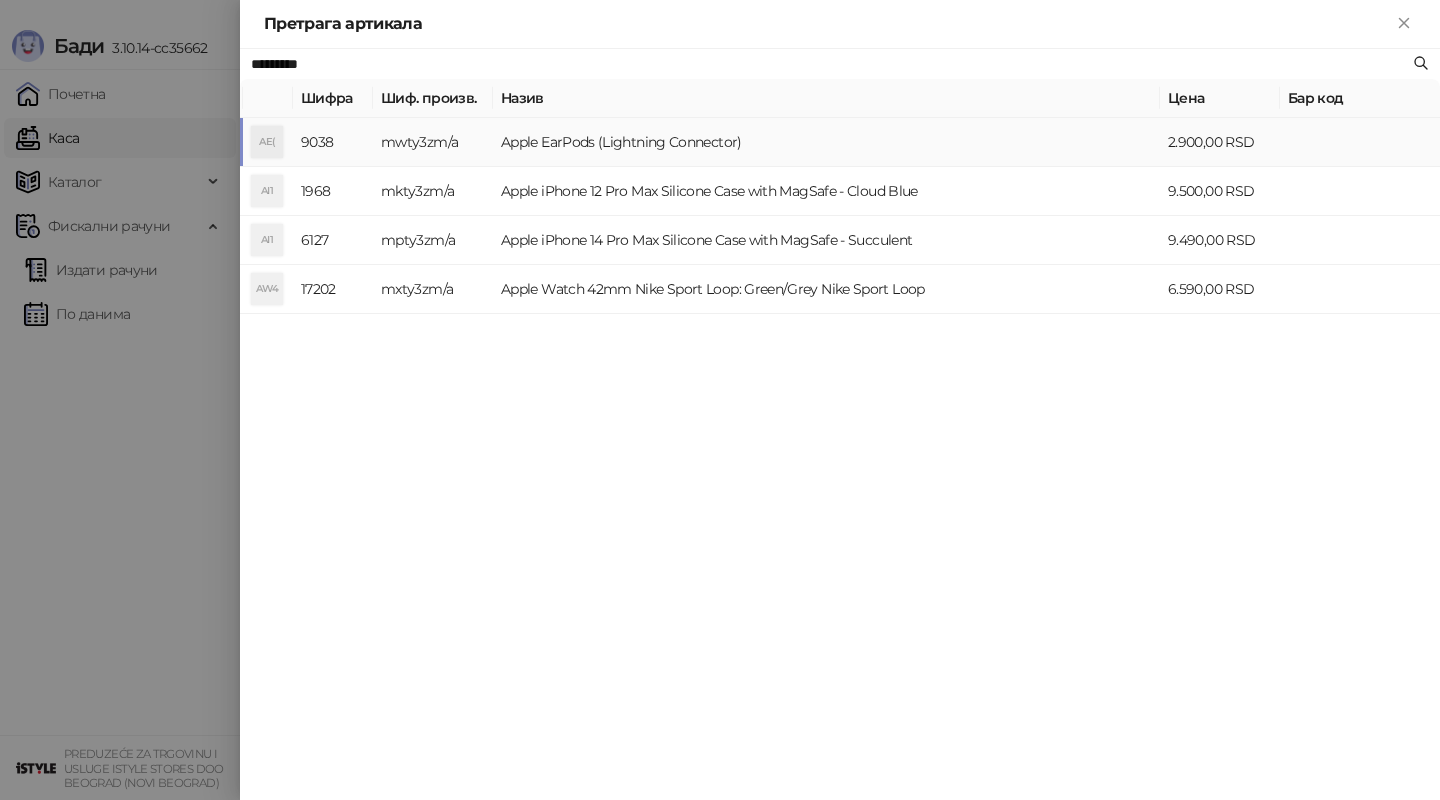 click on "Apple EarPods (Lightning Connector)" at bounding box center (826, 142) 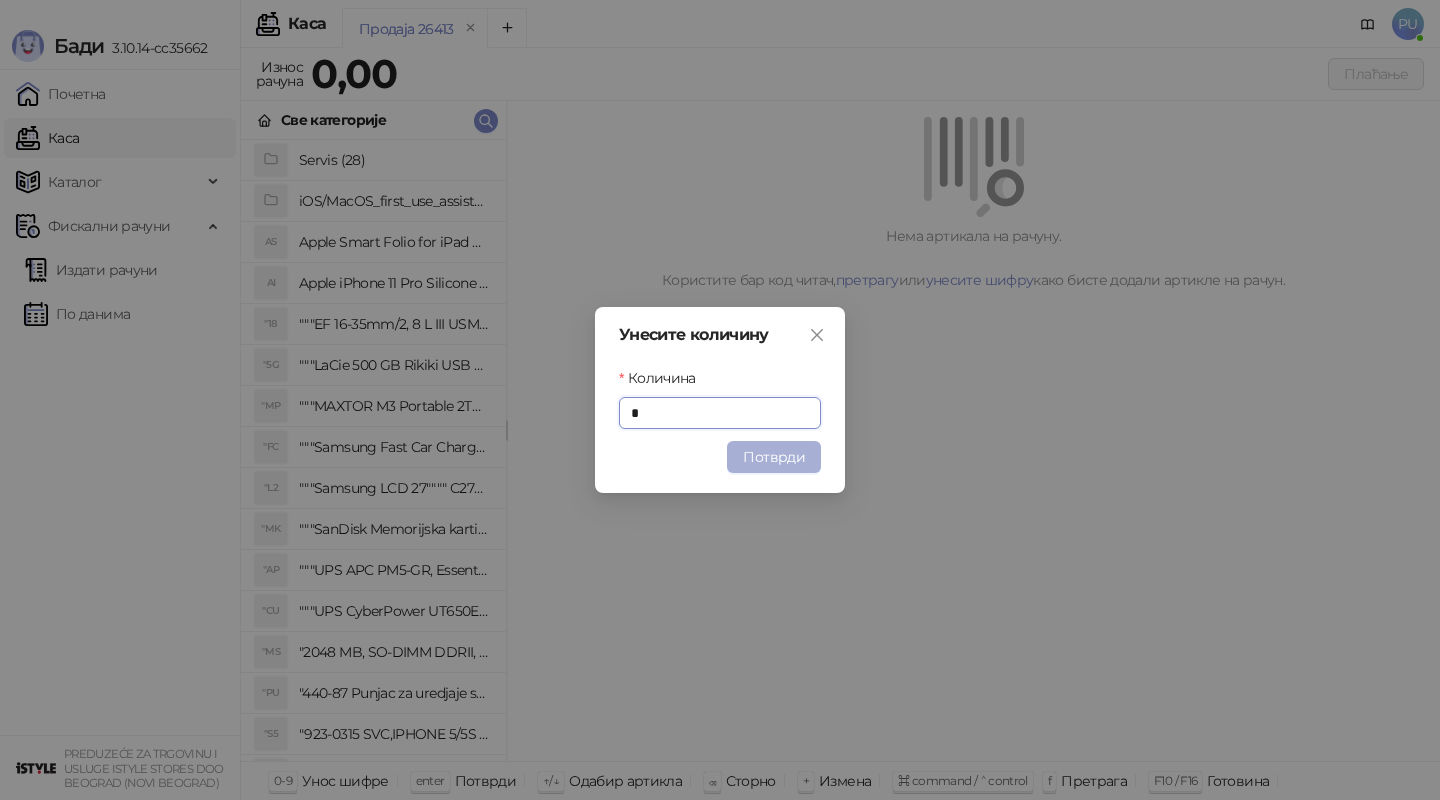 click on "Потврди" at bounding box center [774, 457] 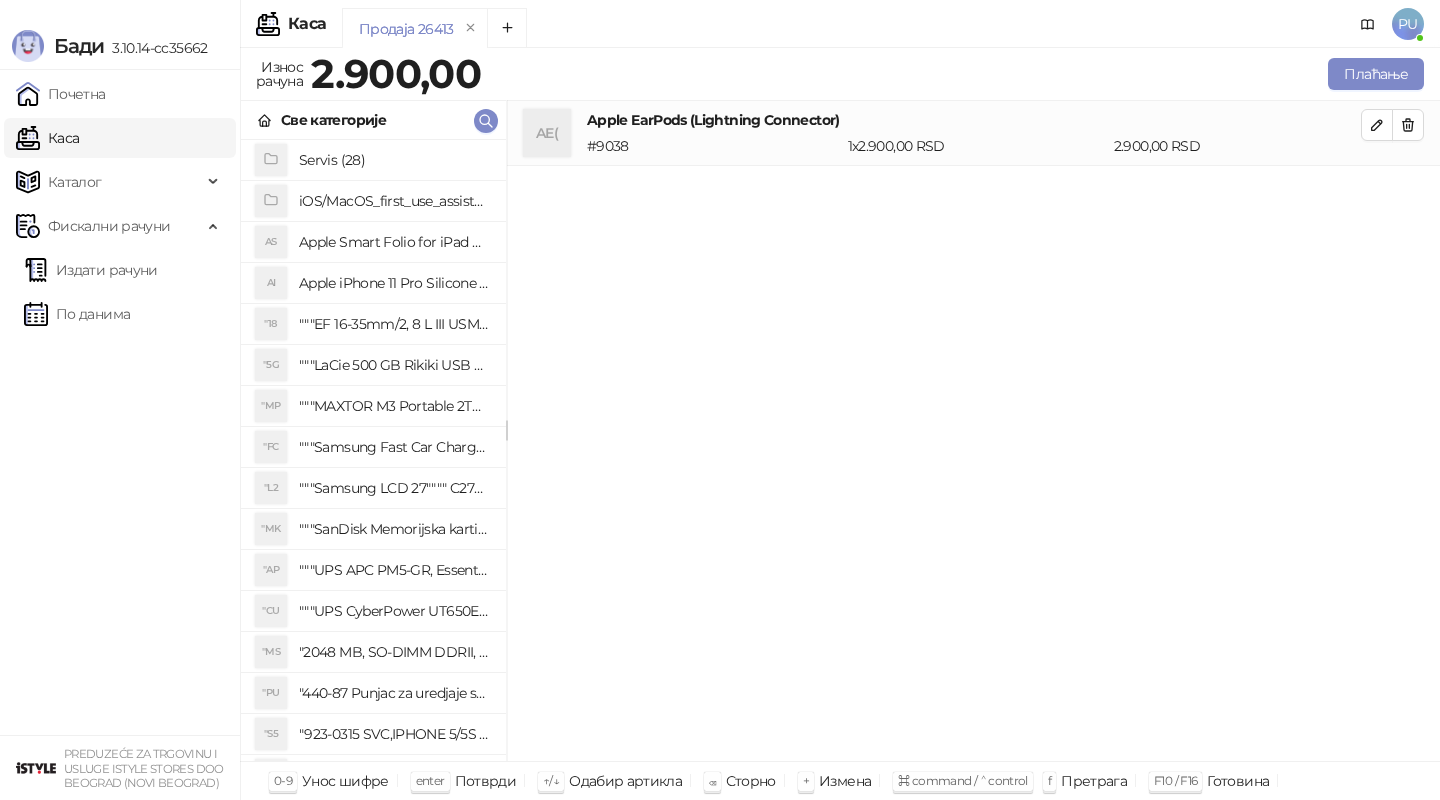 click on "Све категорије" at bounding box center [373, 120] 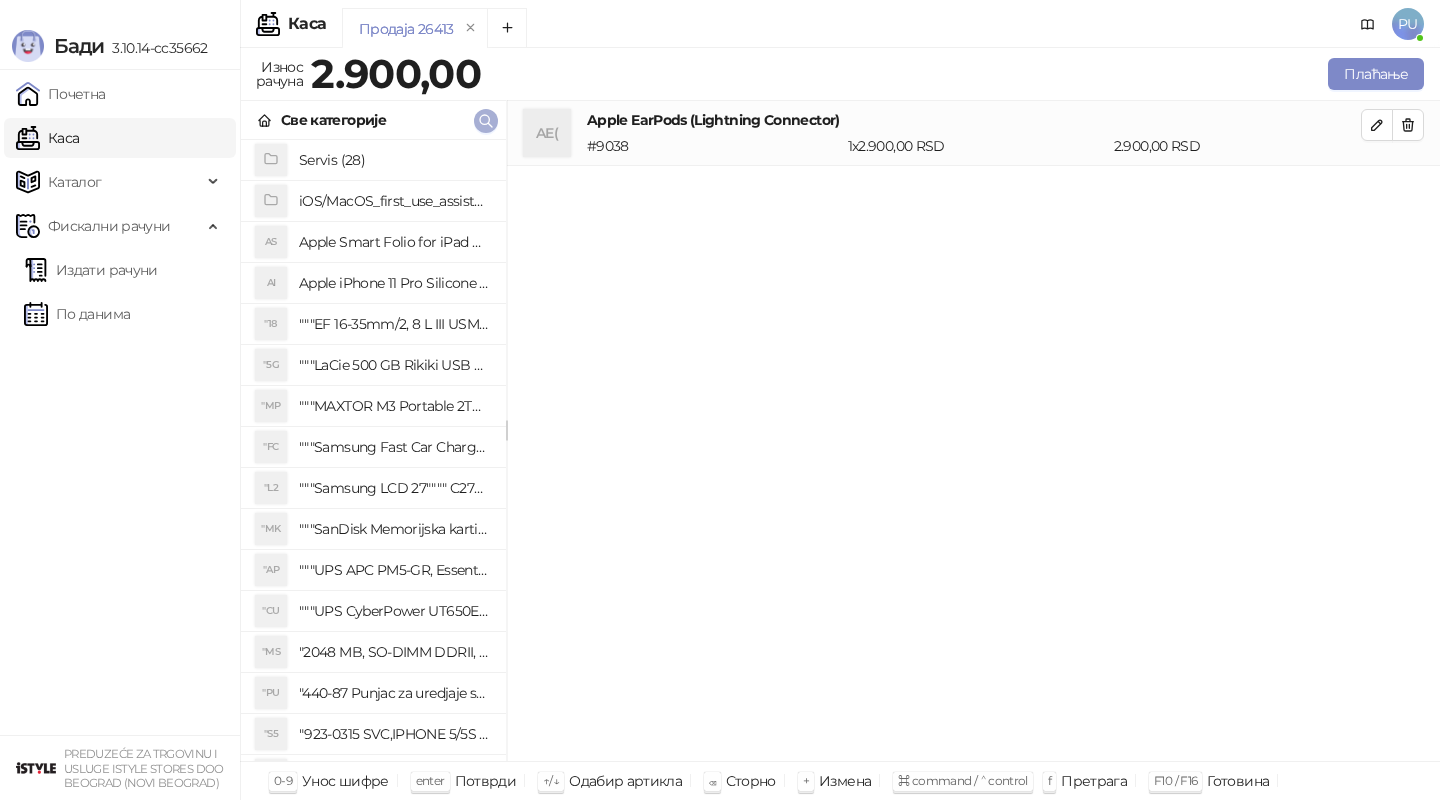 click 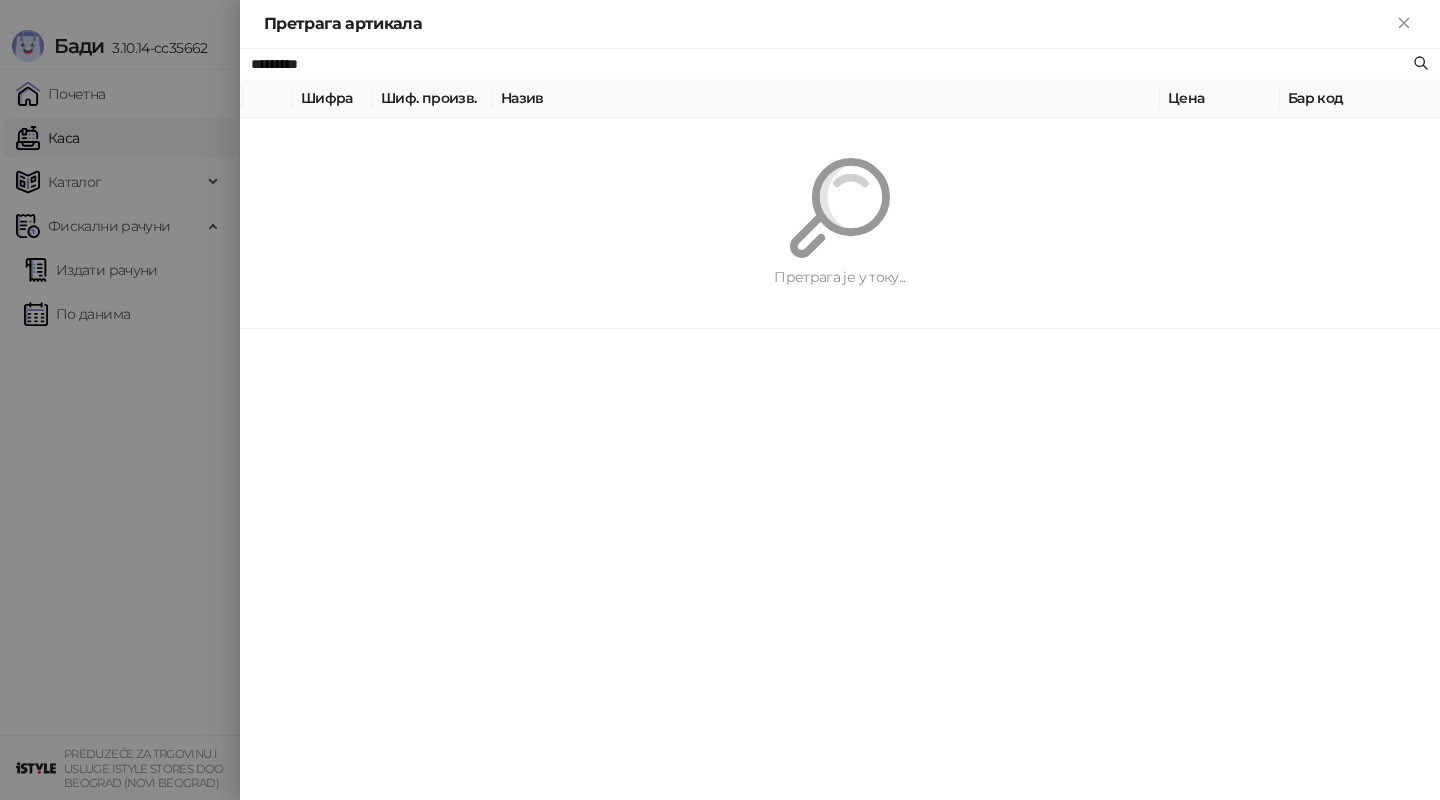 paste on "**********" 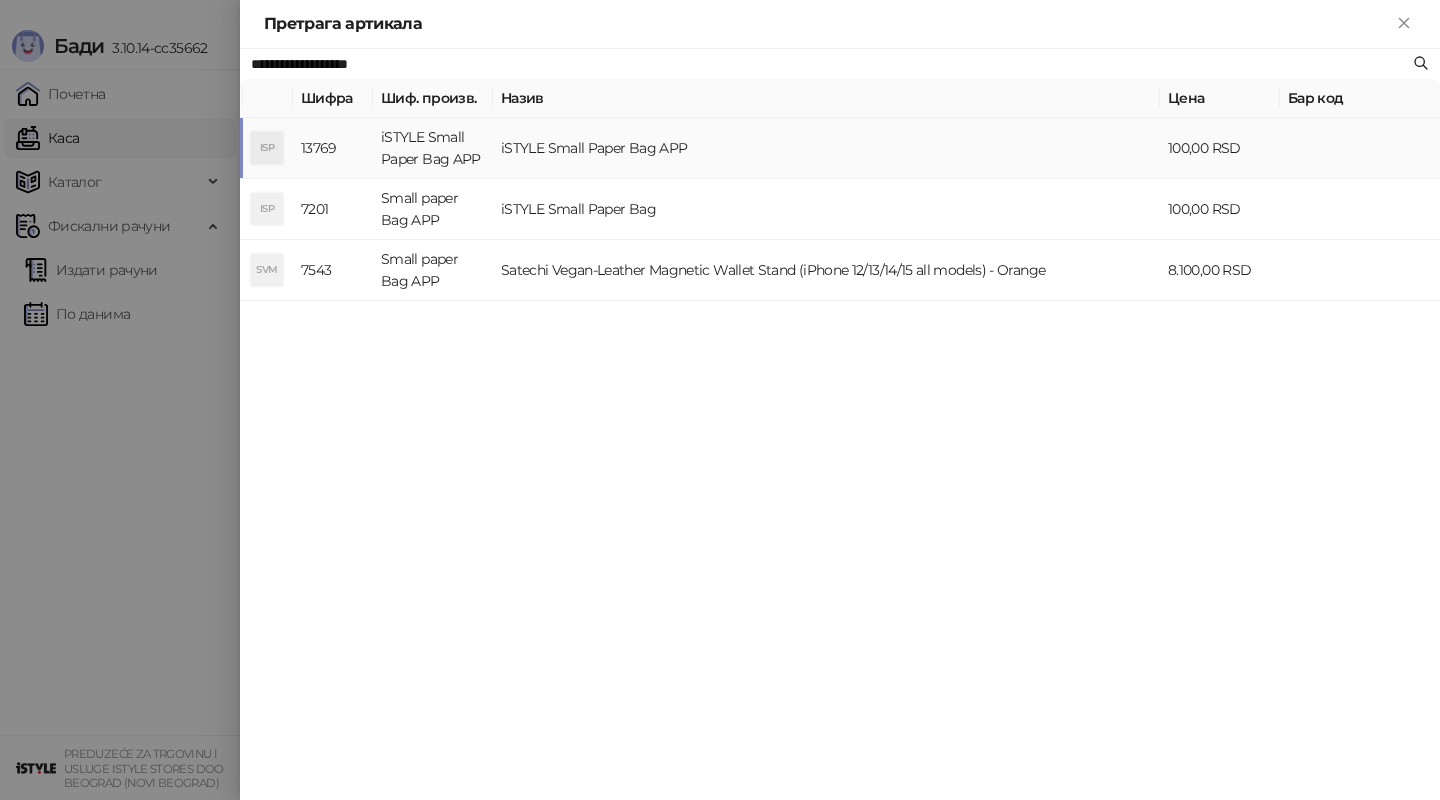 type on "**********" 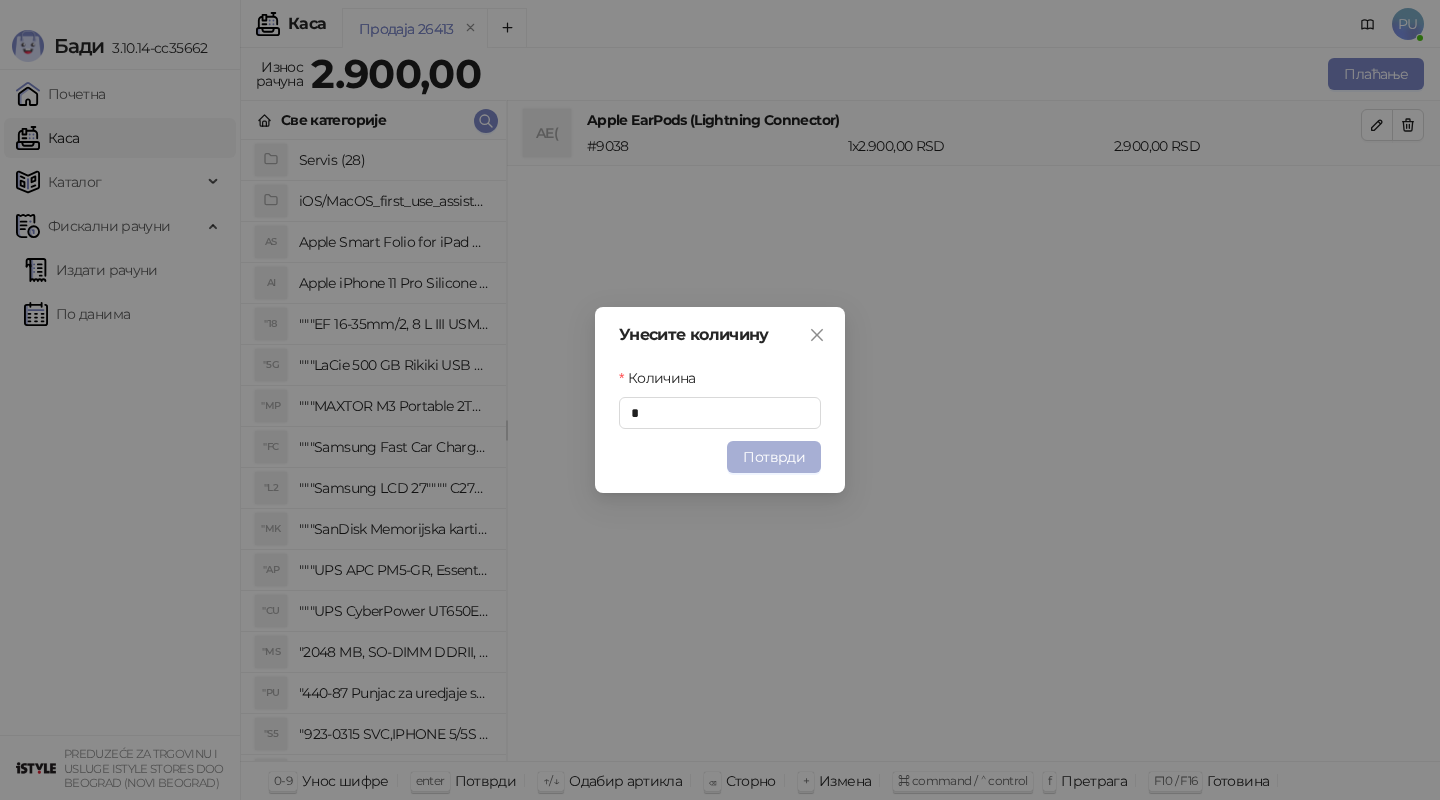 click on "Потврди" at bounding box center [774, 457] 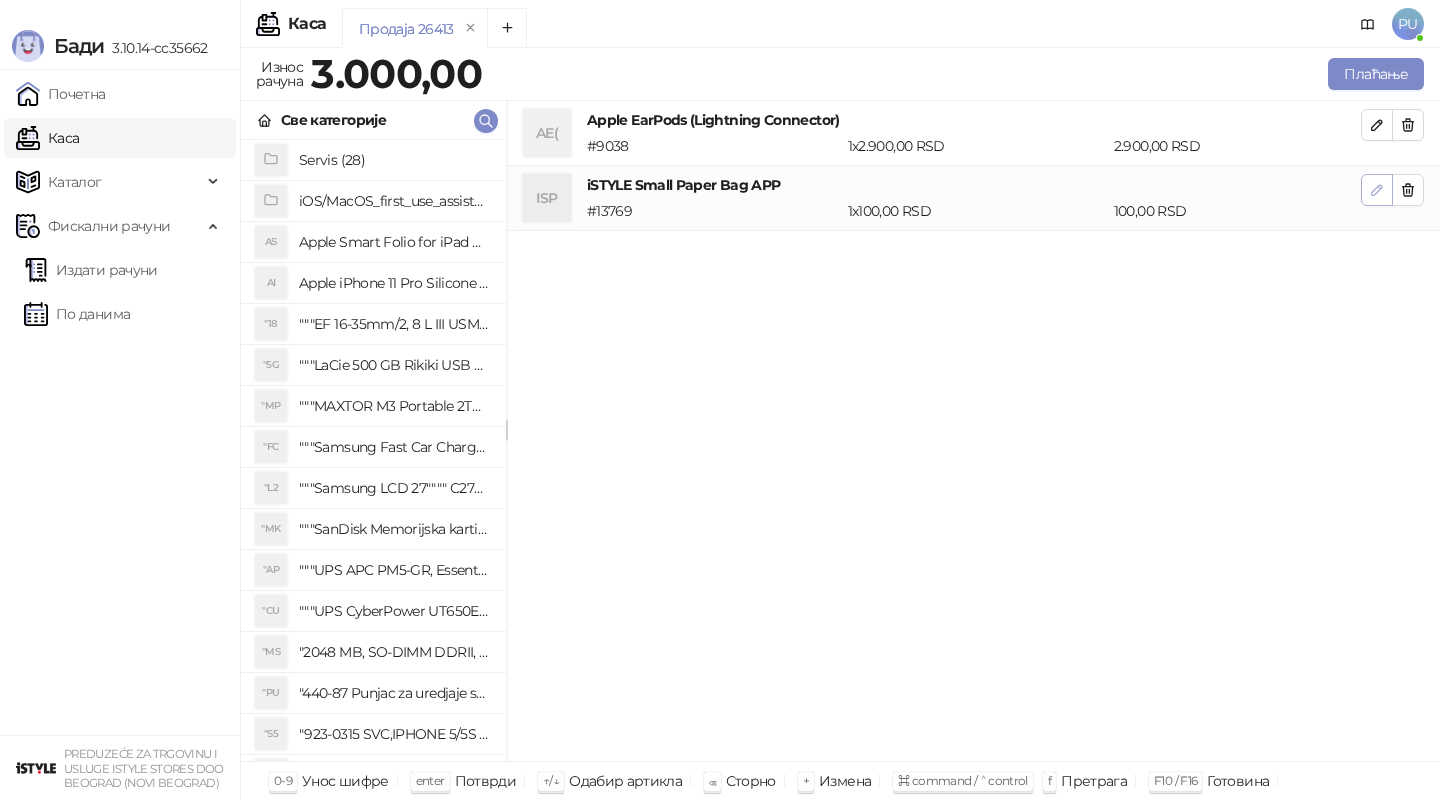click at bounding box center (1377, 190) 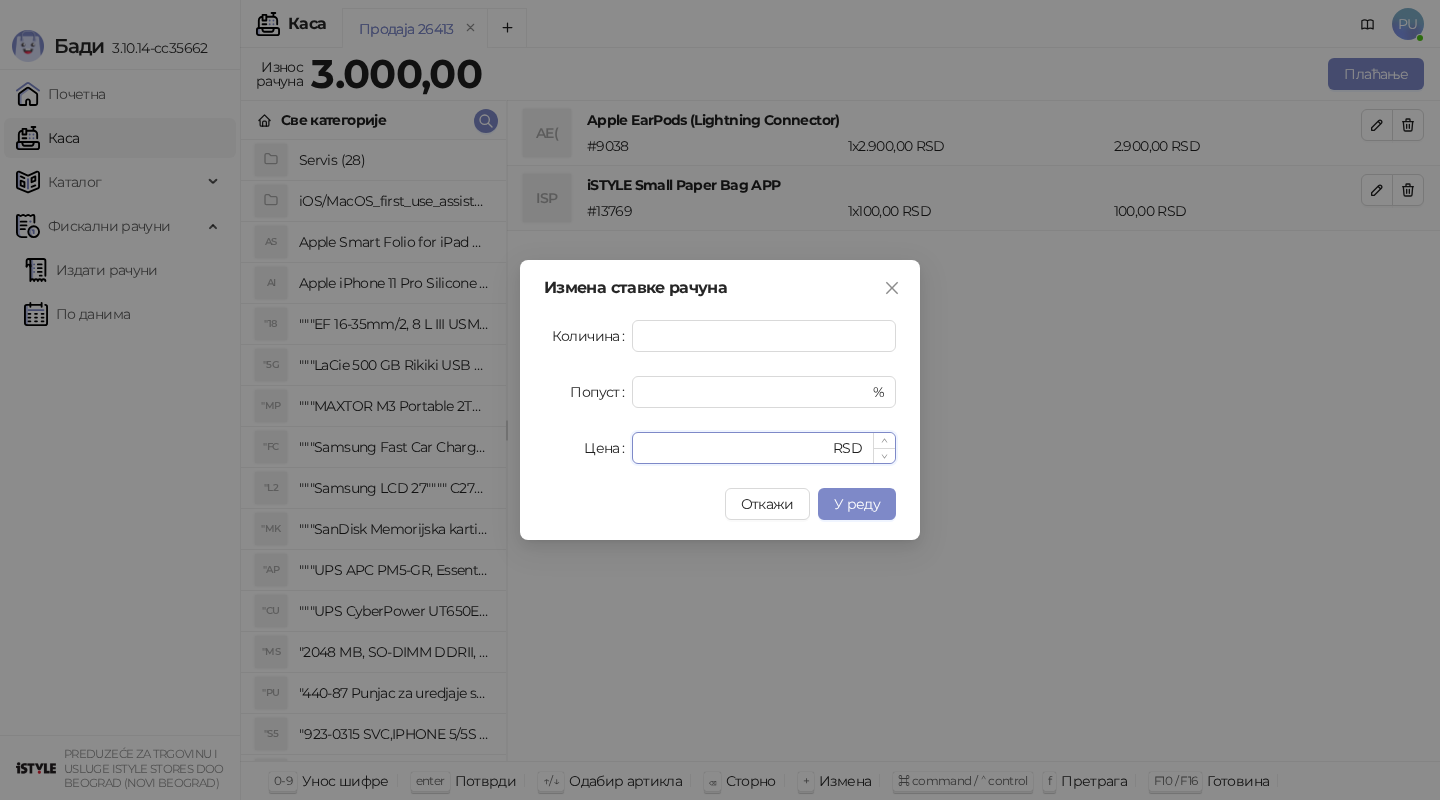 click on "***" at bounding box center [736, 448] 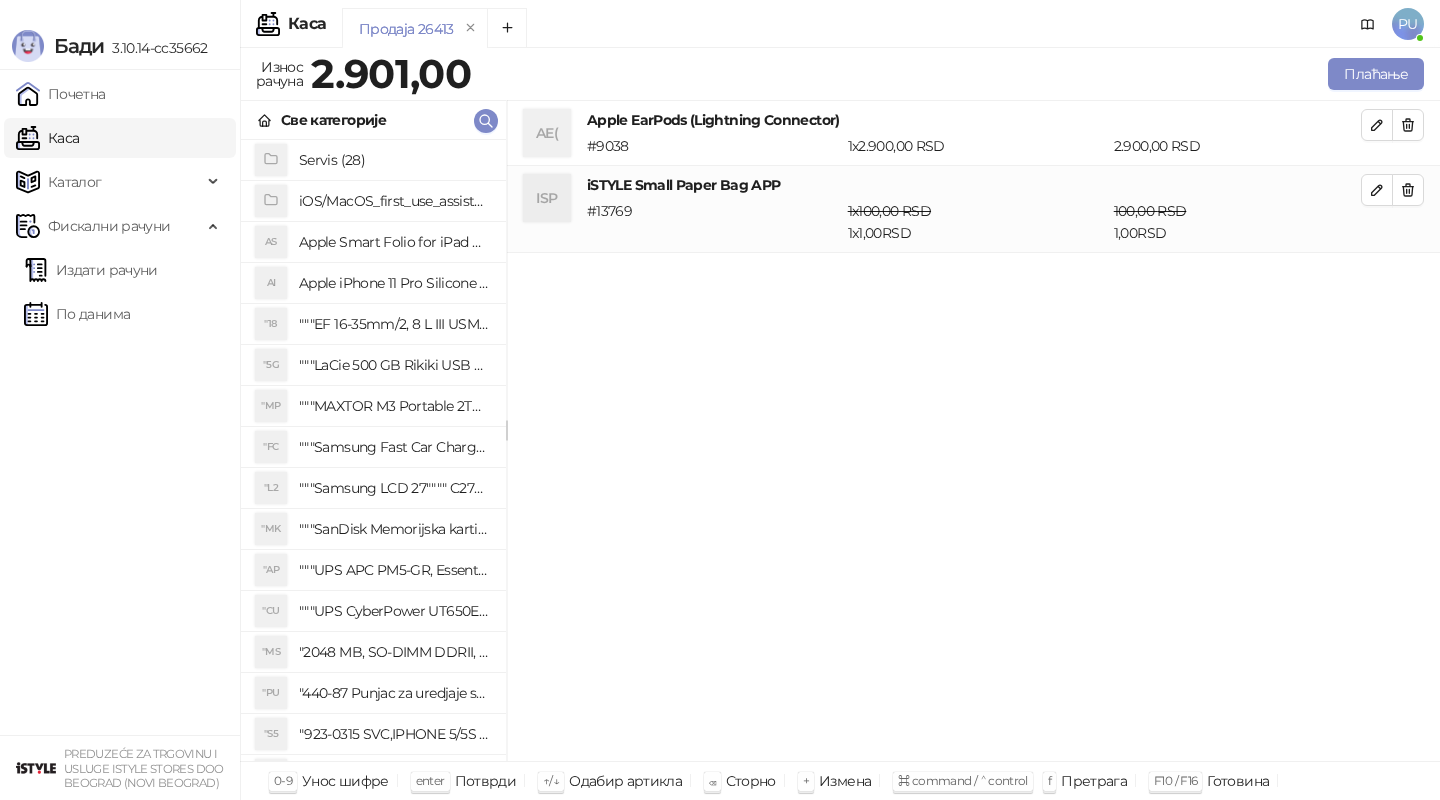 click on "AE( Apple EarPods (Lightning Connector)    # 9038 1  x  [PRICE] [PRICE] ISP iSTYLE Small Paper Bag APP    # 13769 1  x  [PRICE]   [PRICE]  [PRICE]   [PRICE]" at bounding box center [973, 431] 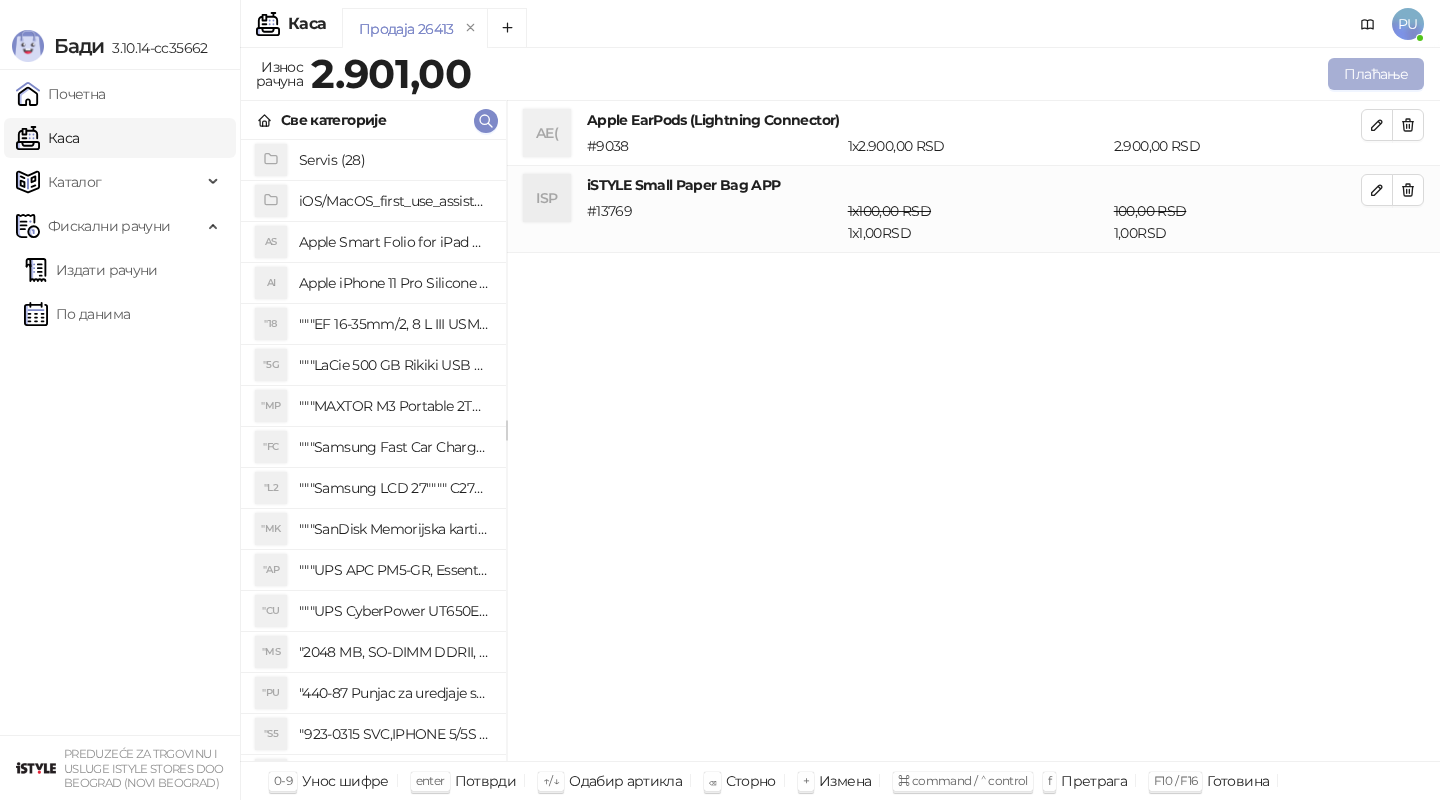 click on "Плаћање" at bounding box center (1376, 74) 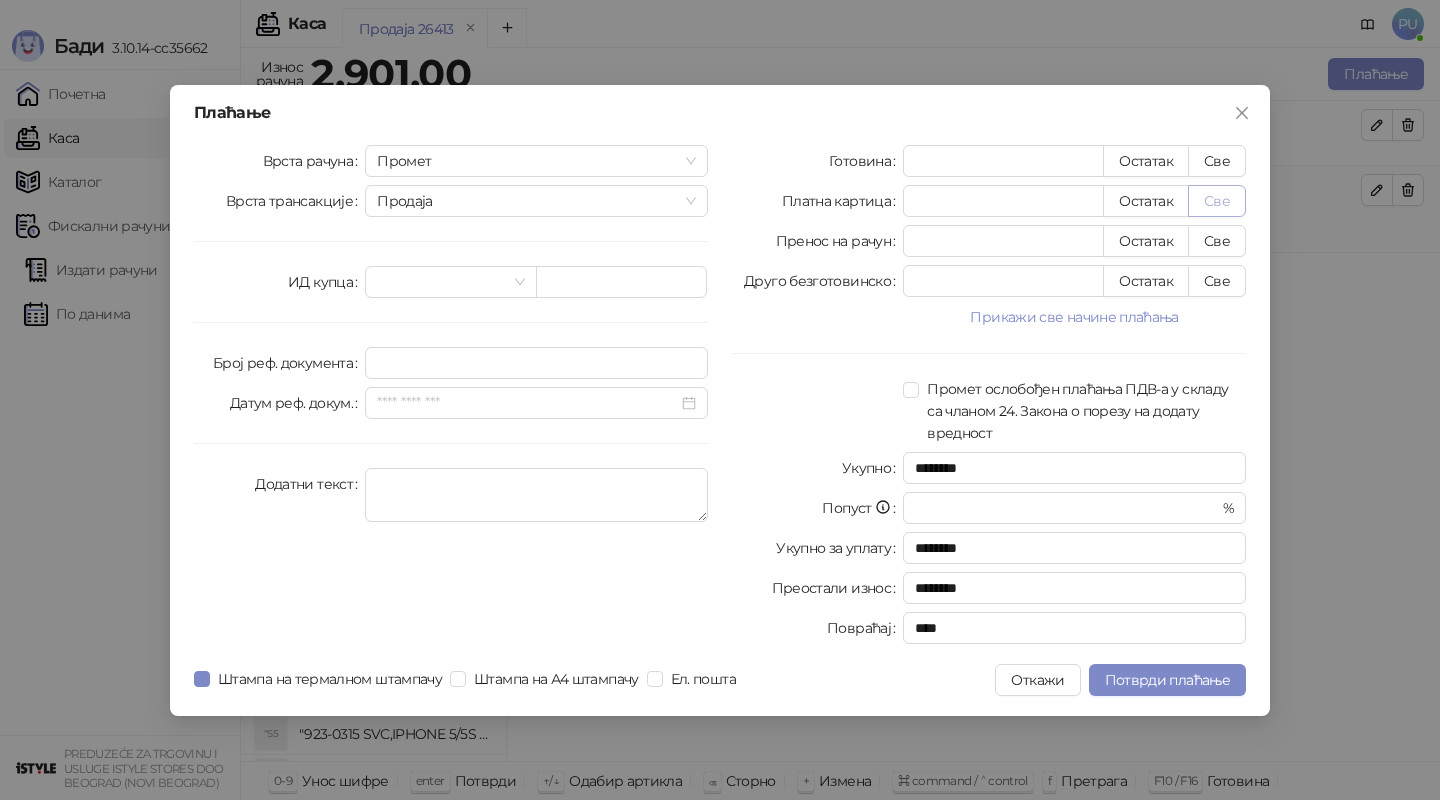 click on "Све" at bounding box center (1217, 201) 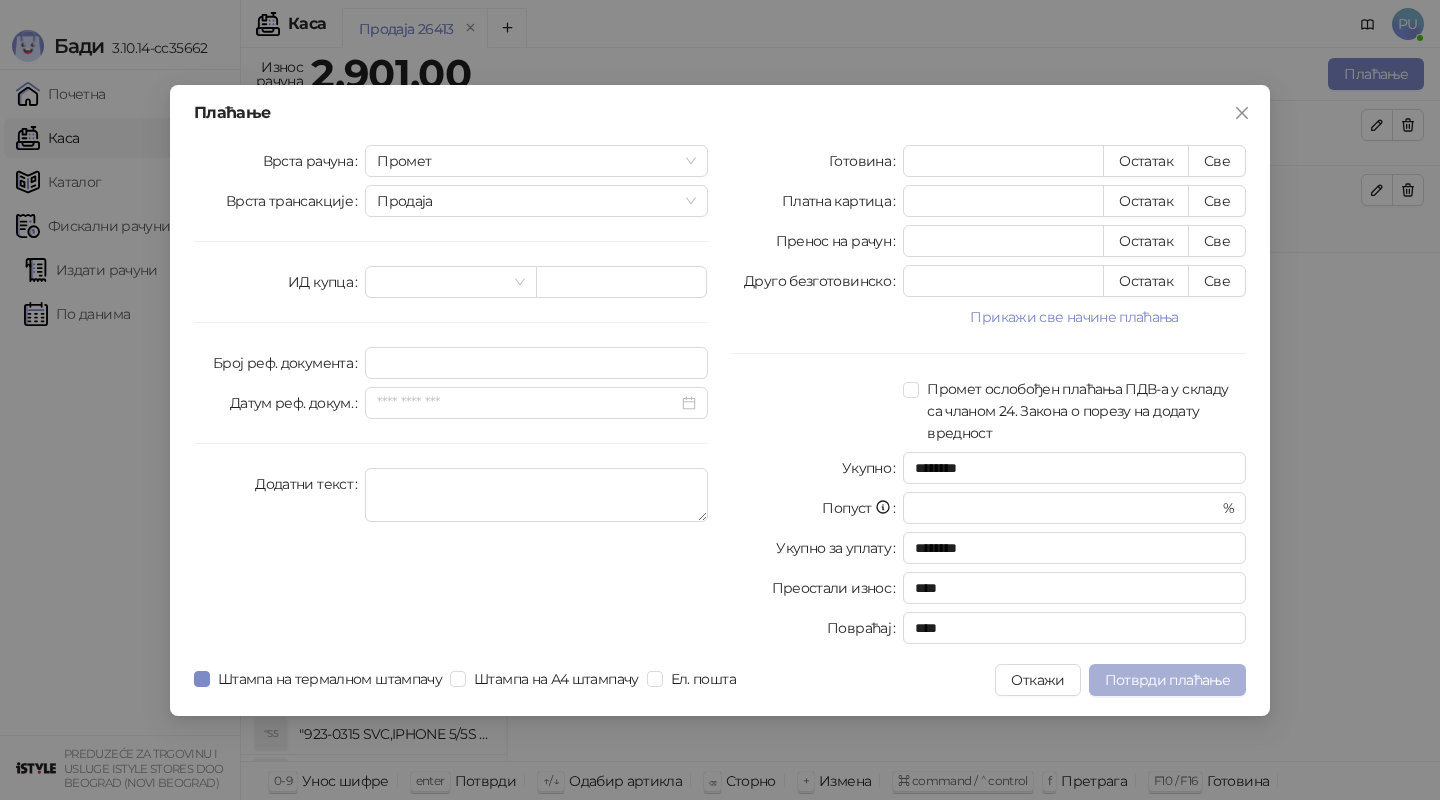 click on "Потврди плаћање" at bounding box center [1167, 680] 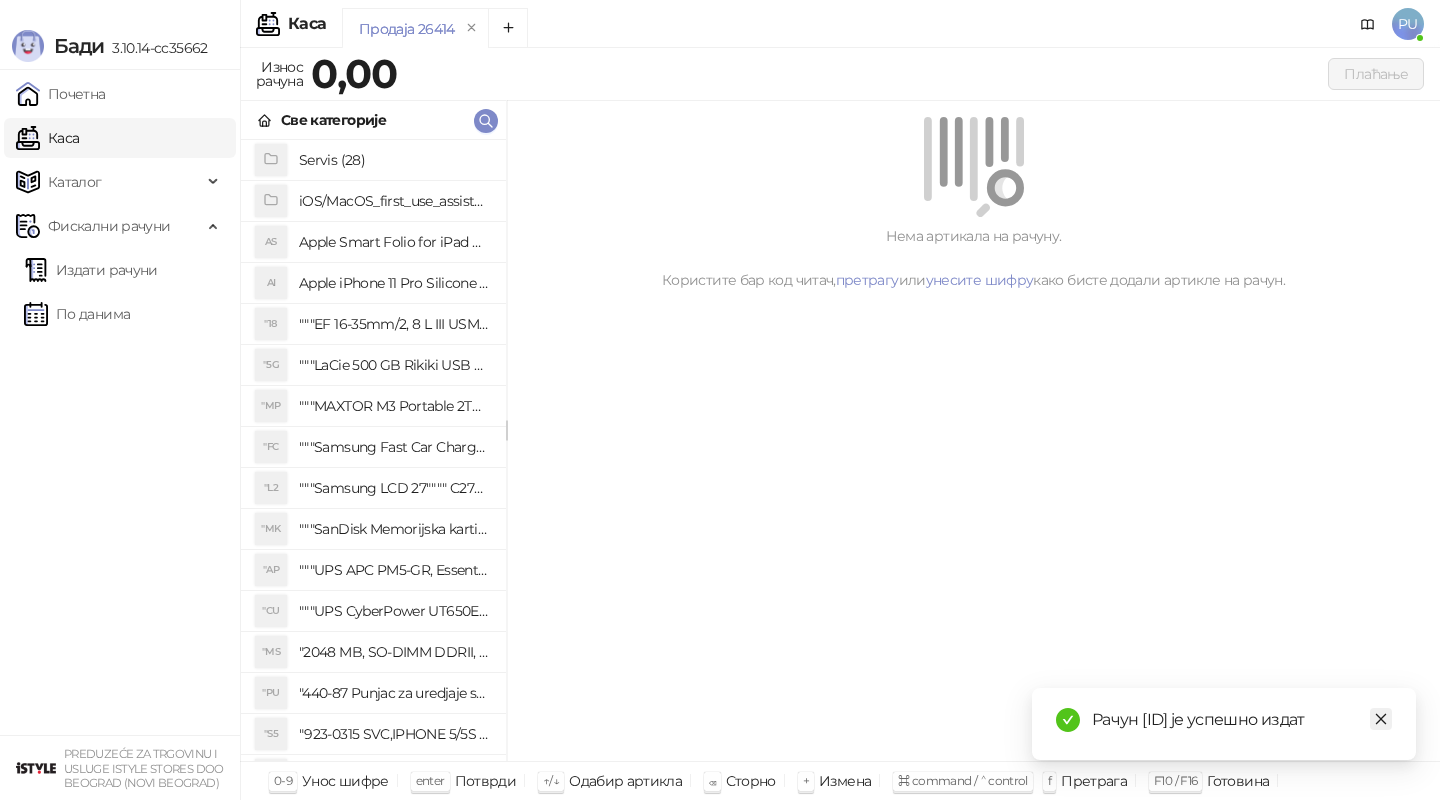 click at bounding box center [1381, 719] 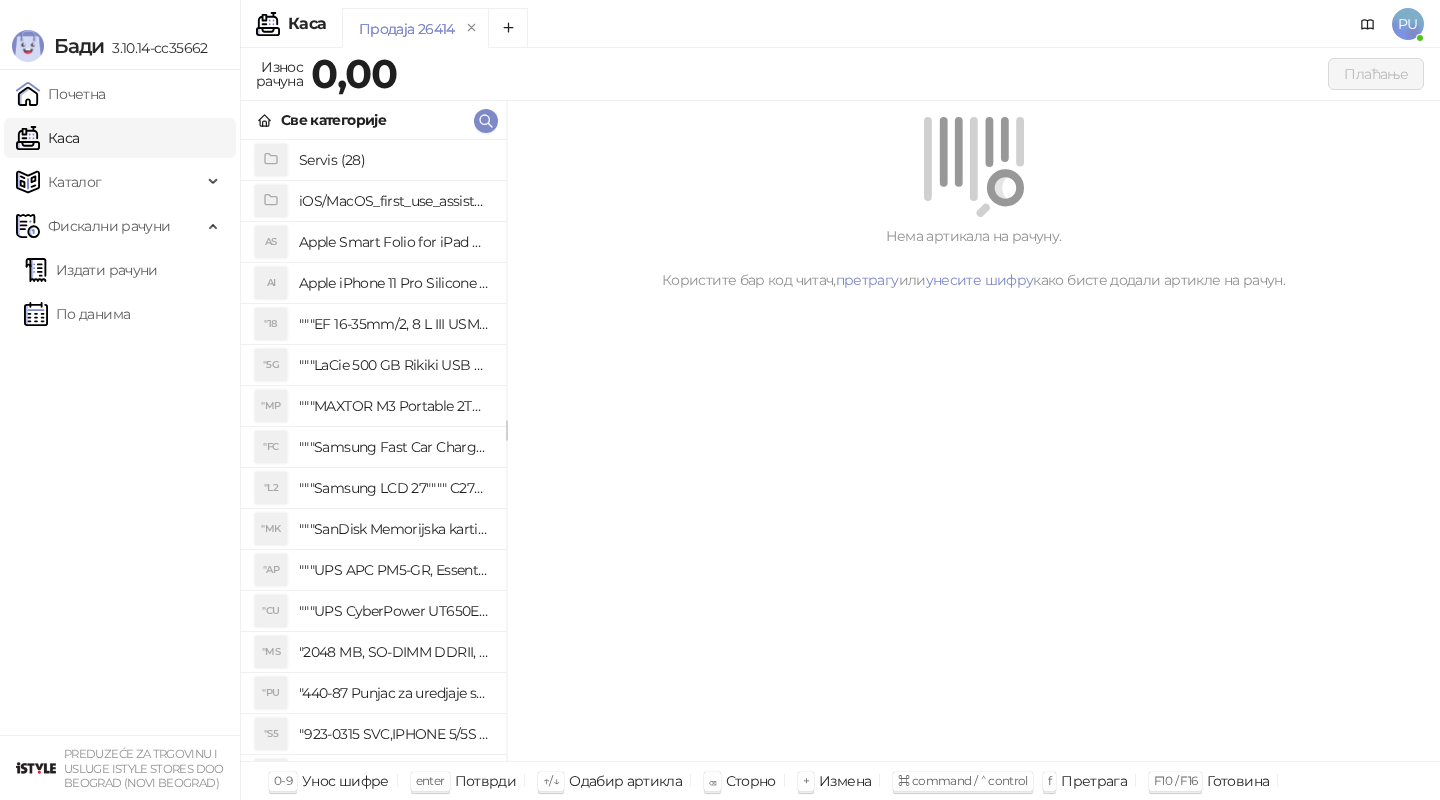 click on "Продаја 26414" at bounding box center (823, 31) 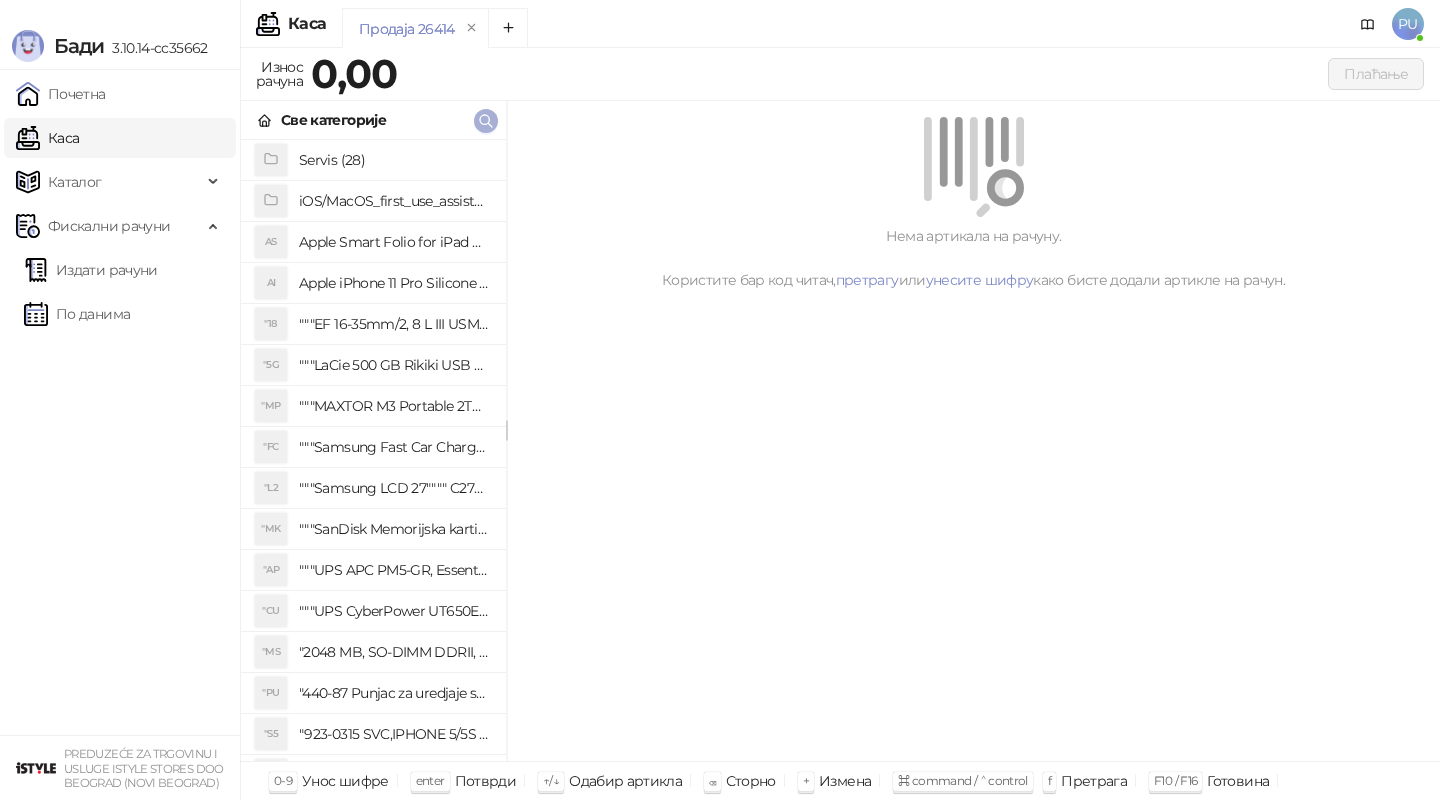 click 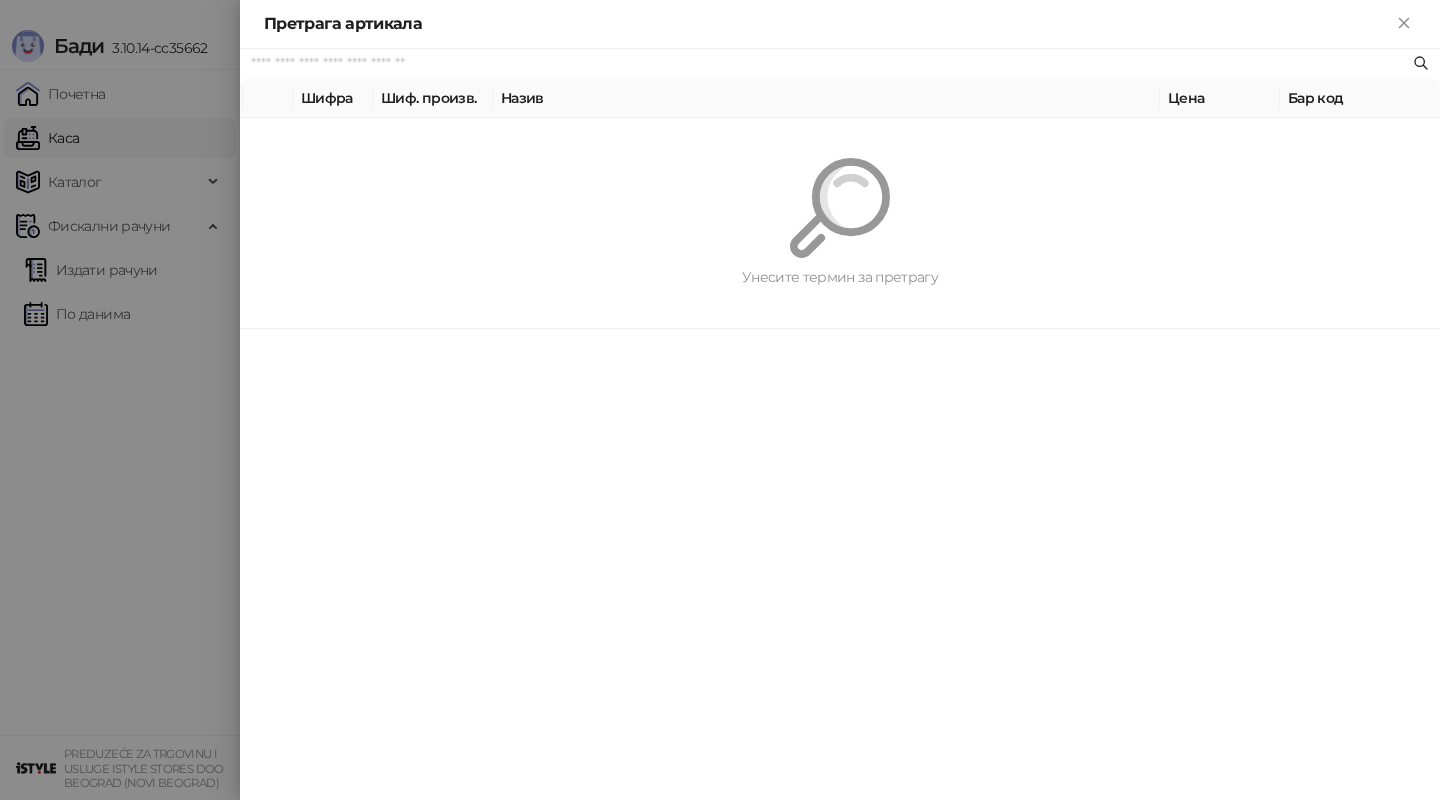 paste on "*********" 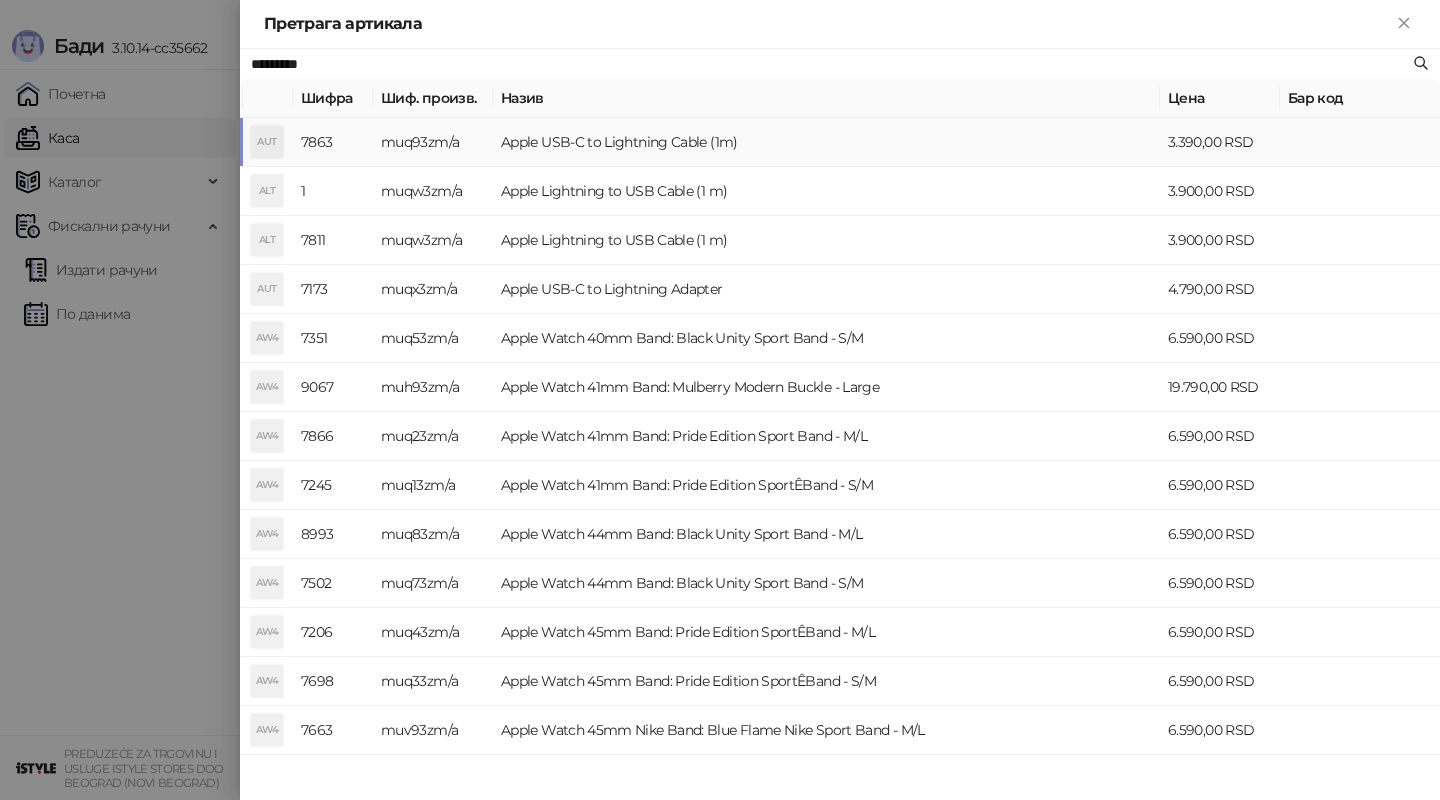click on "Apple USB-C to Lightning Cable (1m)" at bounding box center (826, 142) 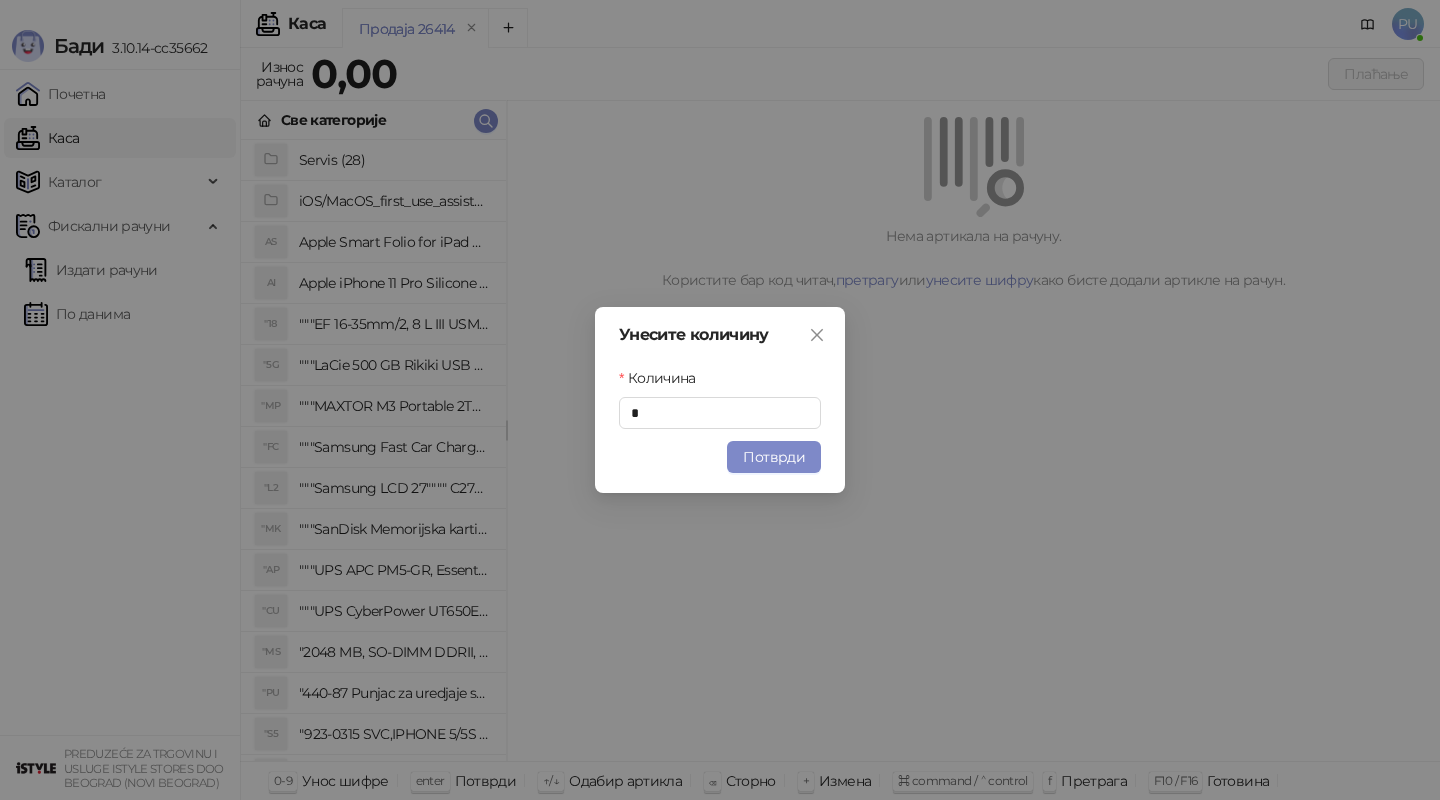 click on "Унесите количину Количина * Потврди" at bounding box center (720, 400) 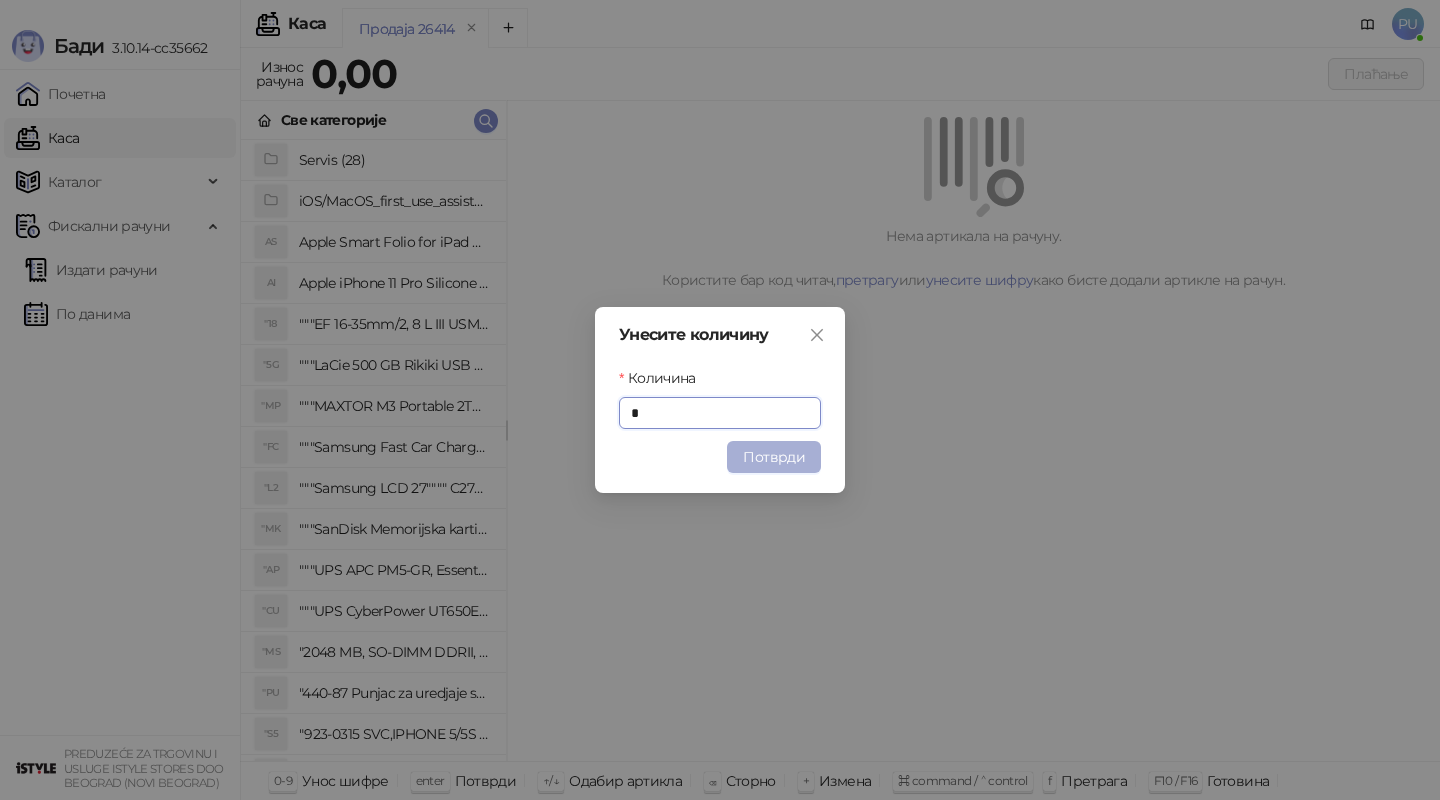 click on "Потврди" at bounding box center (774, 457) 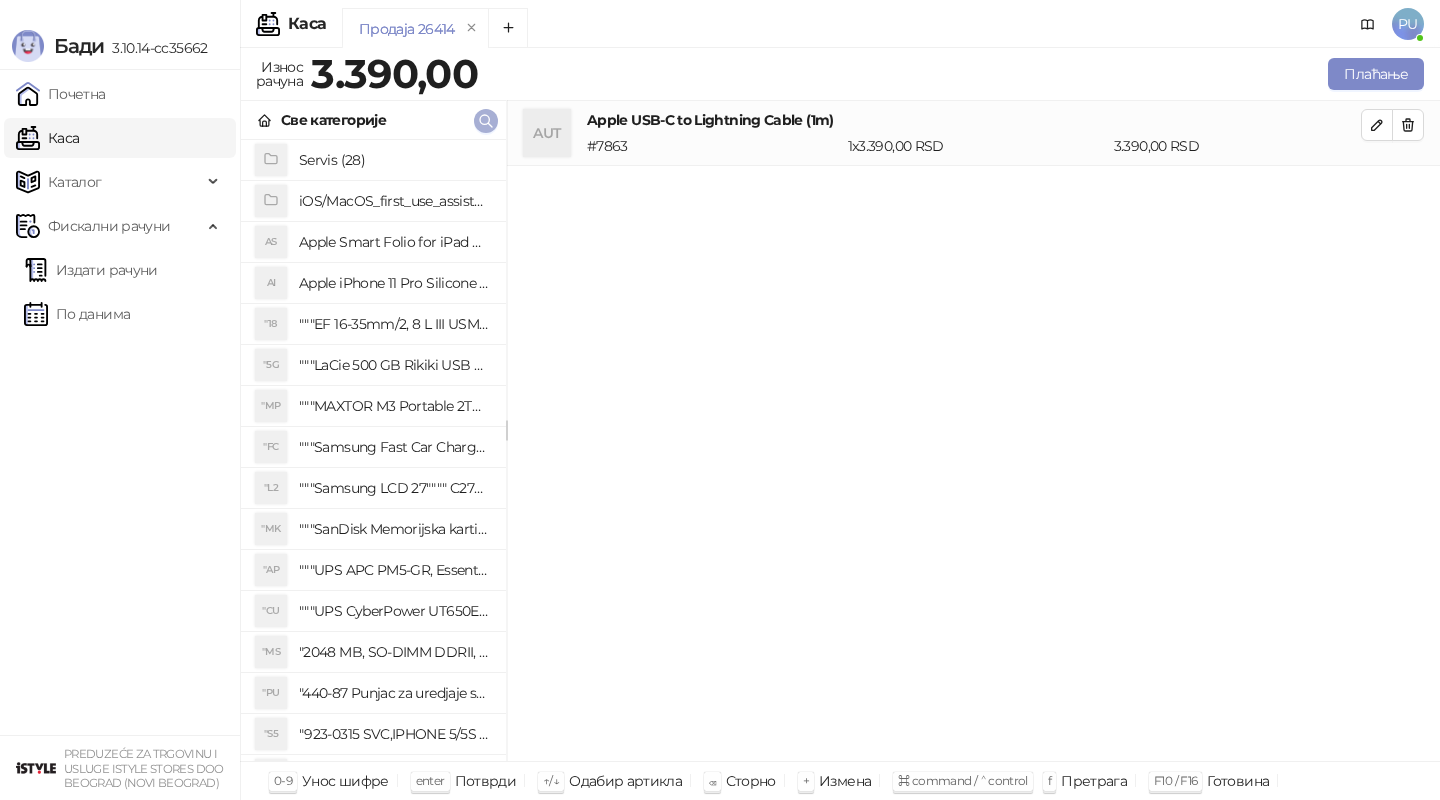 click at bounding box center (486, 120) 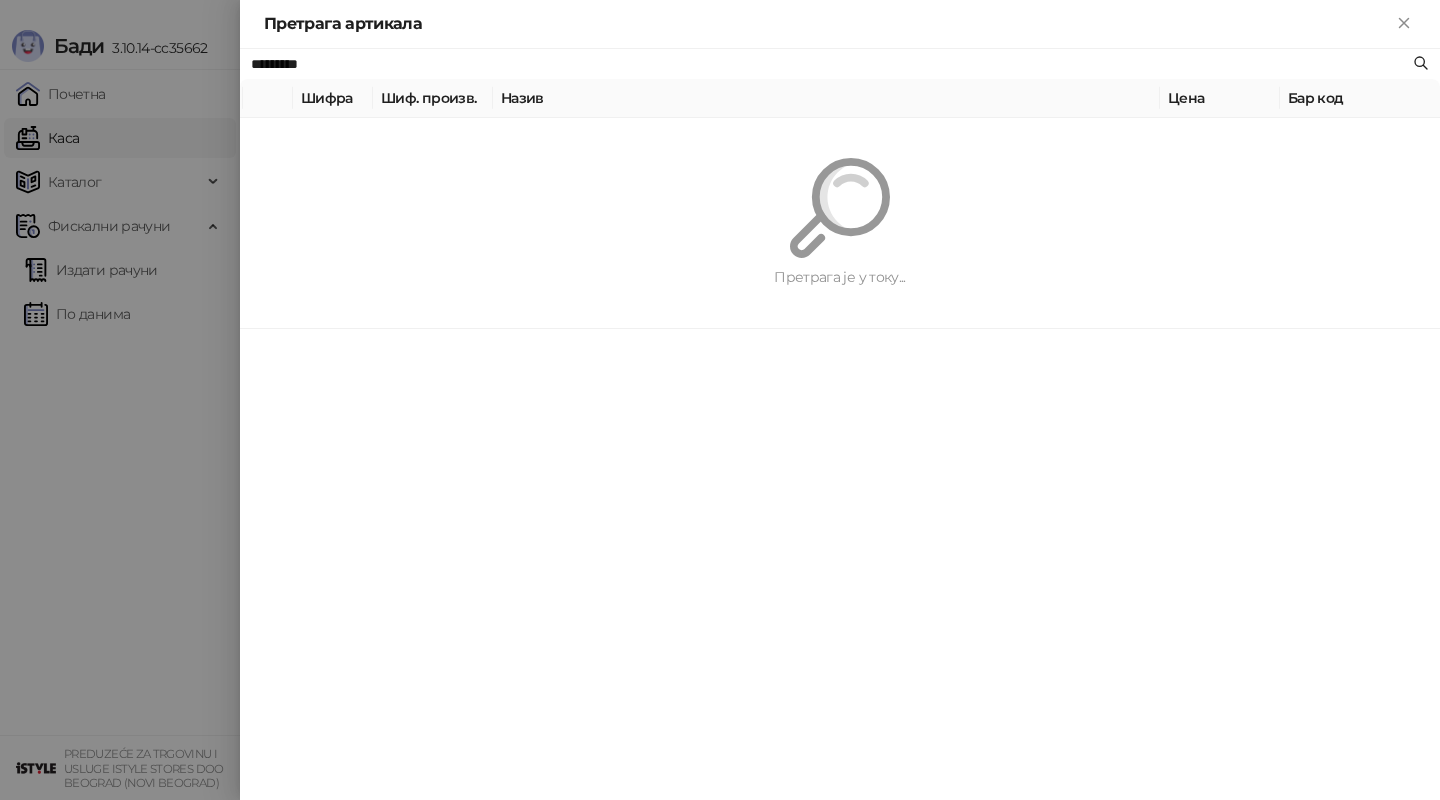 paste on "**********" 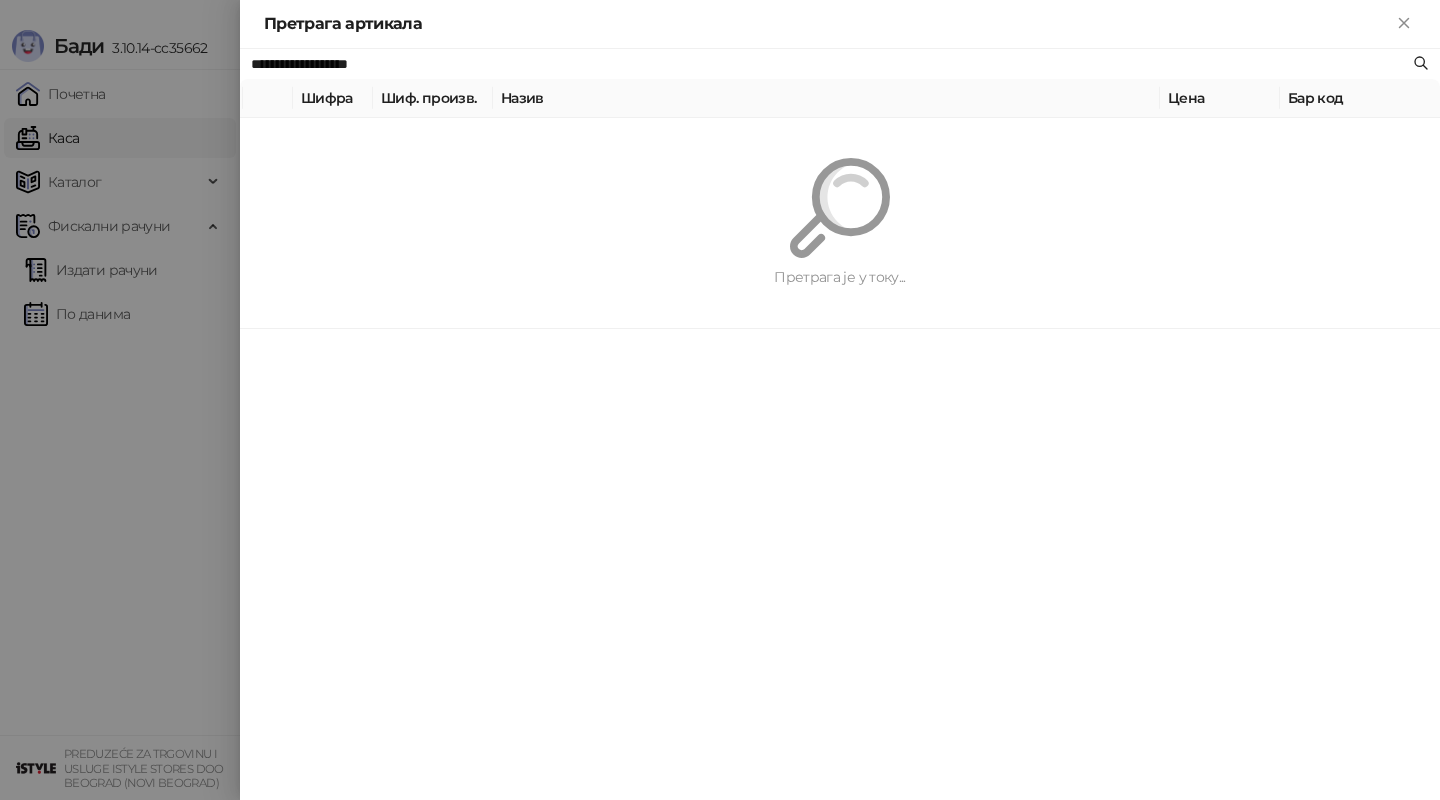 type on "**********" 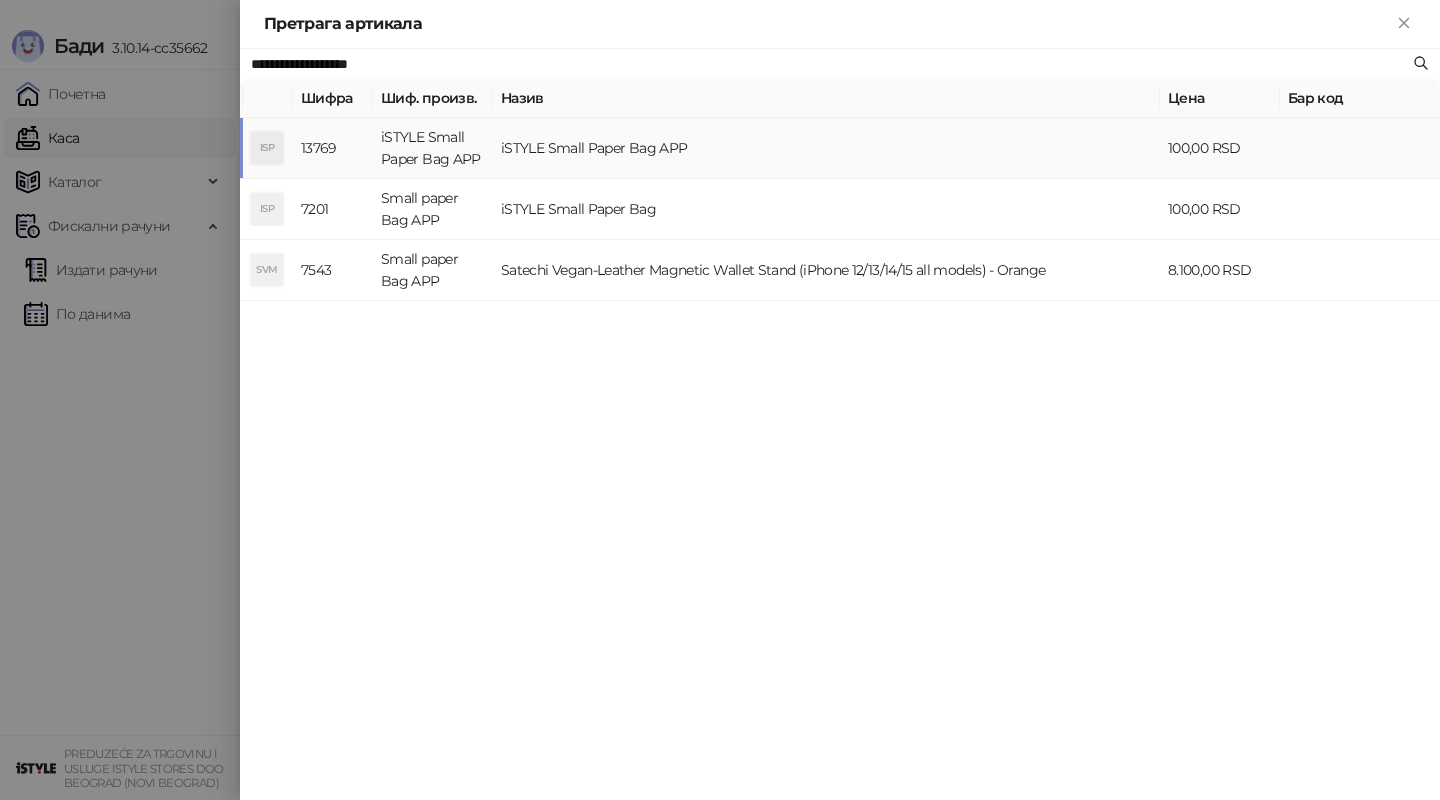 click on "iSTYLE Small Paper Bag APP" at bounding box center [826, 148] 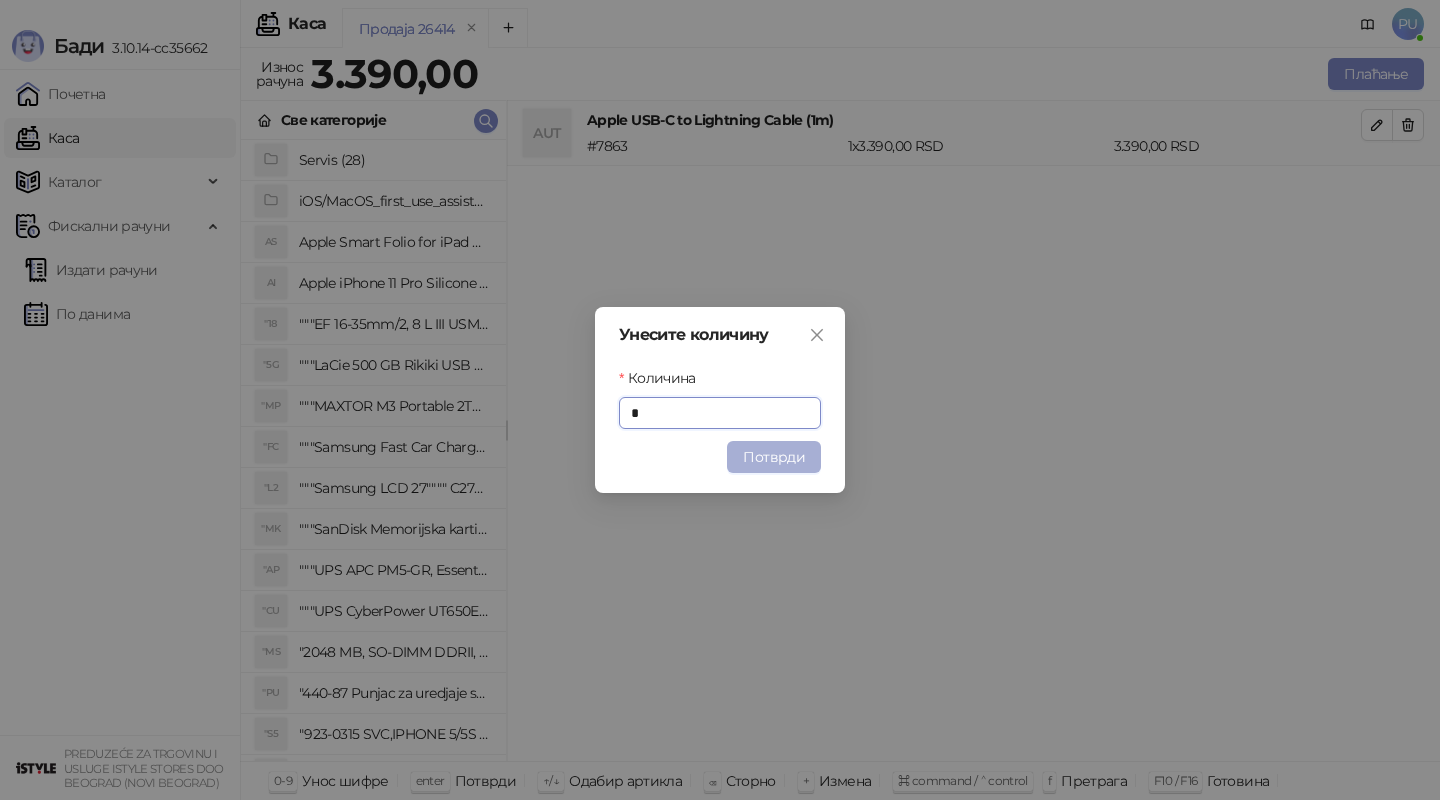click on "Потврди" at bounding box center [774, 457] 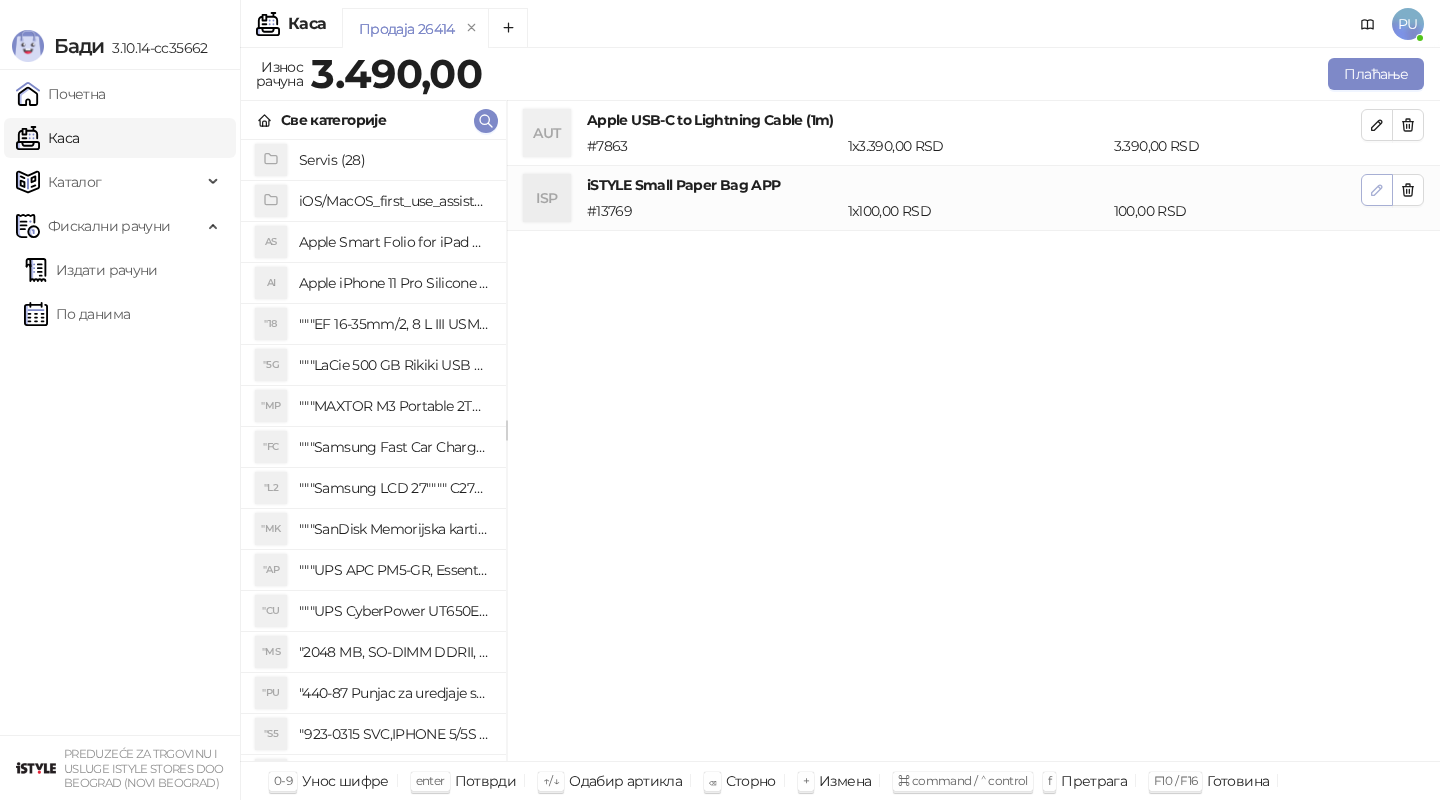 click 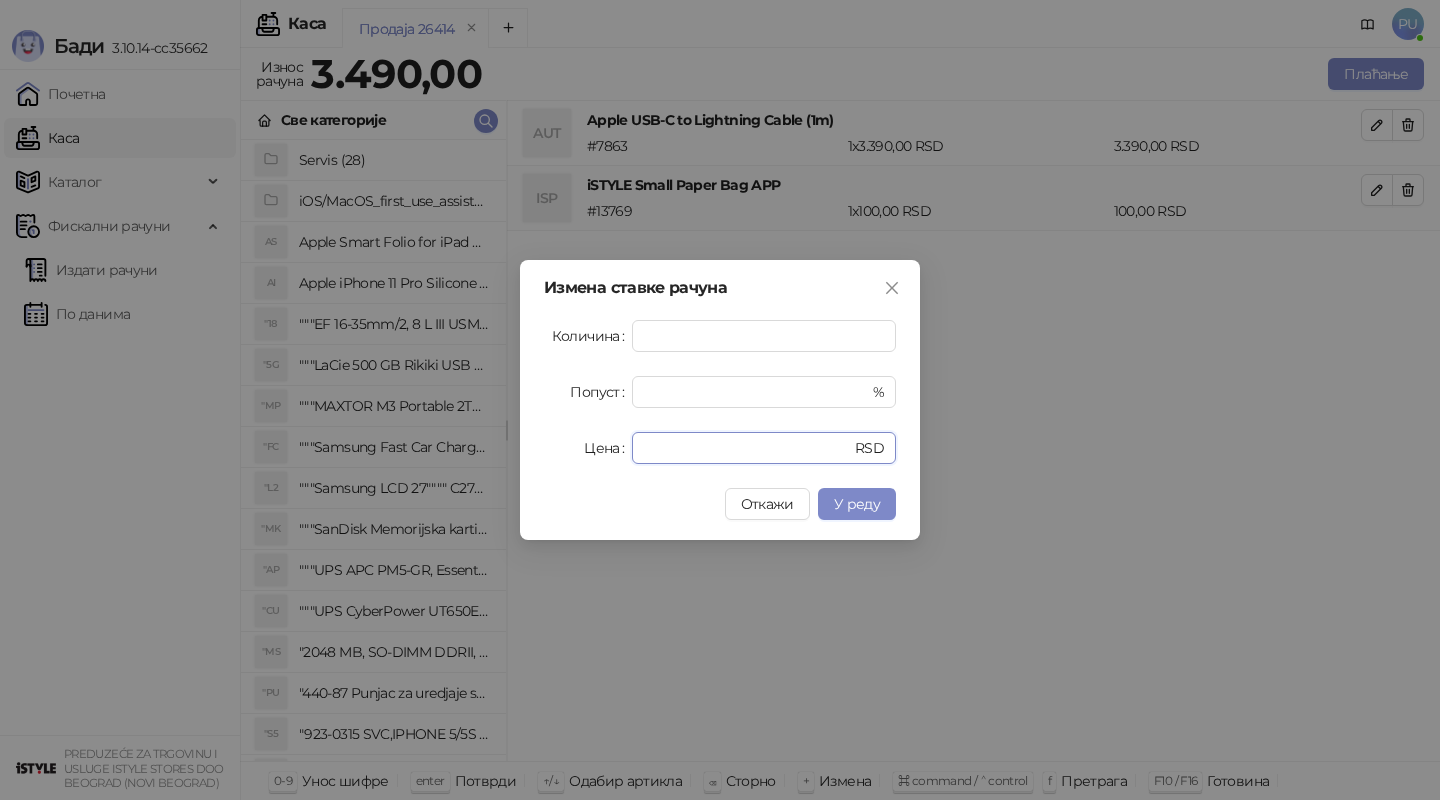 drag, startPoint x: 752, startPoint y: 445, endPoint x: 577, endPoint y: 469, distance: 176.63805 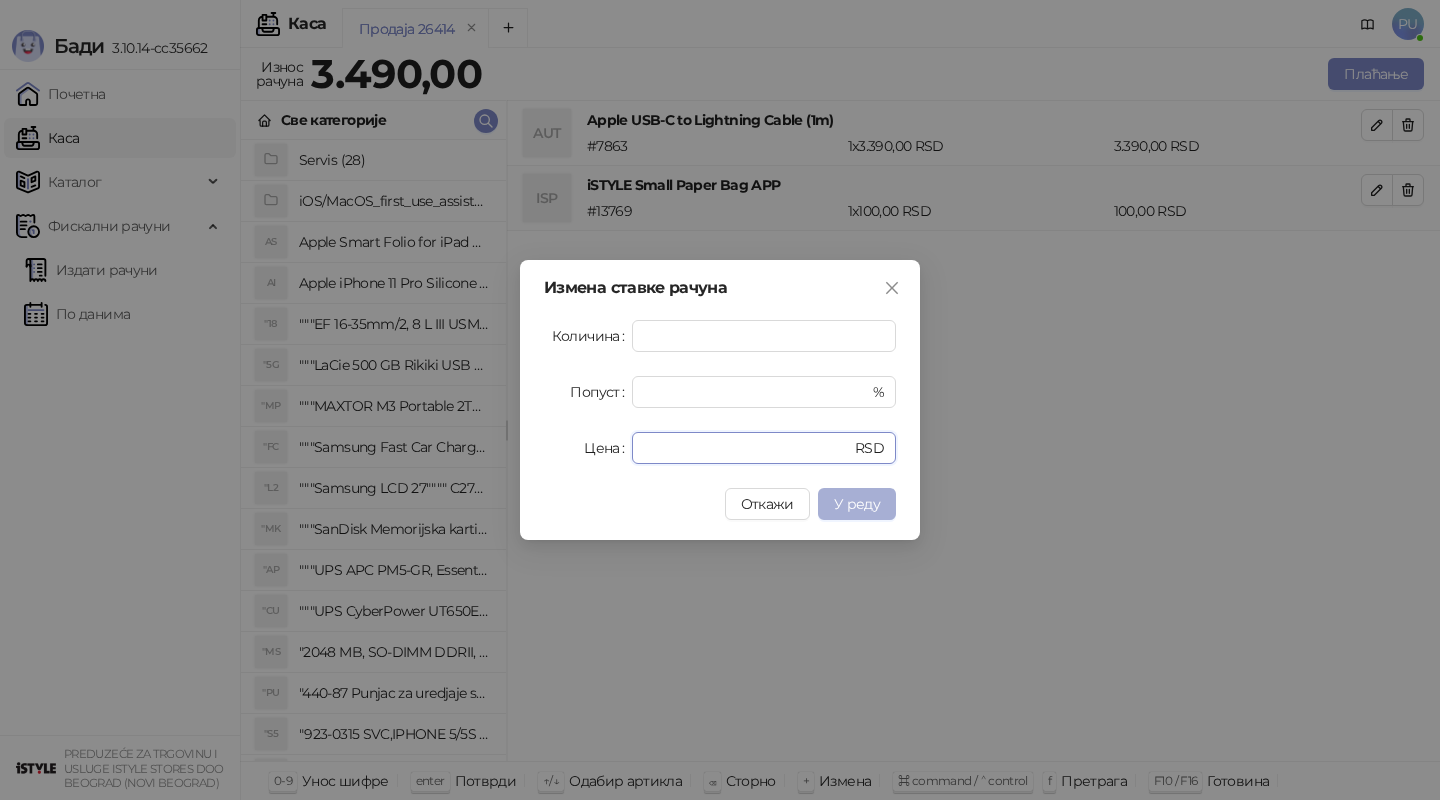 type on "**" 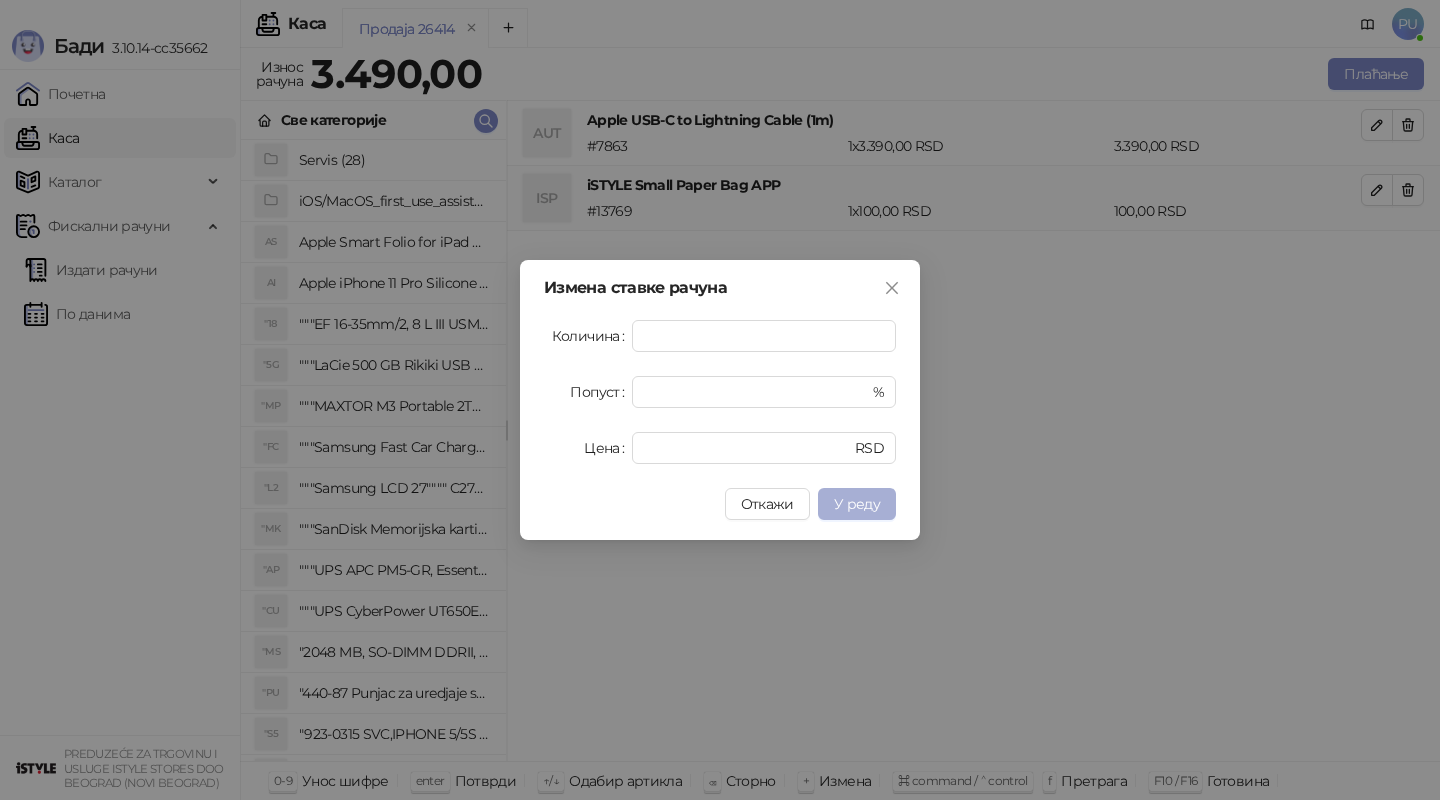 click on "У реду" at bounding box center [857, 504] 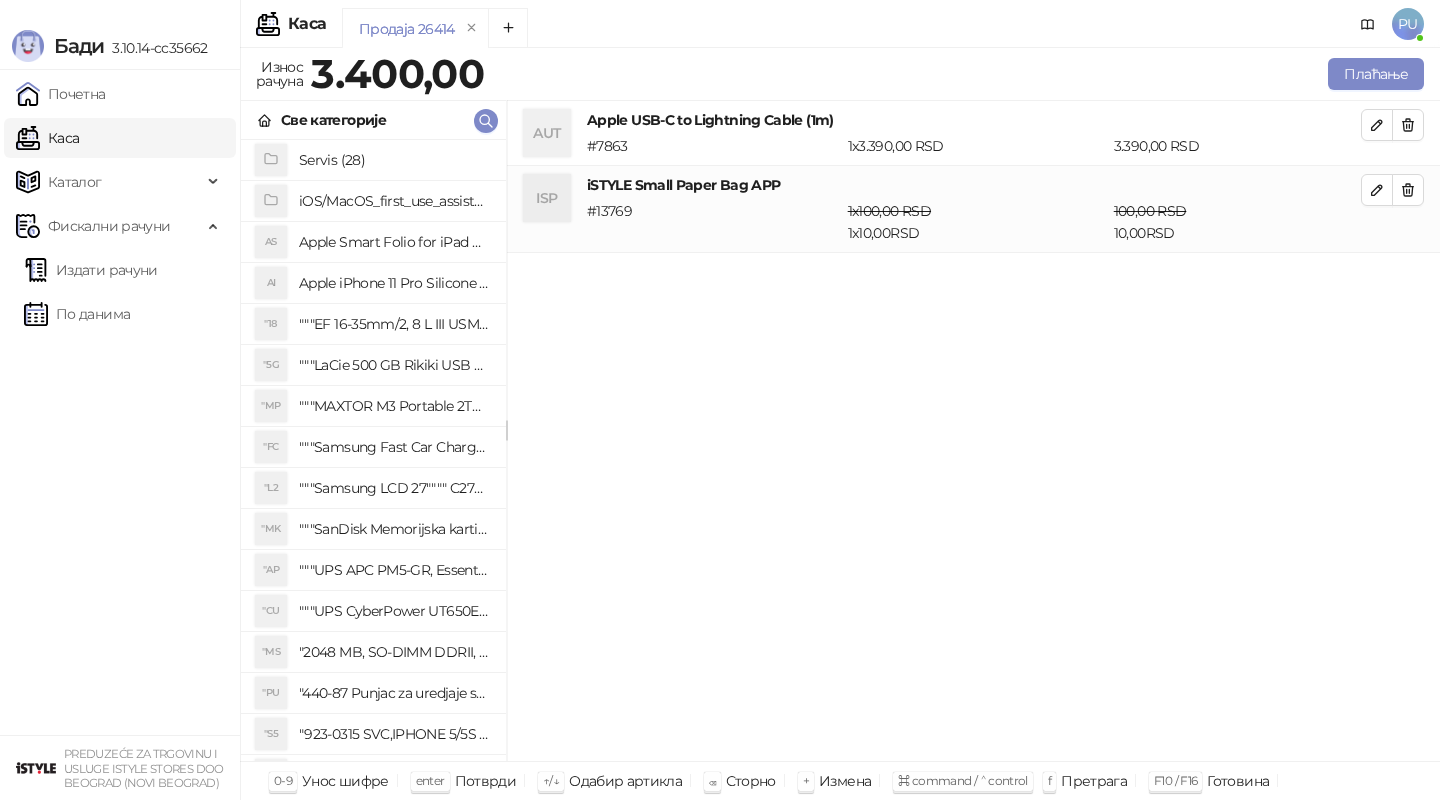 click on "Продаја 26414" at bounding box center [823, 31] 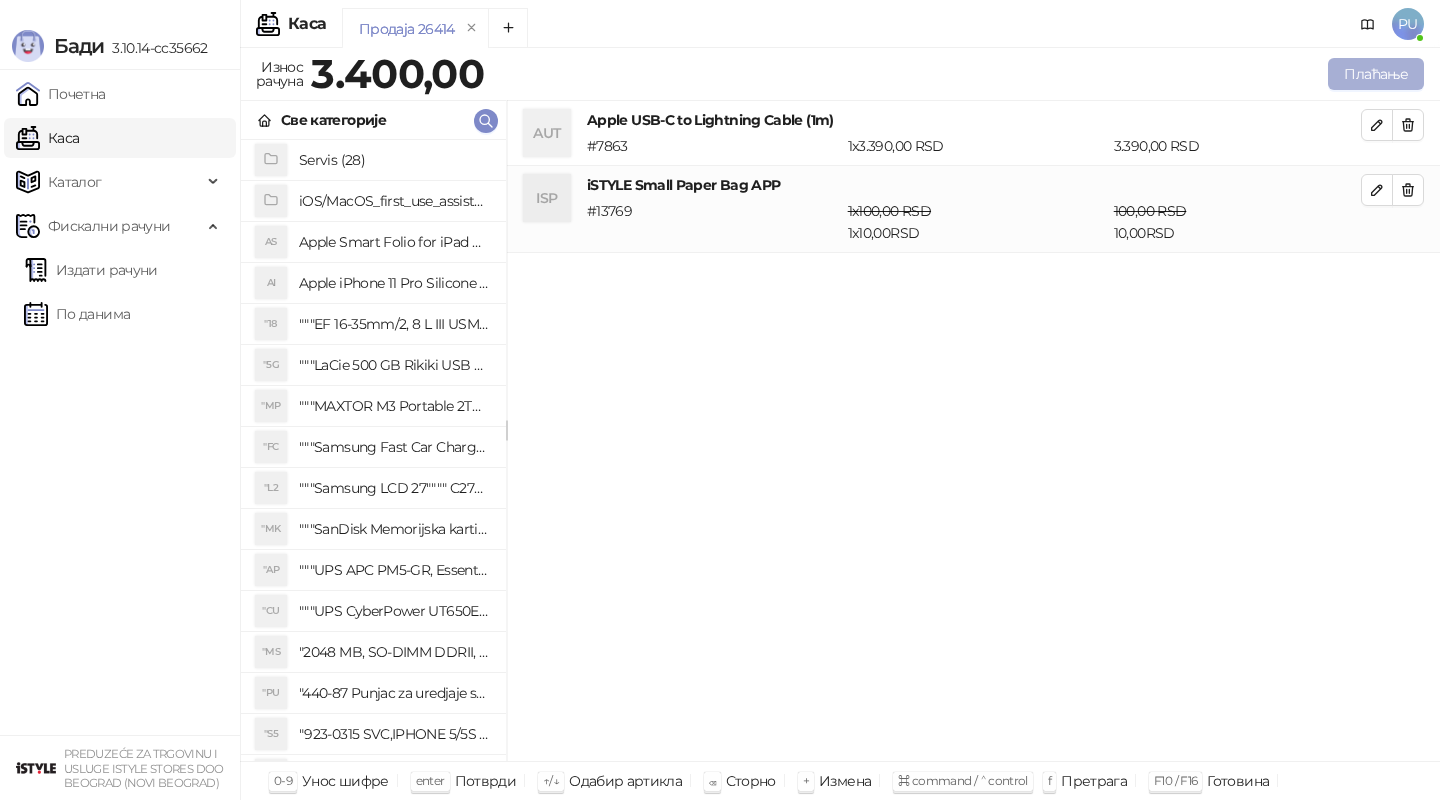 click on "Плаћање" at bounding box center [1376, 74] 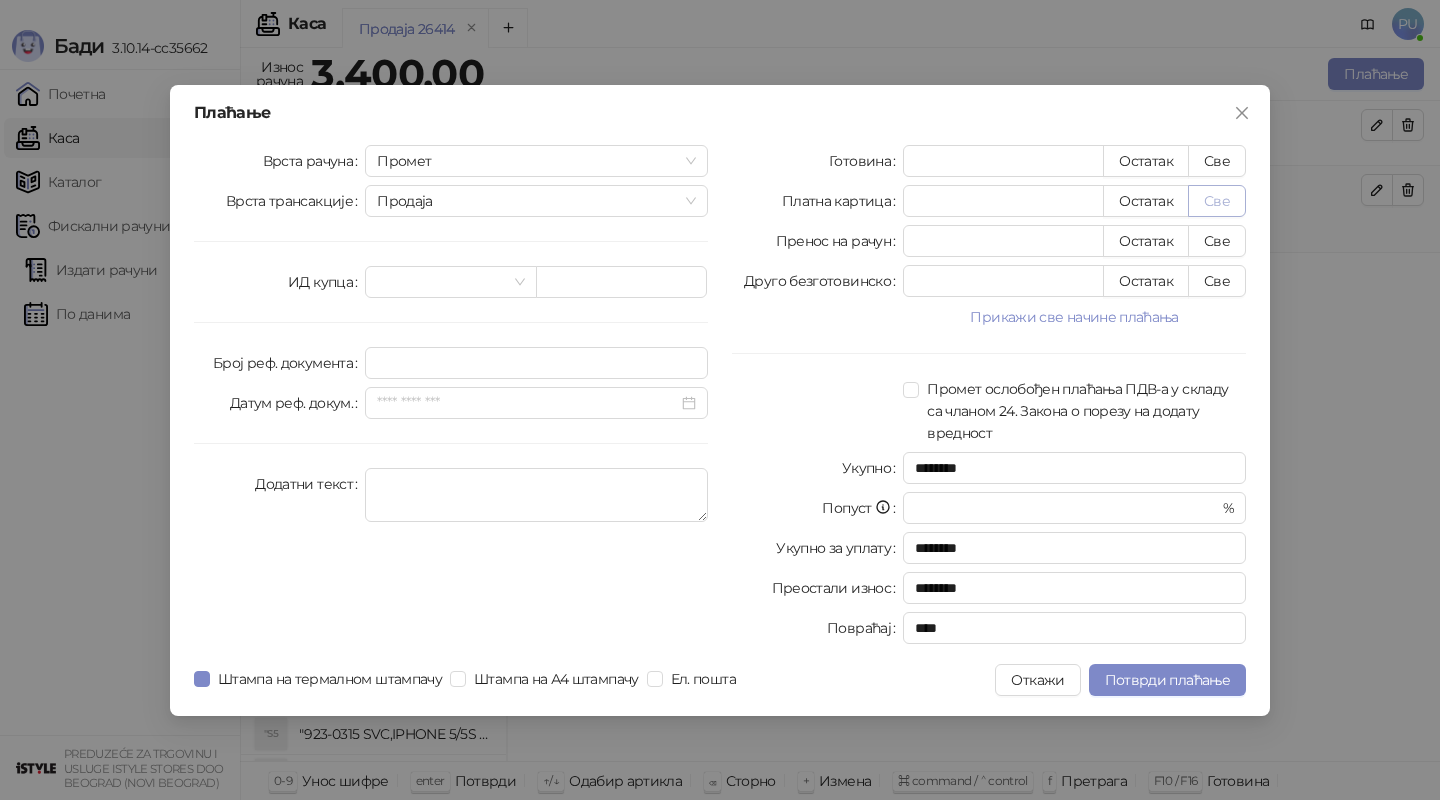 click on "Све" at bounding box center (1217, 201) 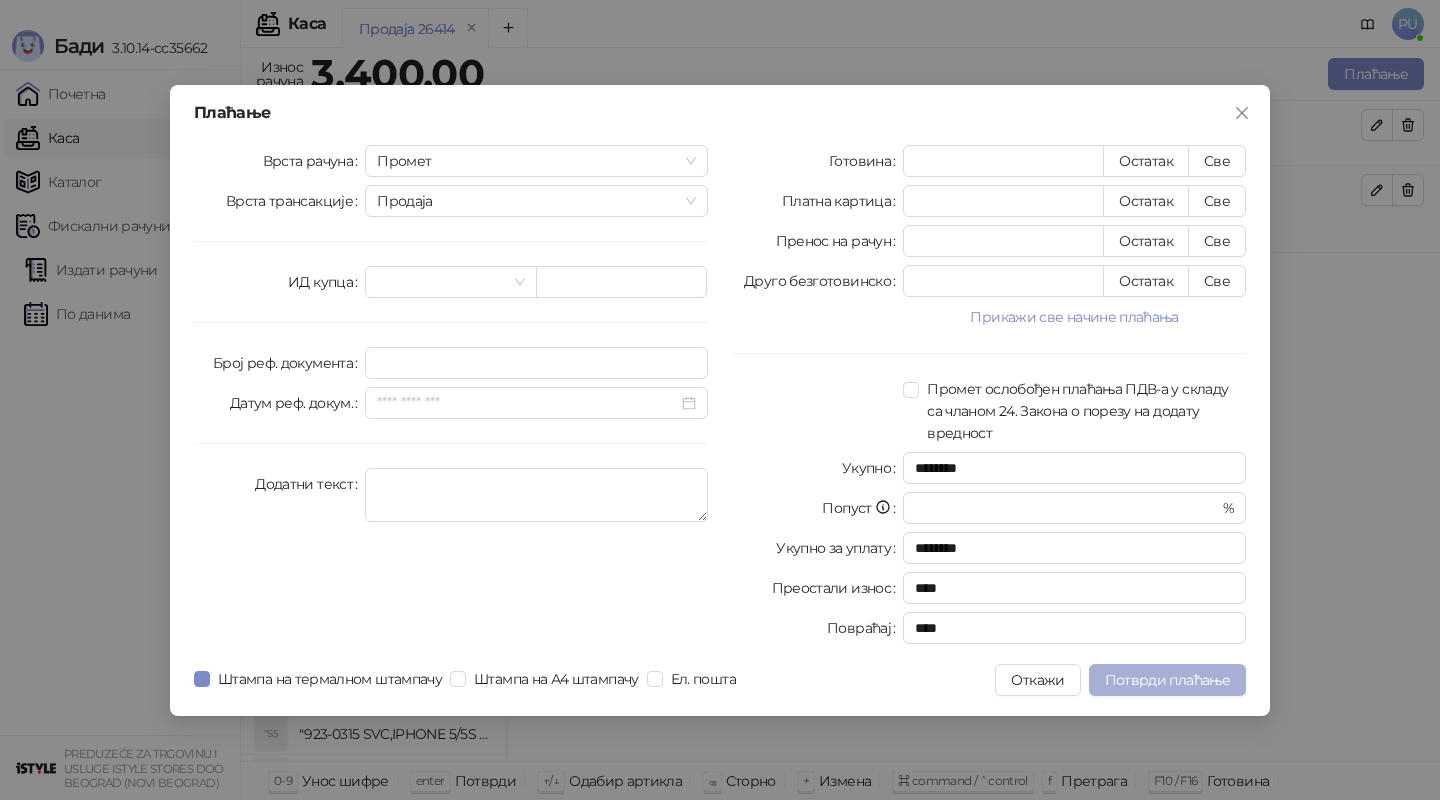 click on "Потврди плаћање" at bounding box center [1167, 680] 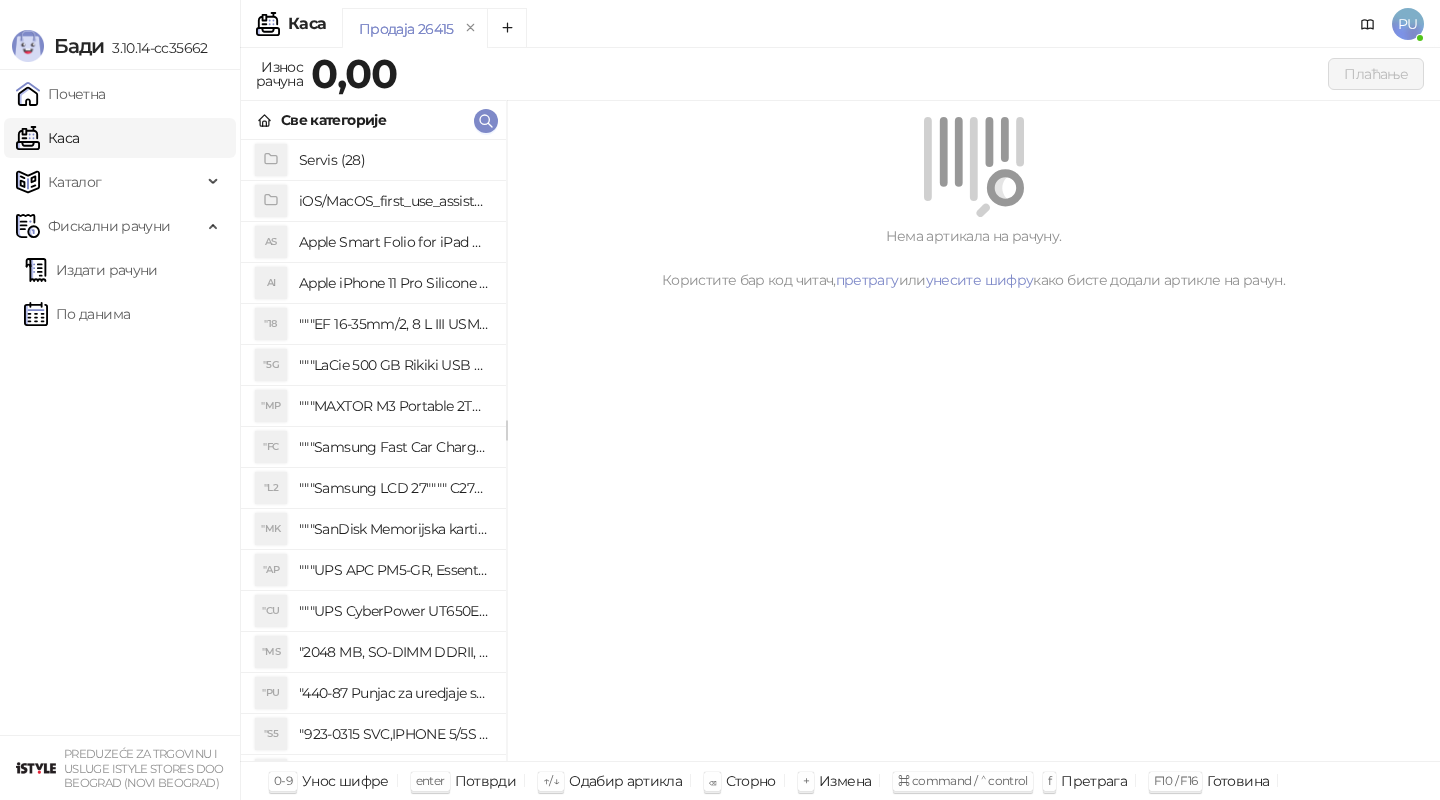 click on "Продаја 26415" at bounding box center (406, 29) 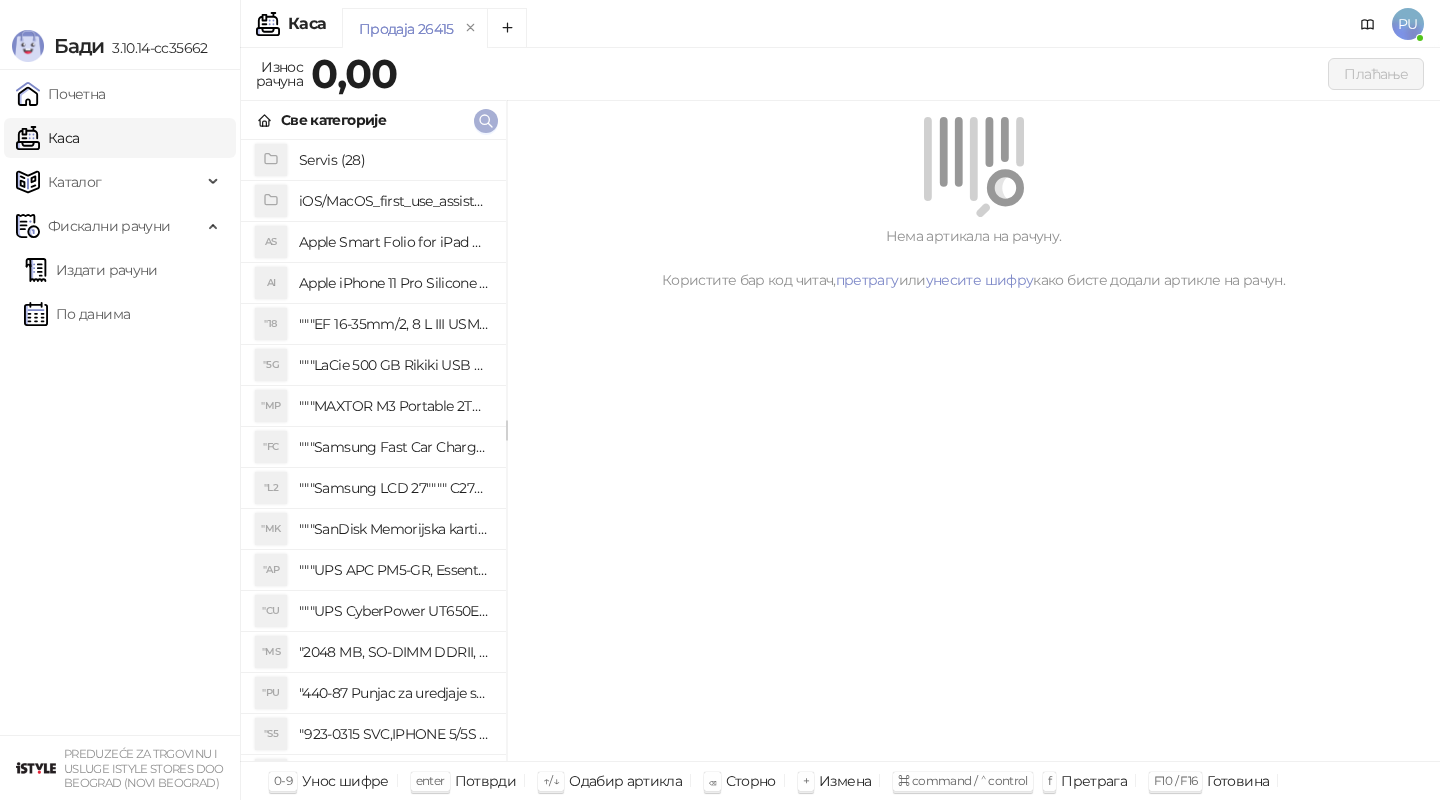 click 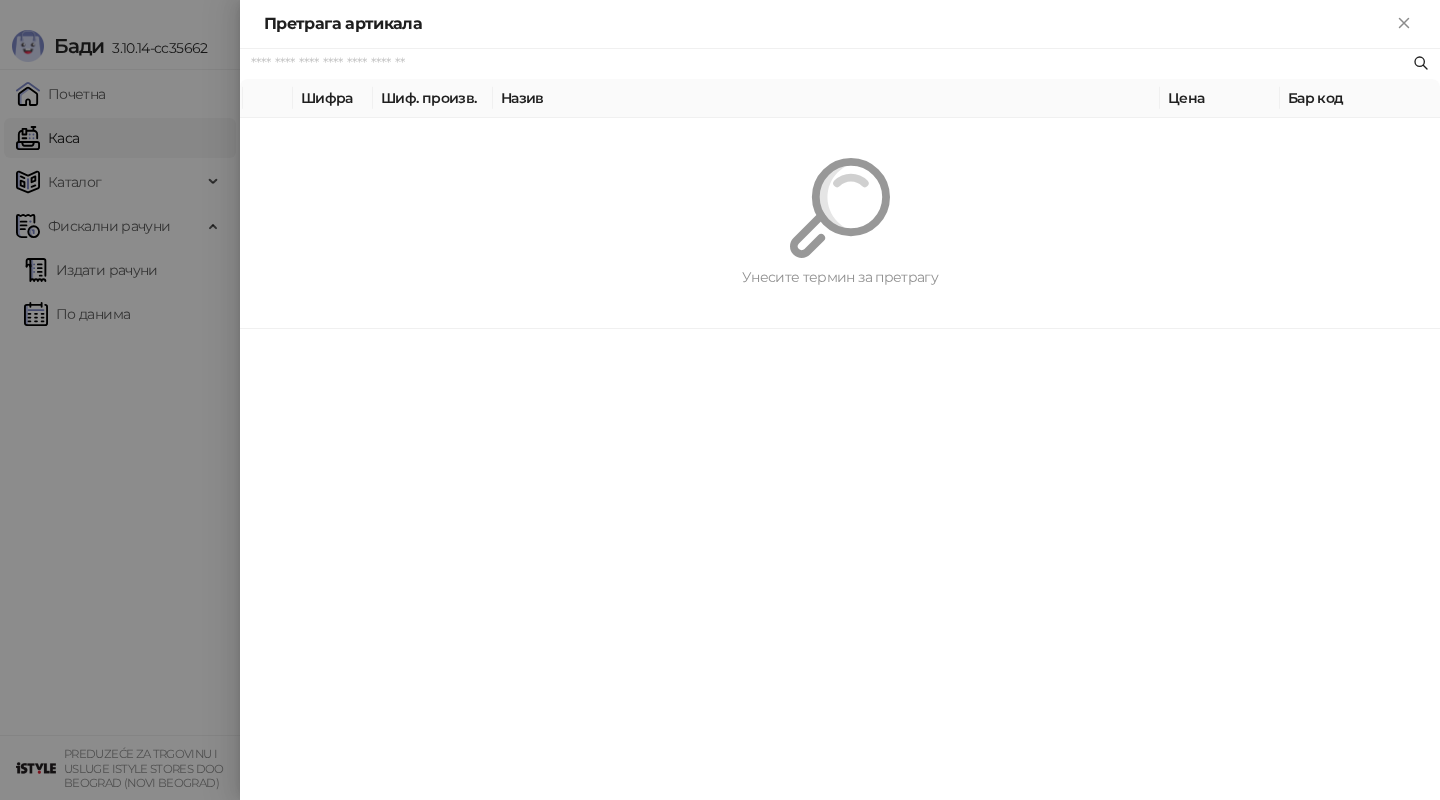 paste on "*********" 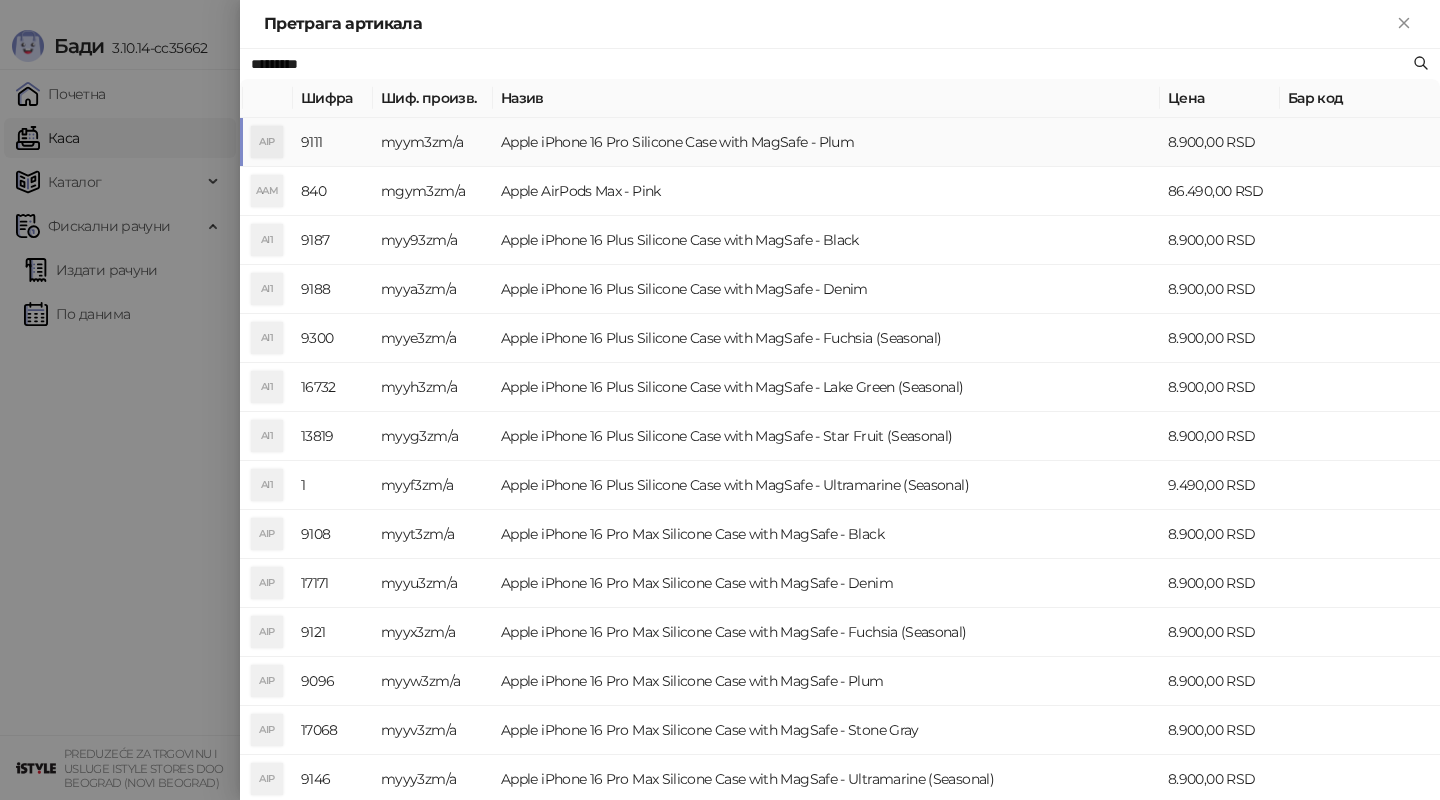 click on "Apple iPhone 16 Pro Silicone Case with MagSafe - Plum" at bounding box center [826, 142] 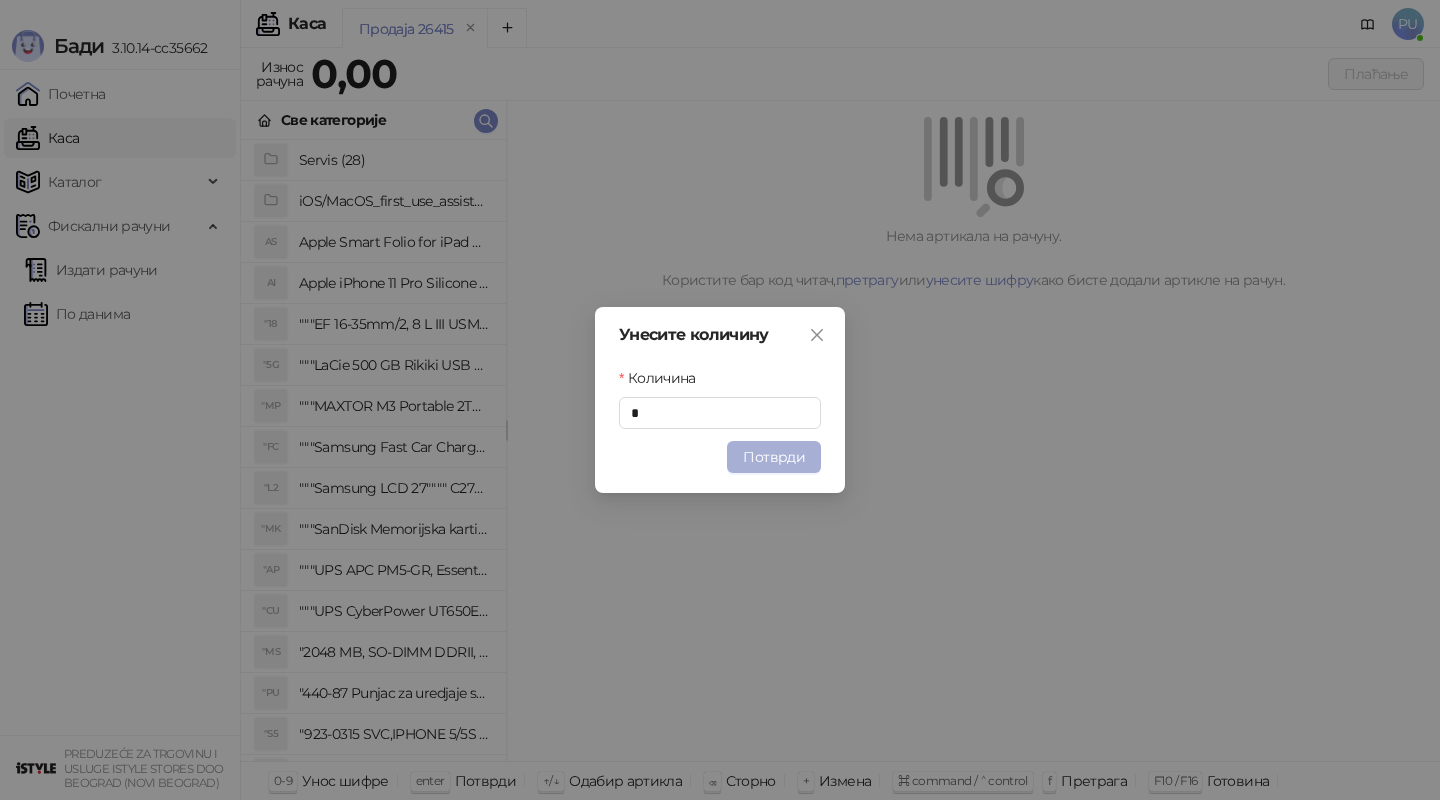 click on "Потврди" at bounding box center [774, 457] 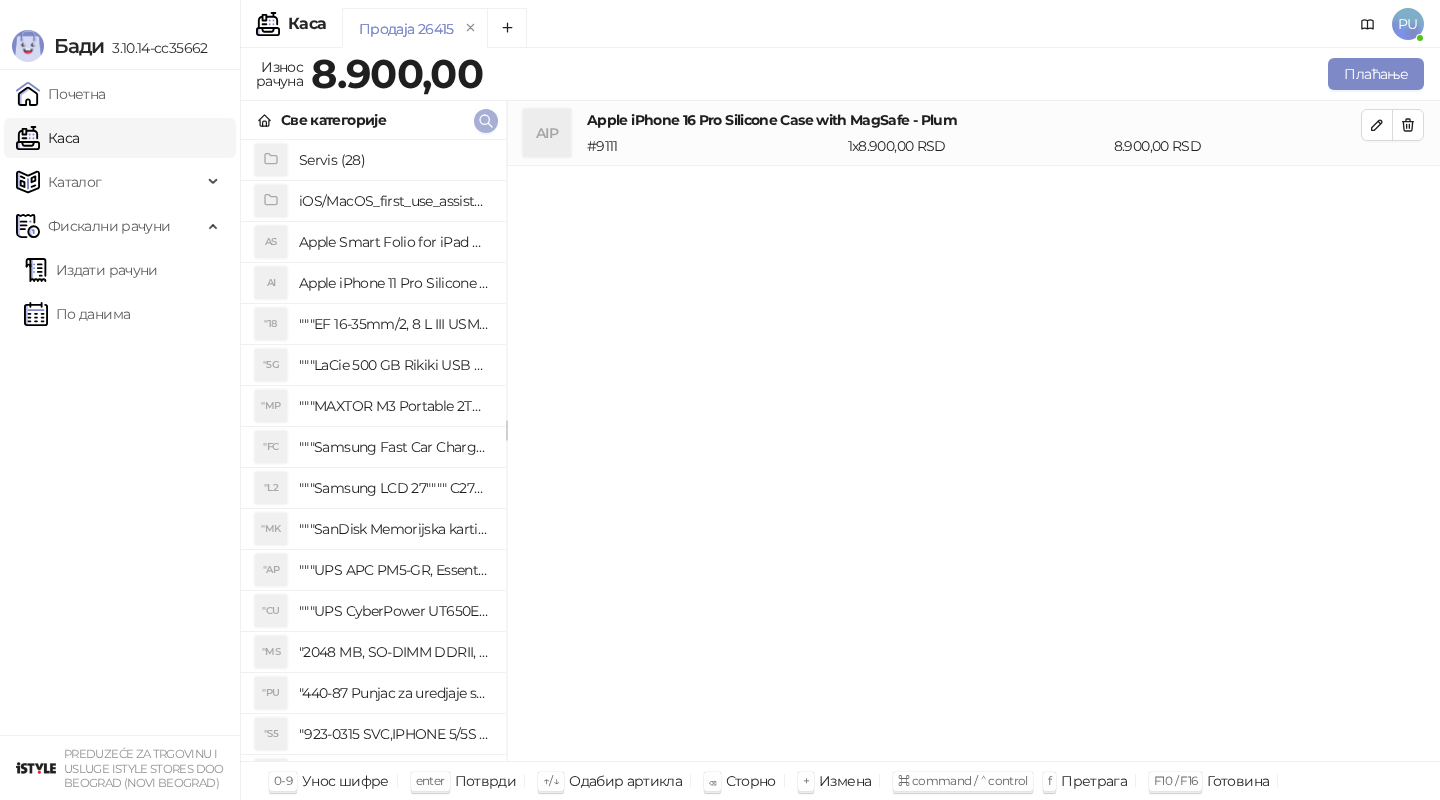 click at bounding box center [486, 120] 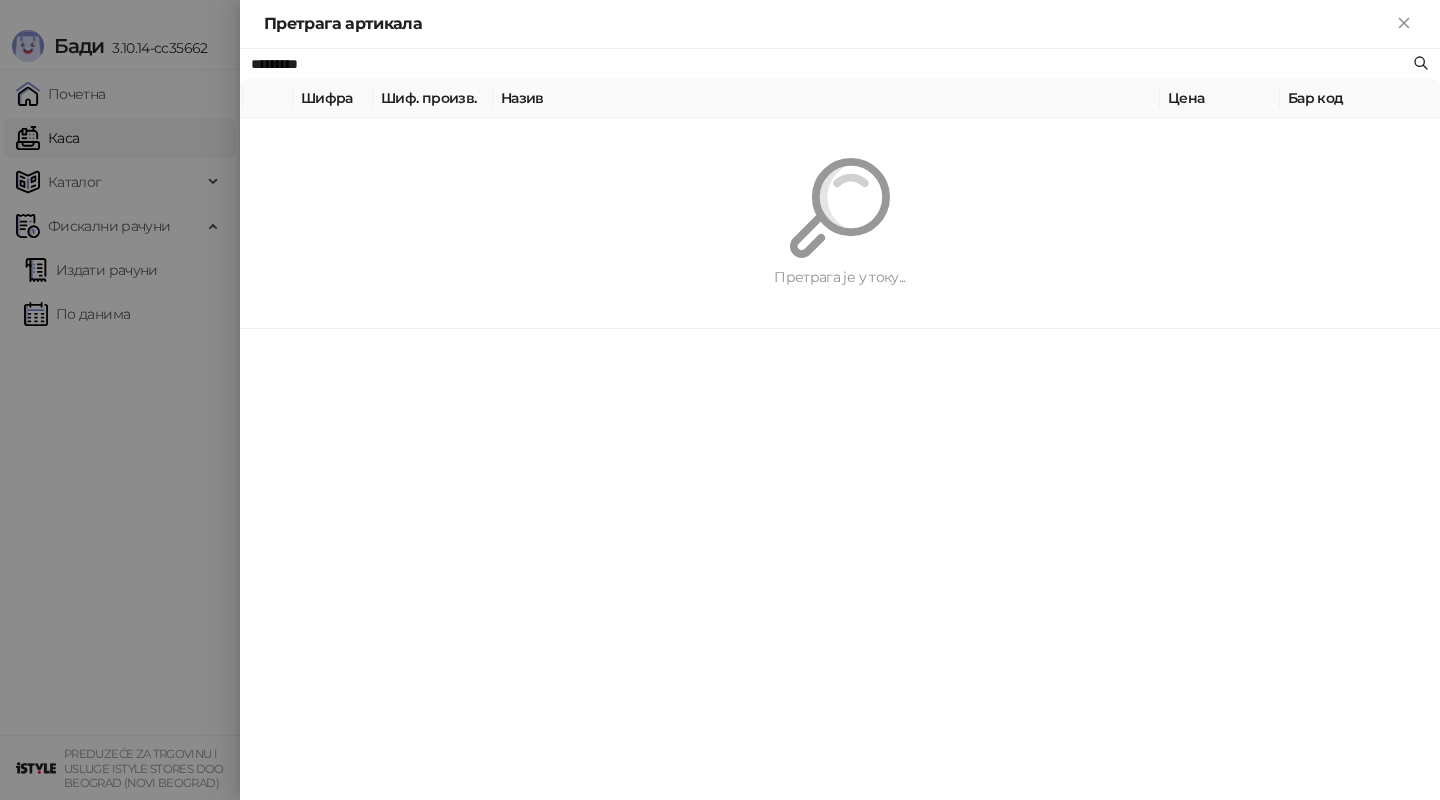 paste on "**********" 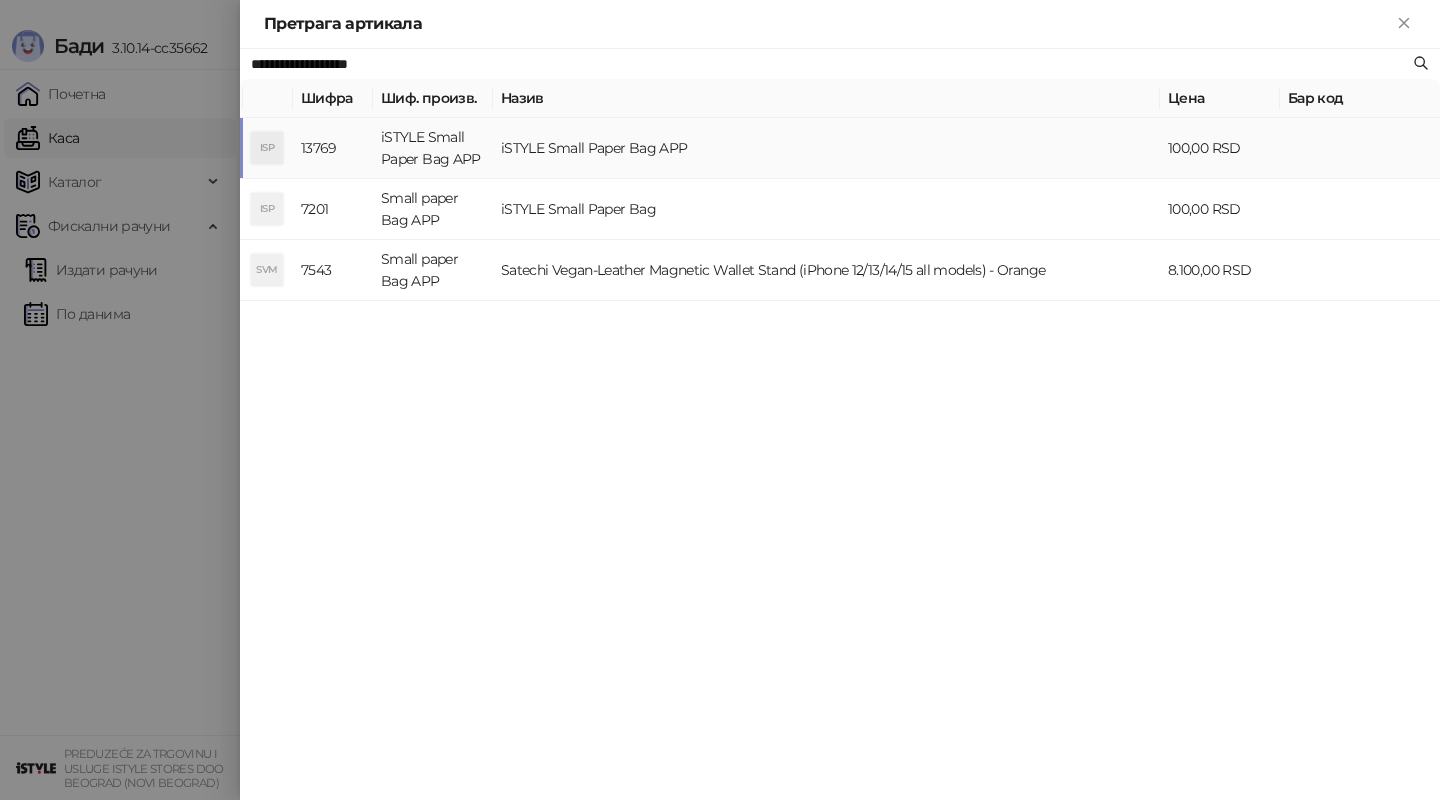 type on "**********" 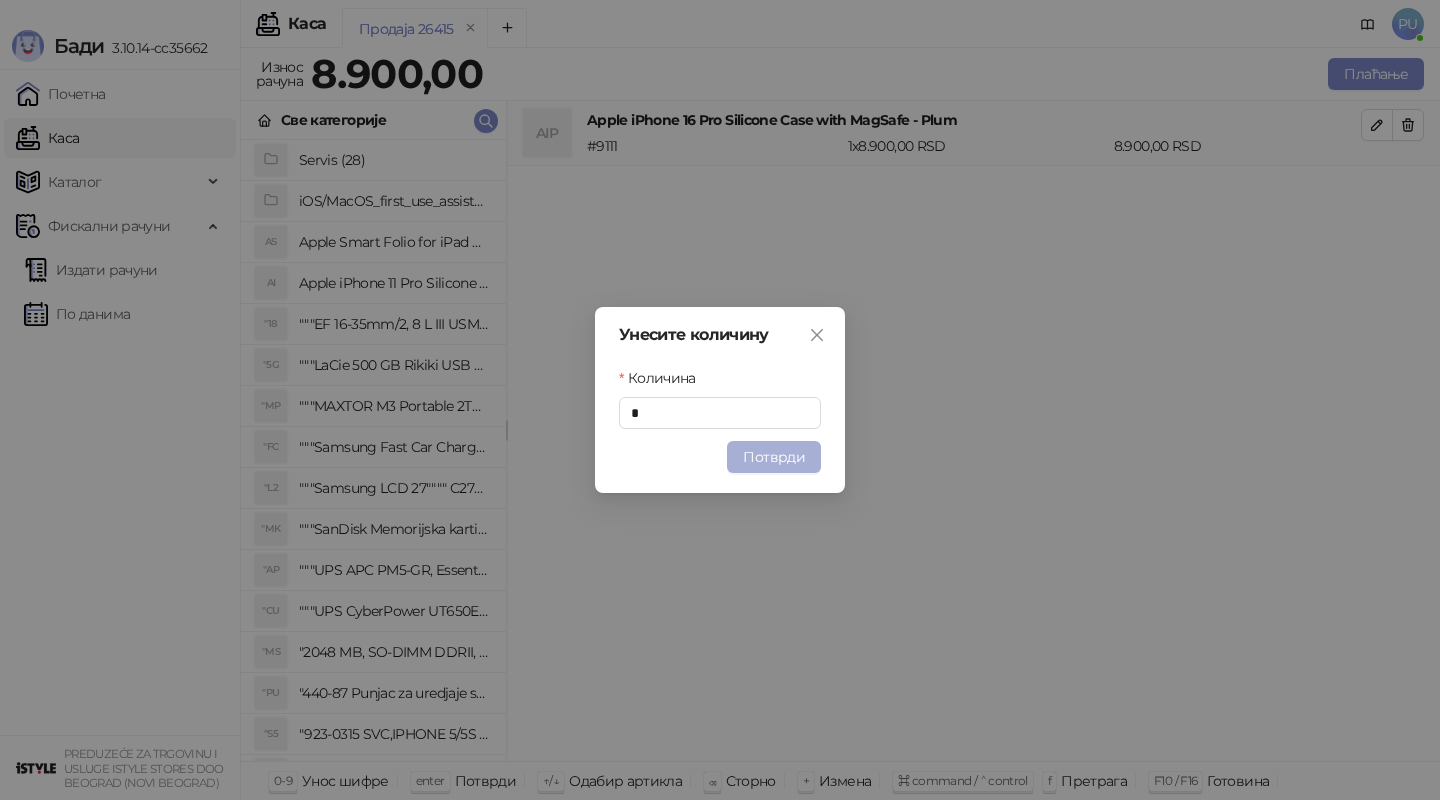 click on "Потврди" at bounding box center (774, 457) 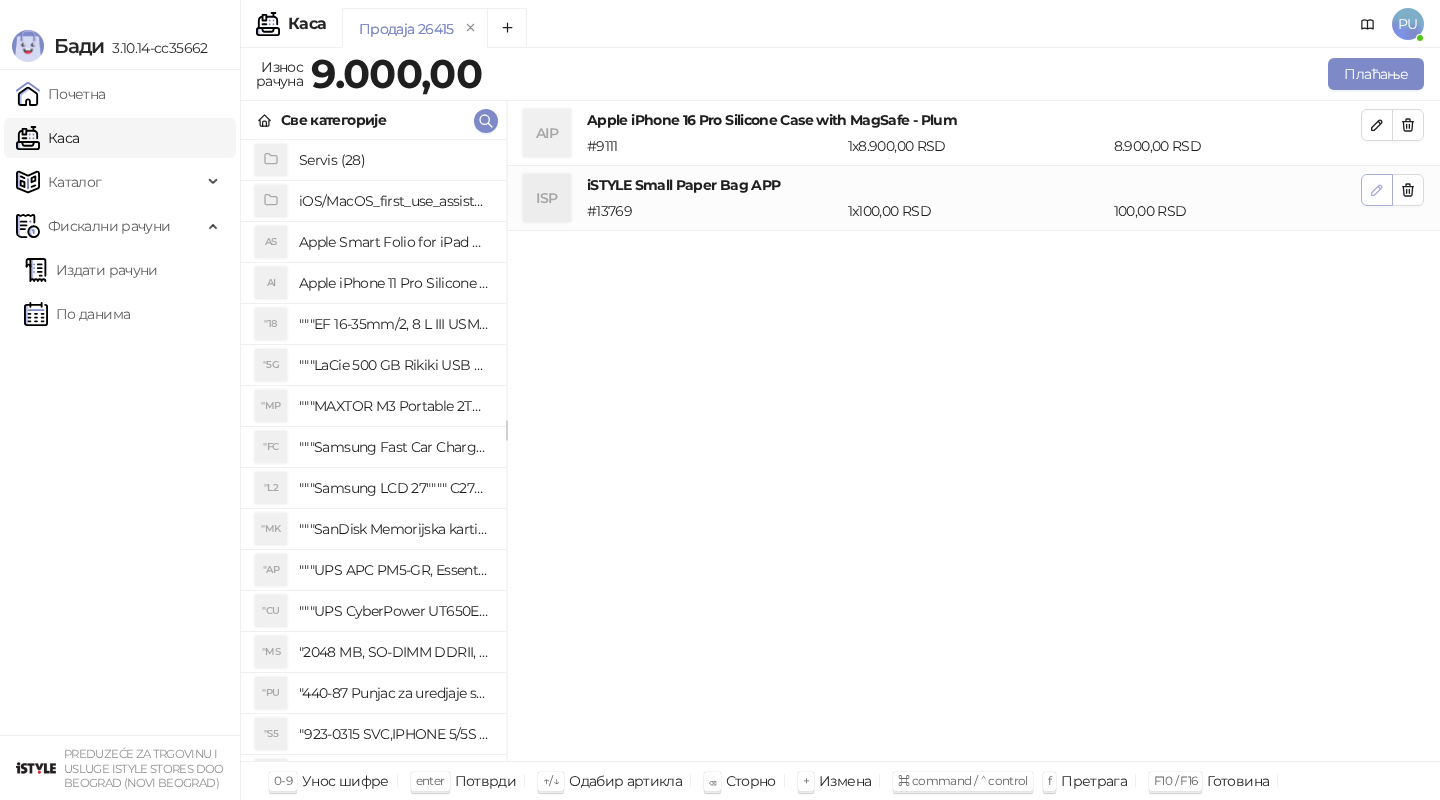 click 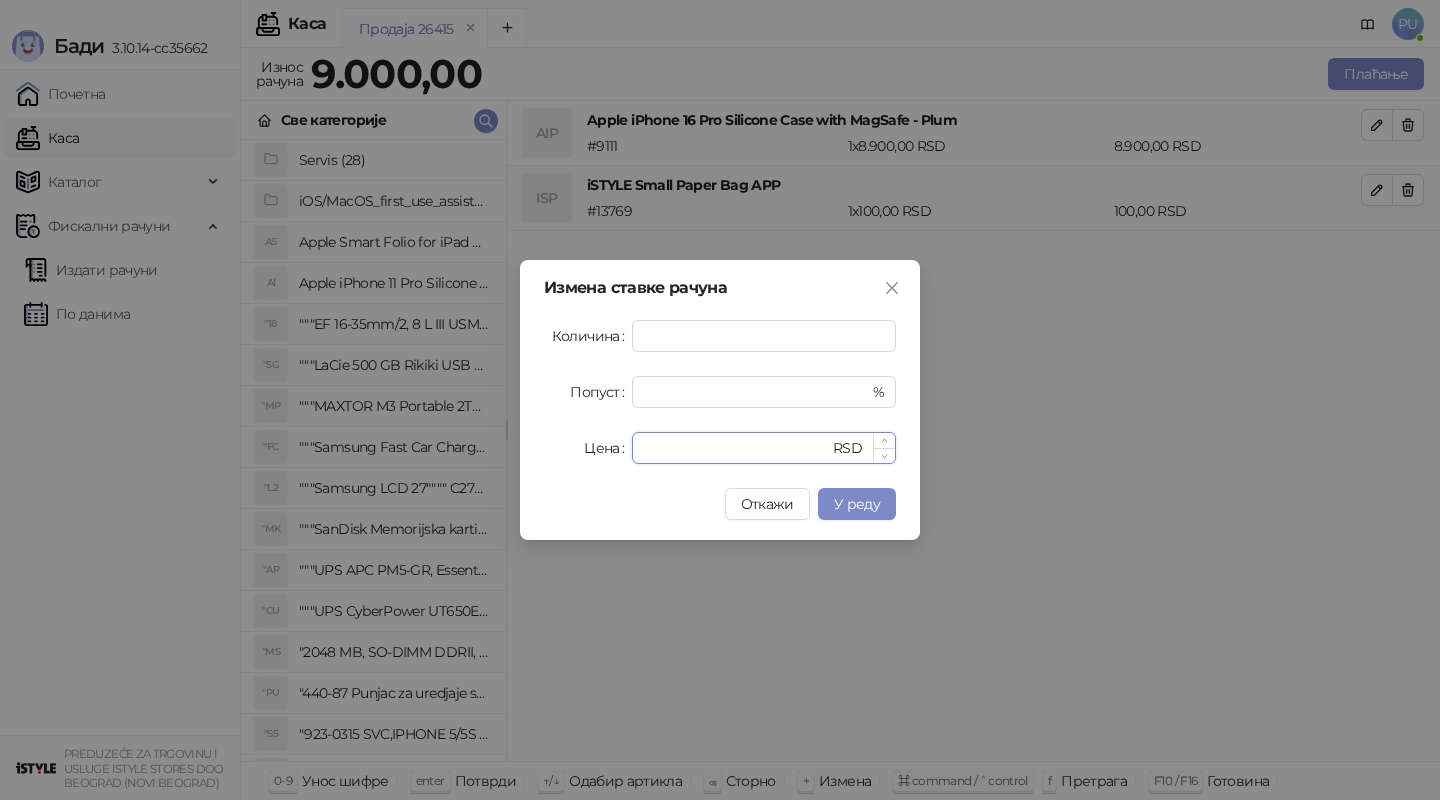 click on "***" at bounding box center (736, 448) 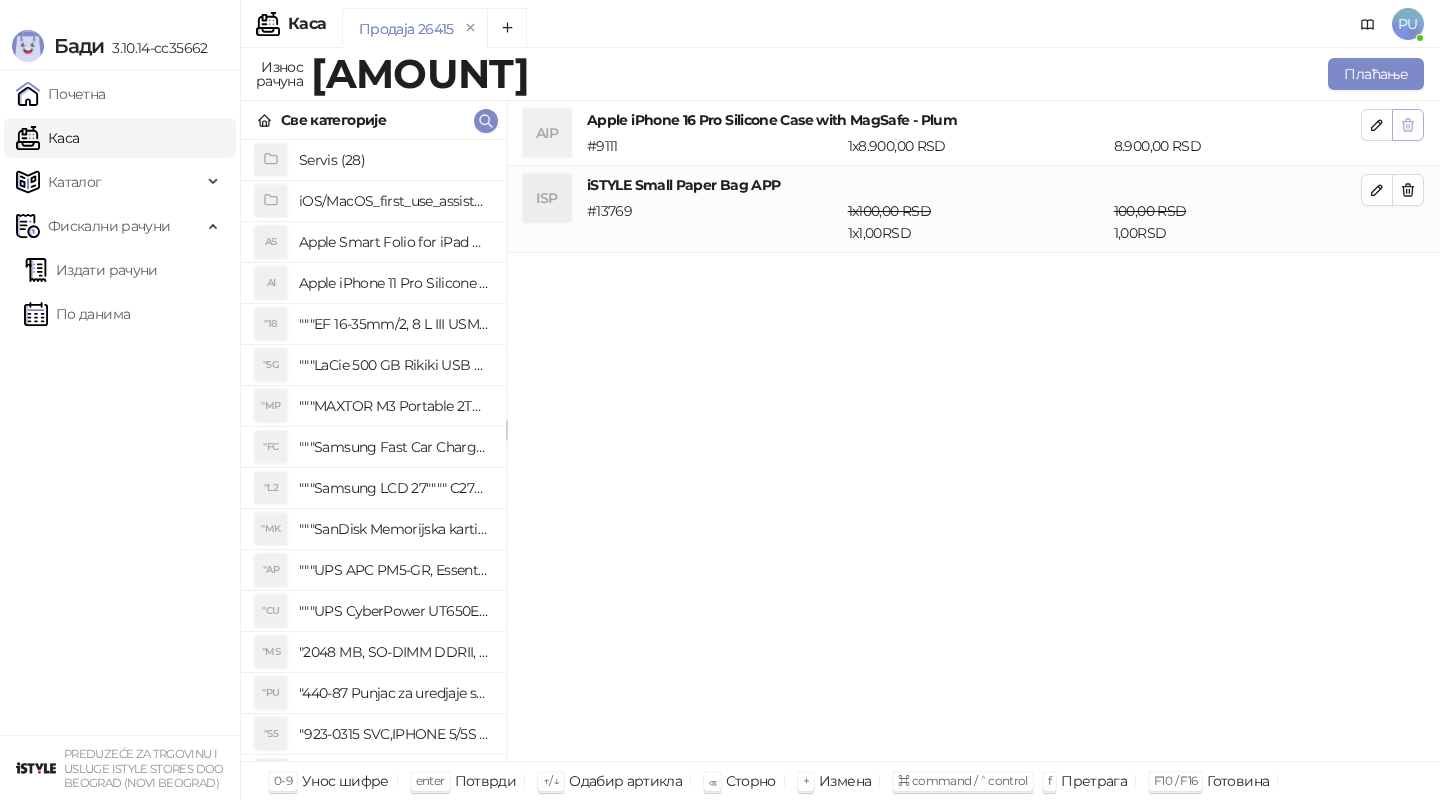 click at bounding box center [1408, 125] 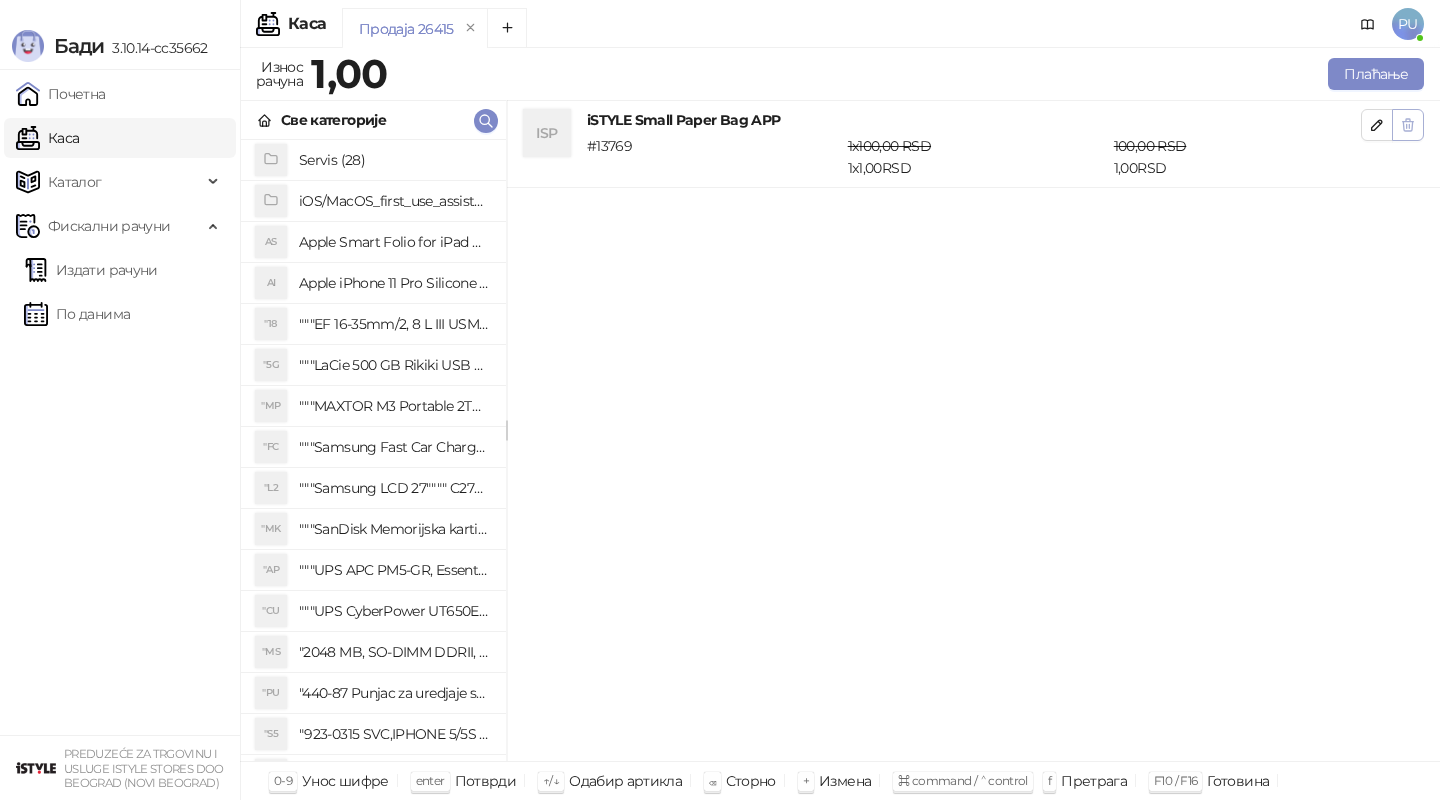 click 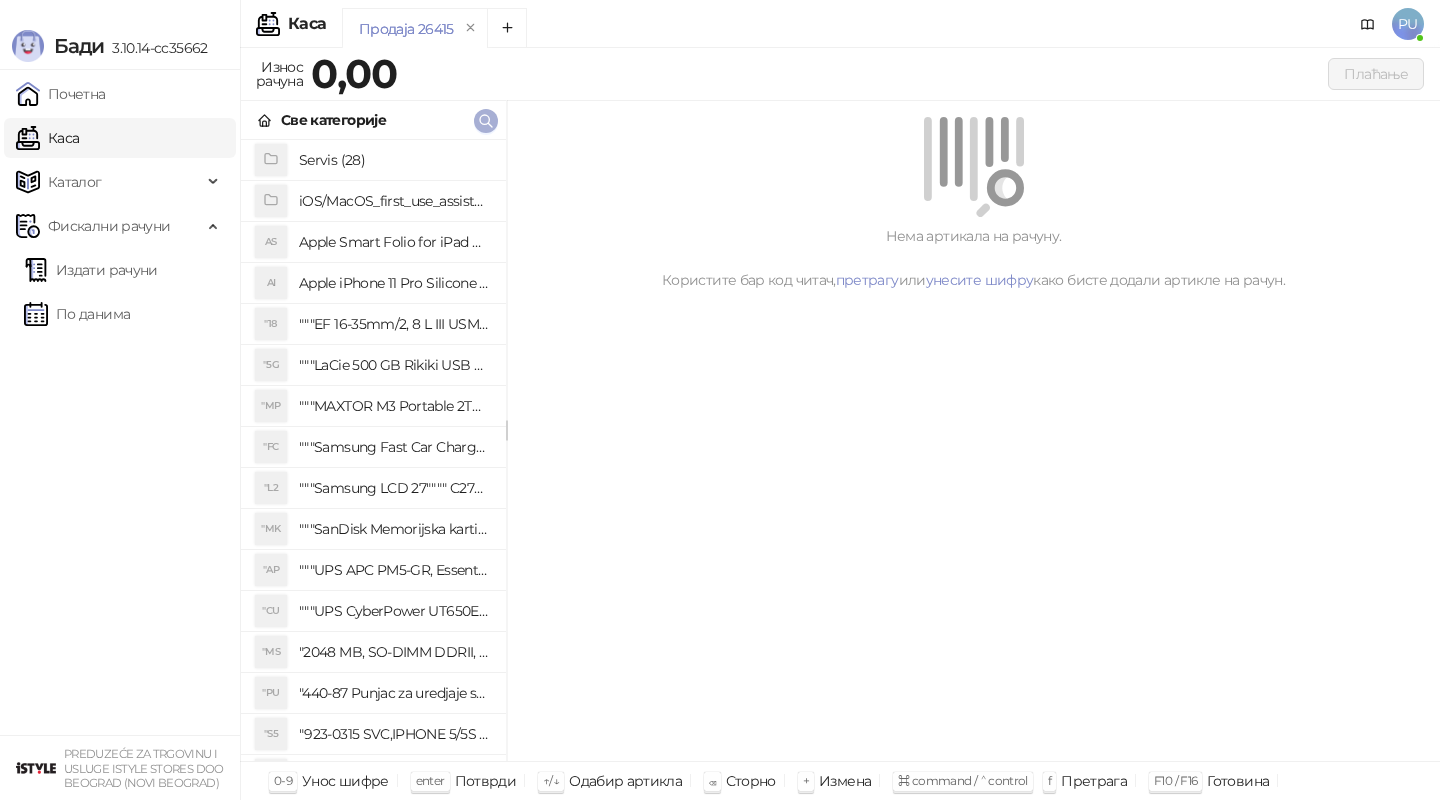 click 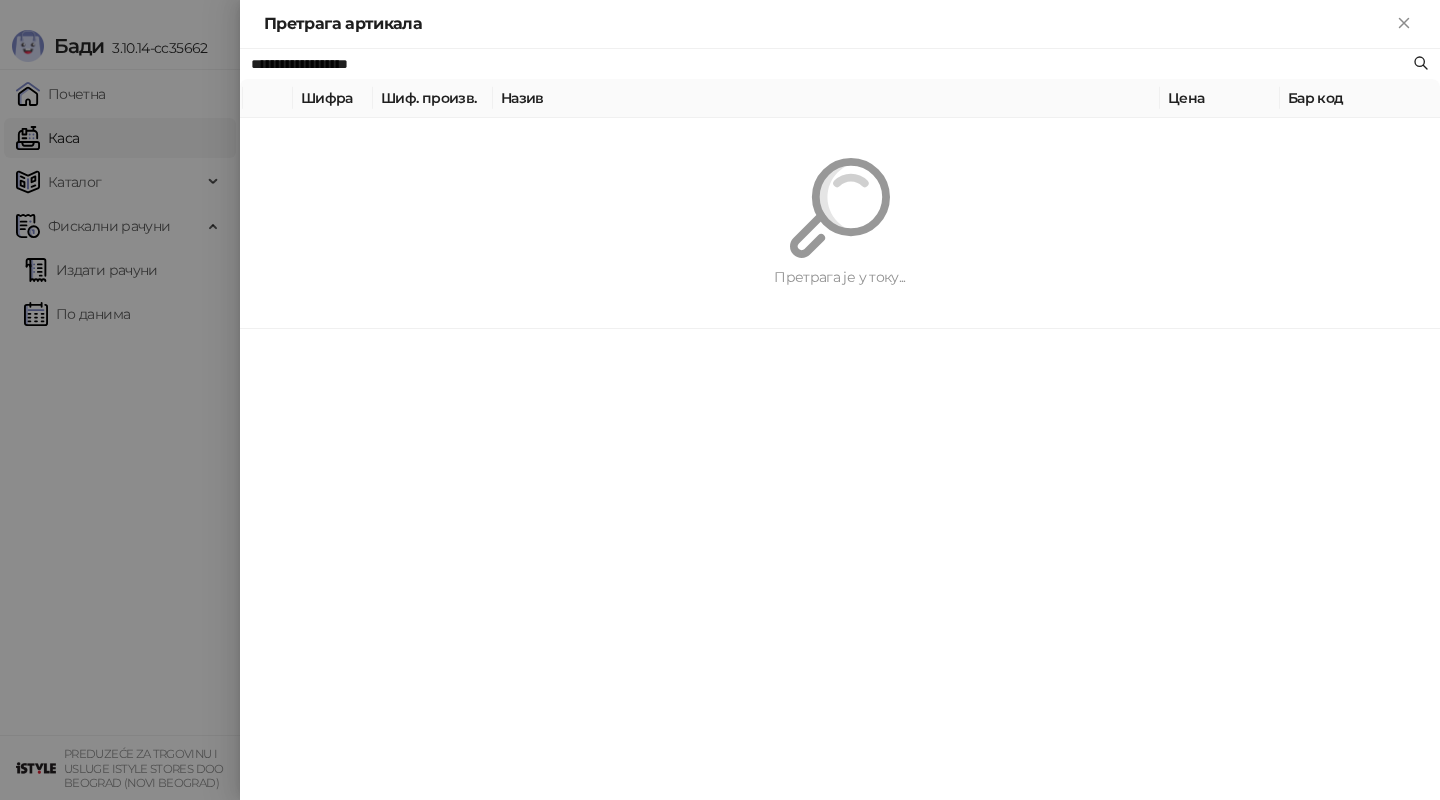 paste 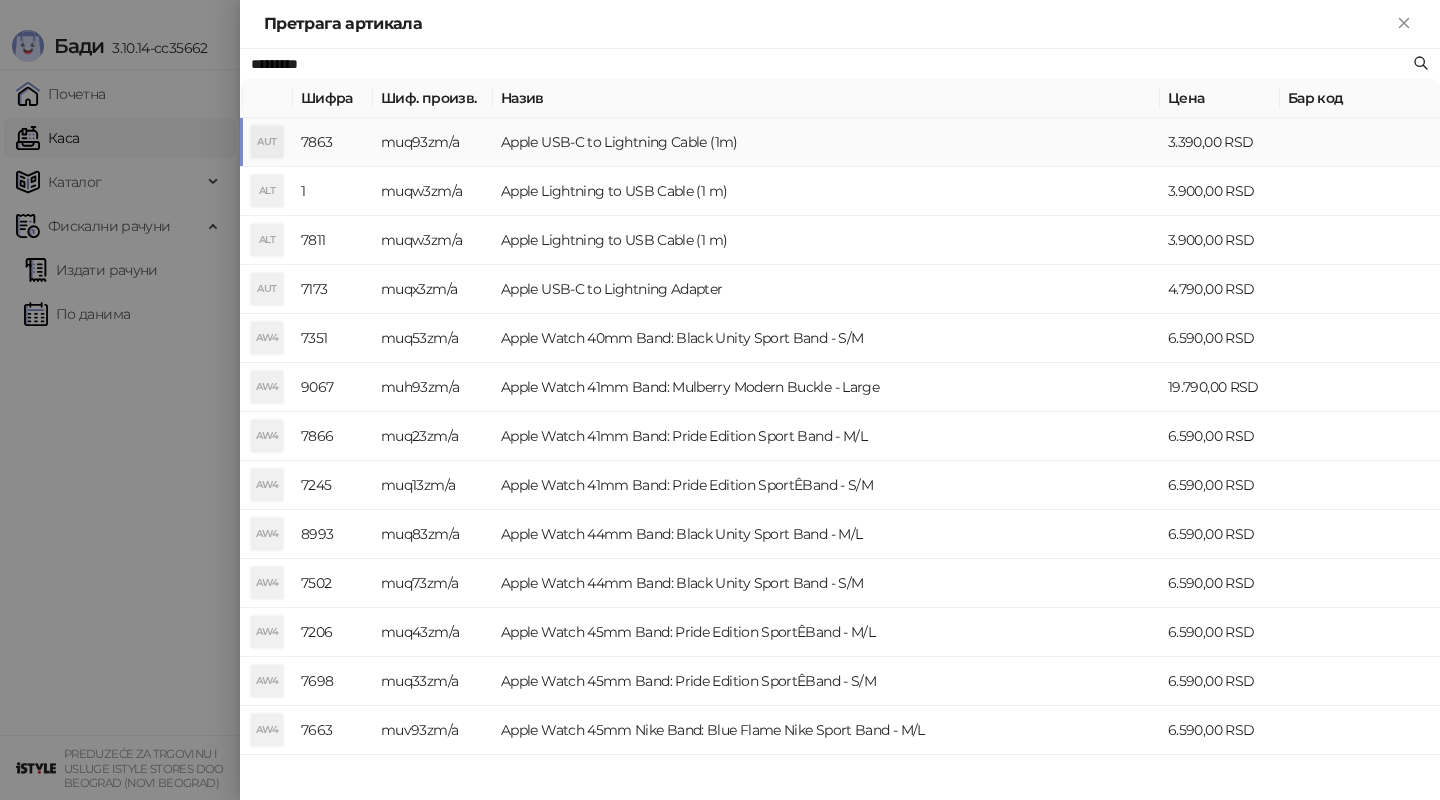 click on "Apple USB-C to Lightning Cable (1m)" at bounding box center [826, 142] 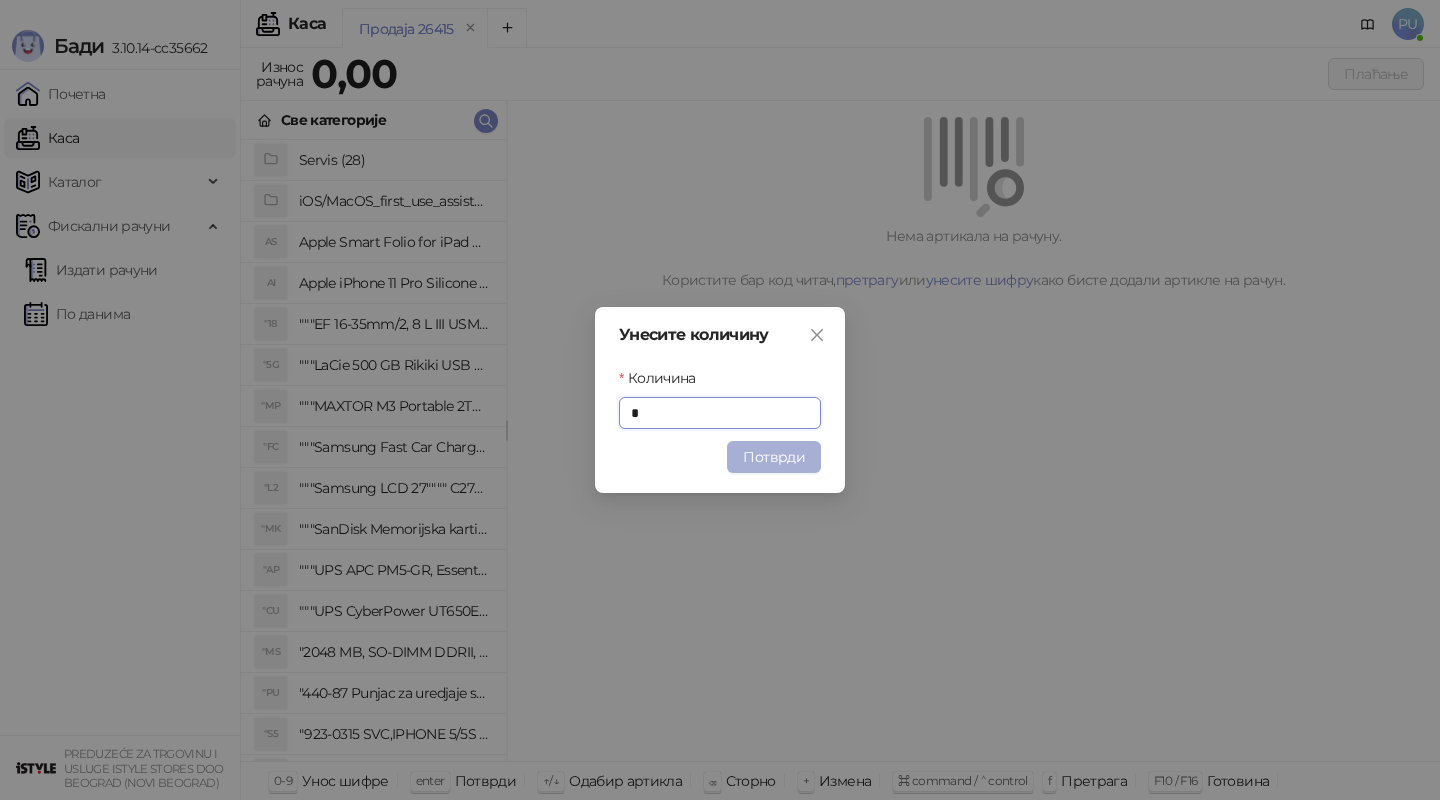 click on "Потврди" at bounding box center (774, 457) 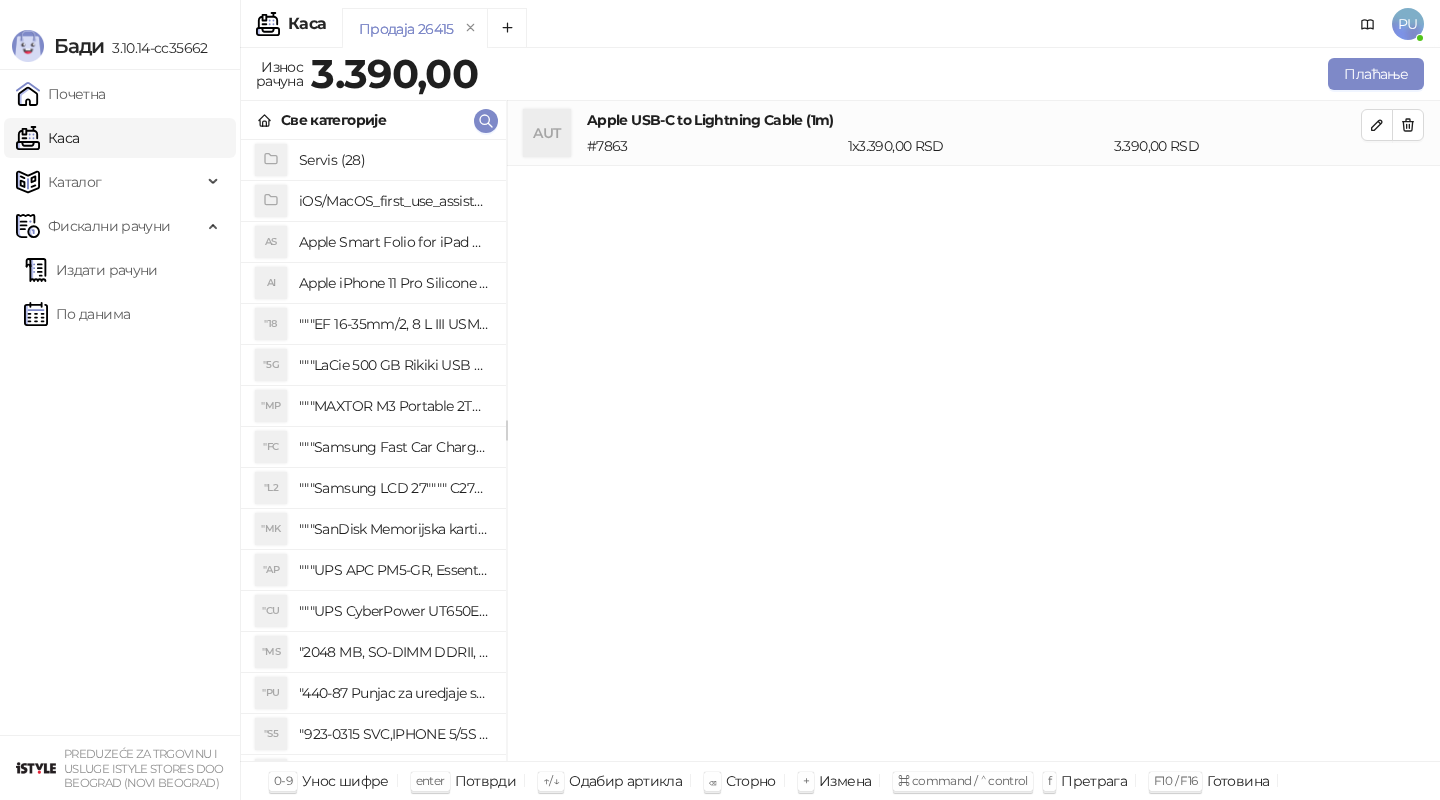 click on "Све категорије" at bounding box center [373, 120] 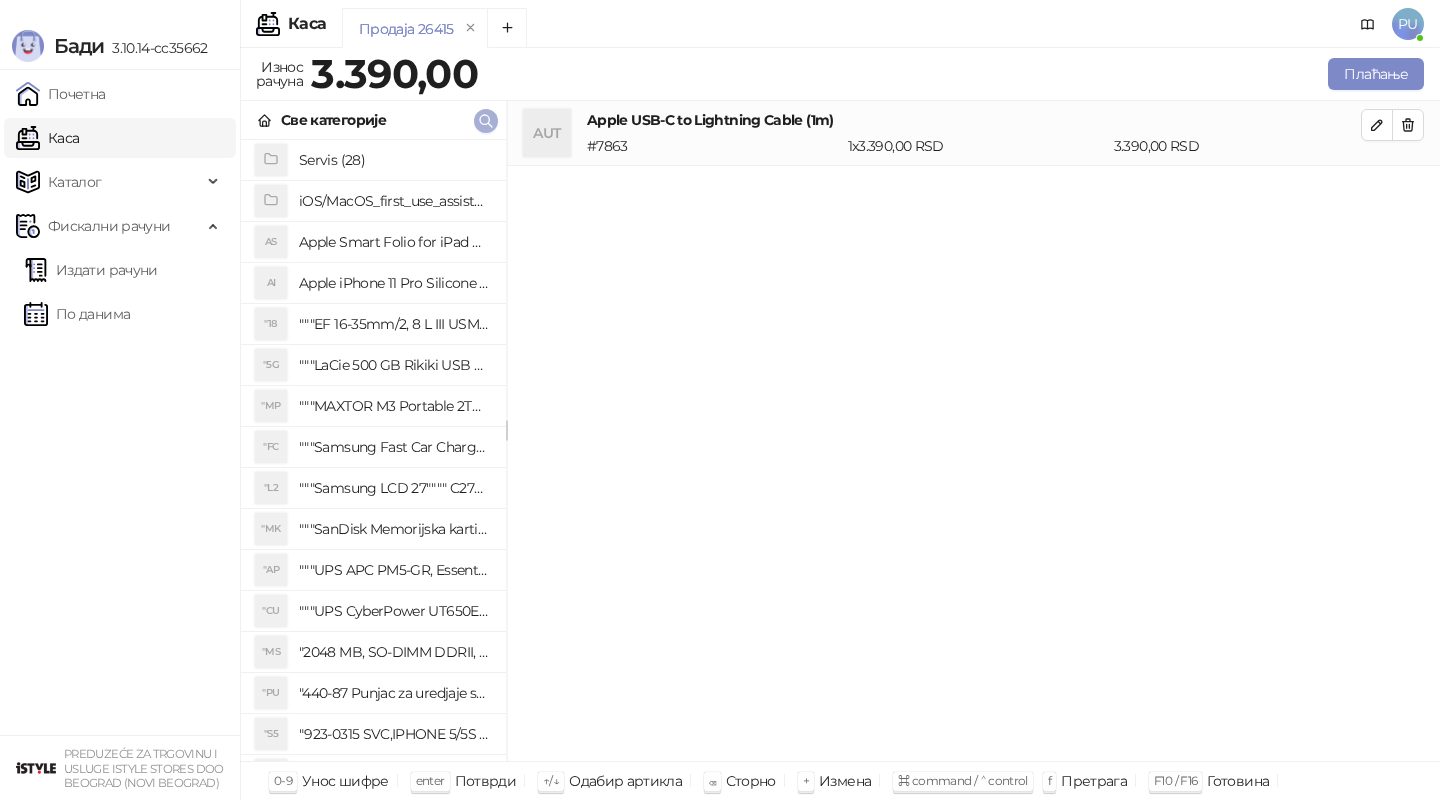 click 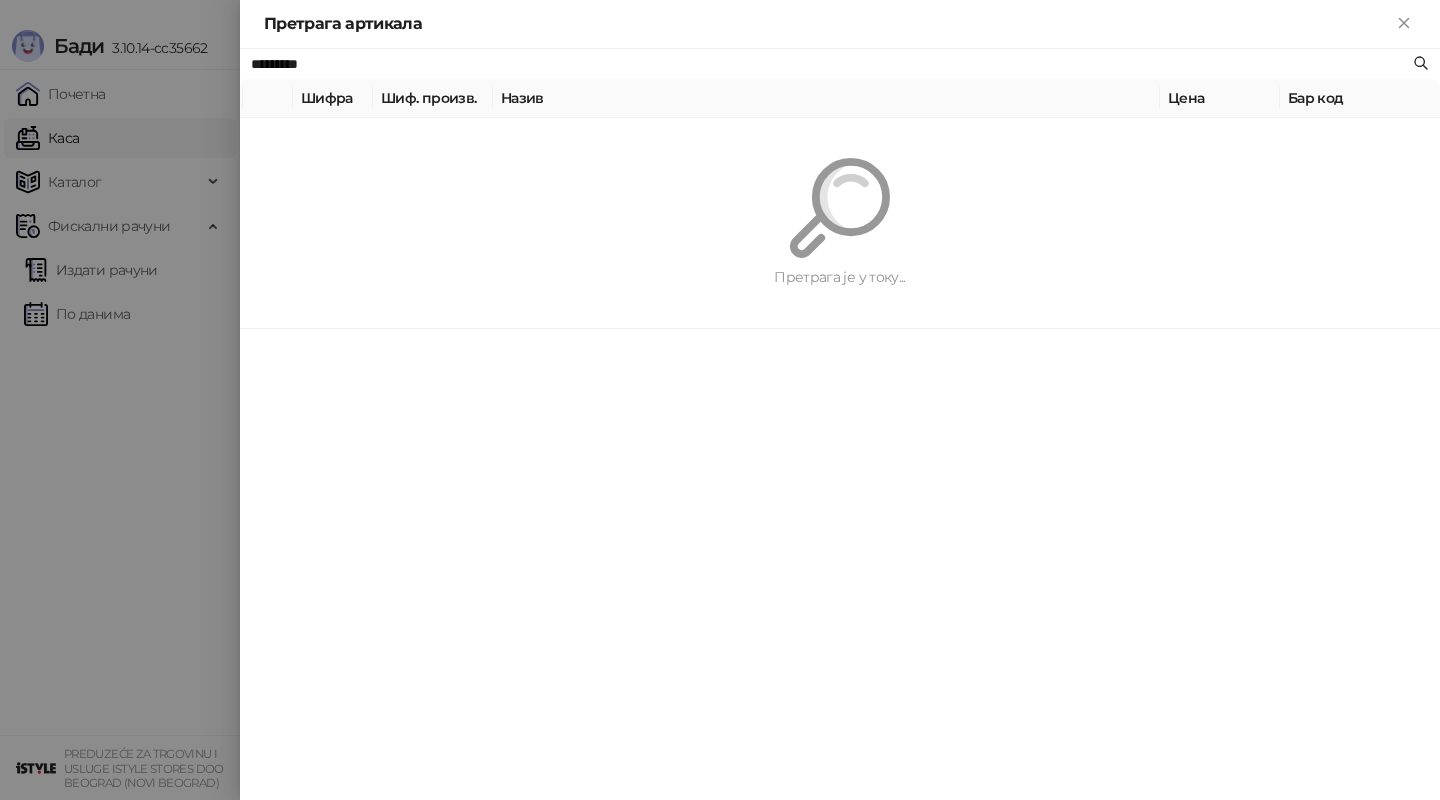 paste on "**********" 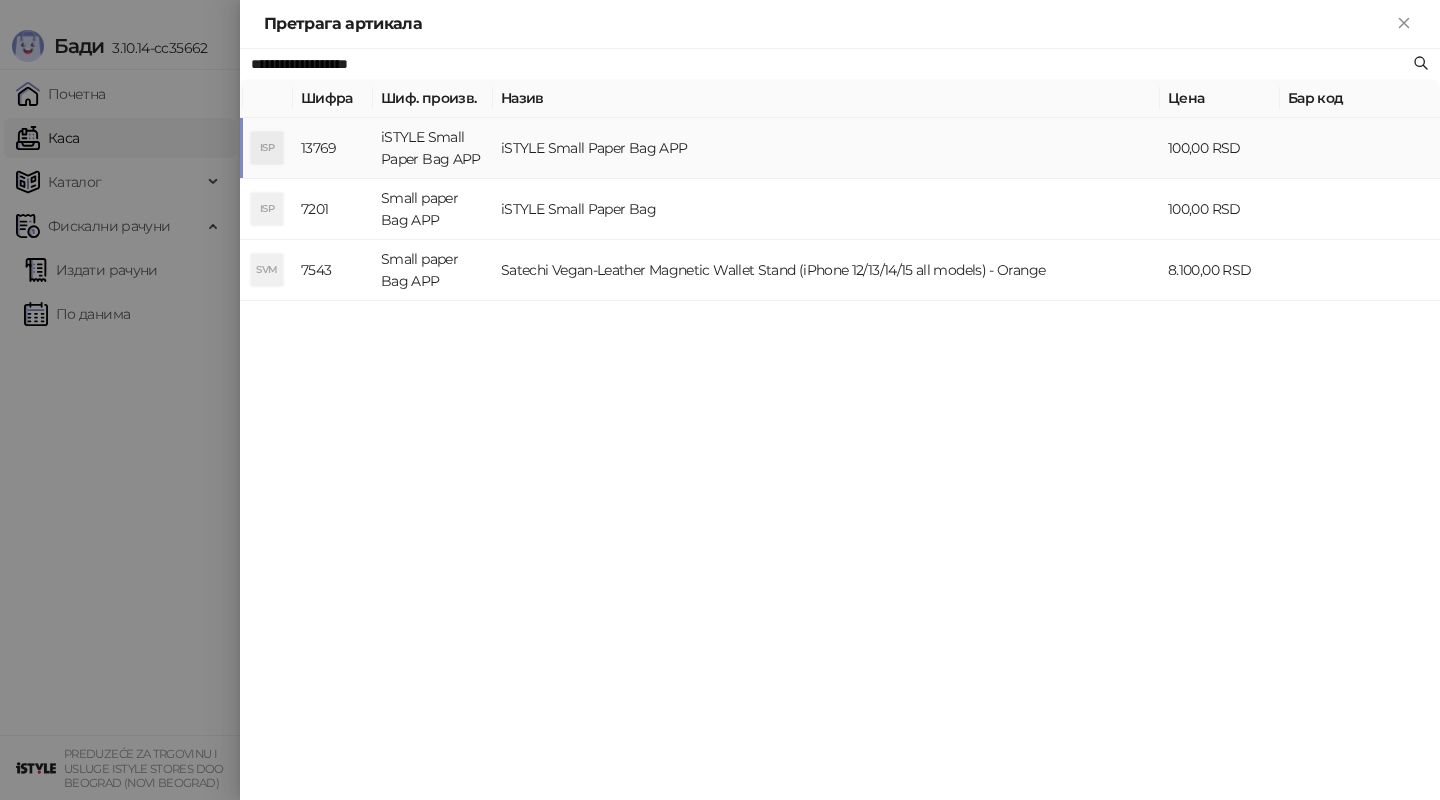 type on "**********" 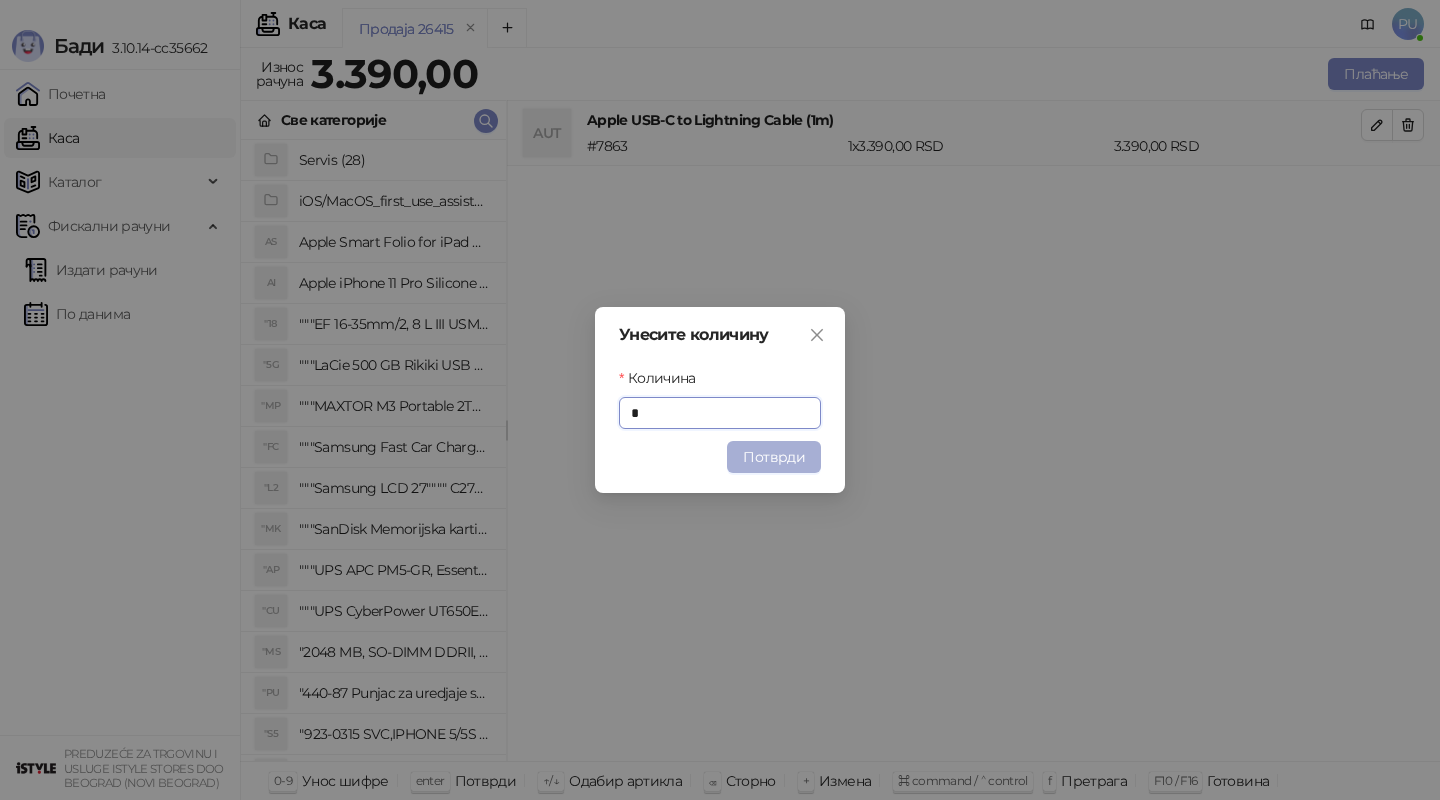 click on "Потврди" at bounding box center (774, 457) 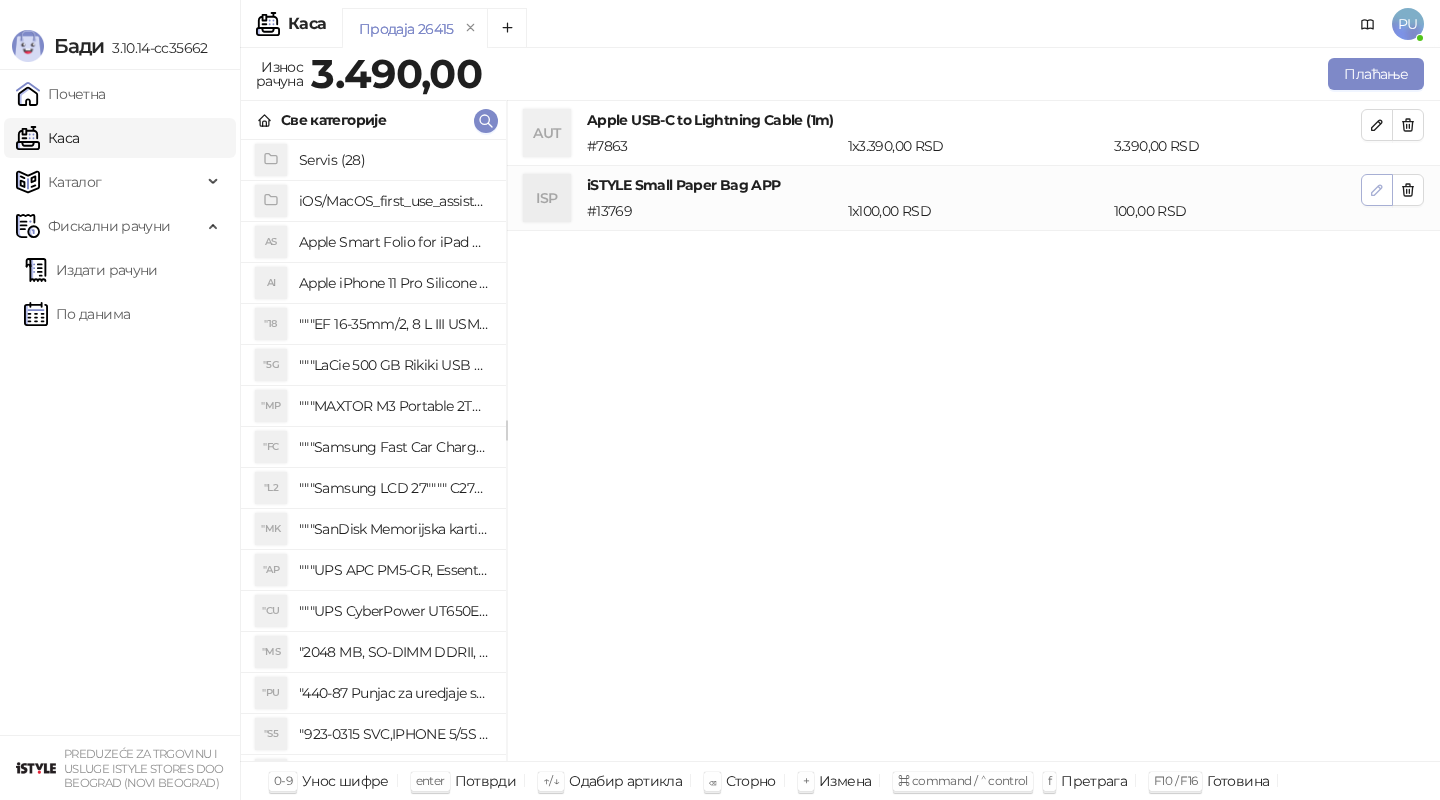 click at bounding box center (1377, 190) 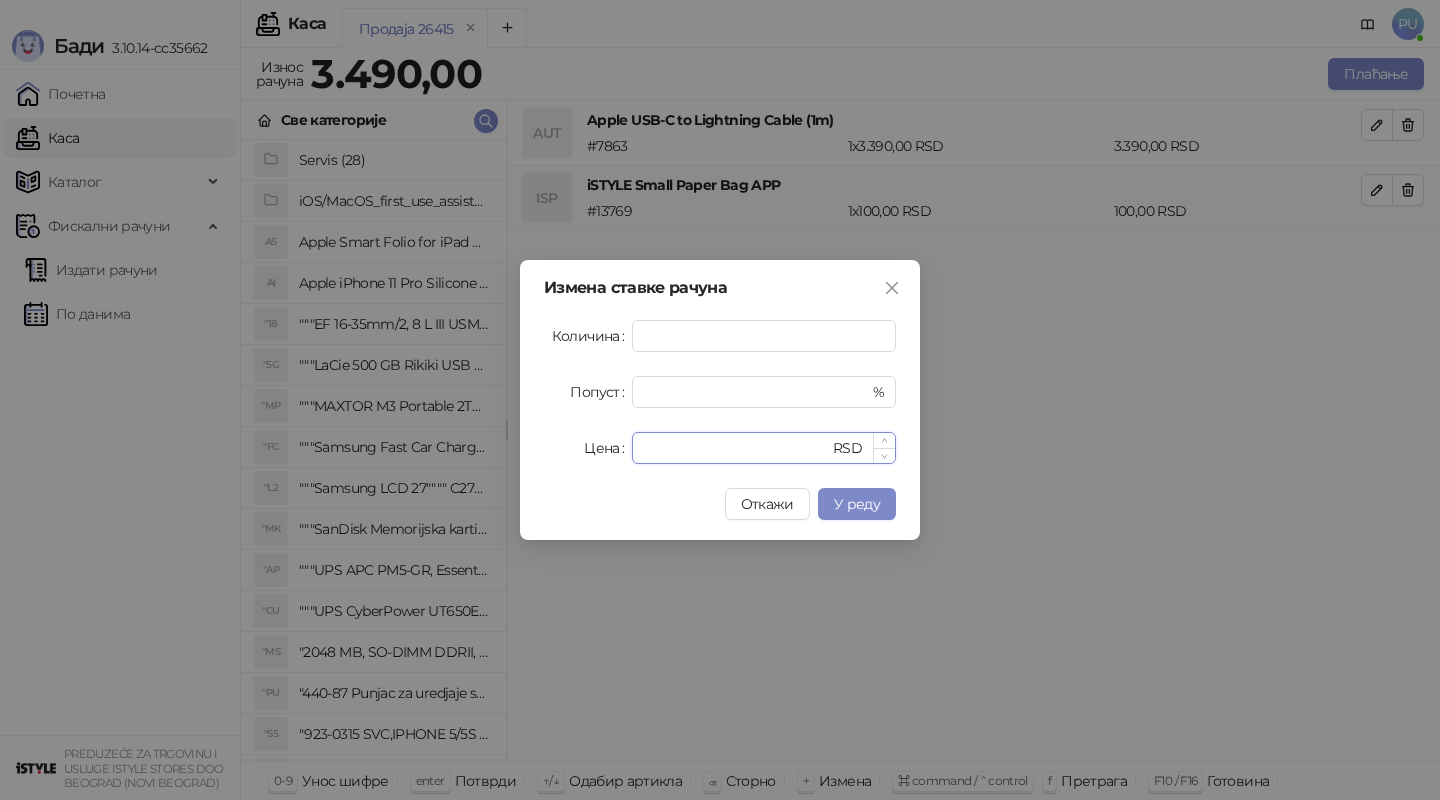 click on "***" at bounding box center (736, 448) 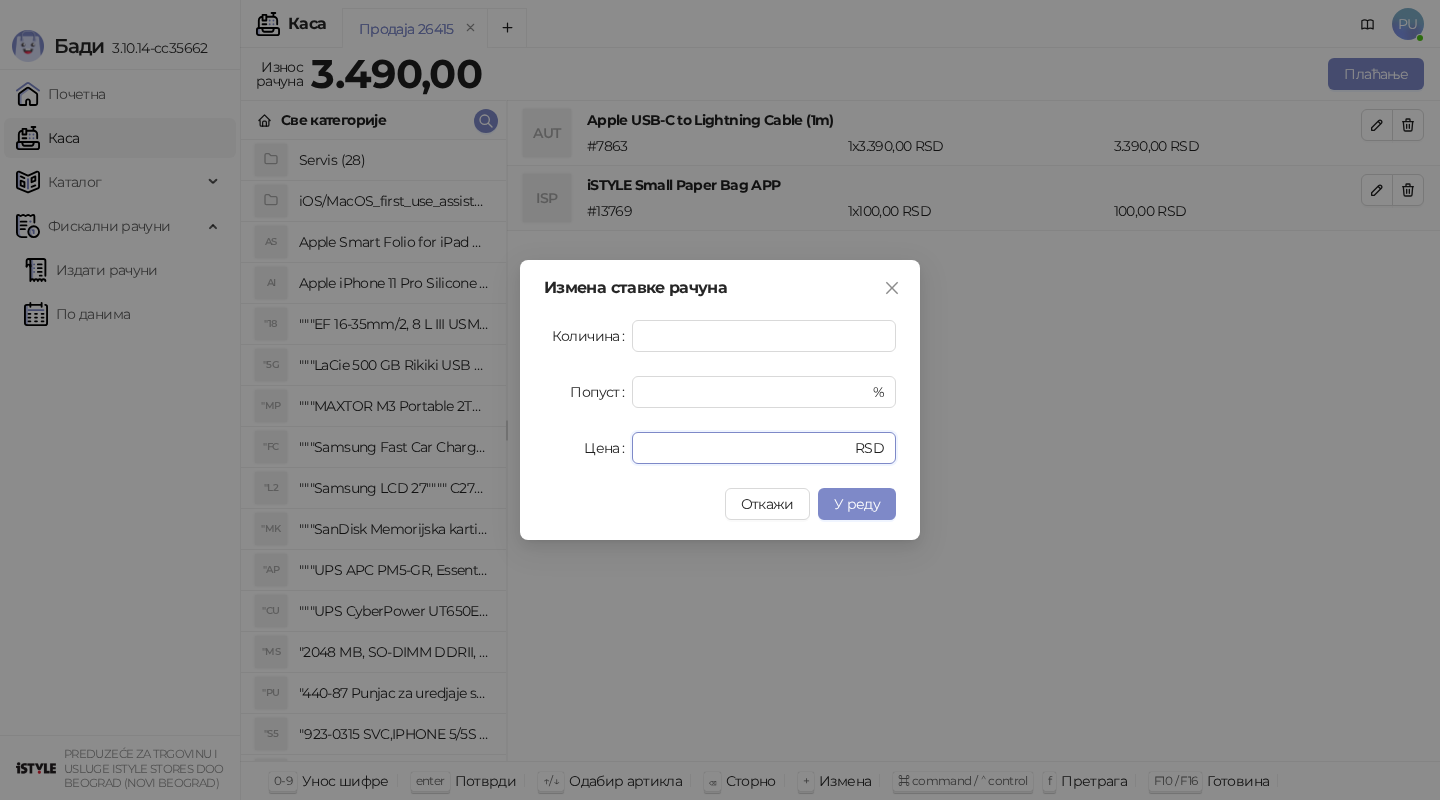 type on "*" 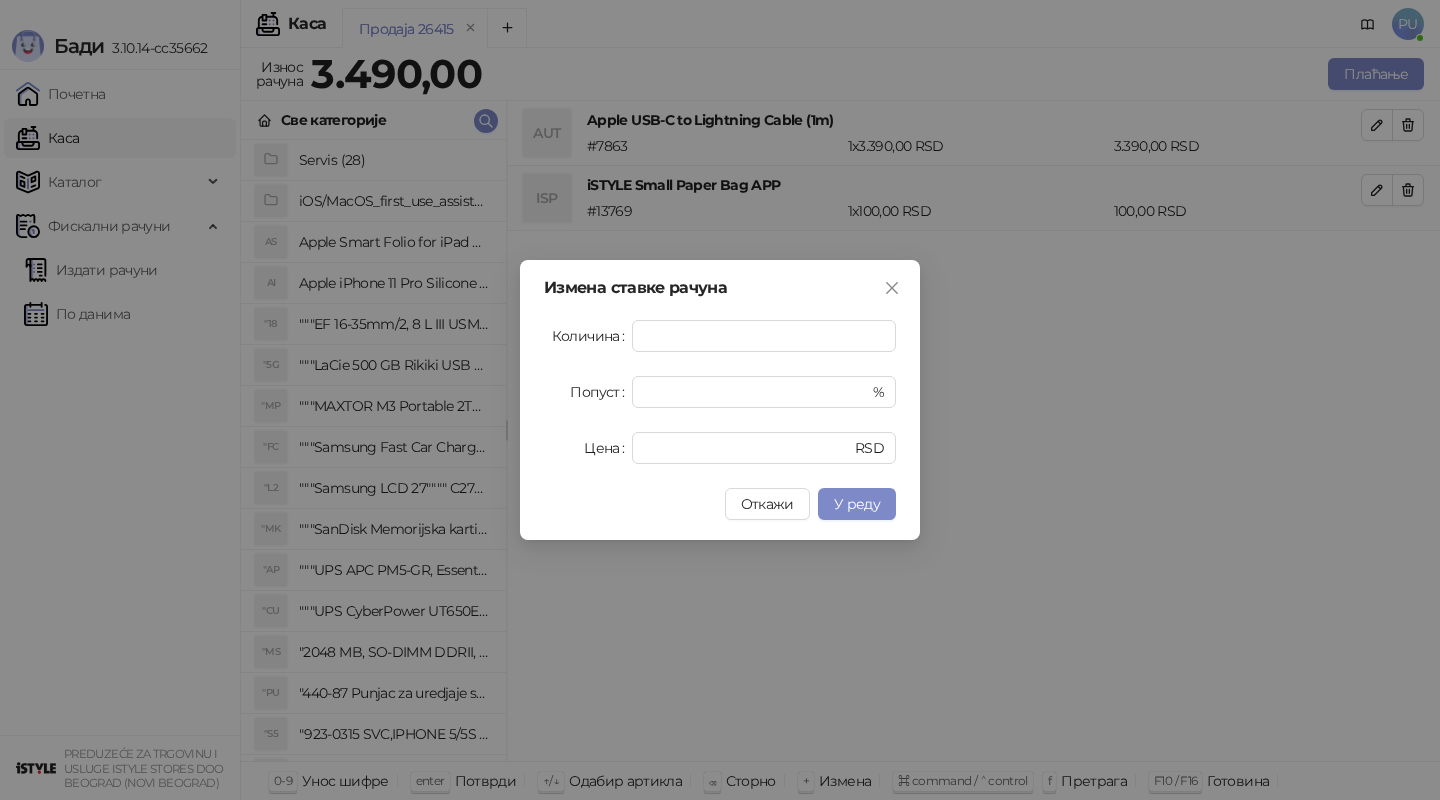 click on "Измена ставке рачуна Количина * Попуст * % Цена * RSD Откажи У реду" at bounding box center (720, 400) 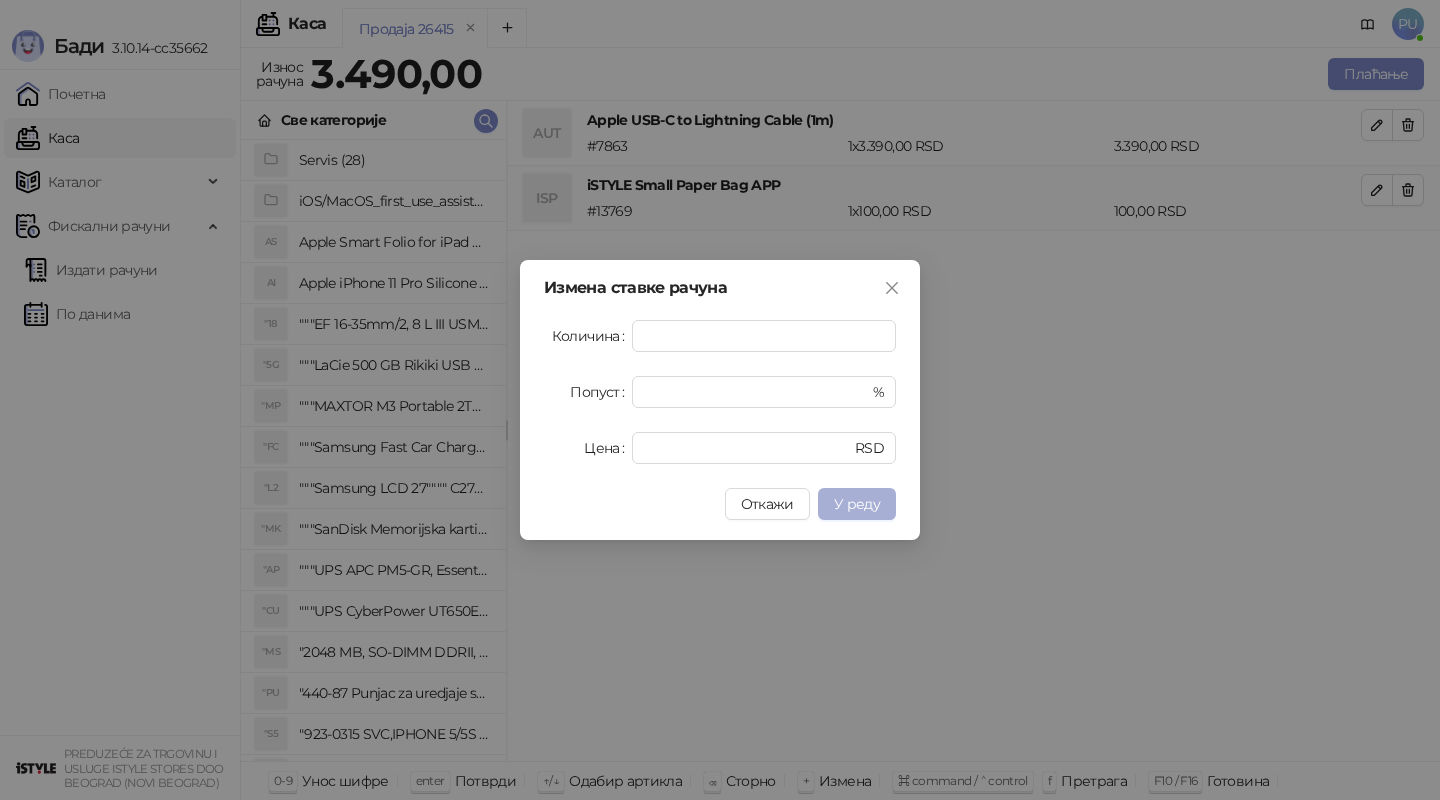 click on "У реду" at bounding box center (857, 504) 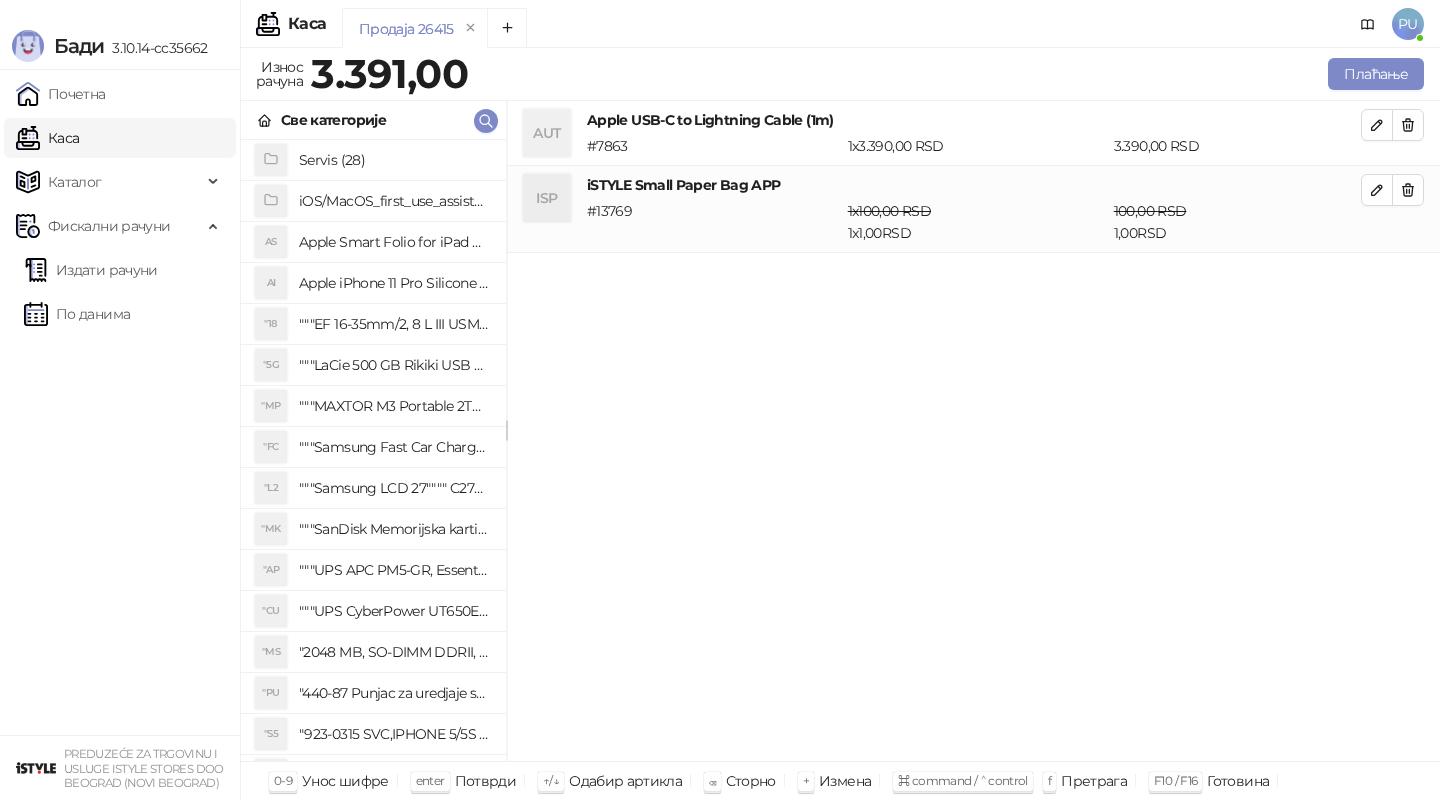 click on "Продаја 26415" at bounding box center [823, 31] 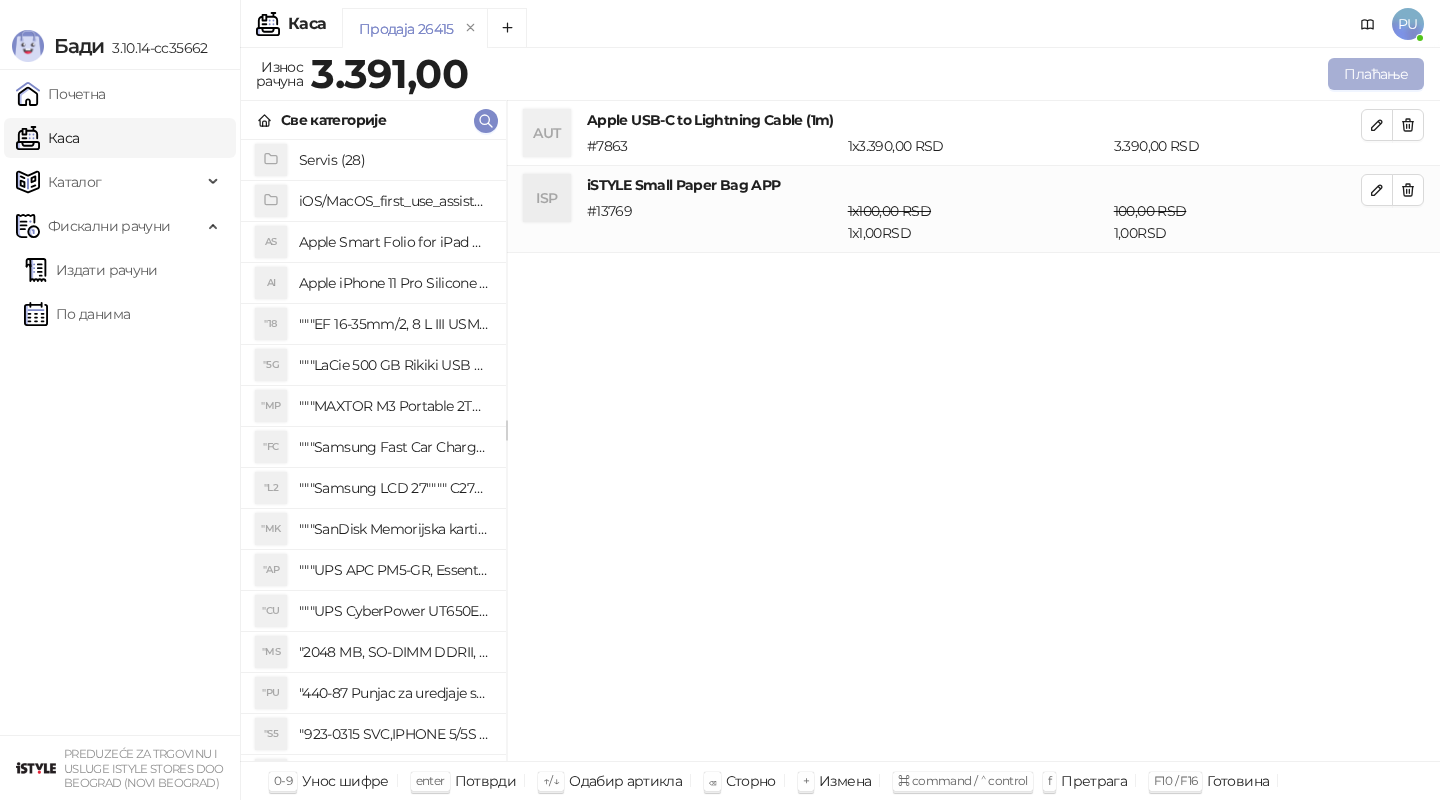 click on "Плаћање" at bounding box center [1376, 74] 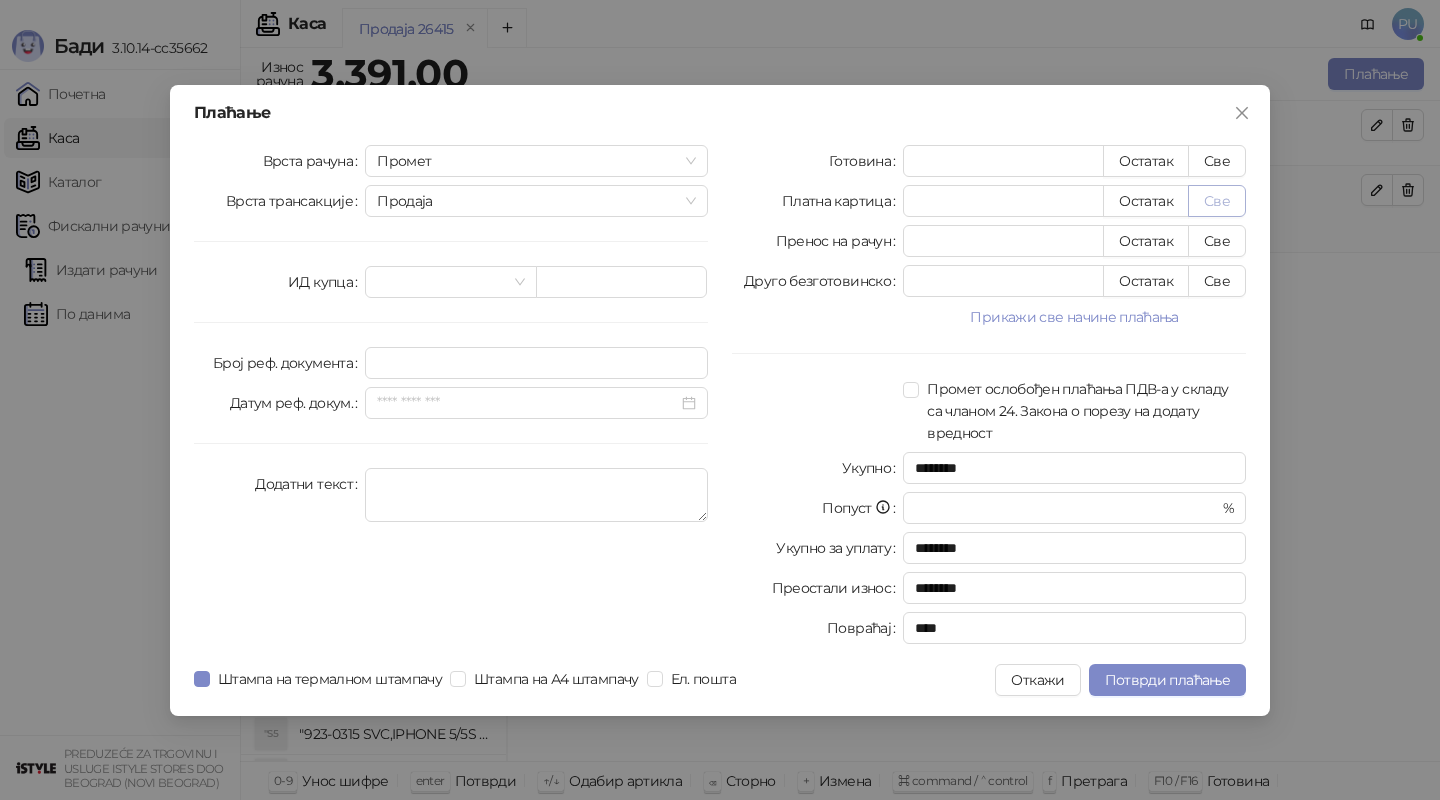 click on "Све" at bounding box center [1217, 201] 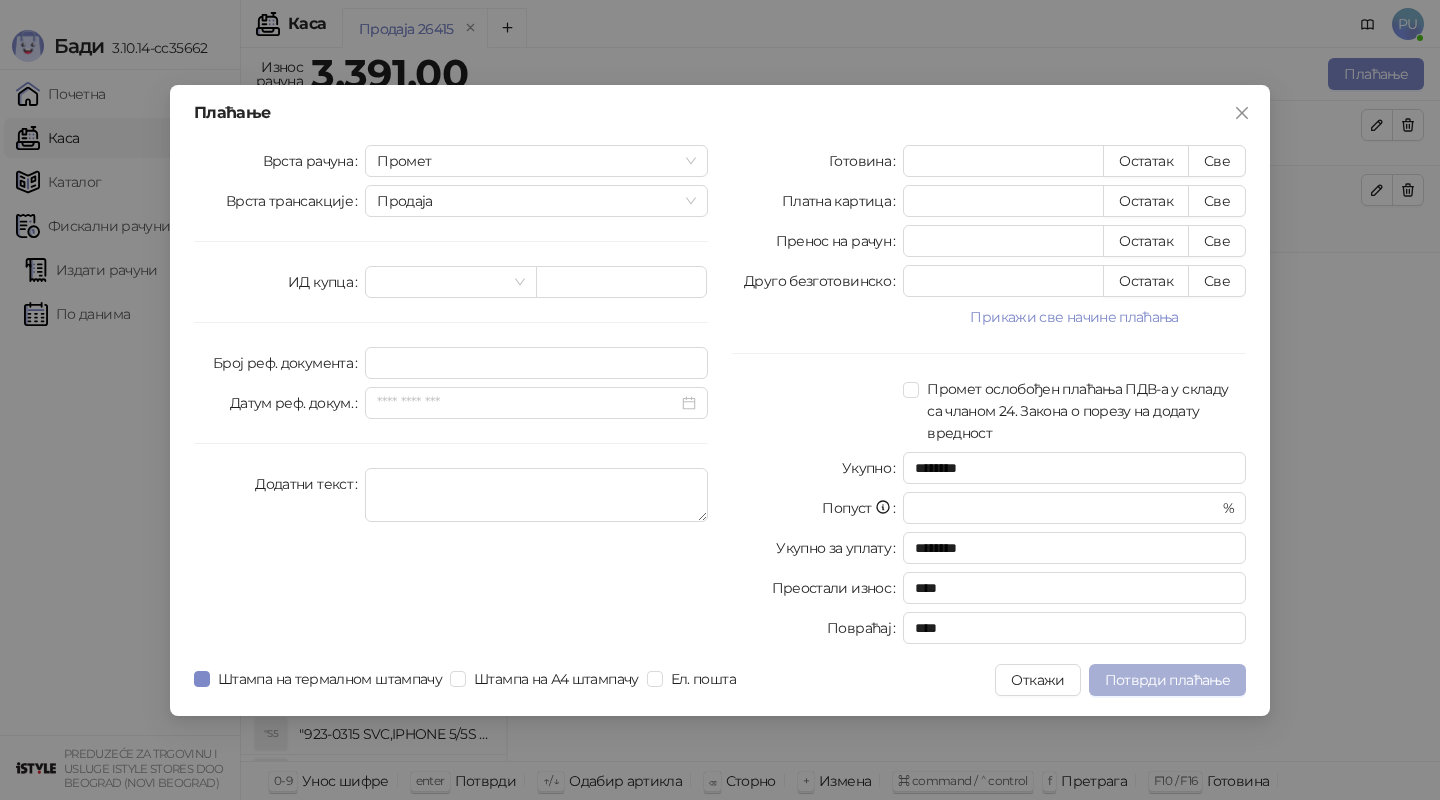 click on "Потврди плаћање" at bounding box center (1167, 680) 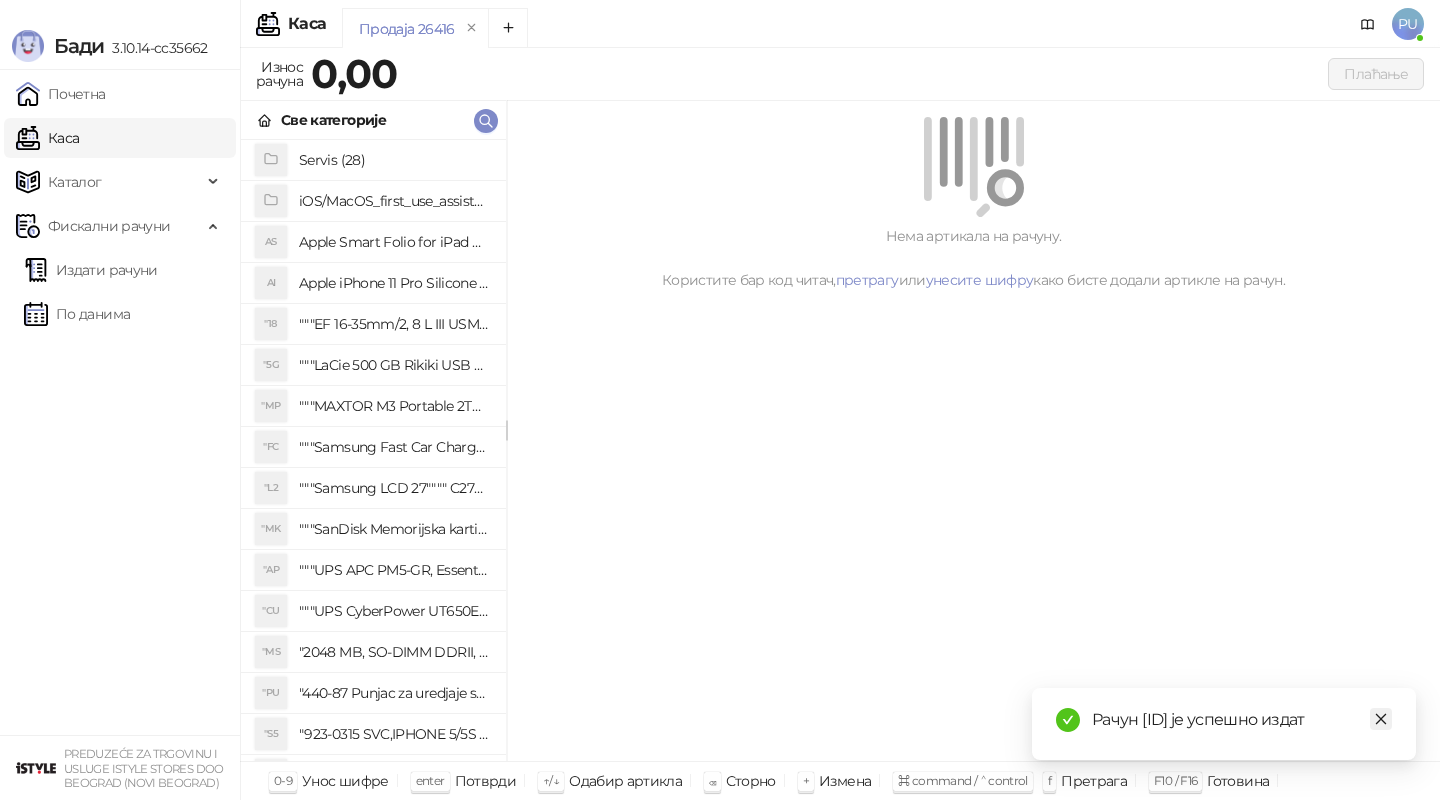 click 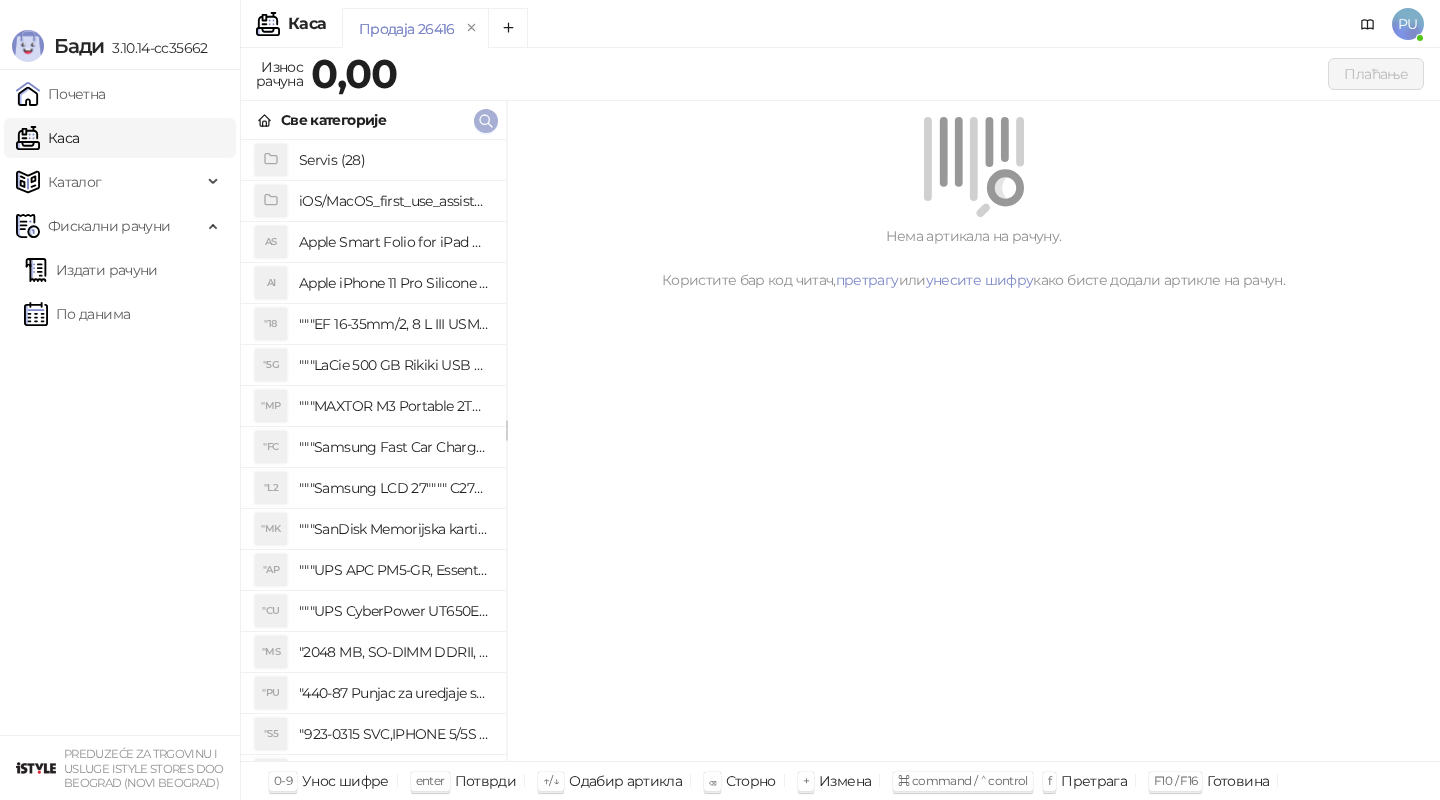 click at bounding box center (486, 121) 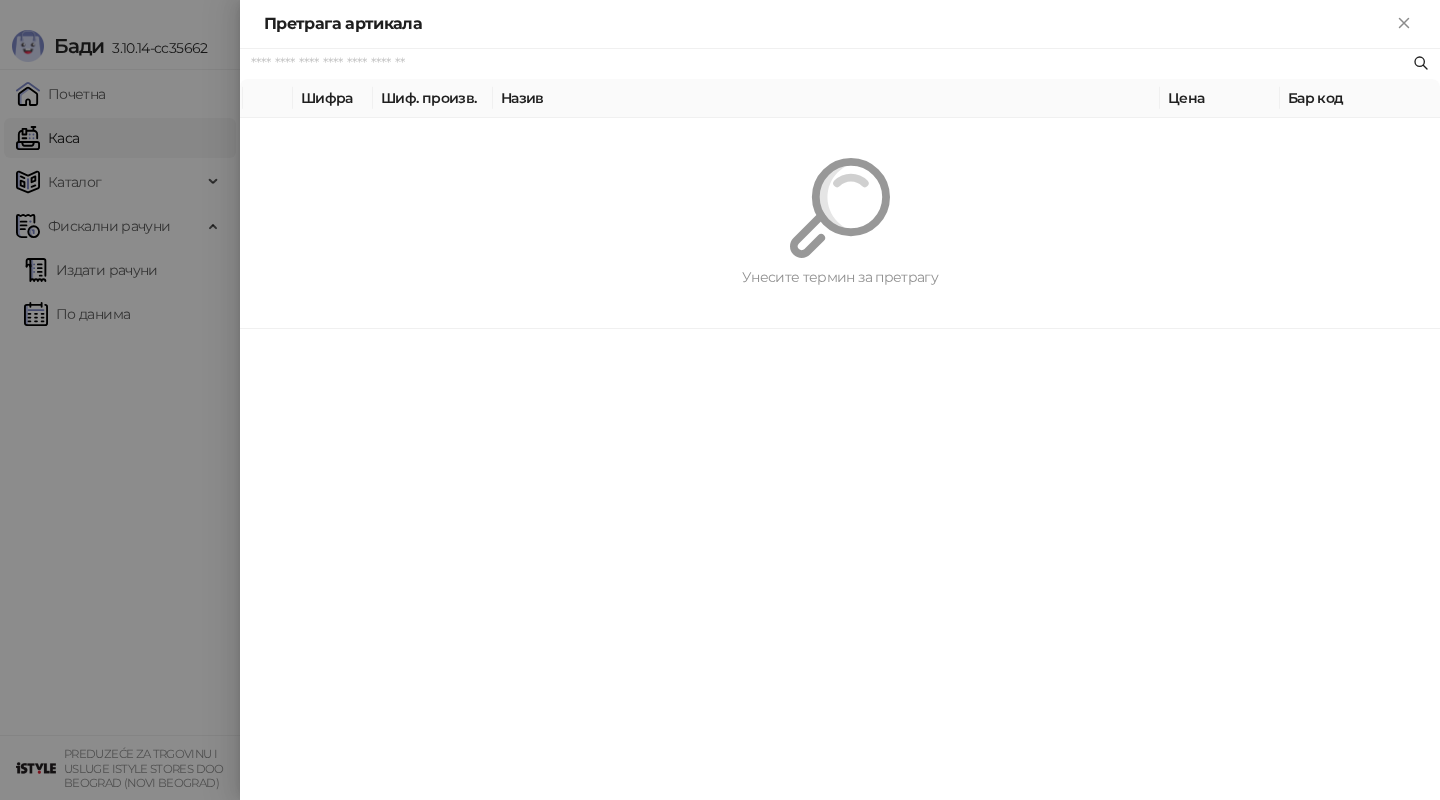 type on "*" 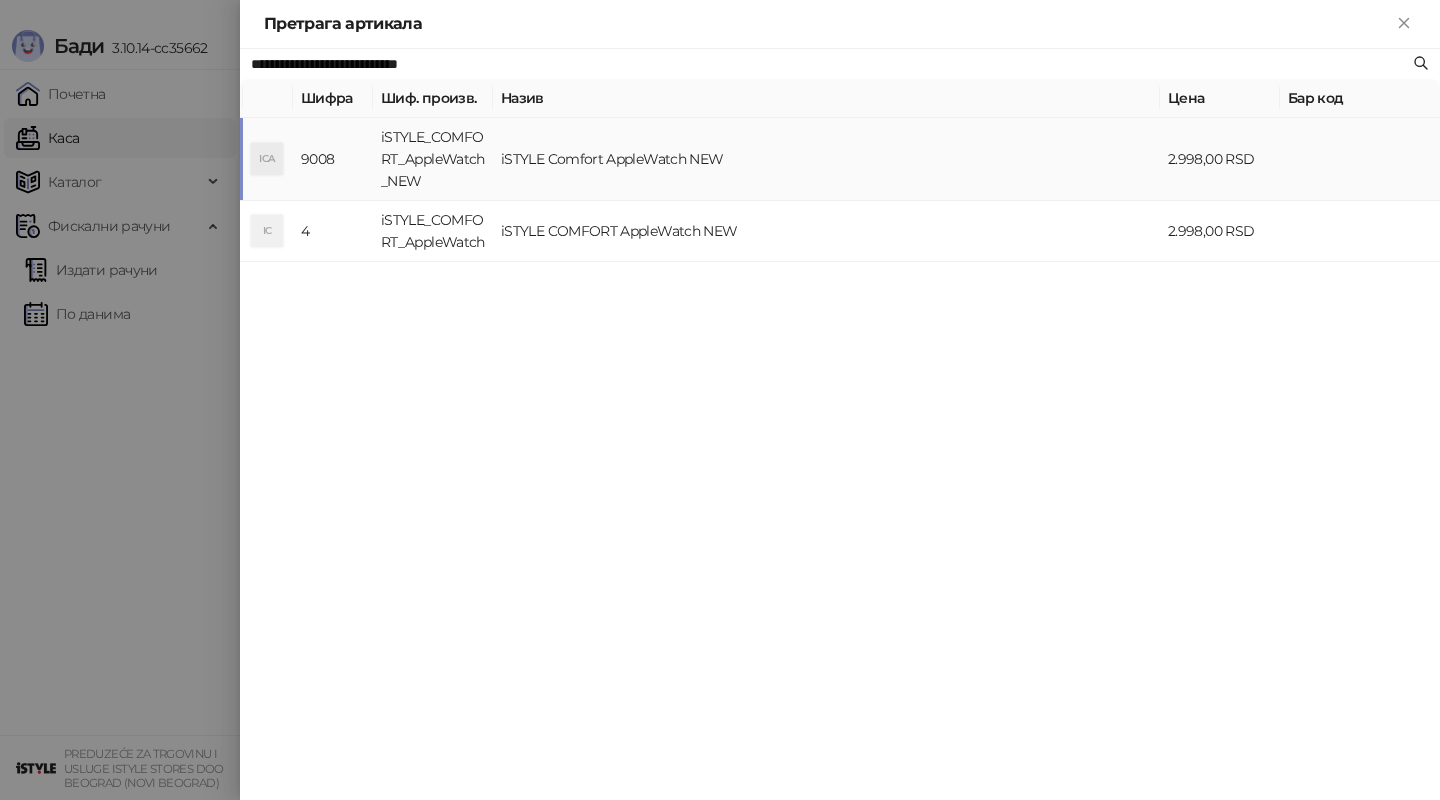click on "iSTYLE Comfort AppleWatch NEW" at bounding box center (826, 159) 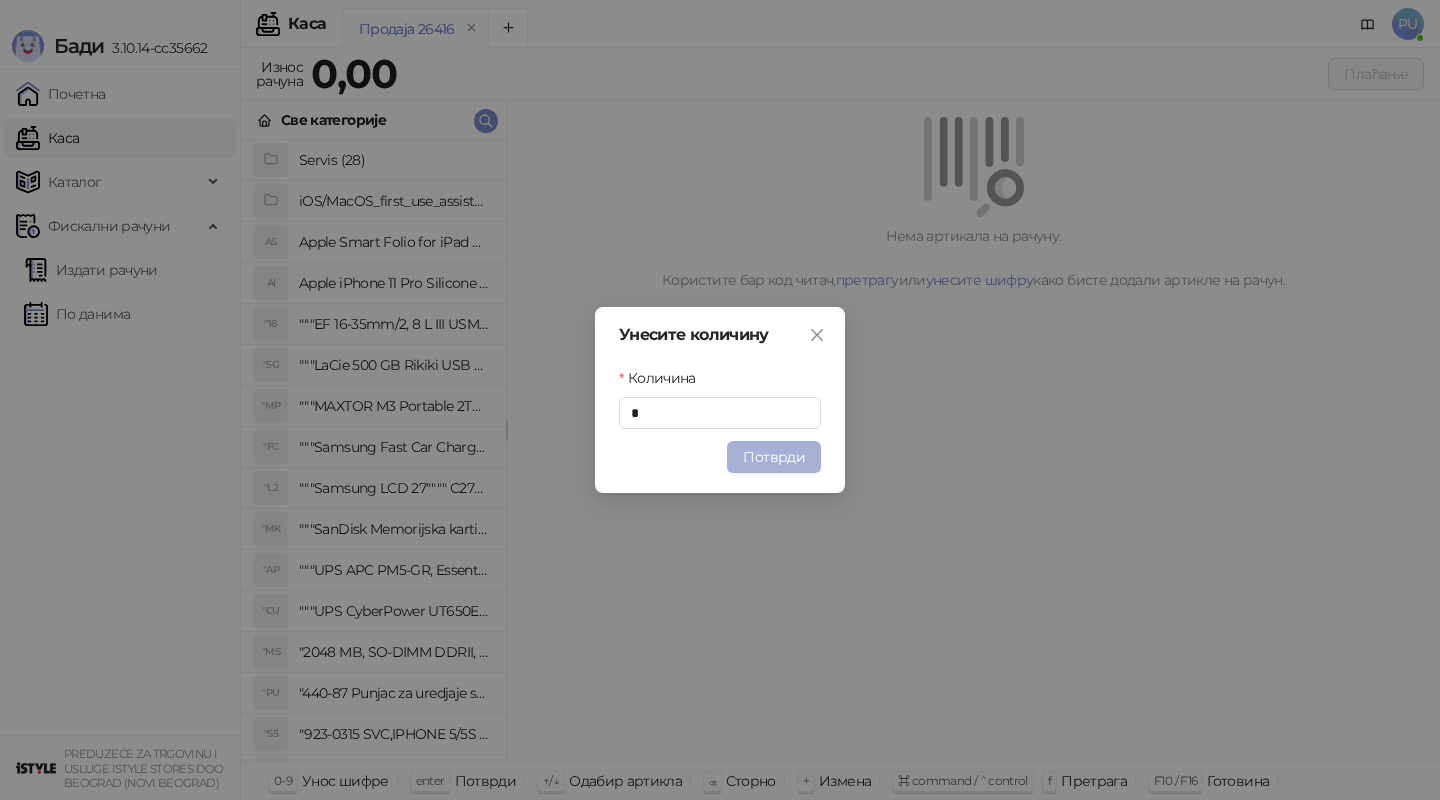 click on "Потврди" at bounding box center [774, 457] 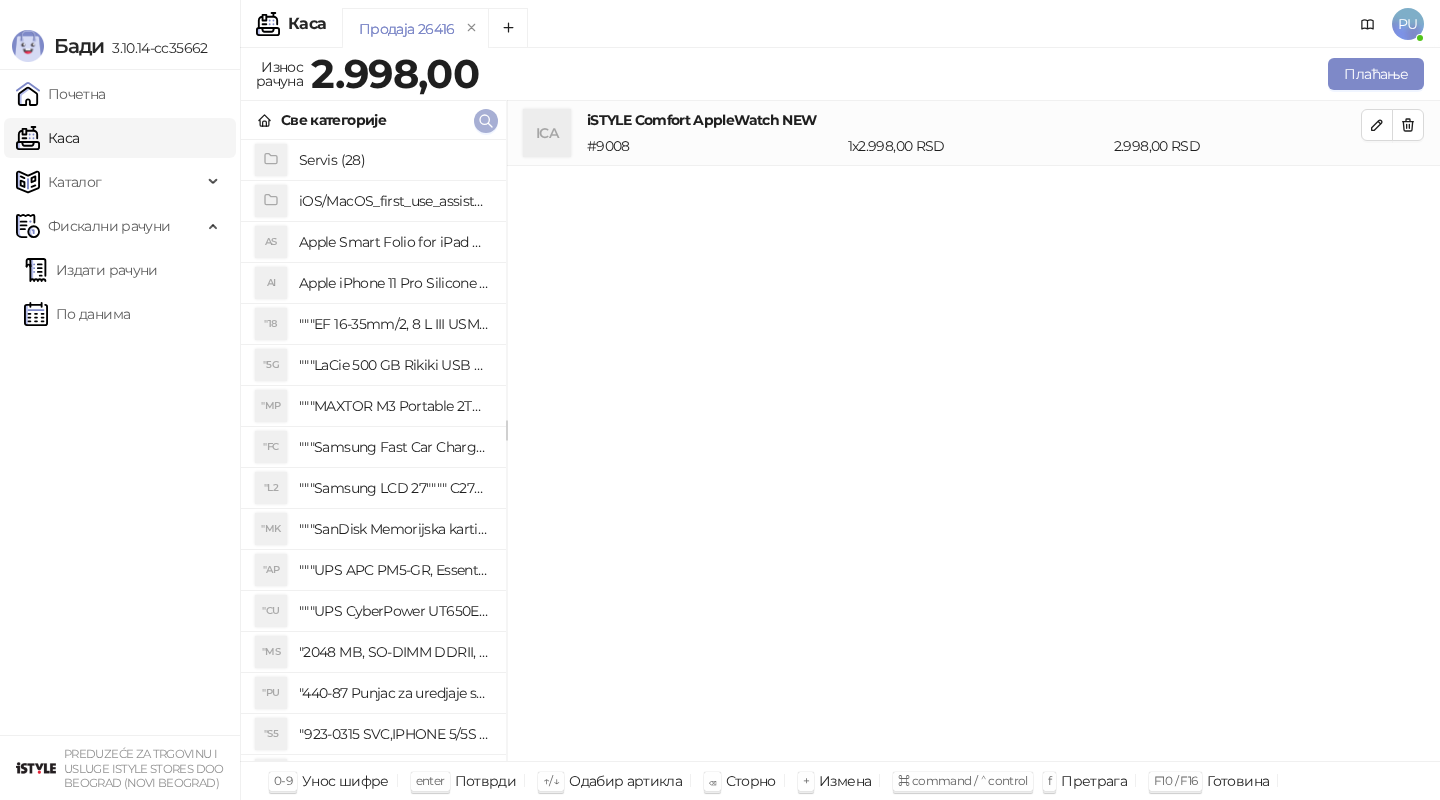 click 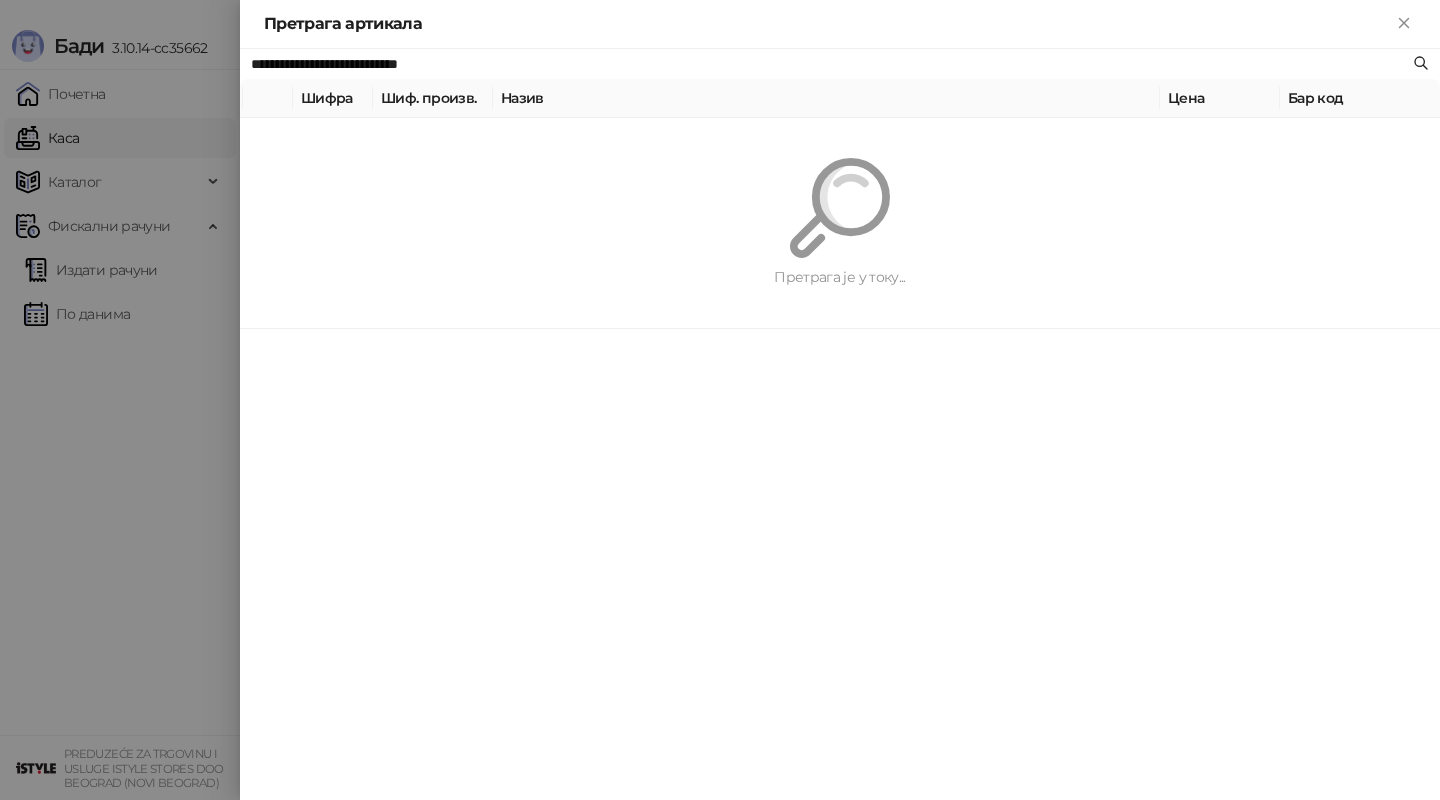 paste 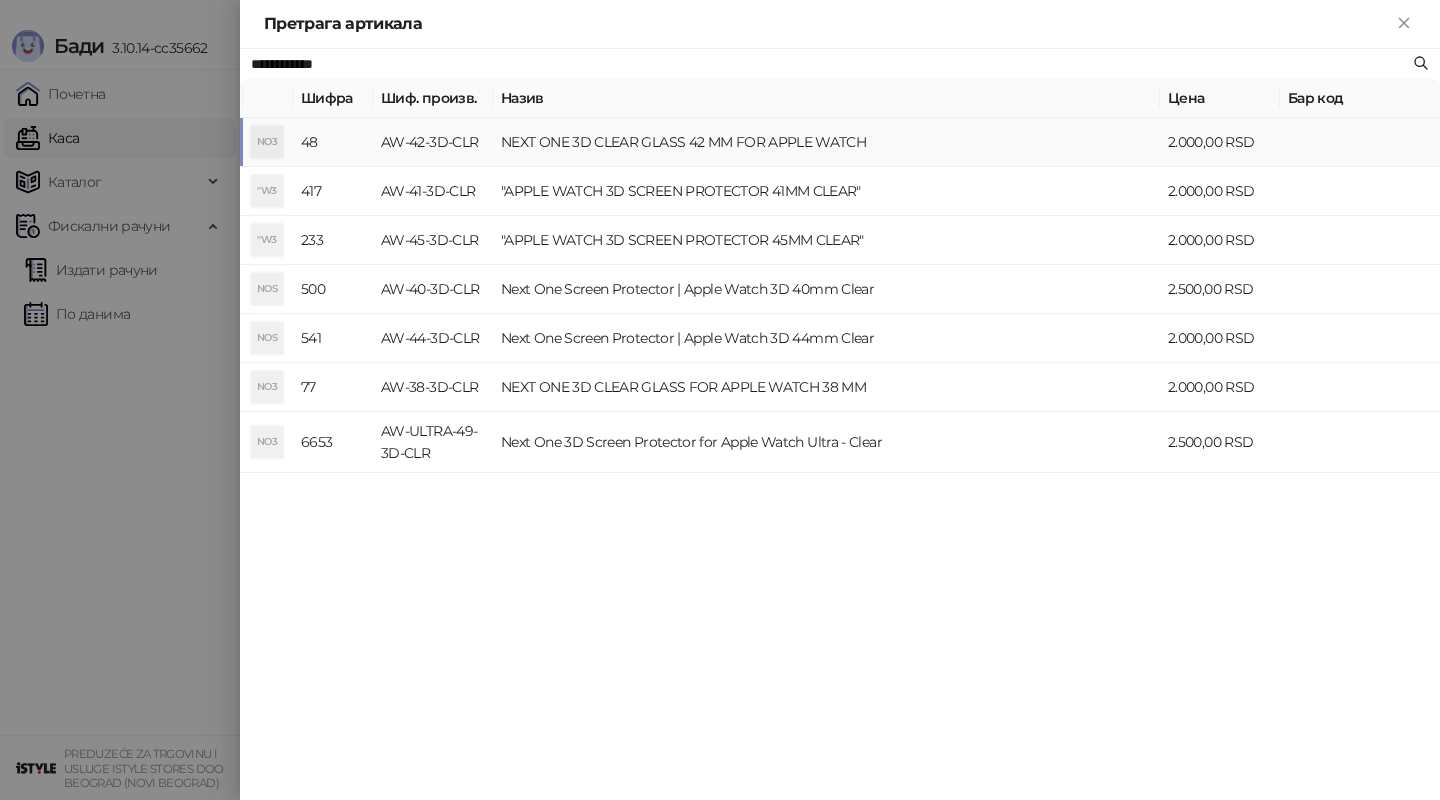 type on "**********" 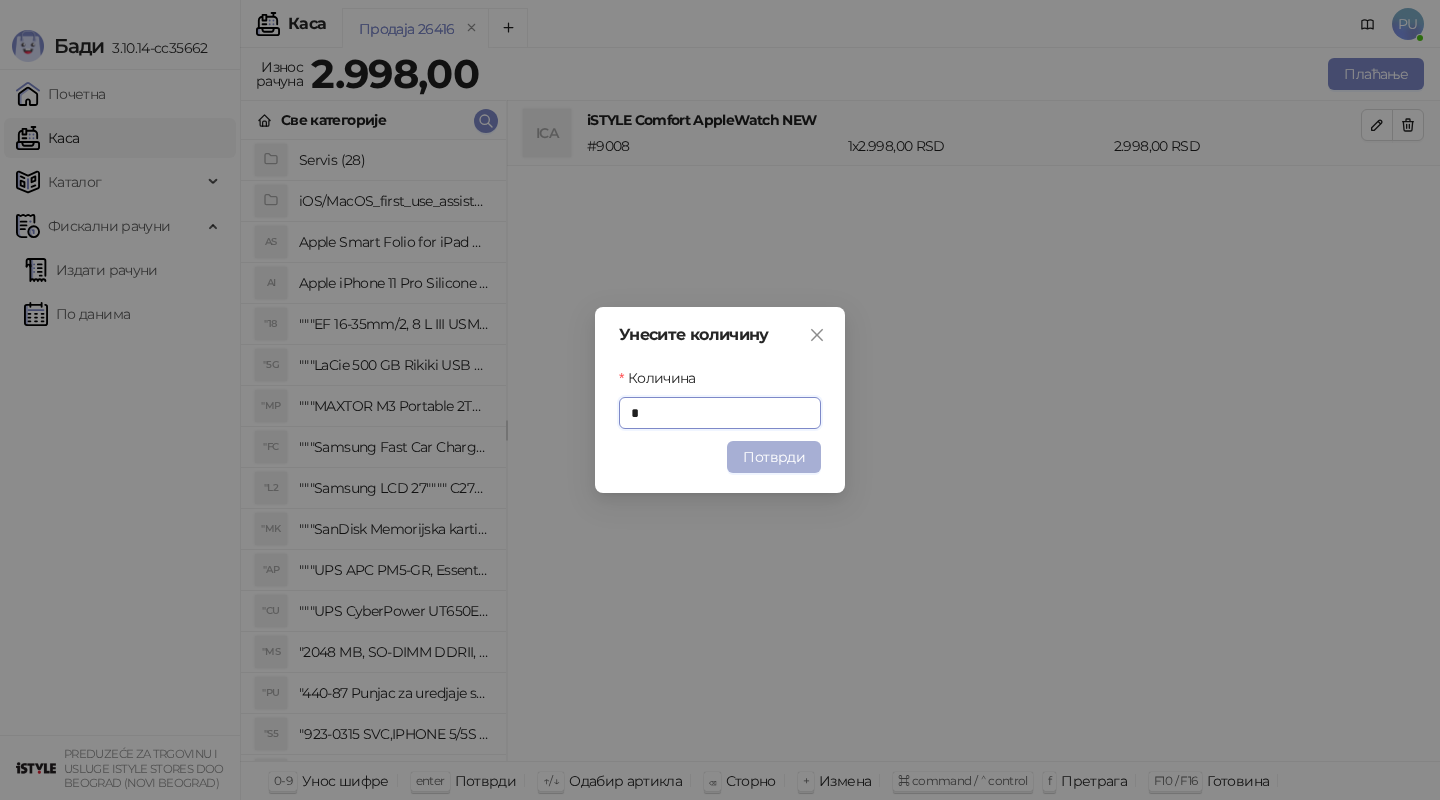 click on "Потврди" at bounding box center [774, 457] 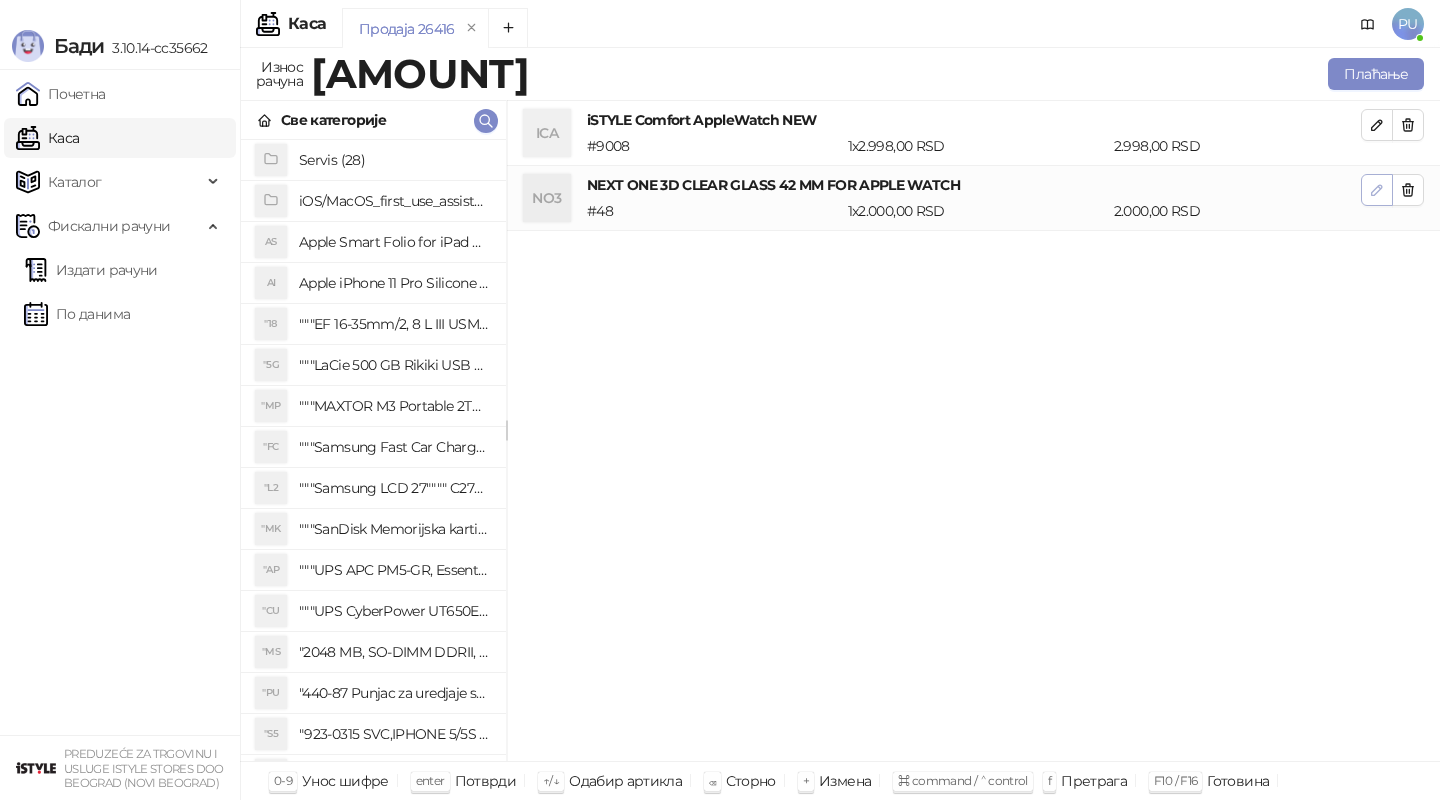 click 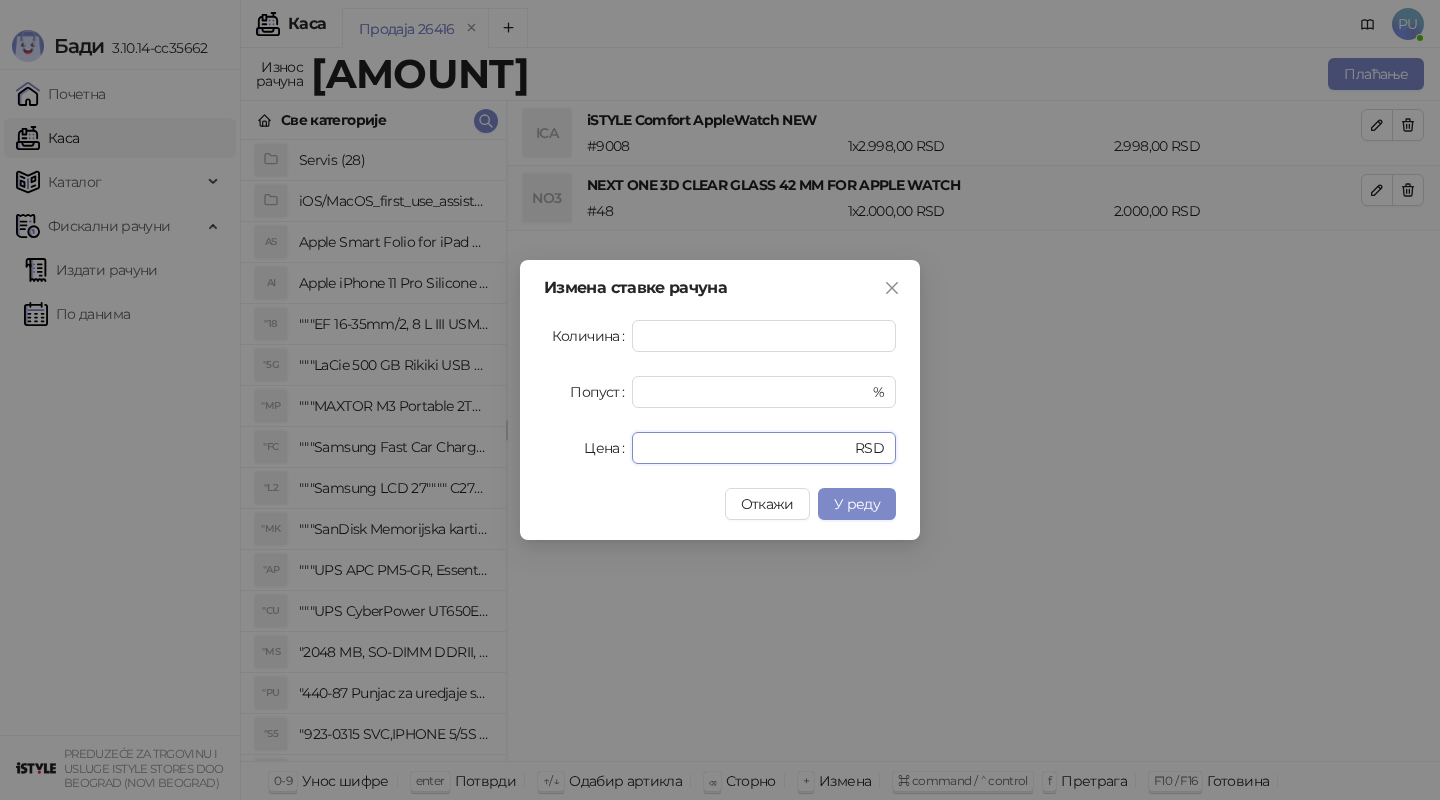 drag, startPoint x: 739, startPoint y: 444, endPoint x: 552, endPoint y: 444, distance: 187 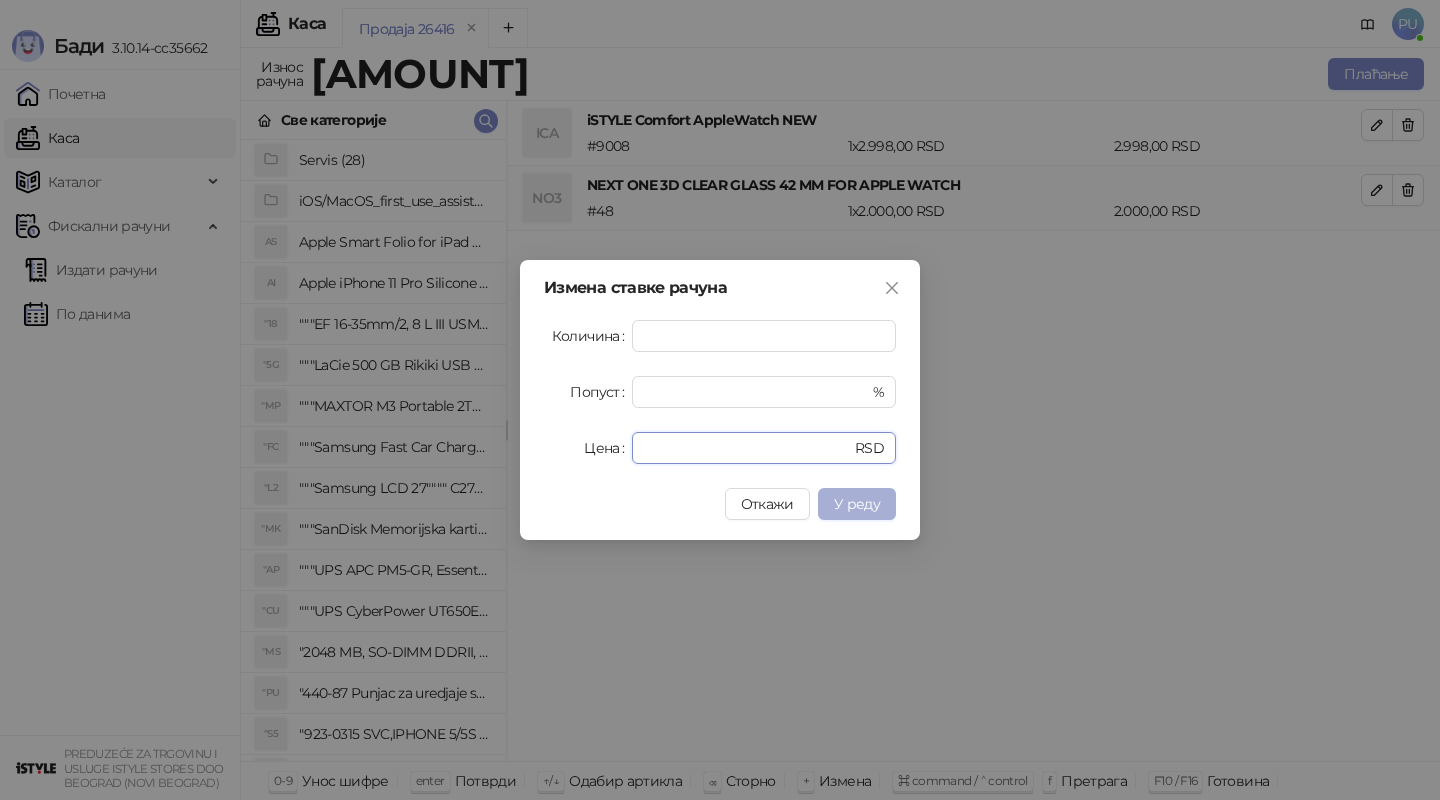 type on "*" 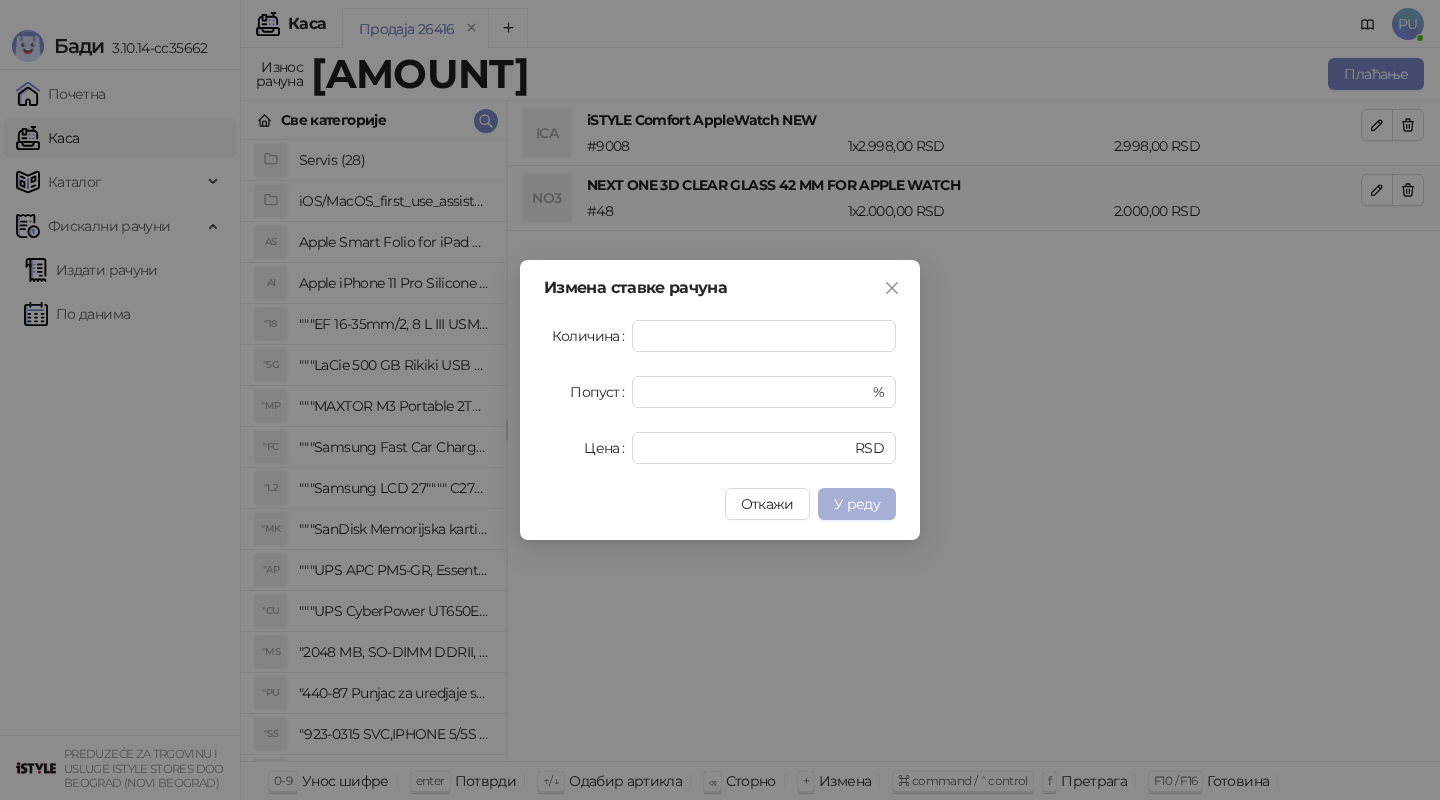 click on "У реду" at bounding box center [857, 504] 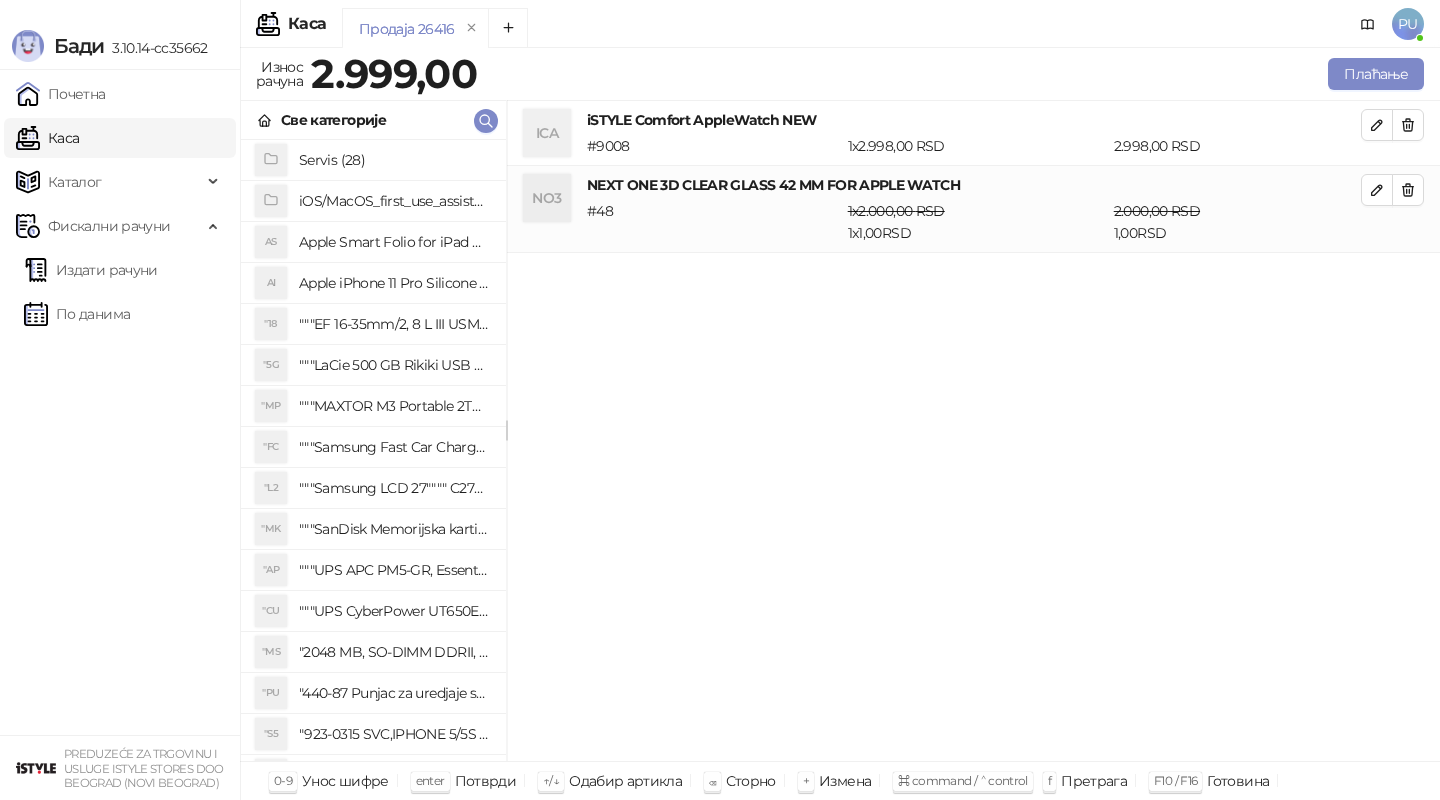 click on "Плаћање" at bounding box center (954, 74) 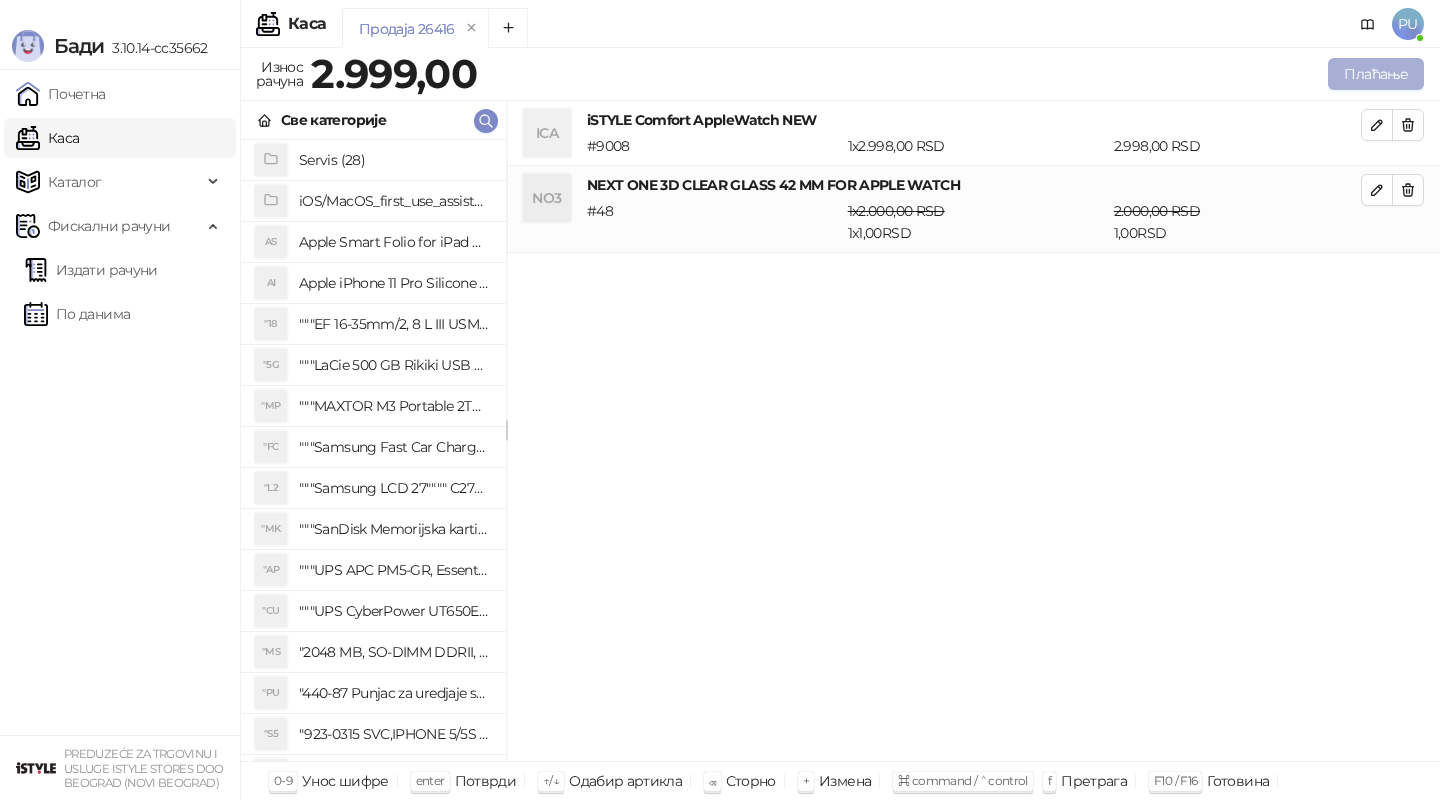 click on "Плаћање" at bounding box center [1376, 74] 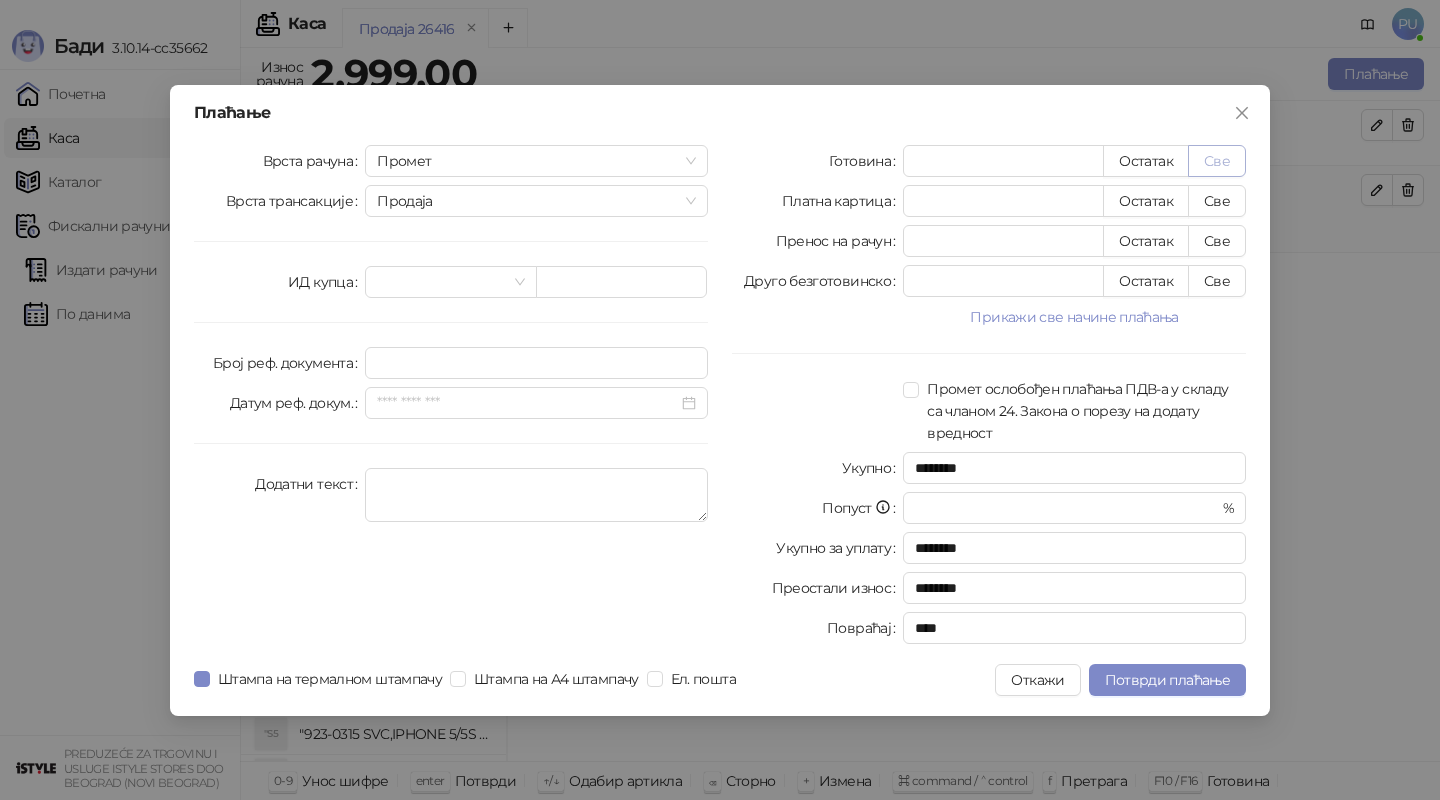 click on "Све" at bounding box center (1217, 161) 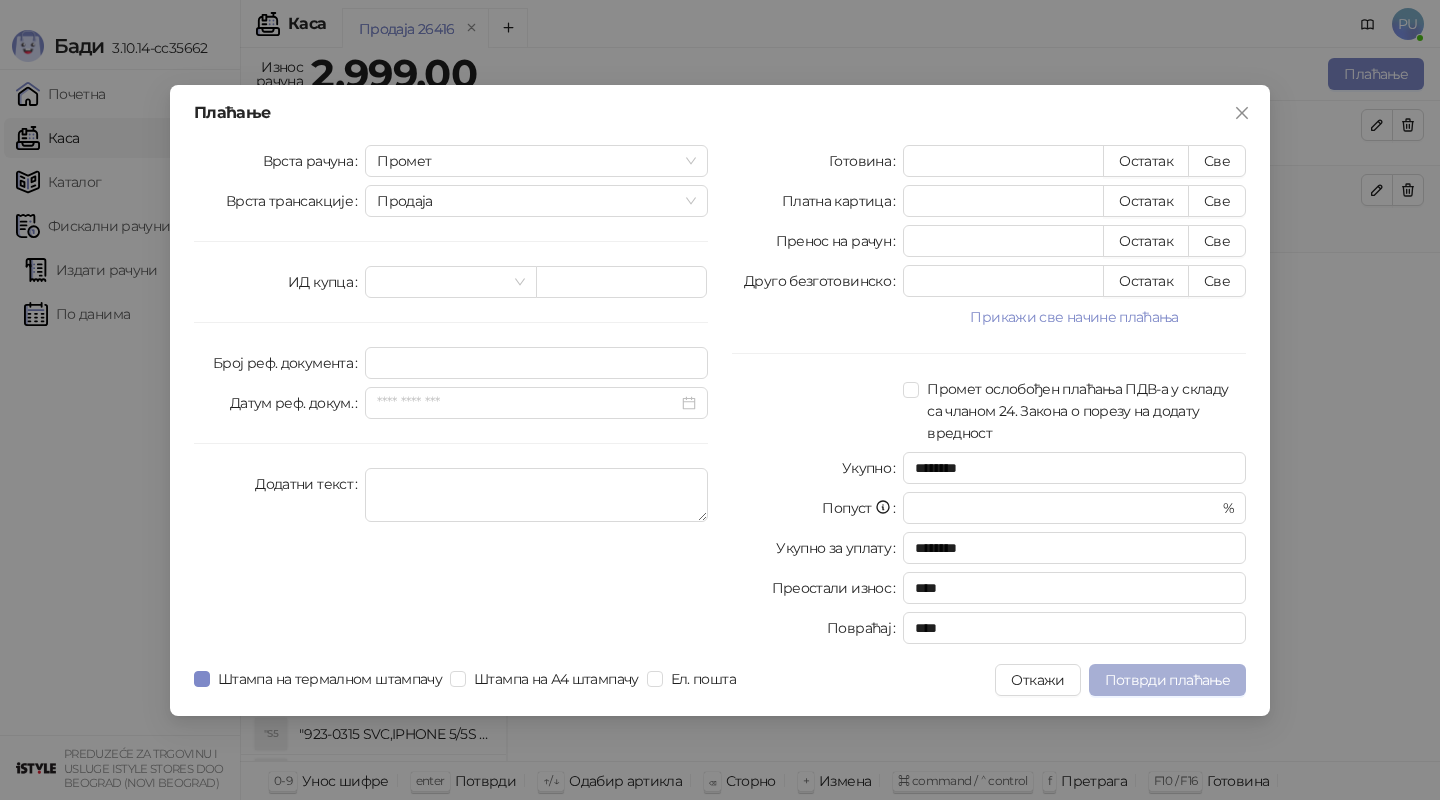 click on "Потврди плаћање" at bounding box center (1167, 680) 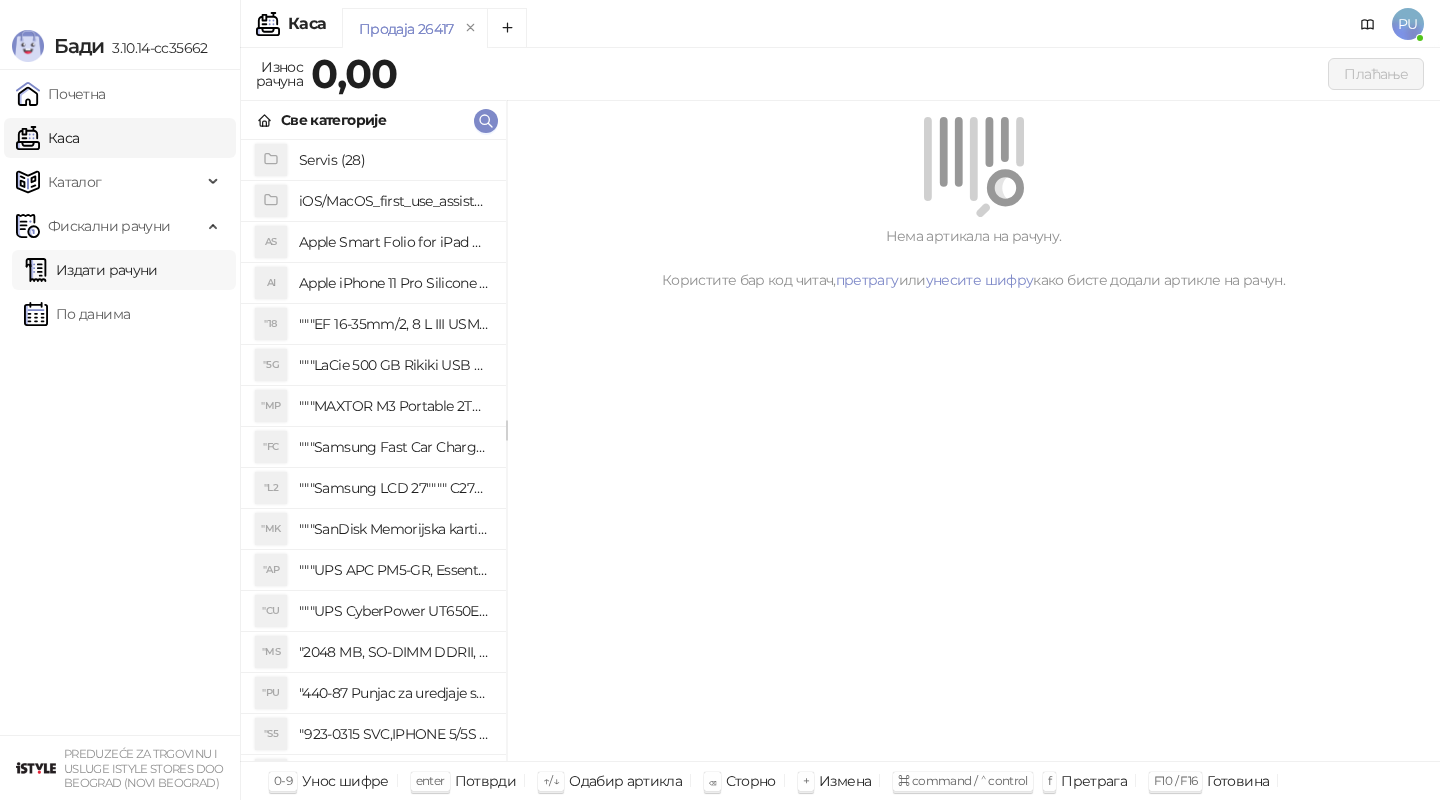 click on "Издати рачуни" at bounding box center [91, 270] 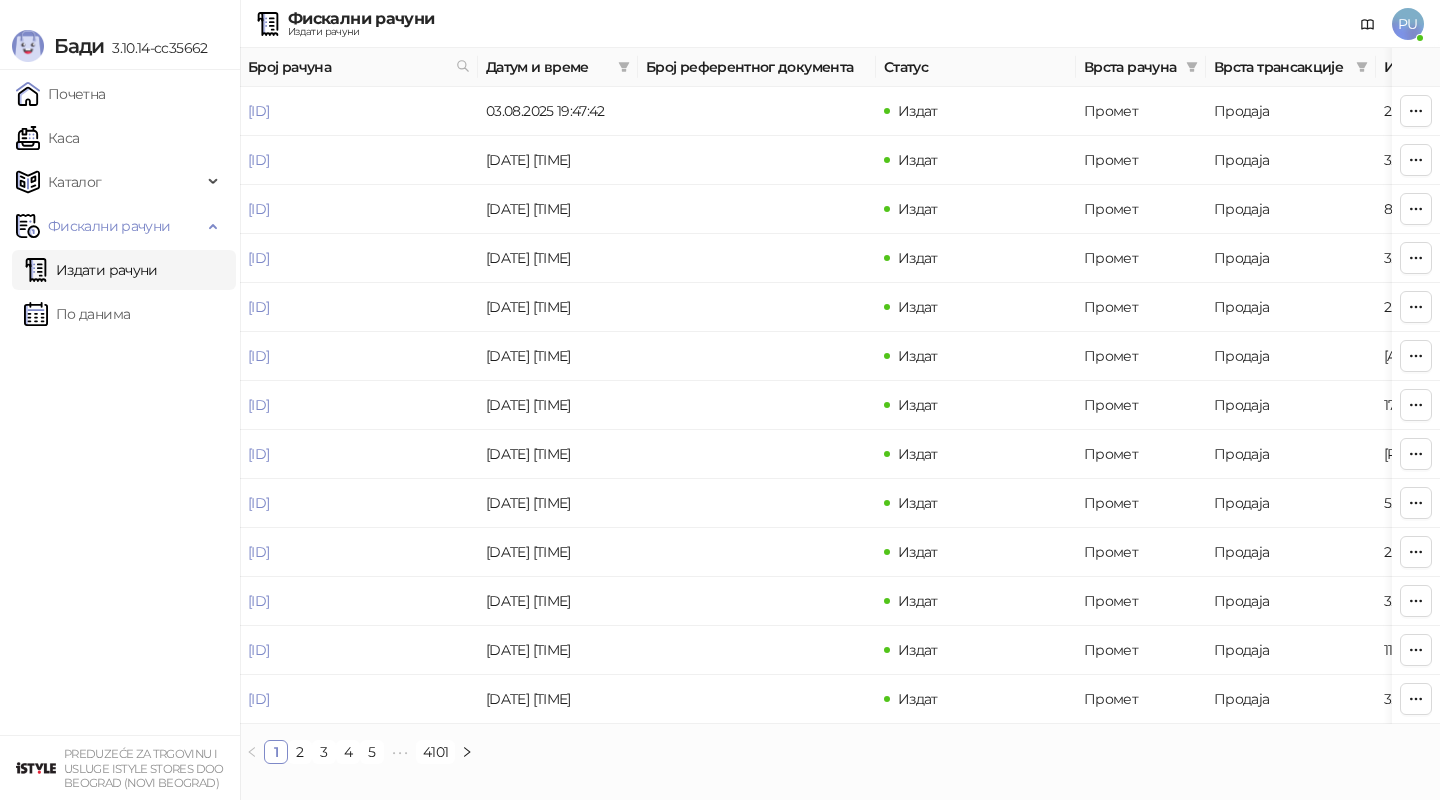 click on "Фискални рачуни Издати рачуни PU" at bounding box center [720, 24] 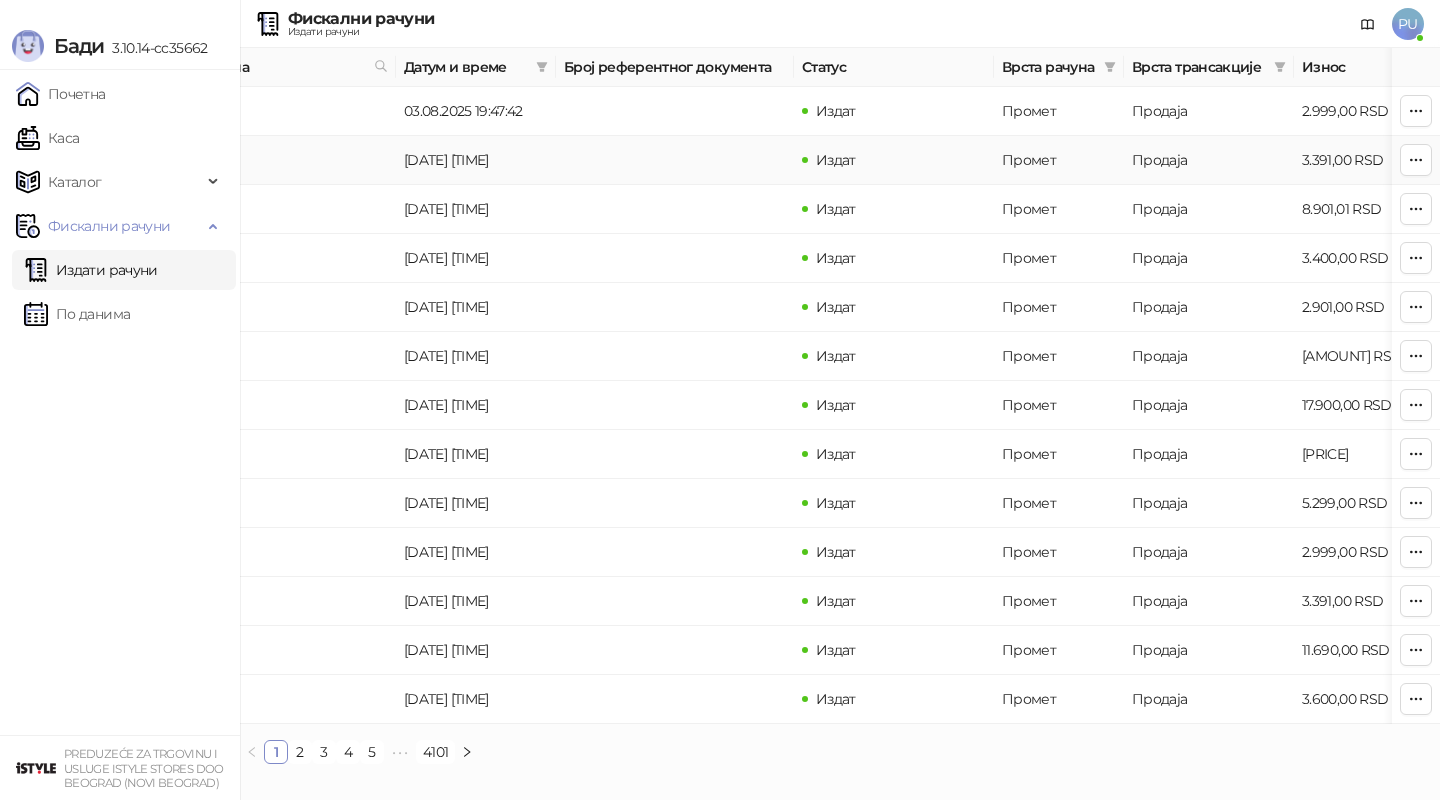 scroll, scrollTop: 0, scrollLeft: 0, axis: both 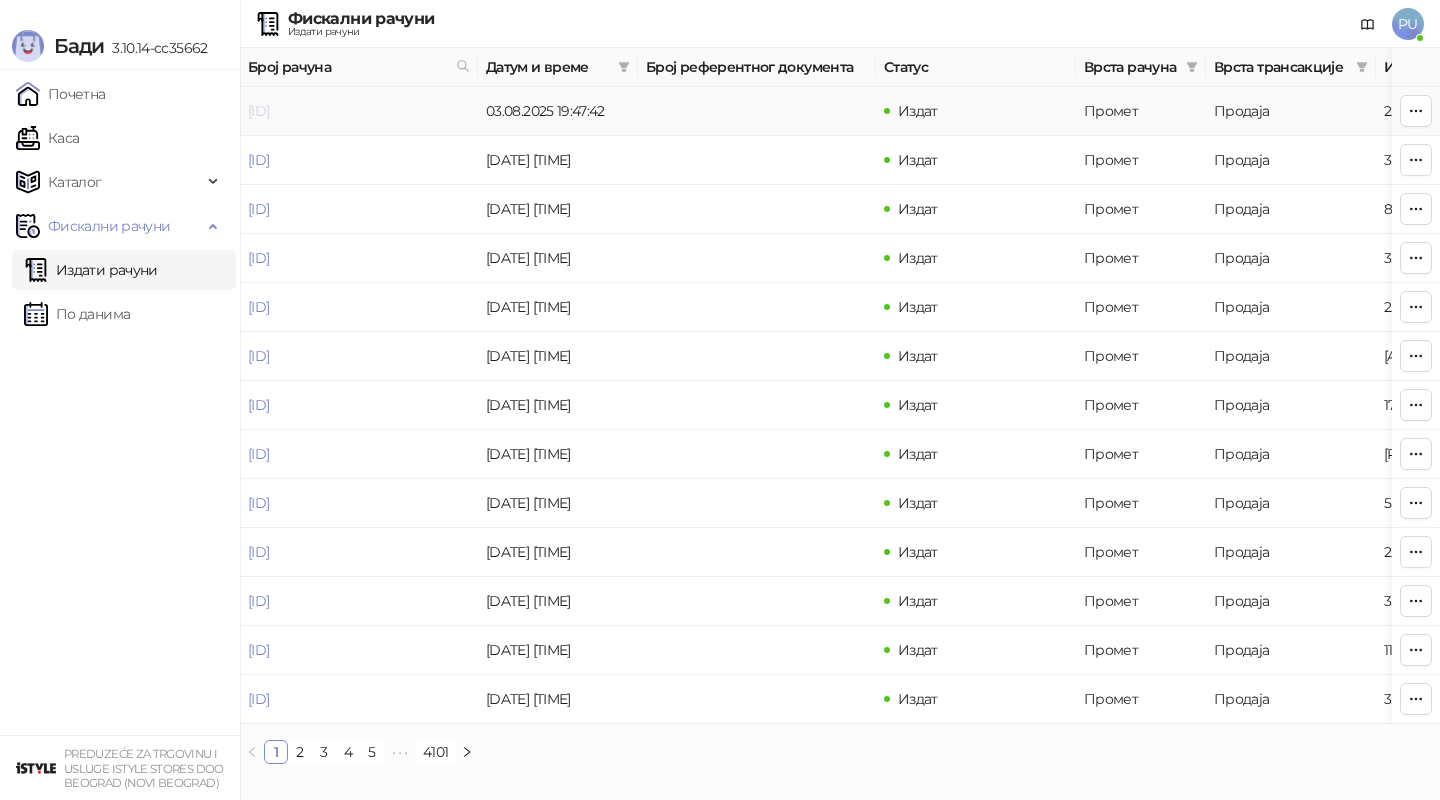 click on "[ID]" at bounding box center (258, 111) 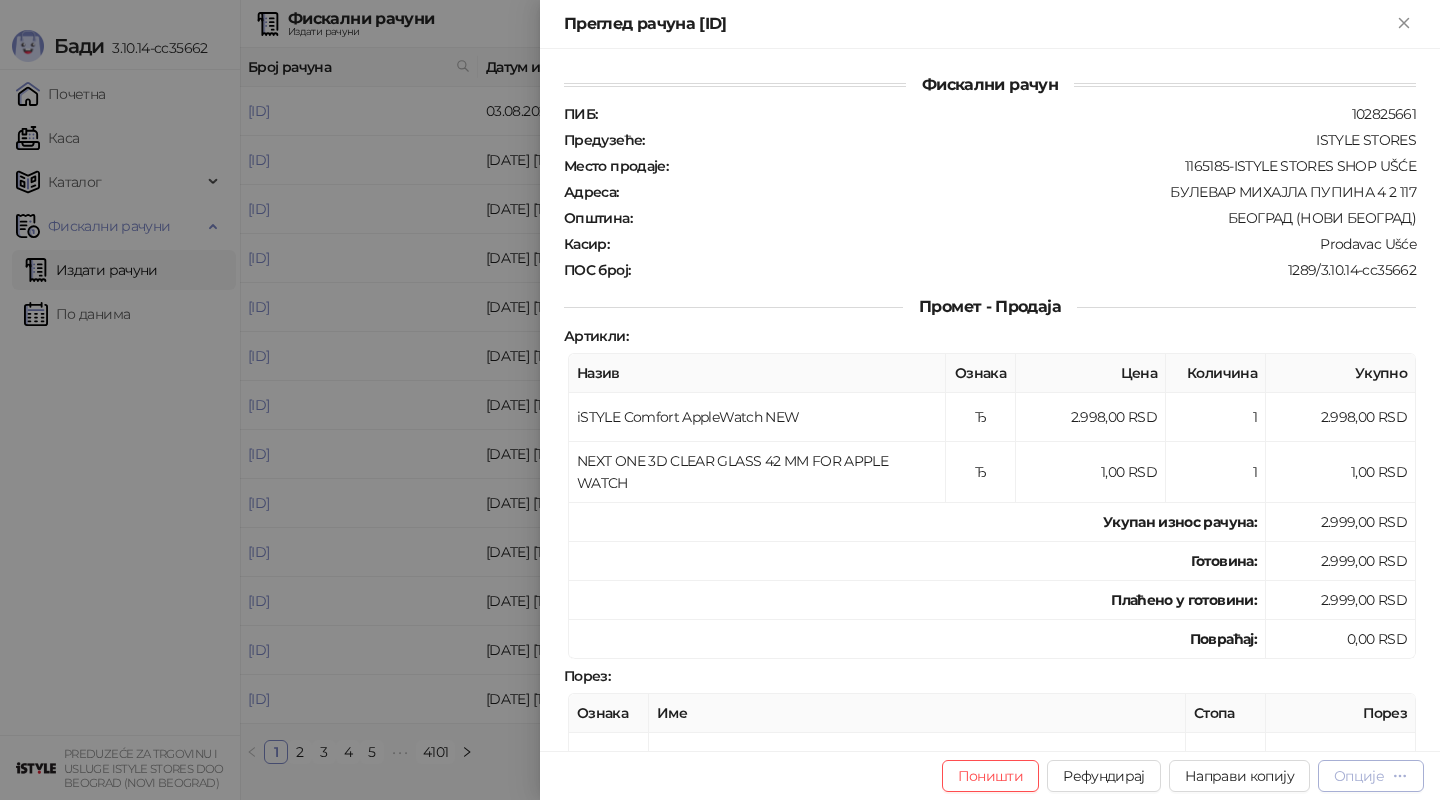 click on "Опције" at bounding box center [1371, 776] 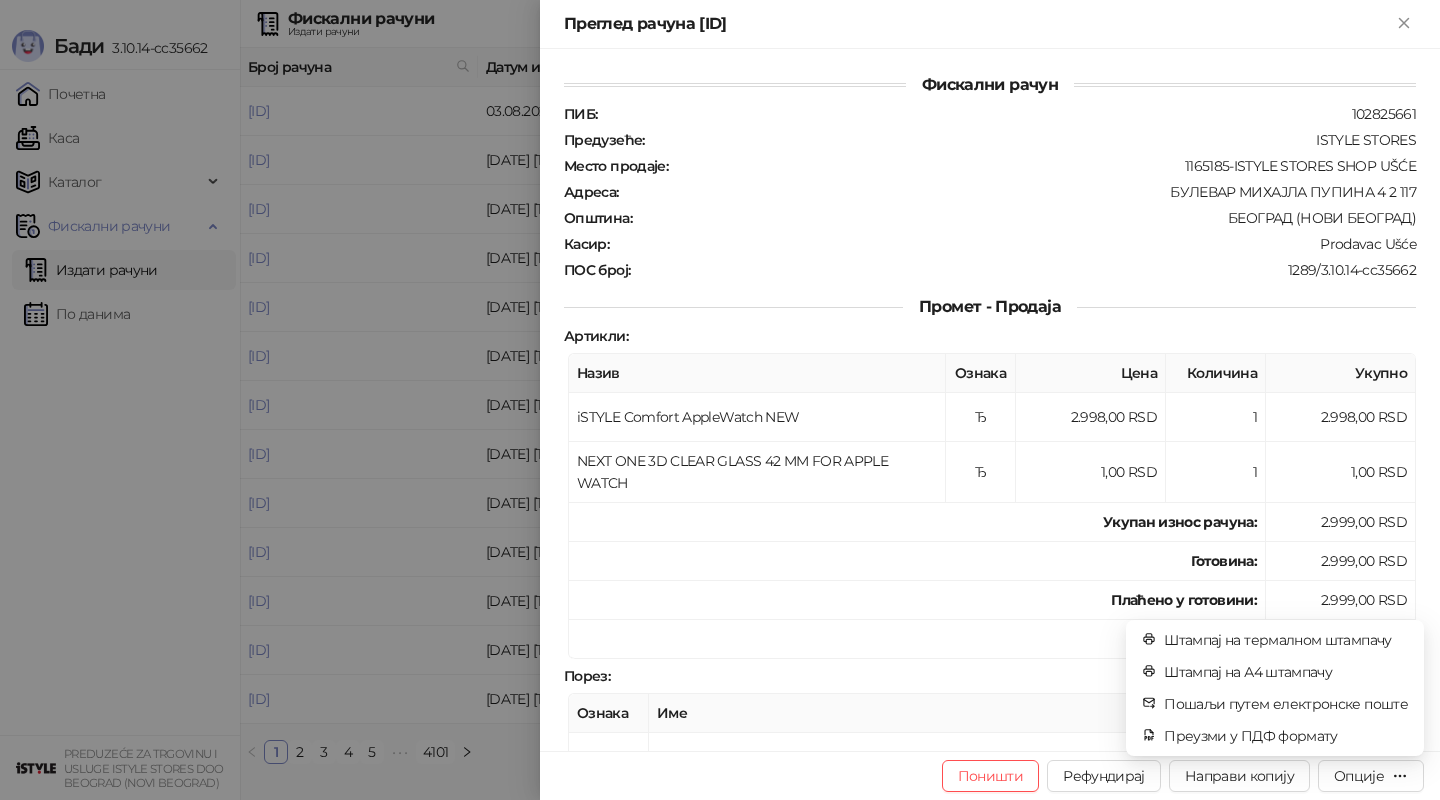 click on "ПИБ : [ID] Предузеће : ISTYLE STORES Место продаје : 1165185-ISTYLE STORES SHOP UŠĆE Адреса : БУЛЕВАР МИХАЈЛА ПУПИНА 4  2 117 Општина : БЕОГРАД (НОВИ БЕОГРАД) Касир : Prodavac Ušće ПОС број : 1289/3.10.14-cc35662" at bounding box center [990, 192] 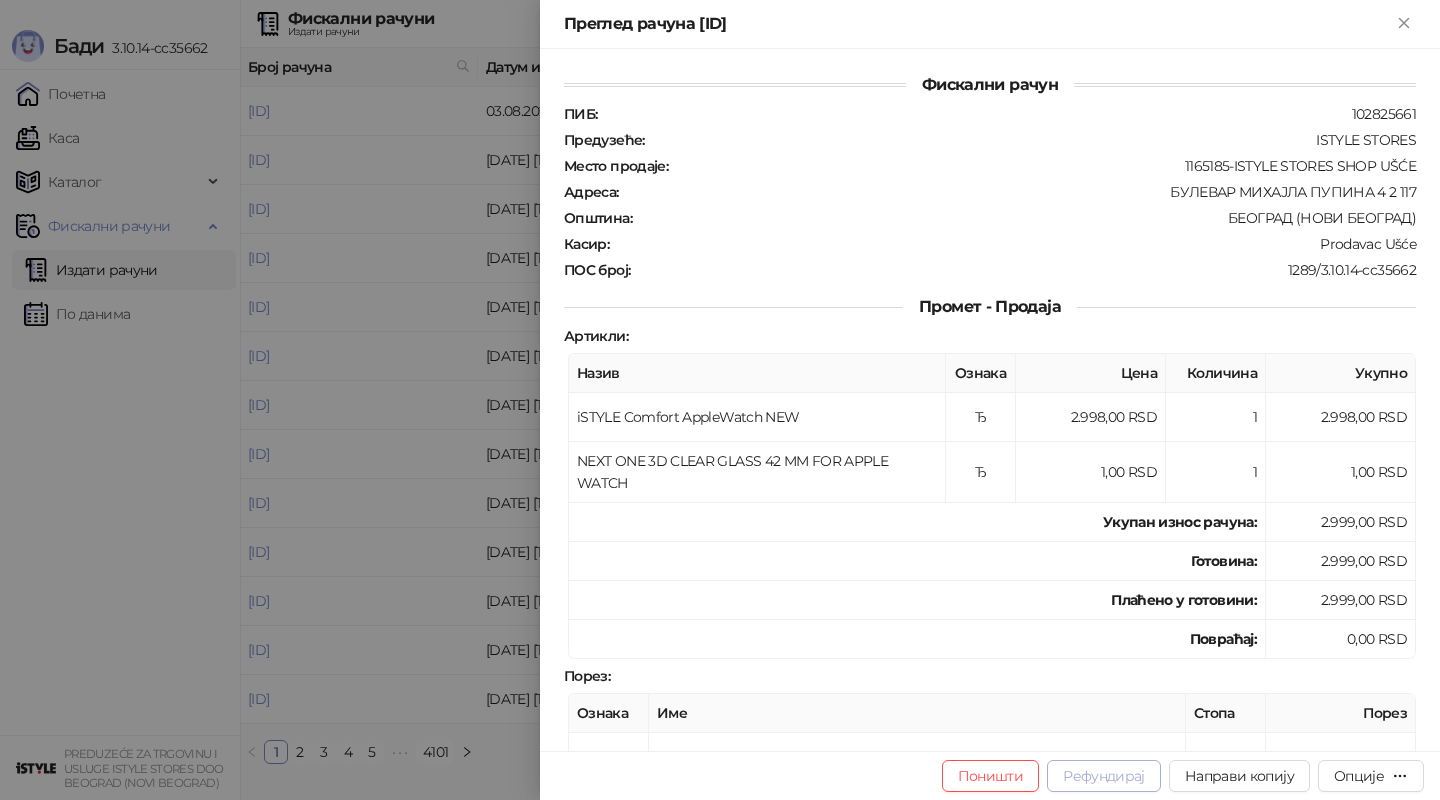 click on "Рефундирај" at bounding box center (1104, 776) 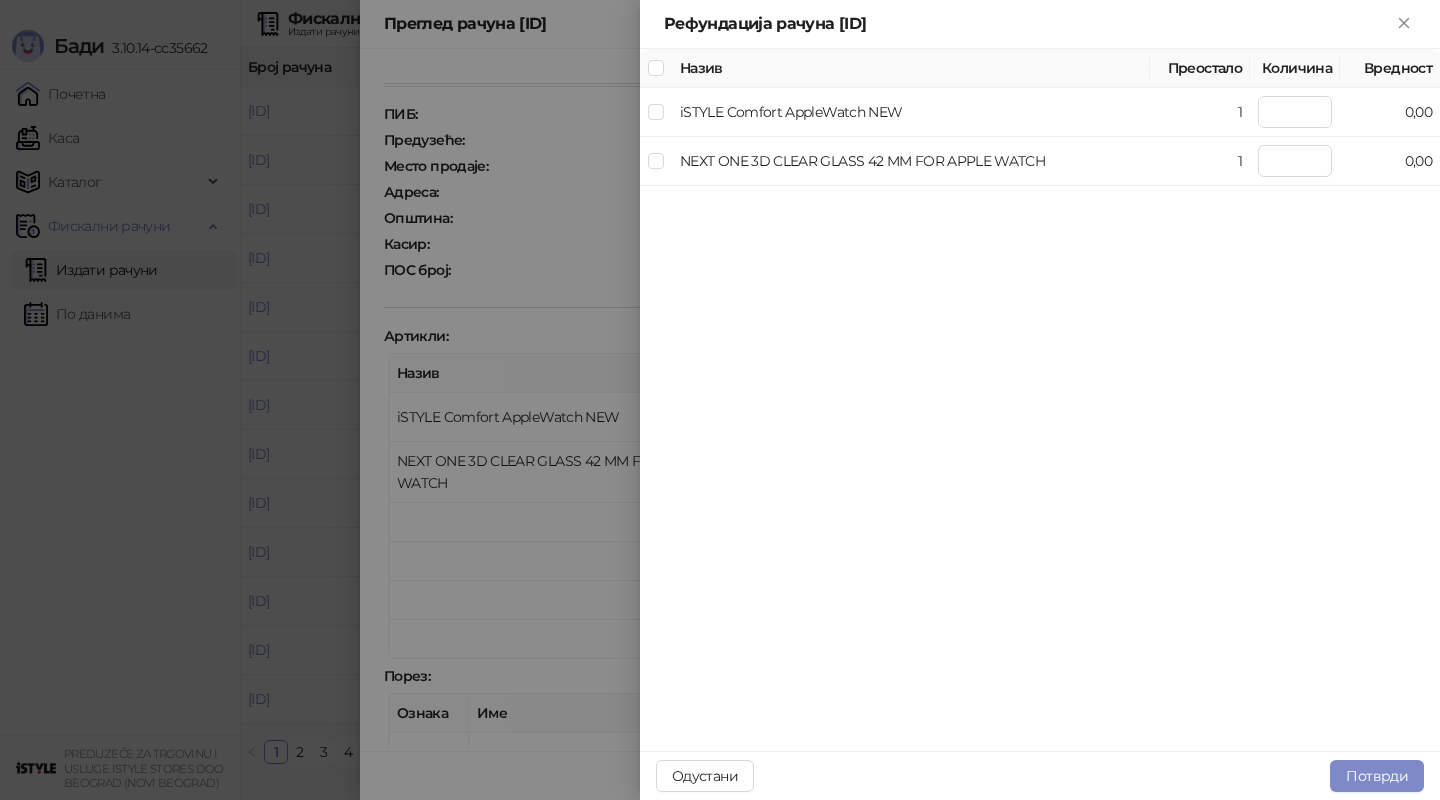 type on "*" 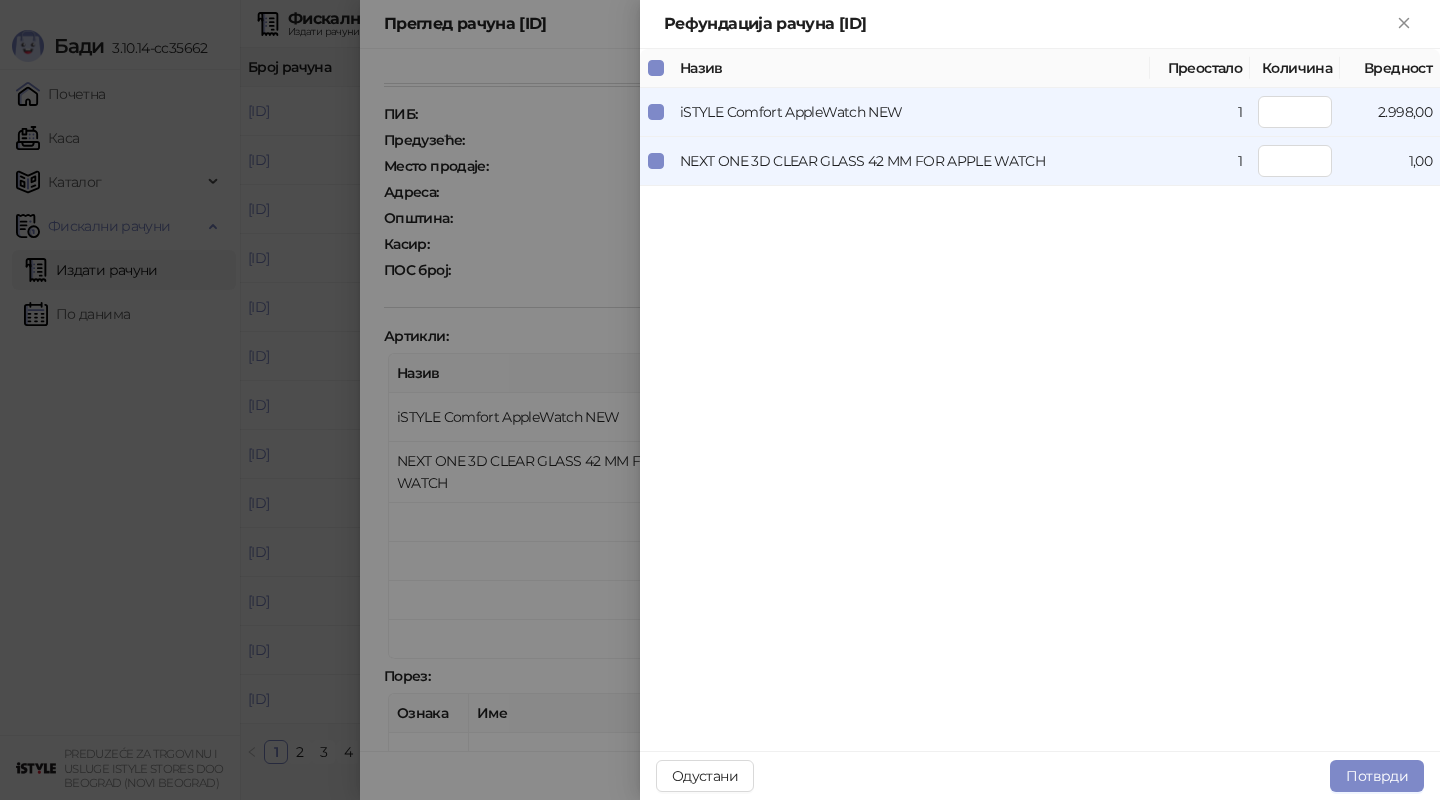 click at bounding box center [720, 400] 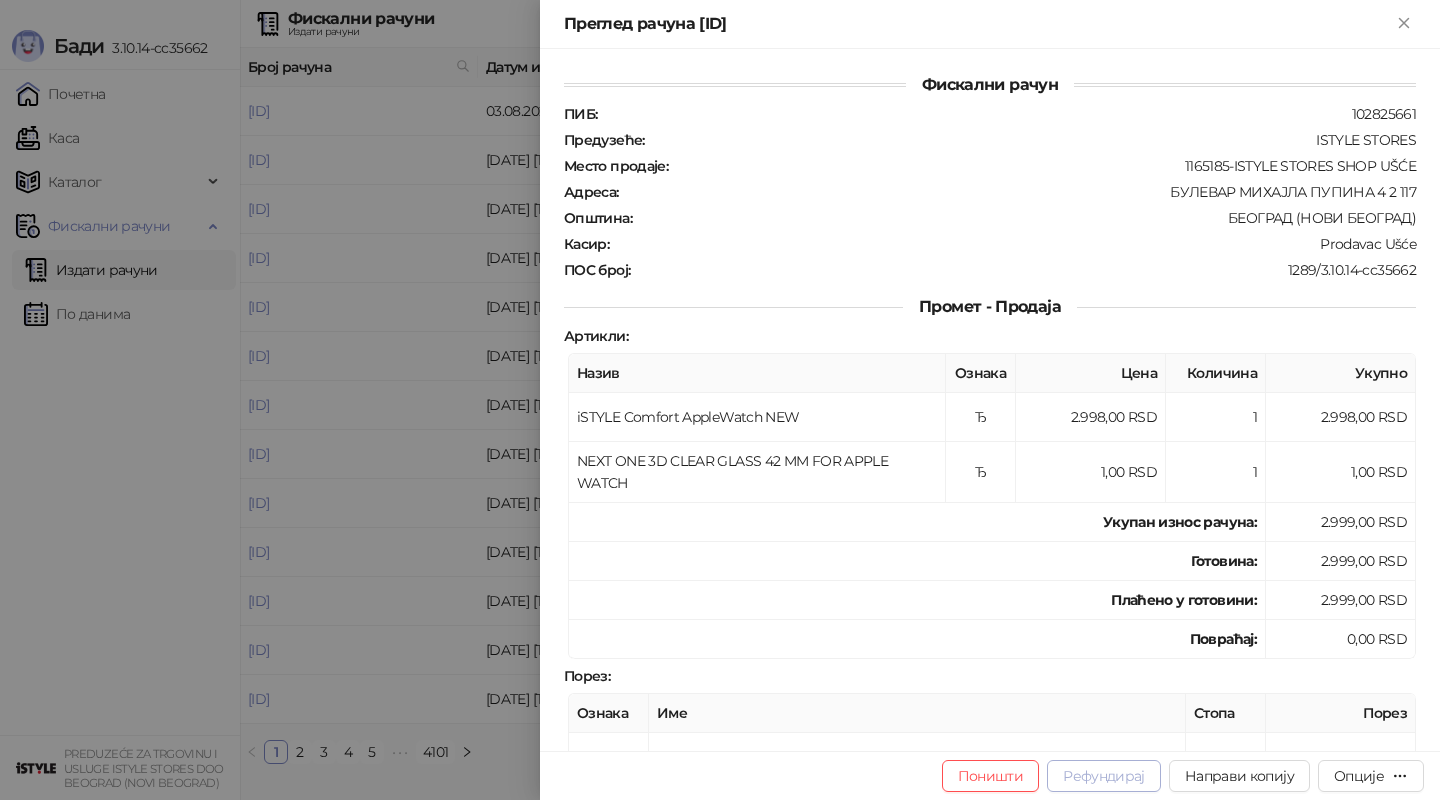 click on "Рефундирај" at bounding box center (1104, 776) 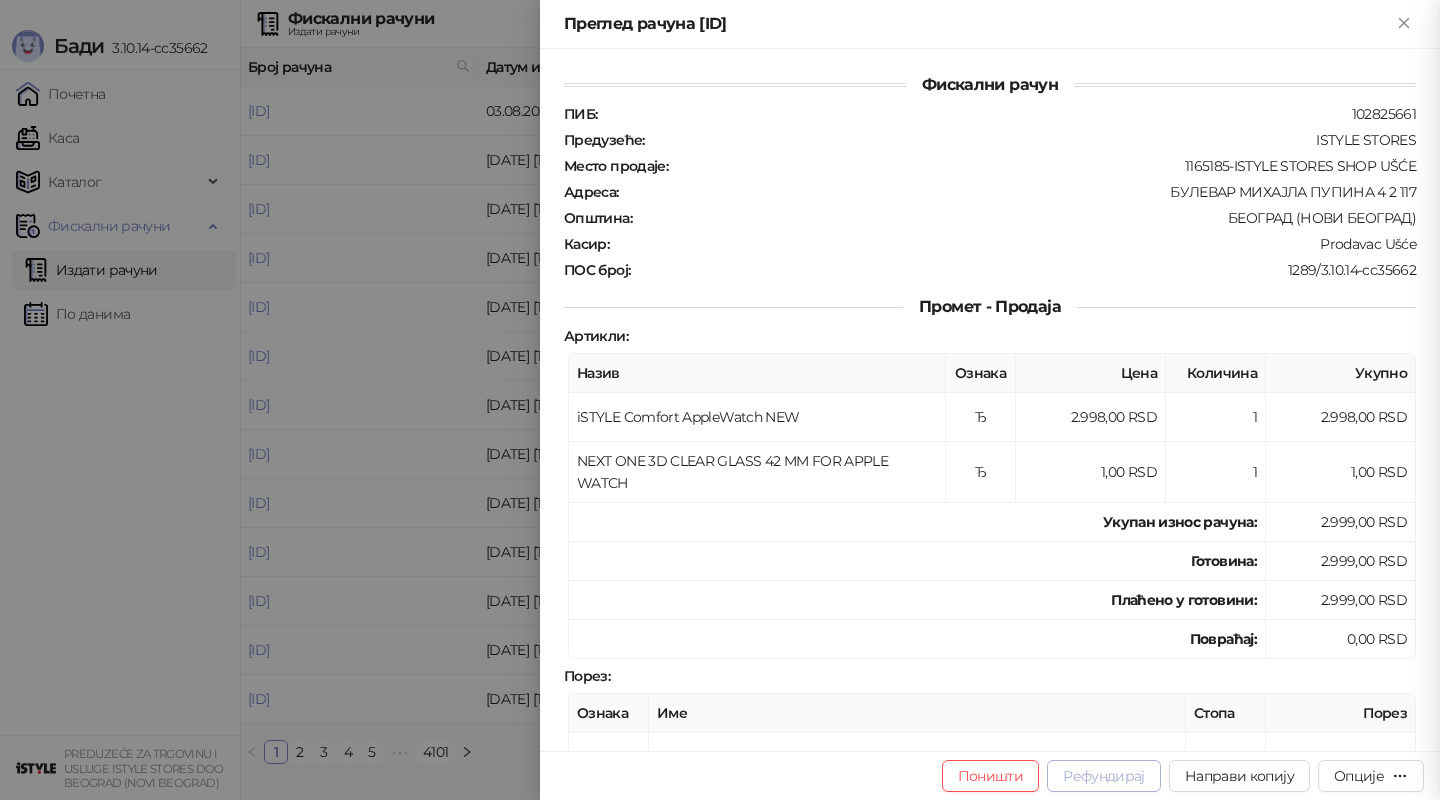 type 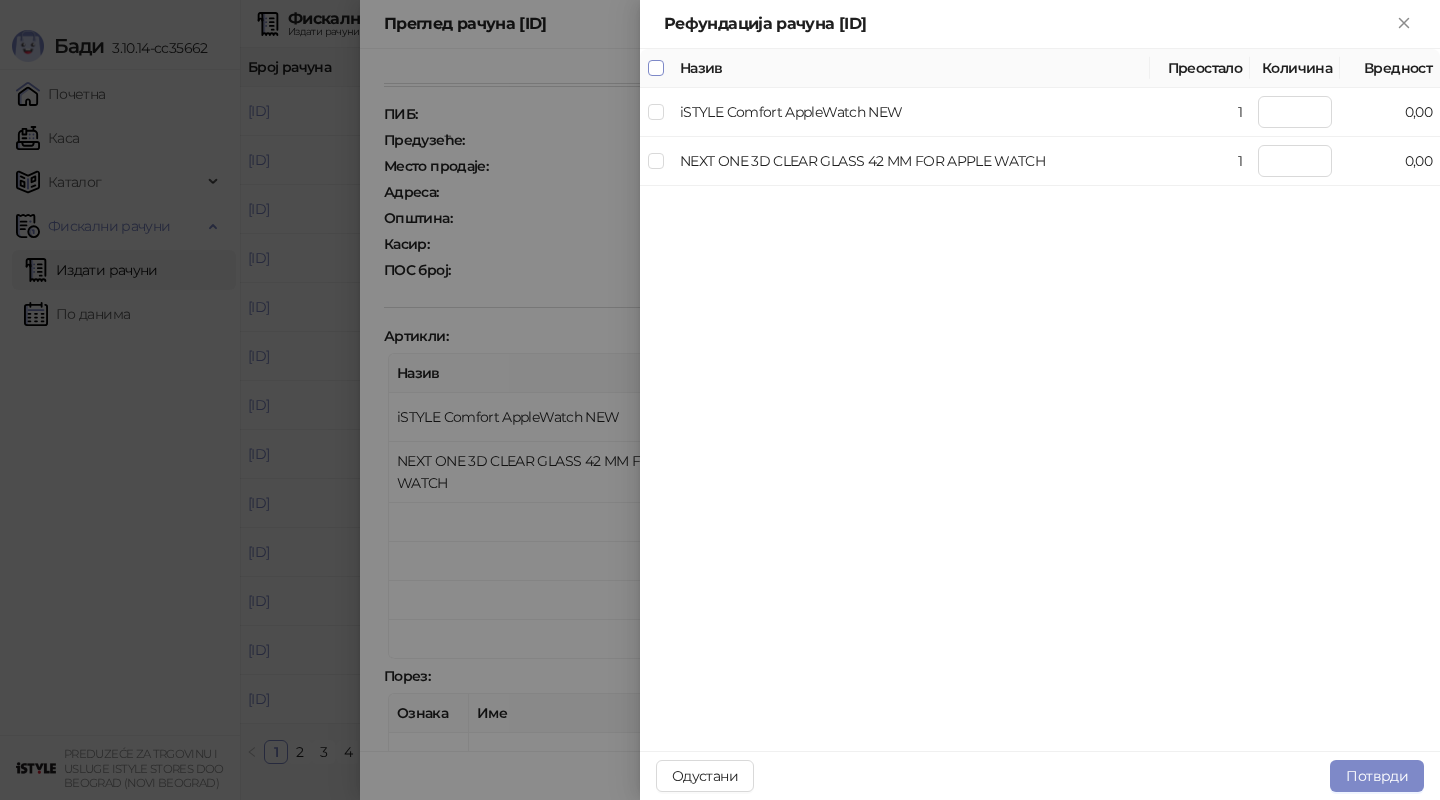 type on "*" 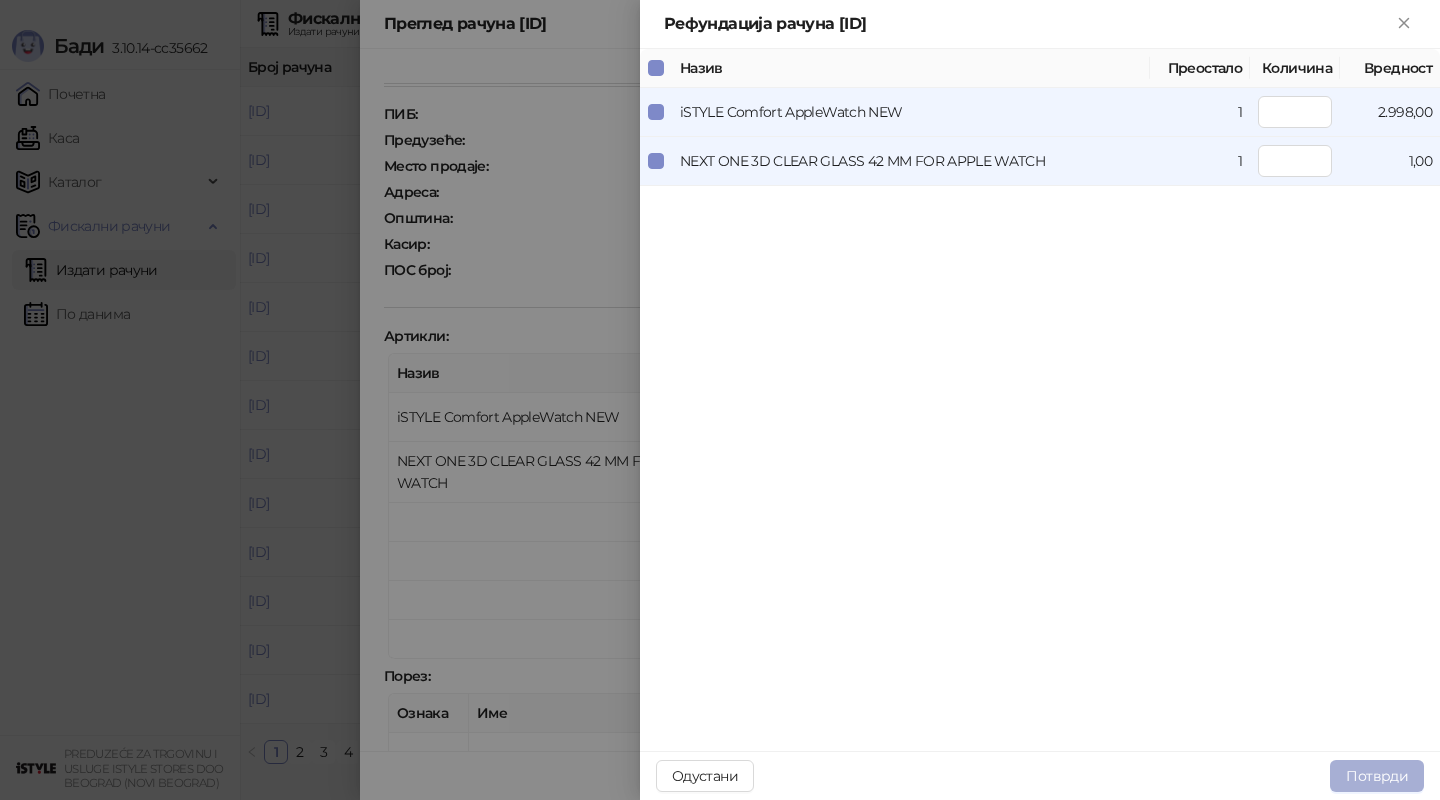 click on "Потврди" at bounding box center [1377, 776] 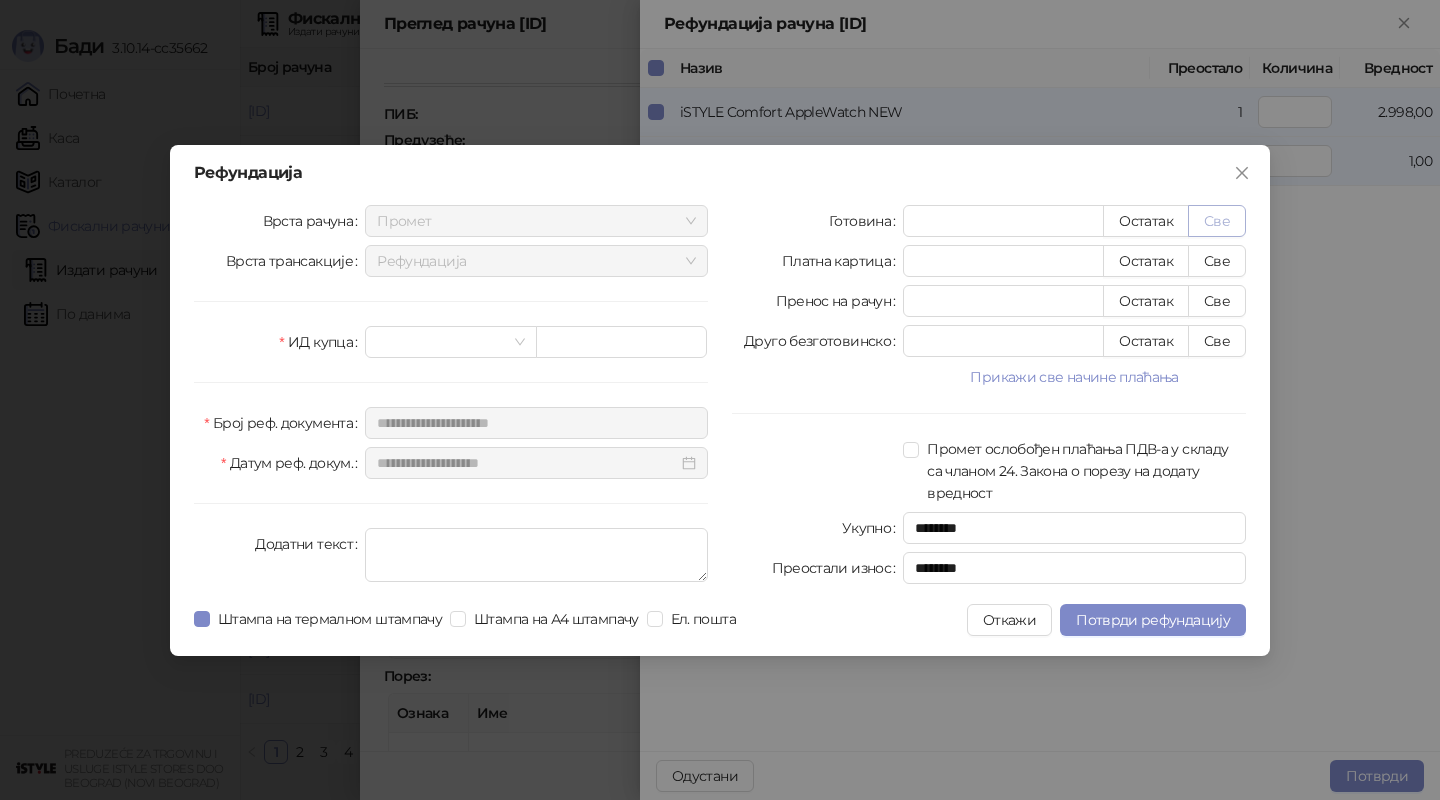 click on "Све" at bounding box center (1217, 221) 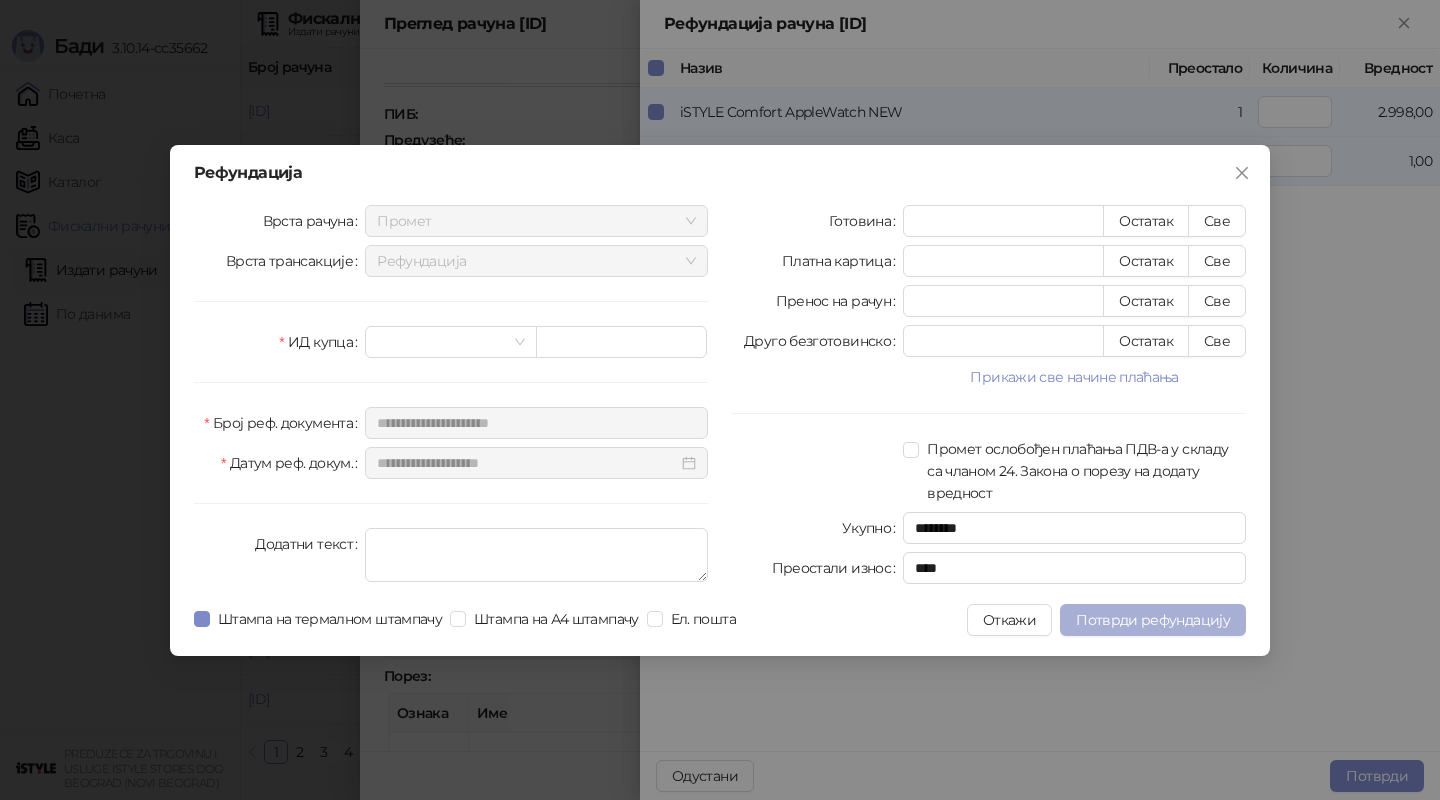click on "Потврди рефундацију" at bounding box center [1153, 620] 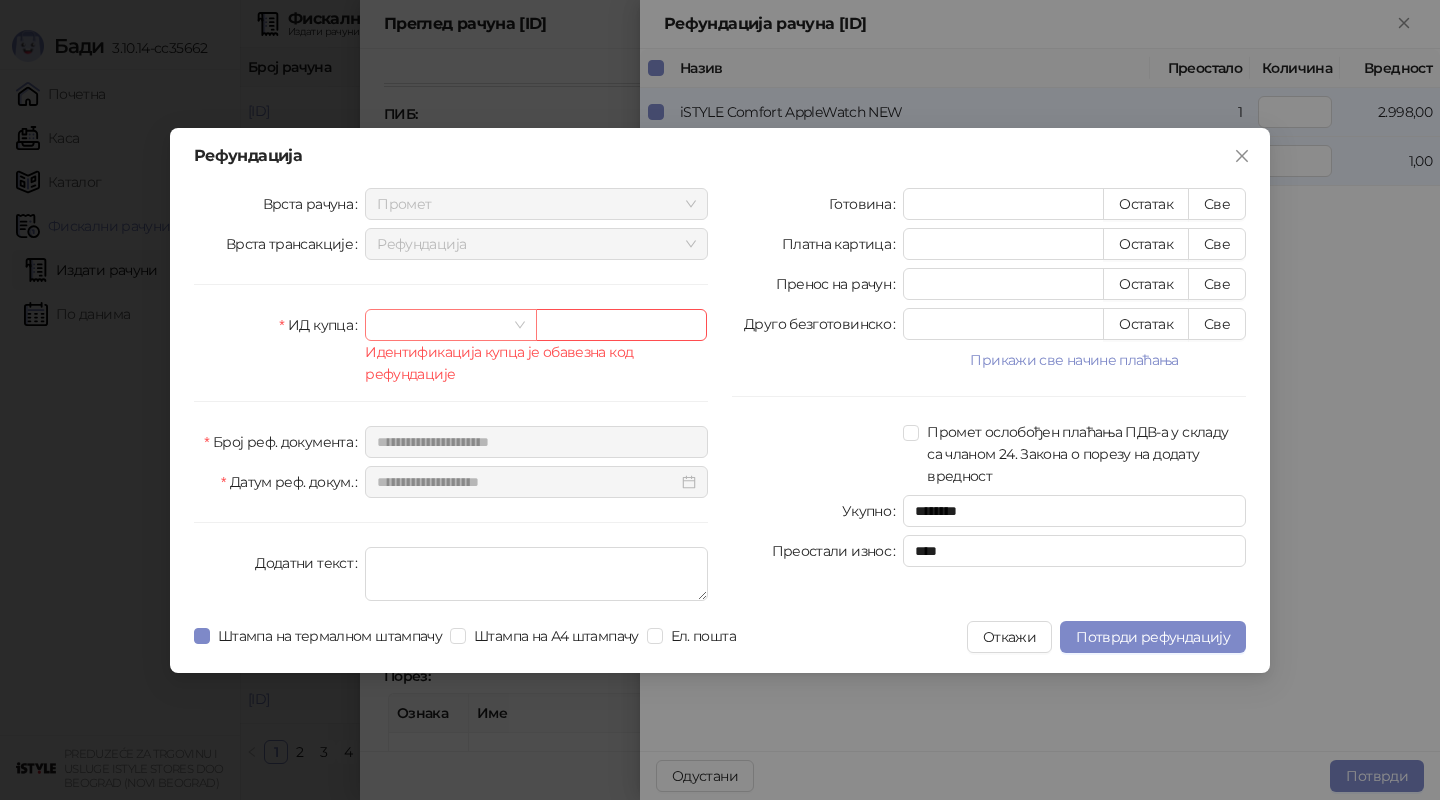click at bounding box center (450, 325) 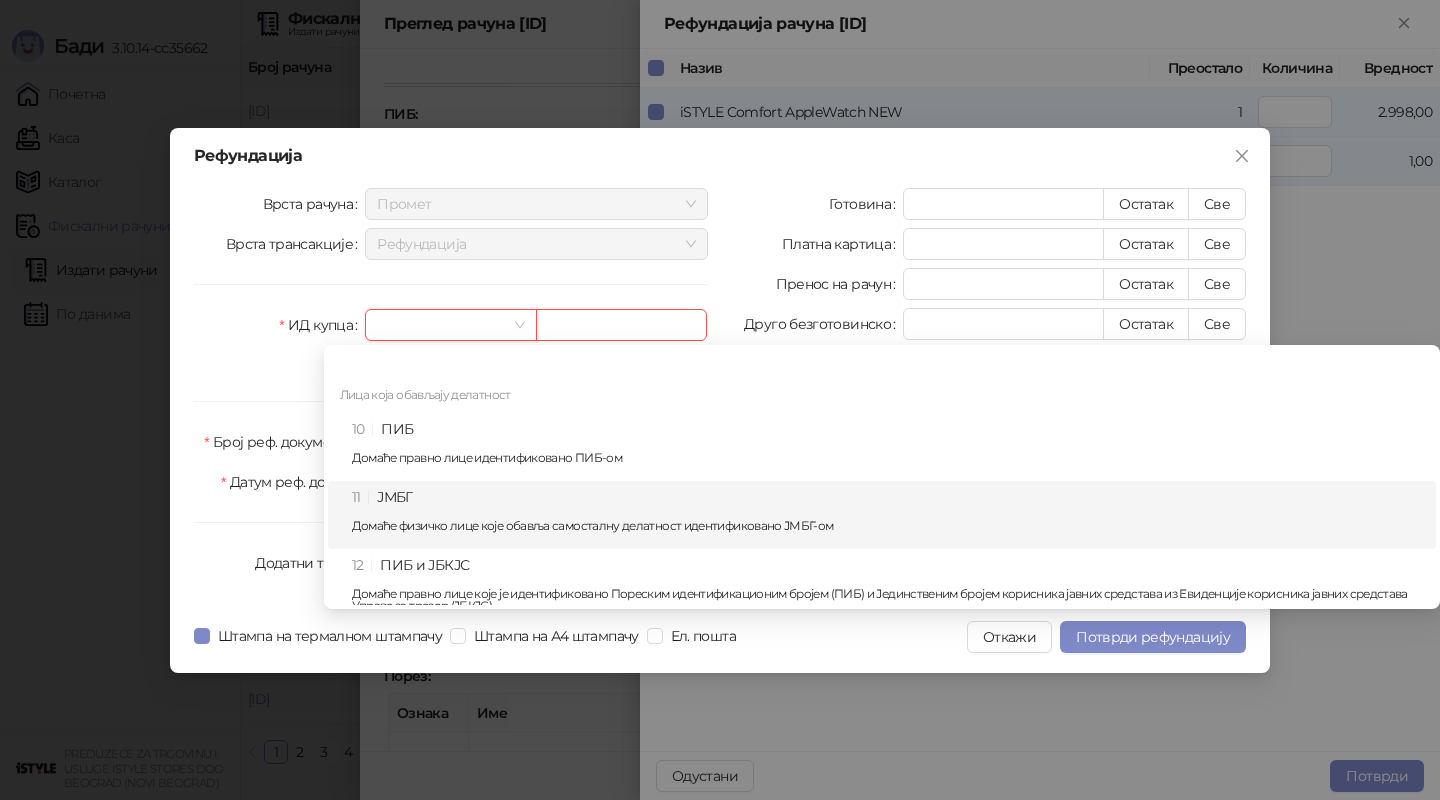 click on "11 ЈМБГ Домаће физичко лице које обавља самосталну делатност идентификовано ЈМБГ-ом" at bounding box center [888, 515] 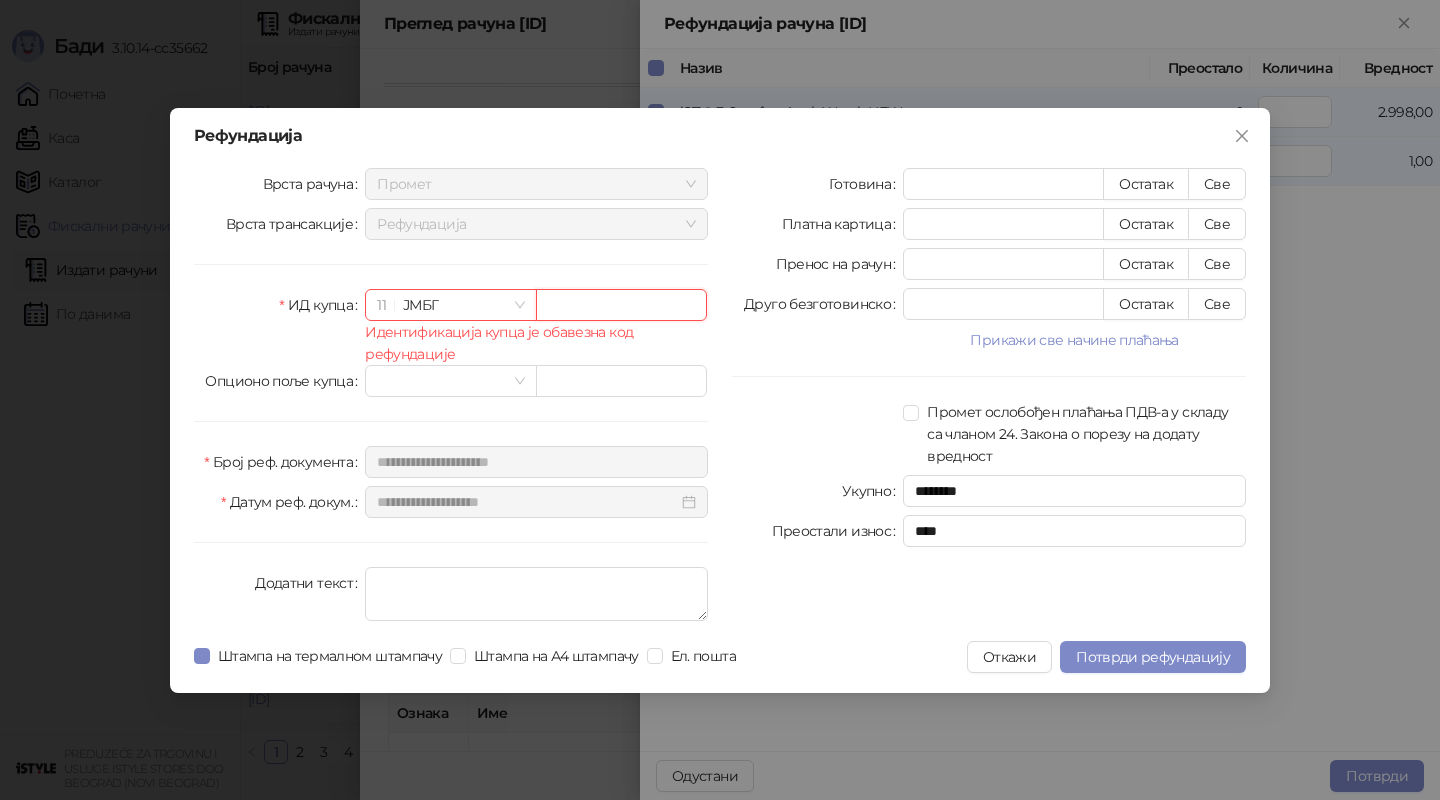 click at bounding box center [621, 305] 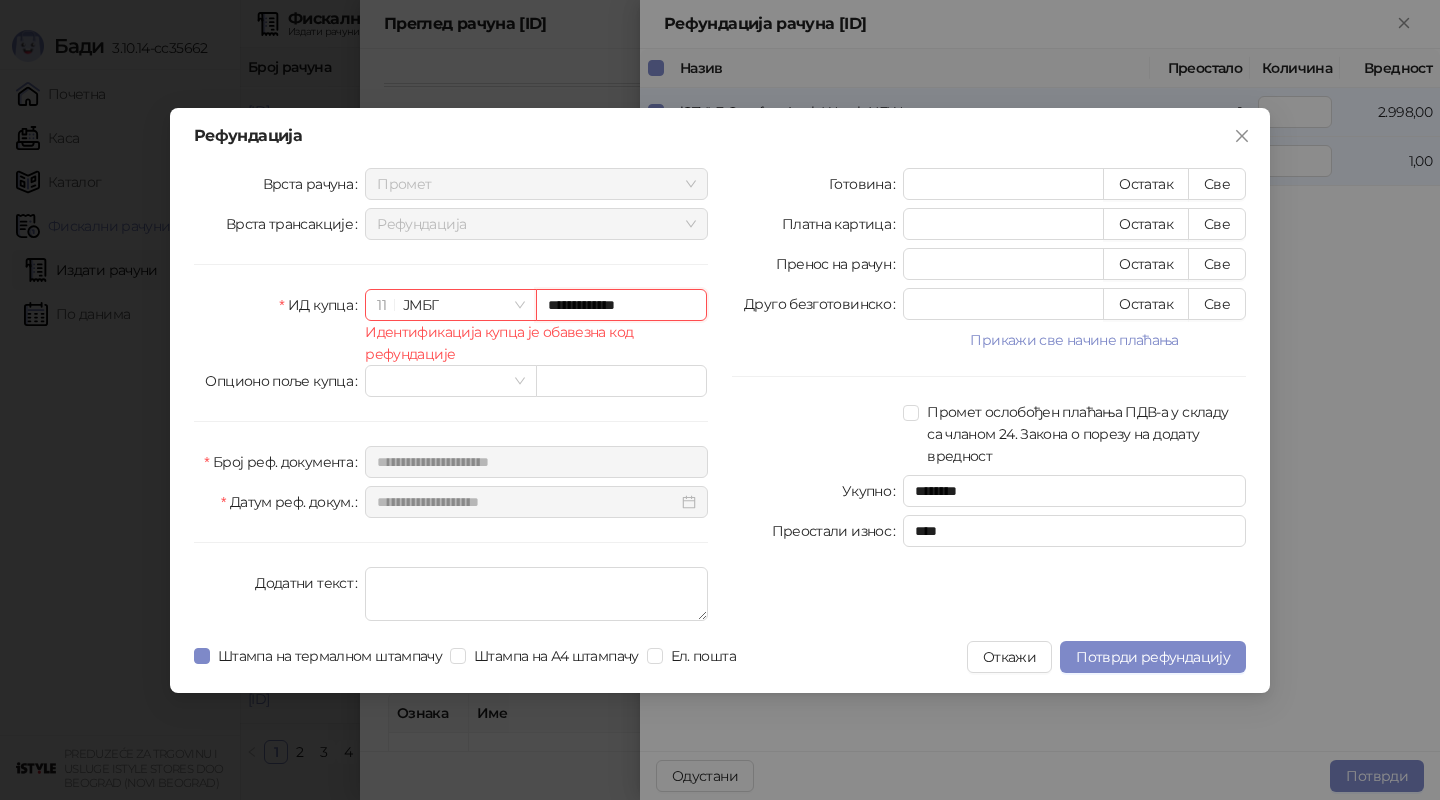 type on "**********" 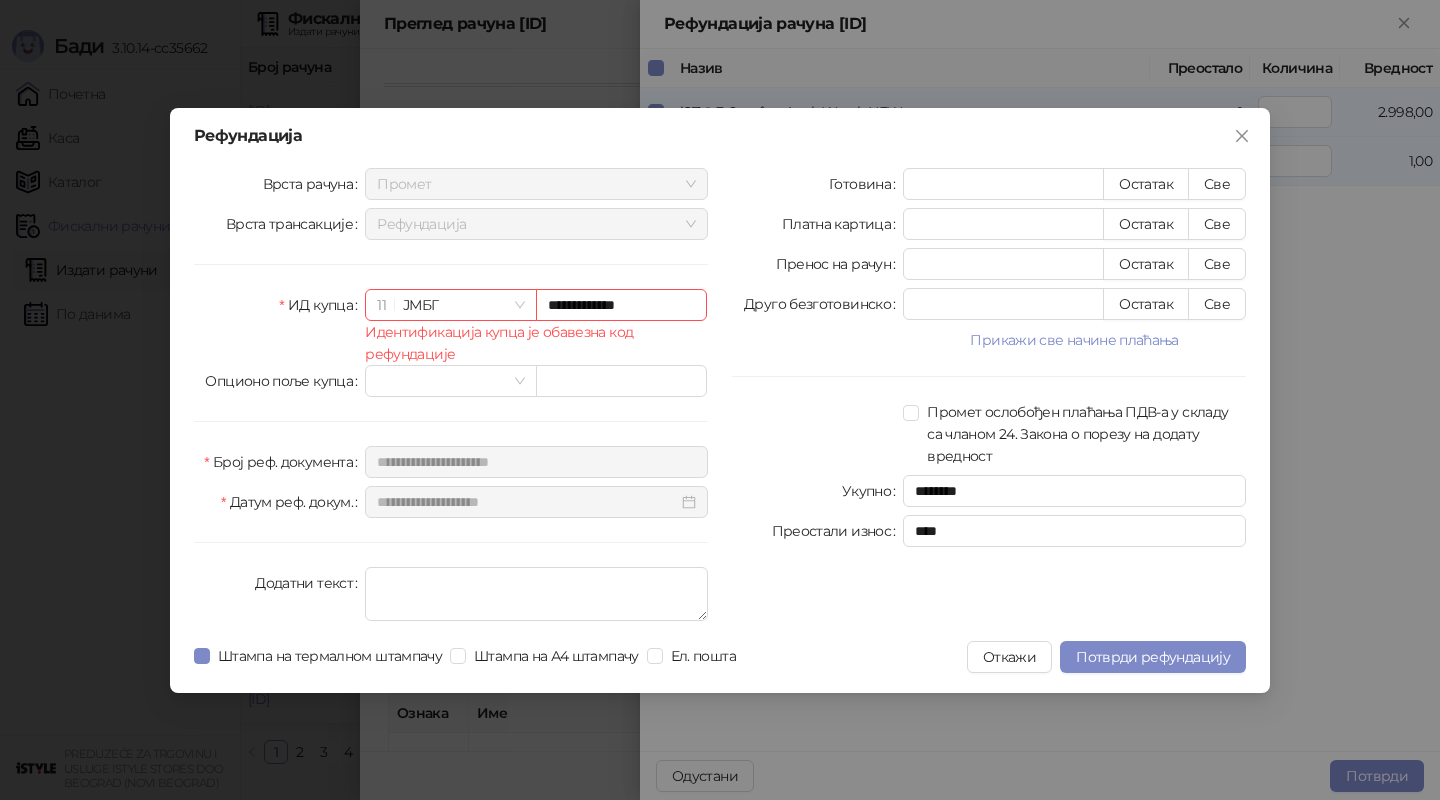 click on "Готовина **** Остатак Све Платна картица * Остатак Све Пренос на рачун * Остатак Све Друго безготовинско * Остатак Све Прикажи све начине плаћања Чек * Остатак Све Ваучер * Остатак Све Инстант плаћање * Остатак Све   Промет ослобођен плаћања ПДВ-а у складу са чланом 24. Закона о порезу на додату вредност Укупно ******** Преостали износ ****" at bounding box center (989, 398) 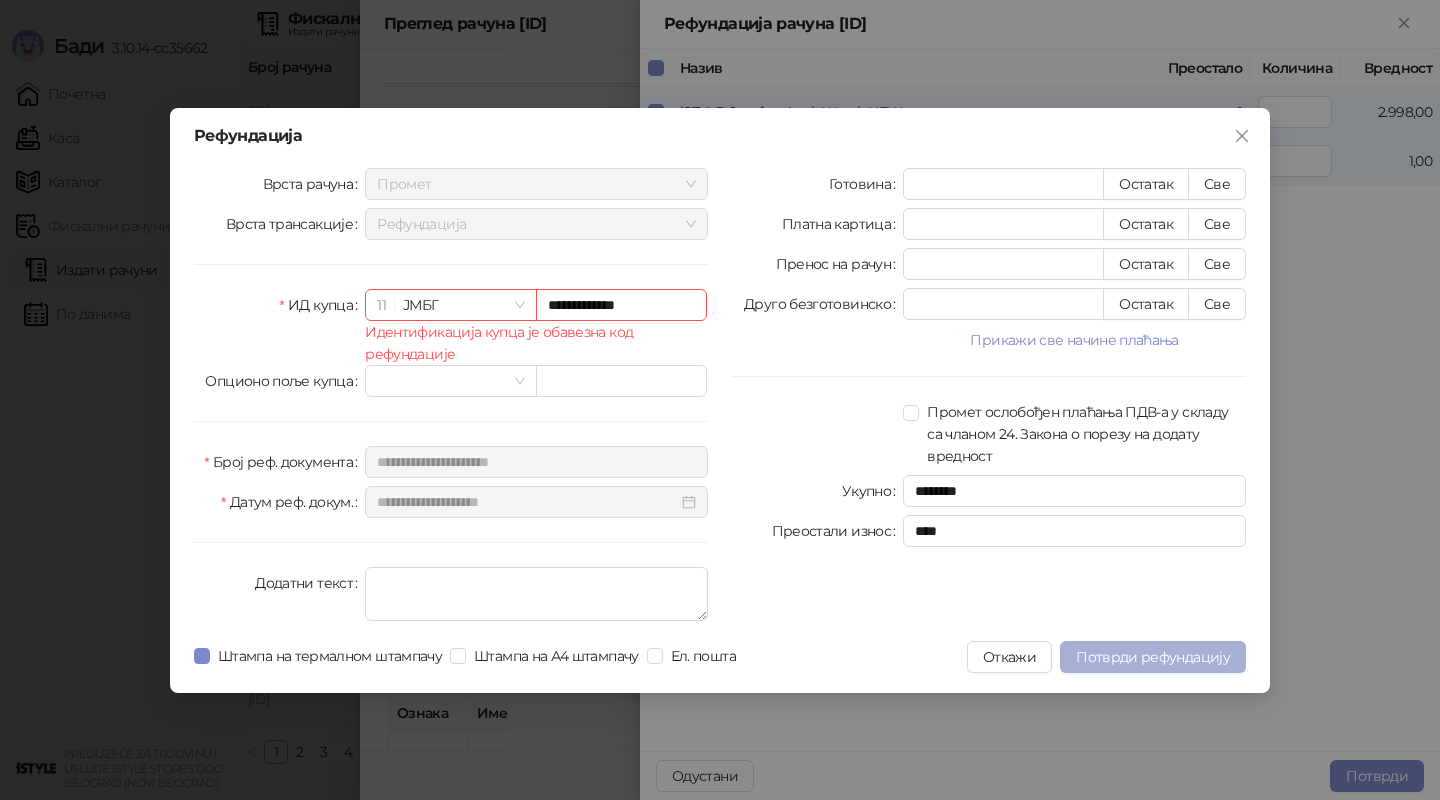 click on "Потврди рефундацију" at bounding box center (1153, 657) 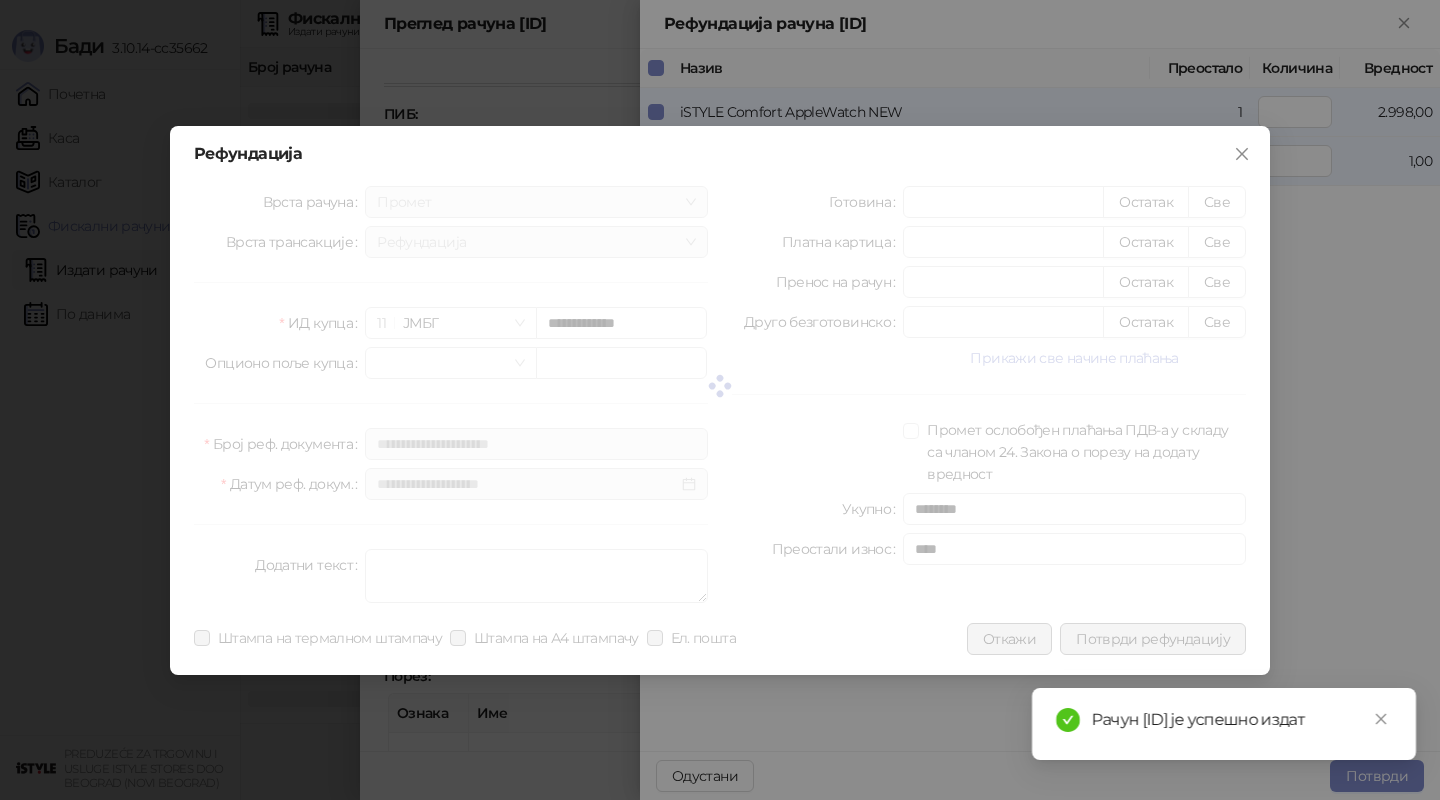 type 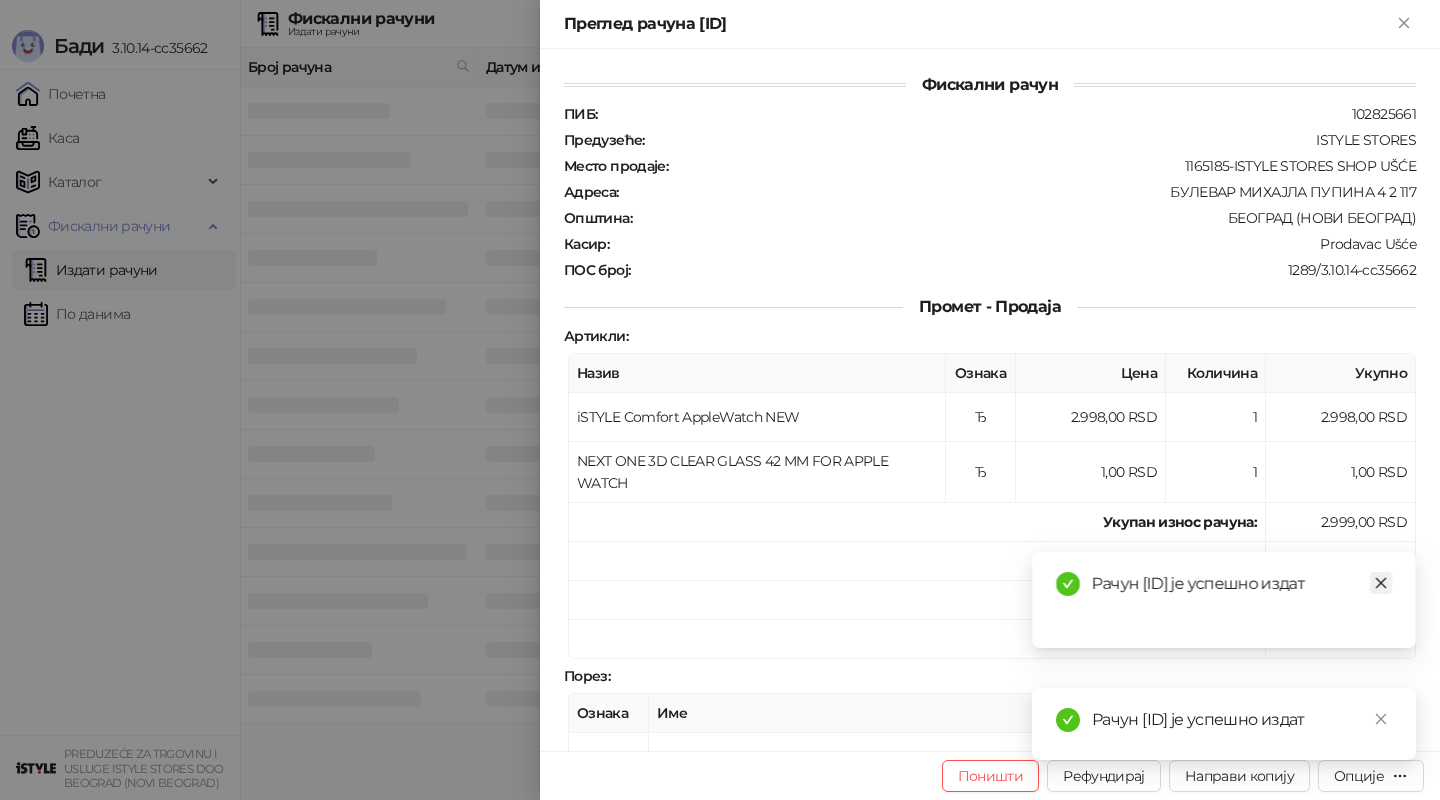 click 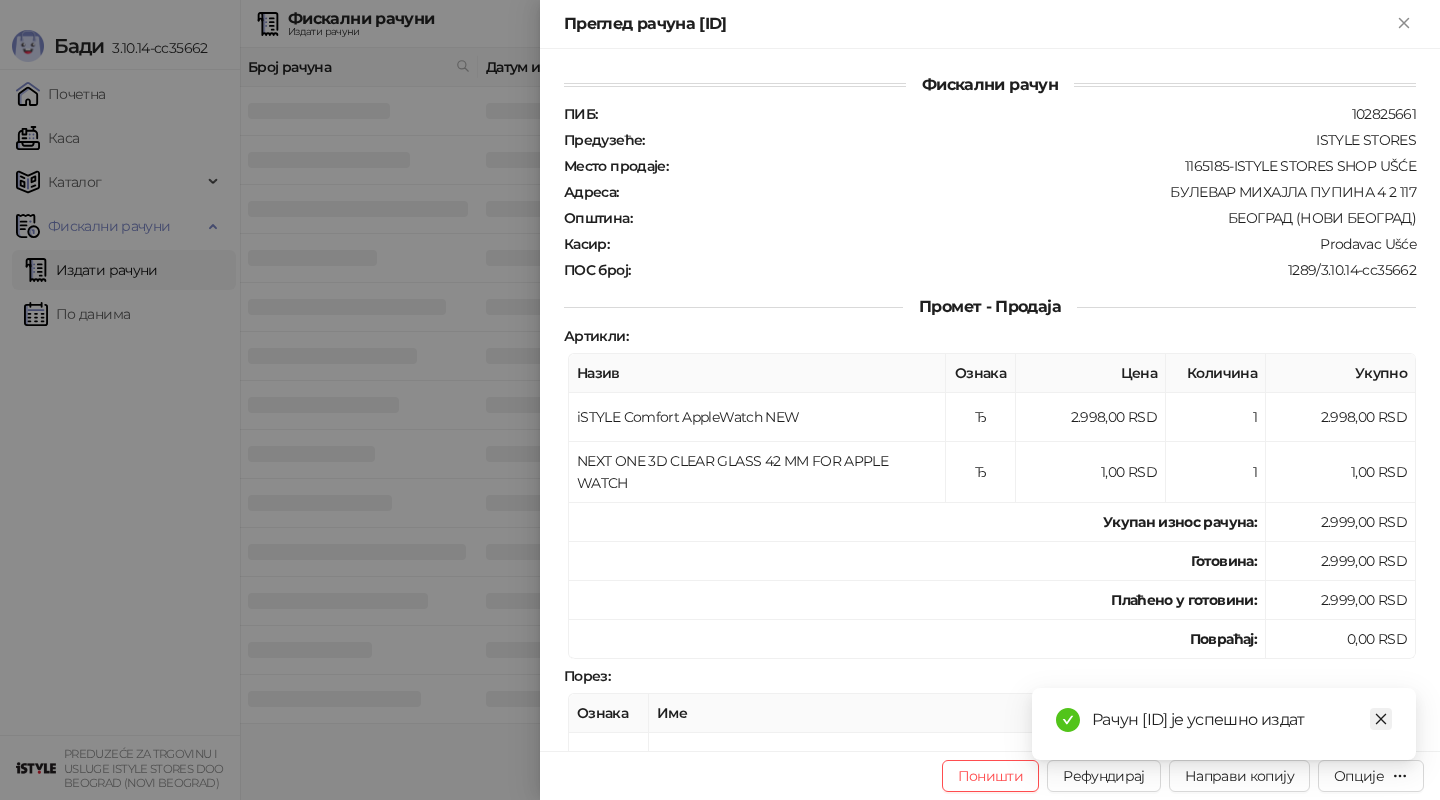 click 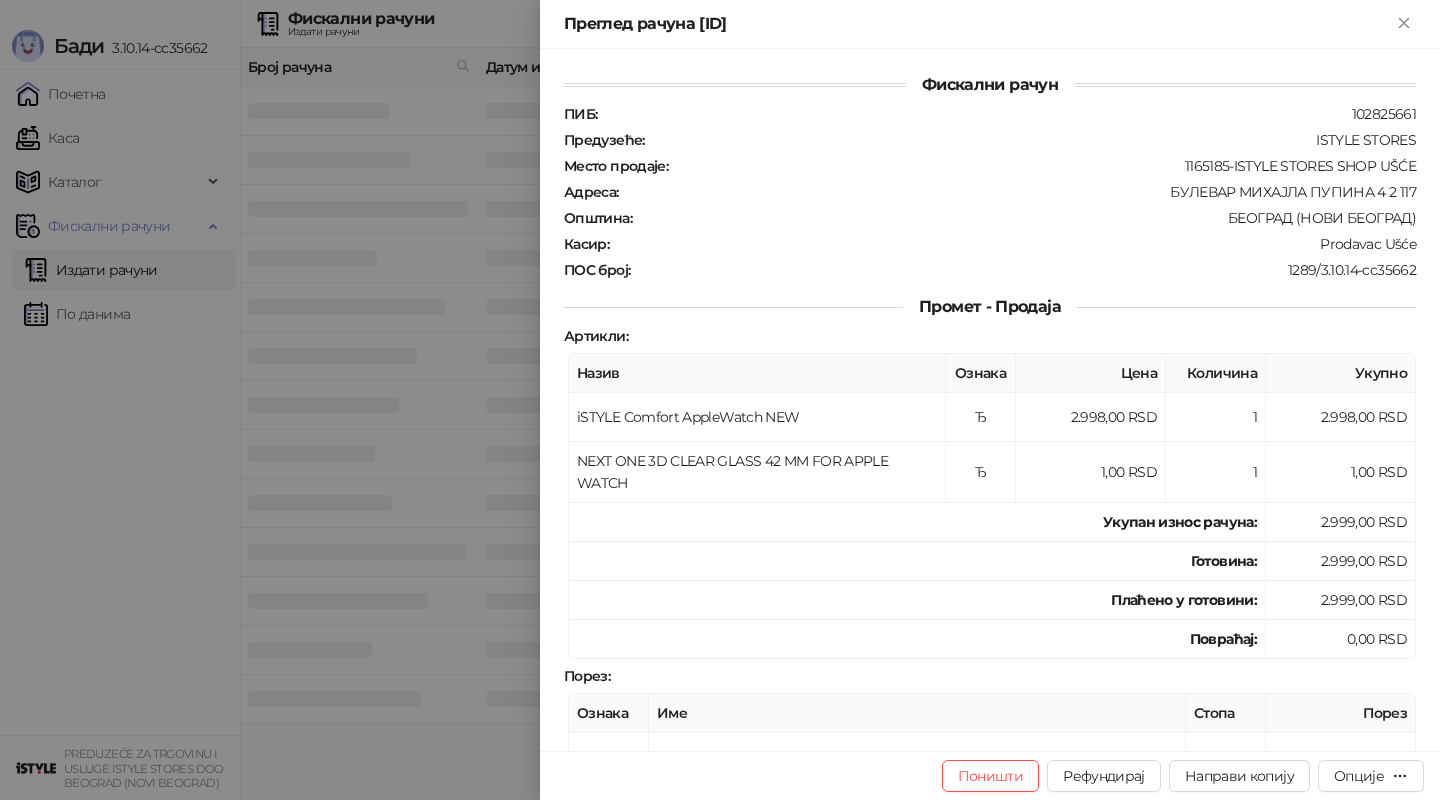 click at bounding box center (720, 400) 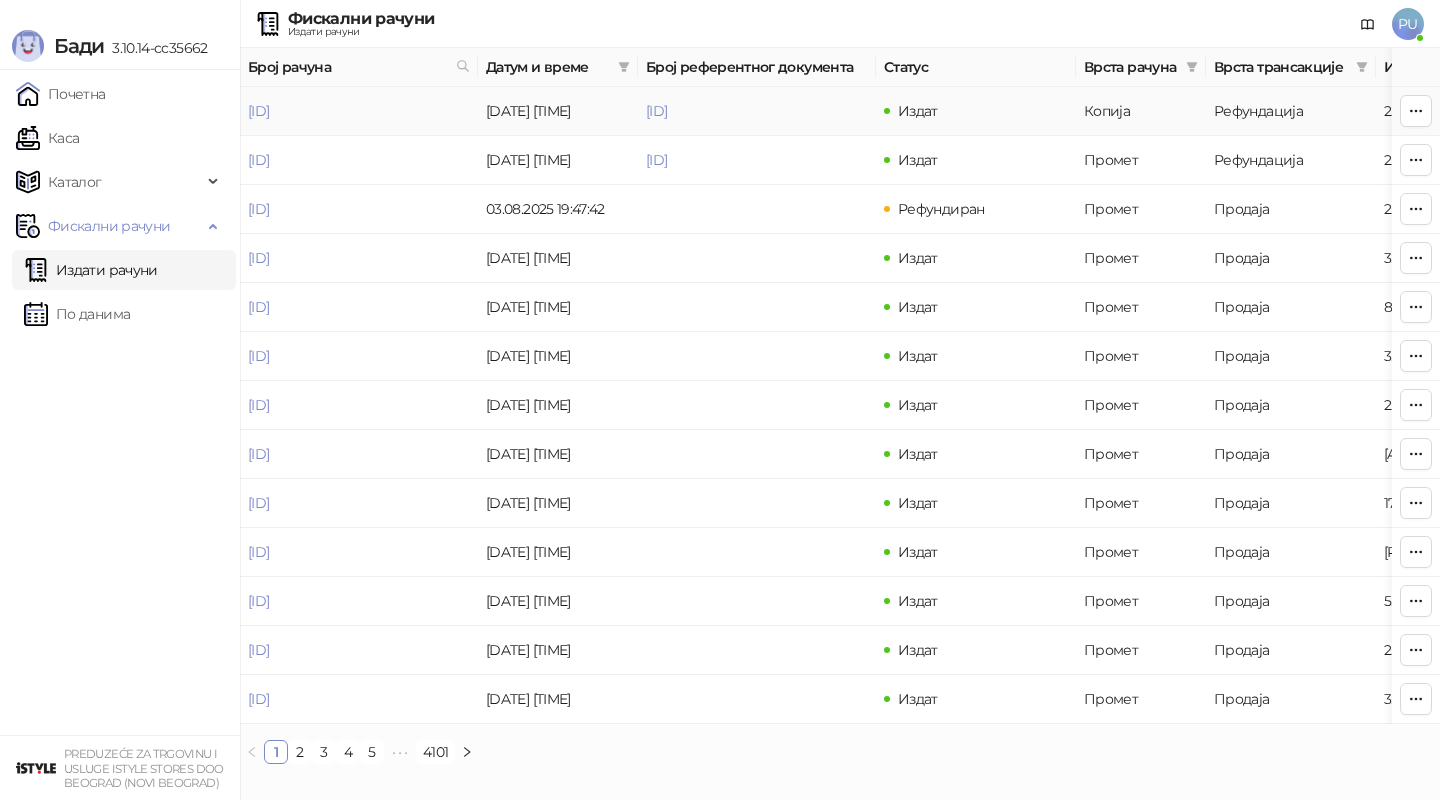 drag, startPoint x: 634, startPoint y: 109, endPoint x: 835, endPoint y: 113, distance: 201.0398 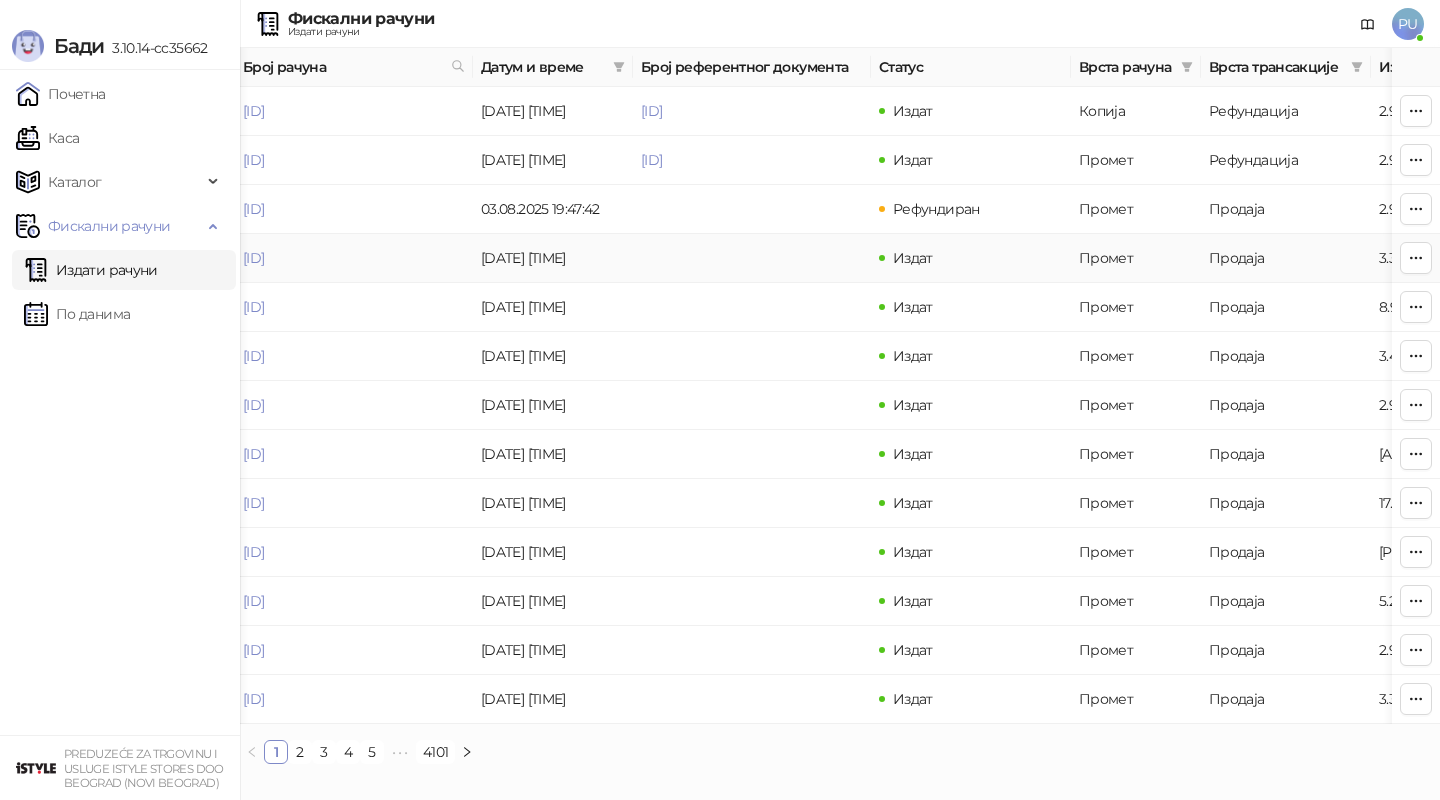 scroll, scrollTop: 0, scrollLeft: 0, axis: both 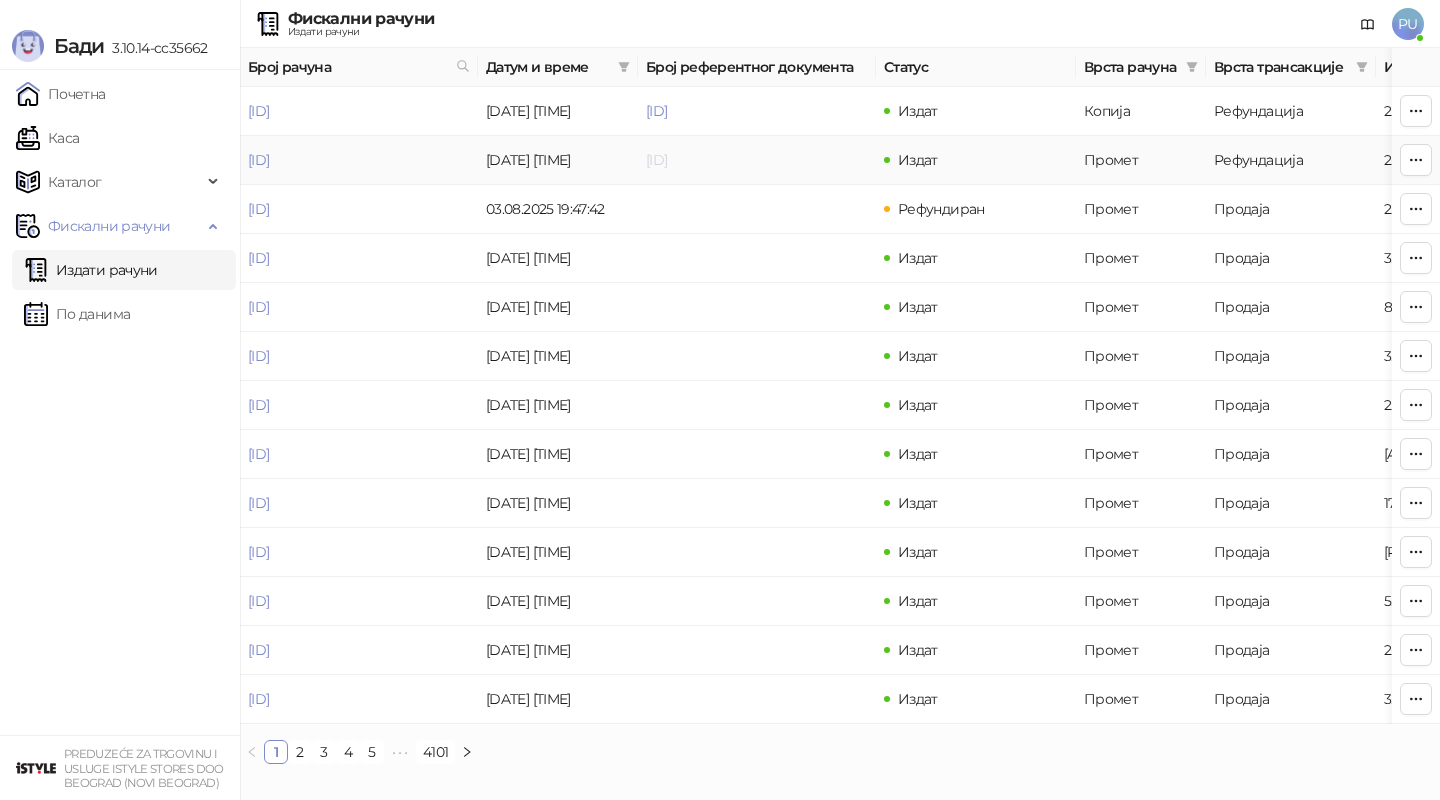 drag, startPoint x: 849, startPoint y: 163, endPoint x: 649, endPoint y: 162, distance: 200.0025 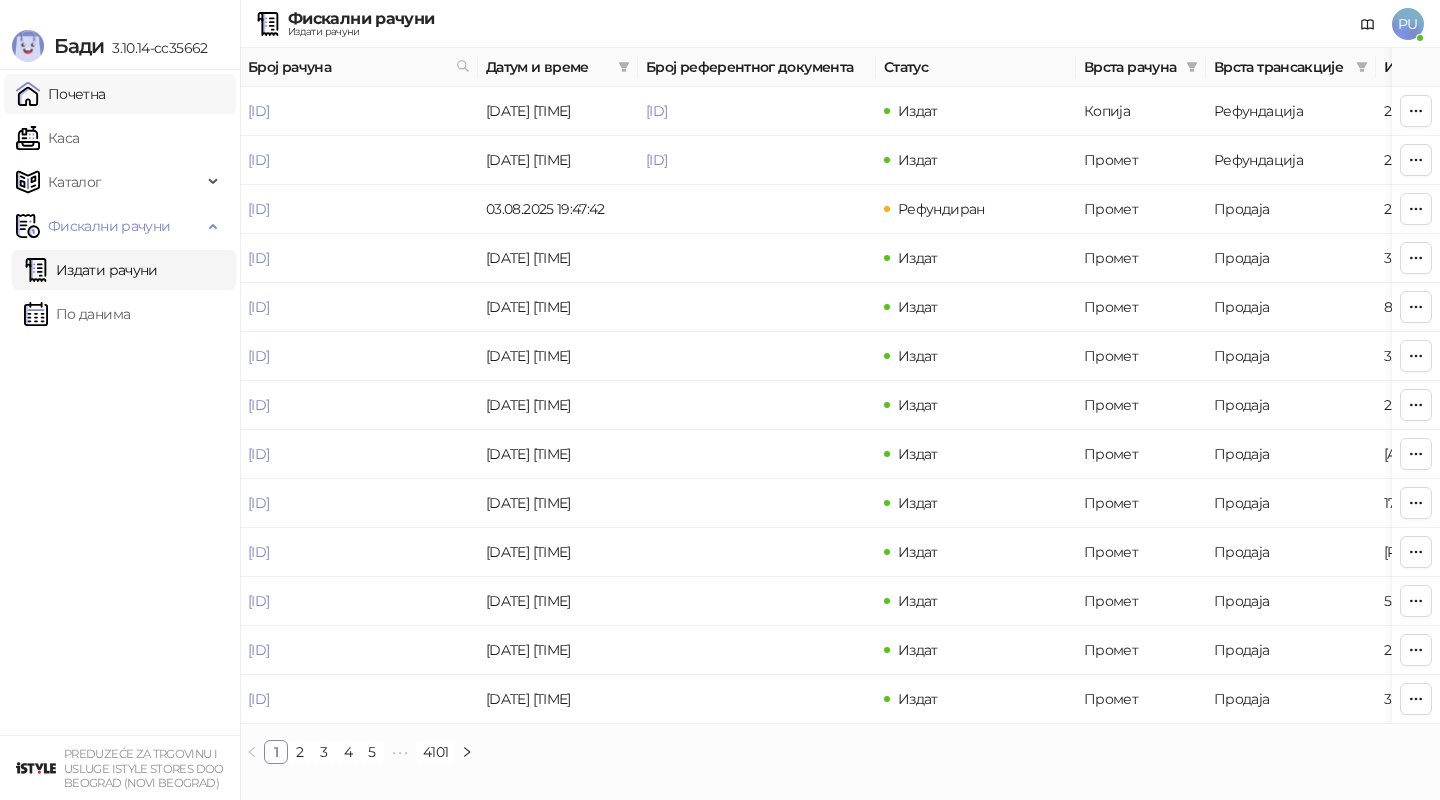 click on "Почетна" at bounding box center [61, 94] 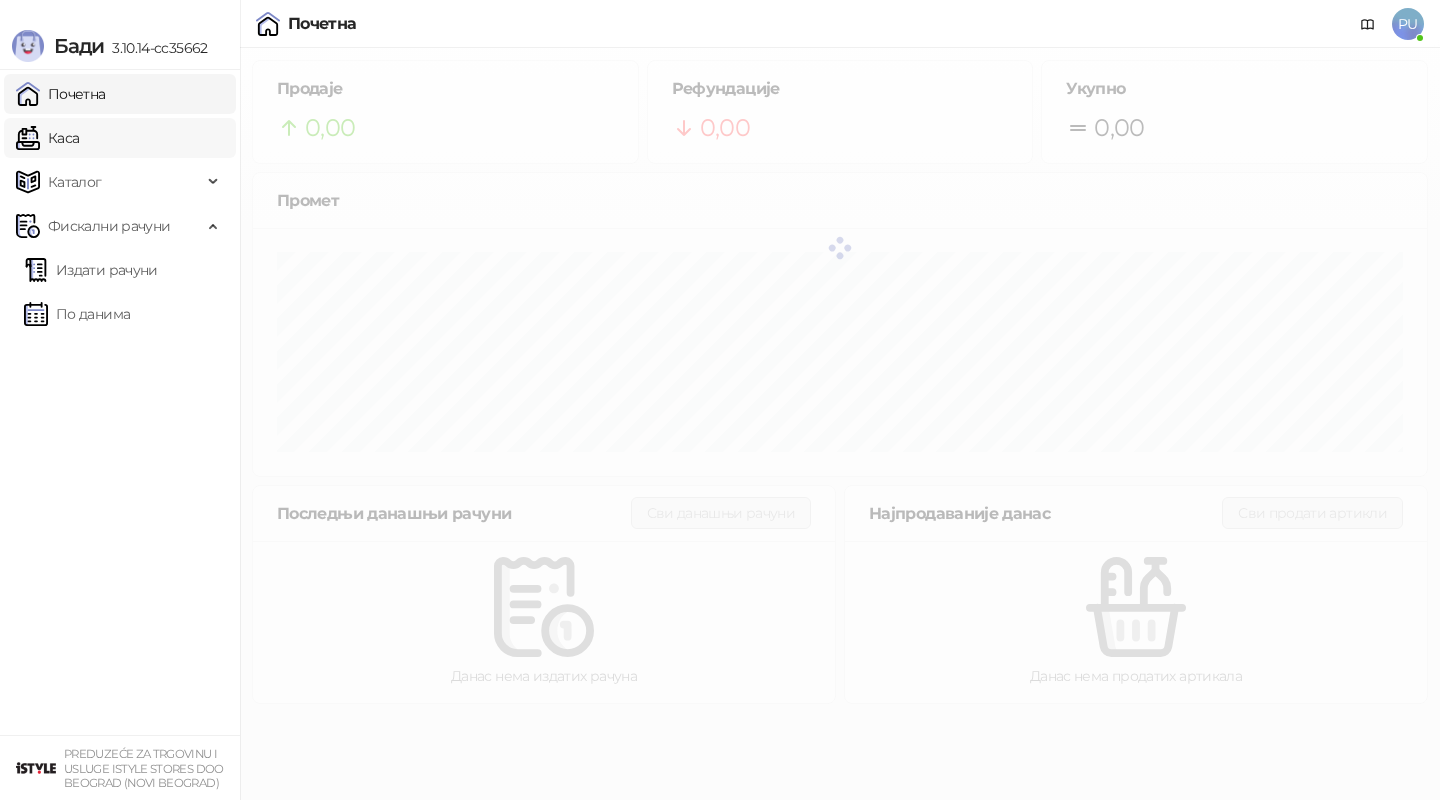 click on "Каса" at bounding box center [47, 138] 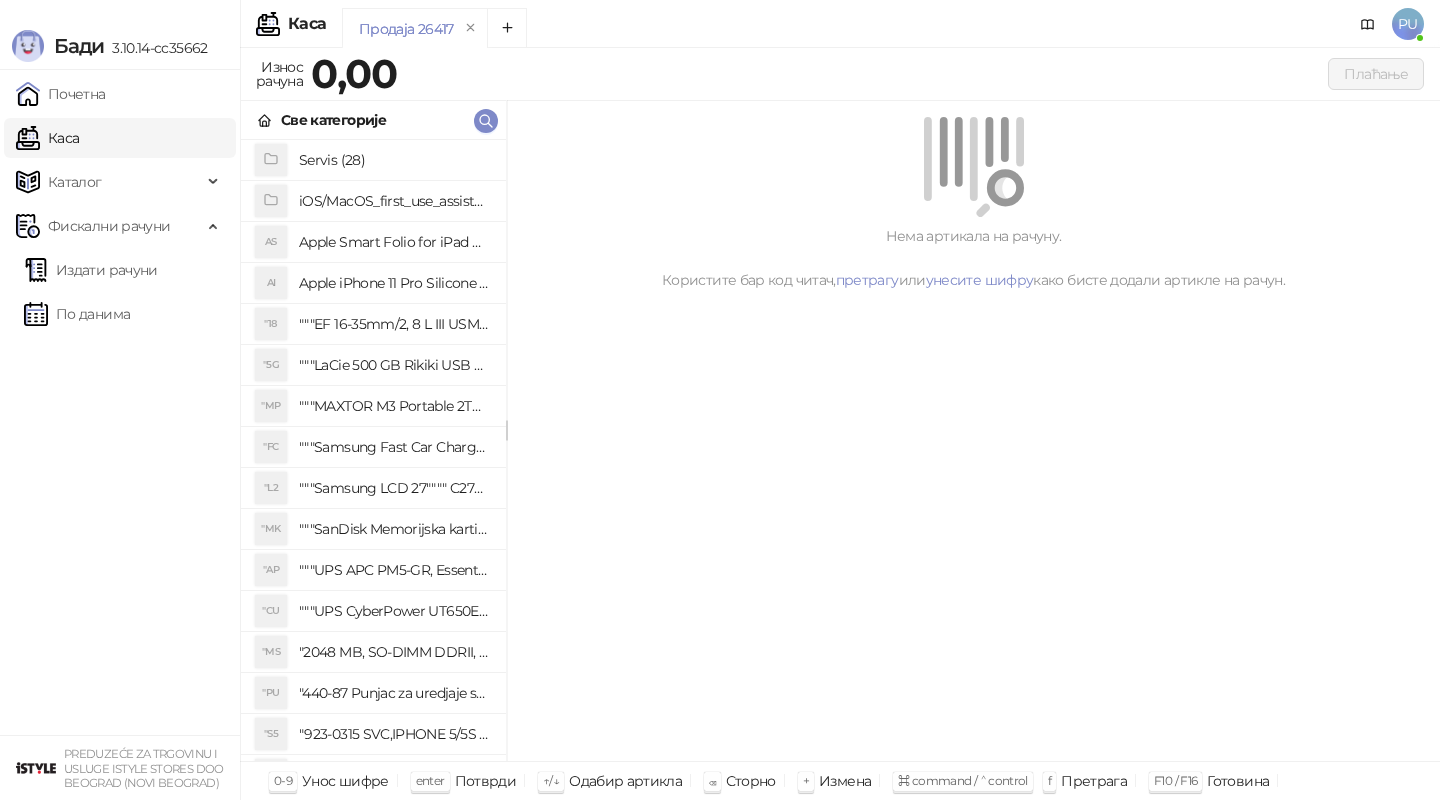 click on "Продаја 26417" at bounding box center [406, 29] 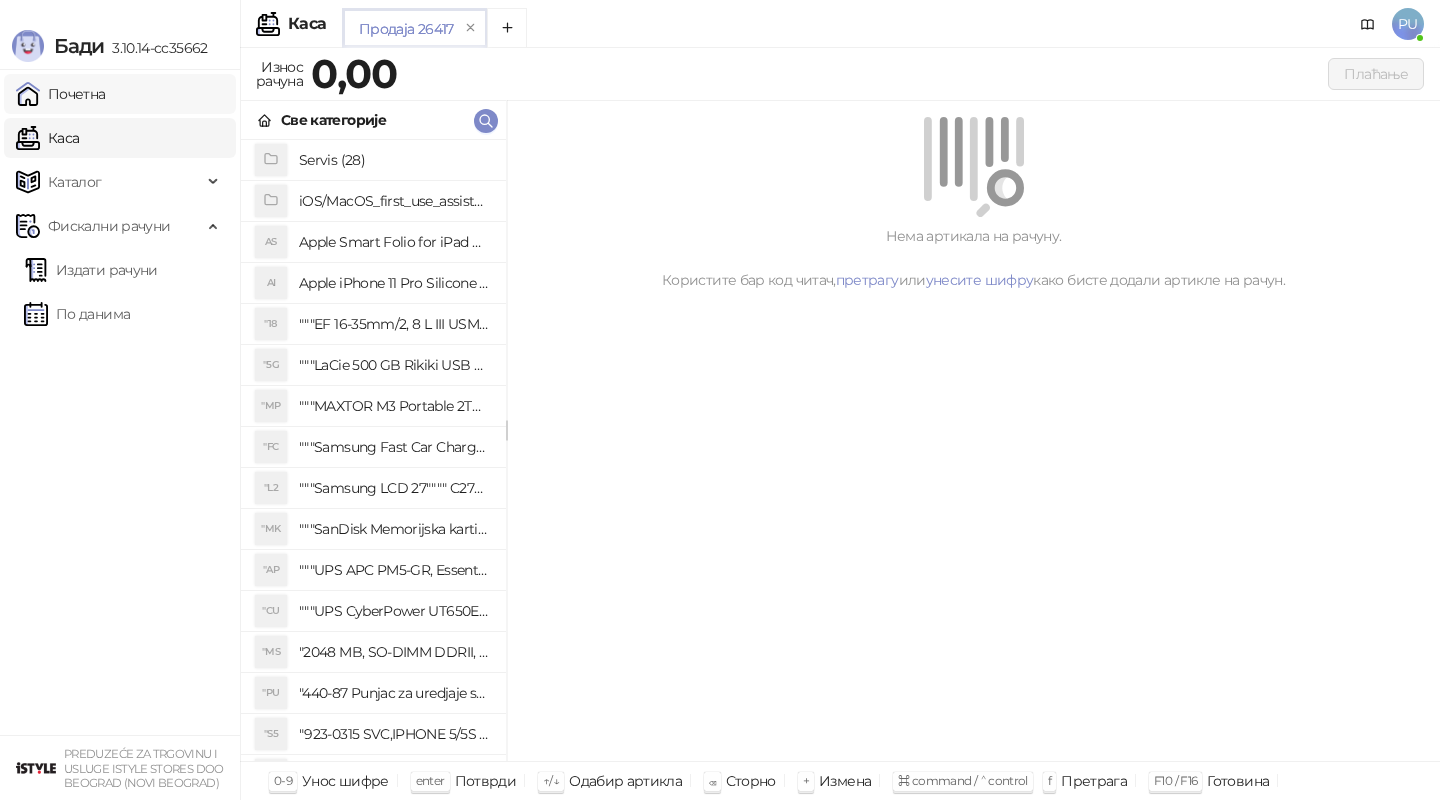 click on "Почетна" at bounding box center [61, 94] 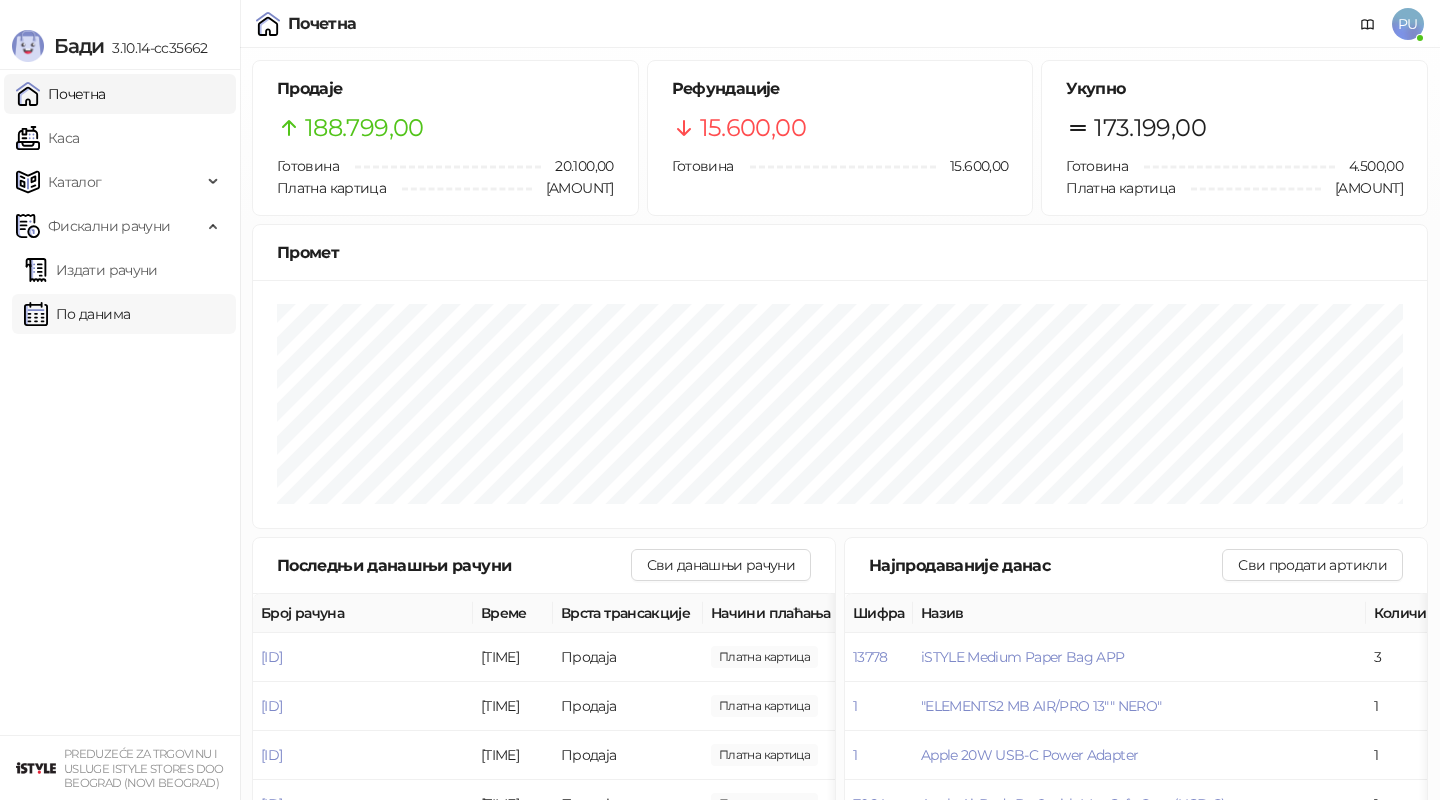 click on "По данима" at bounding box center (77, 314) 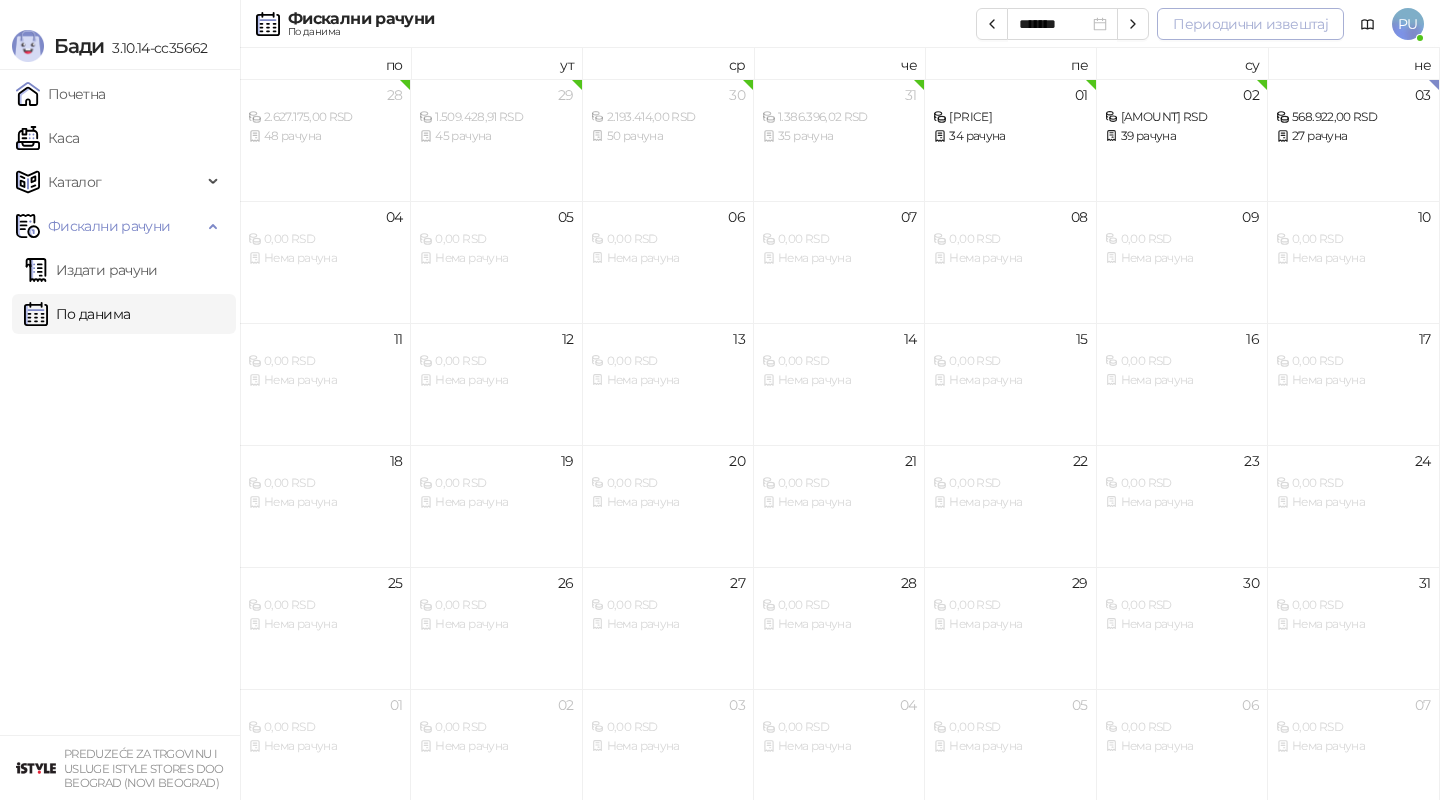 click on "Периодични извештај" at bounding box center [1250, 24] 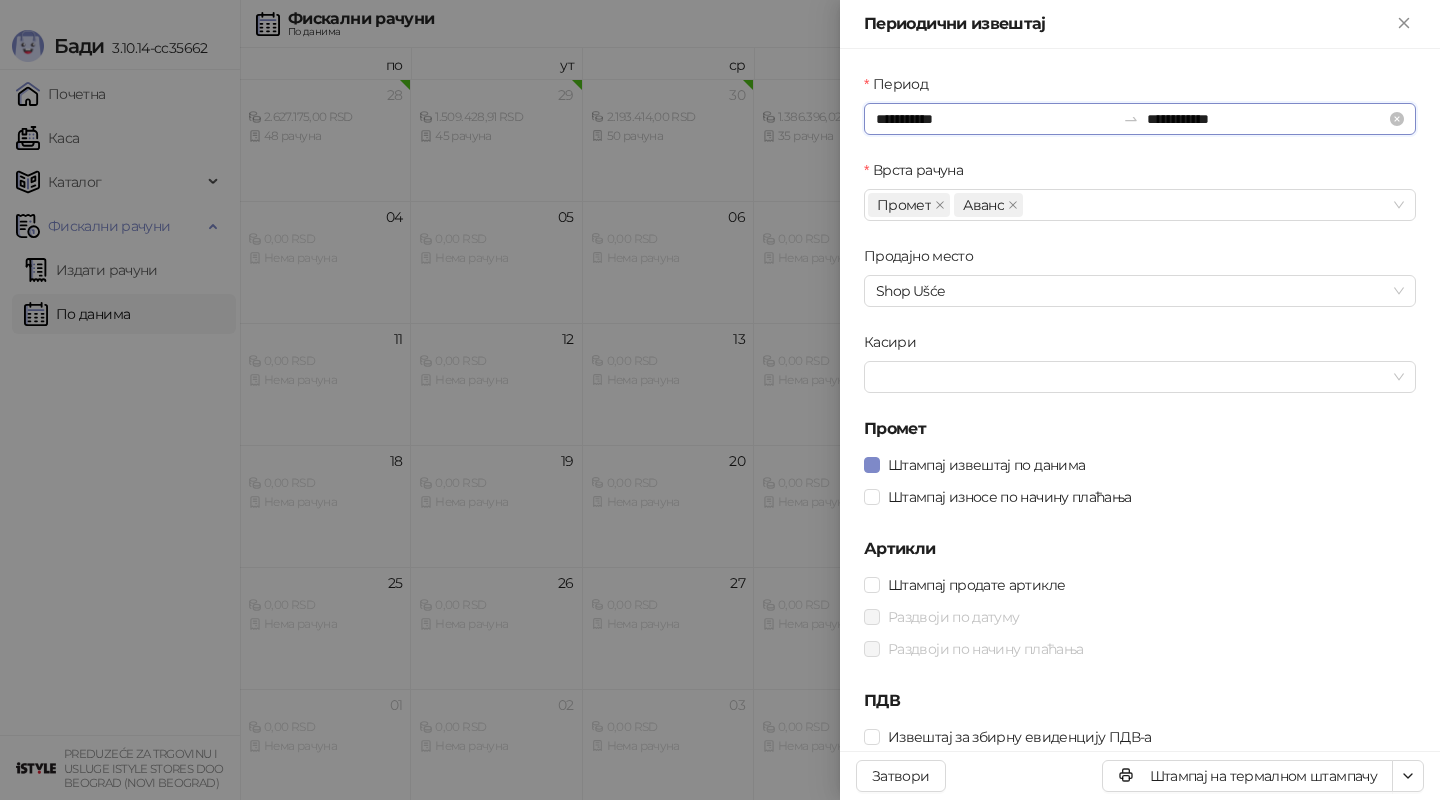 click on "**********" at bounding box center [995, 119] 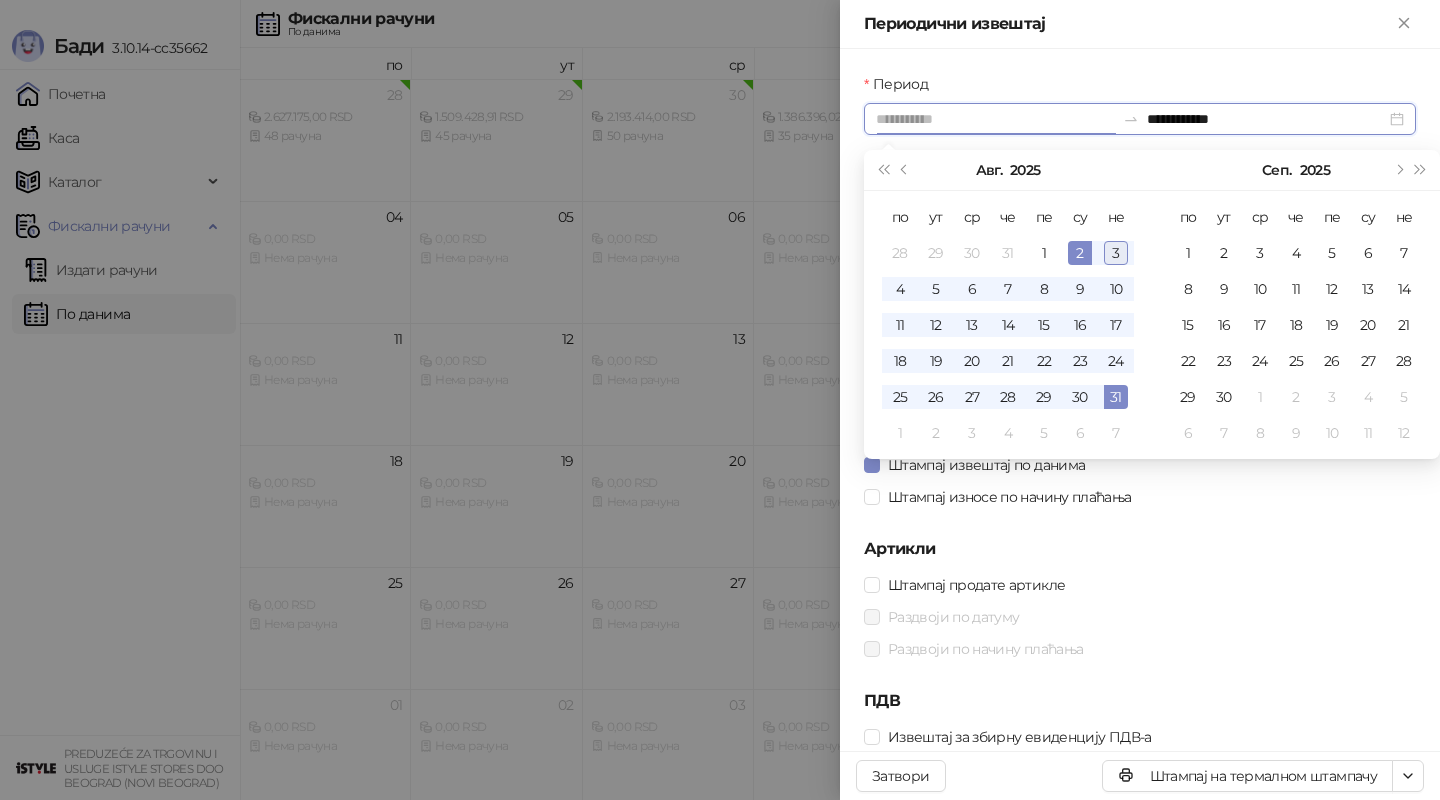 type on "**********" 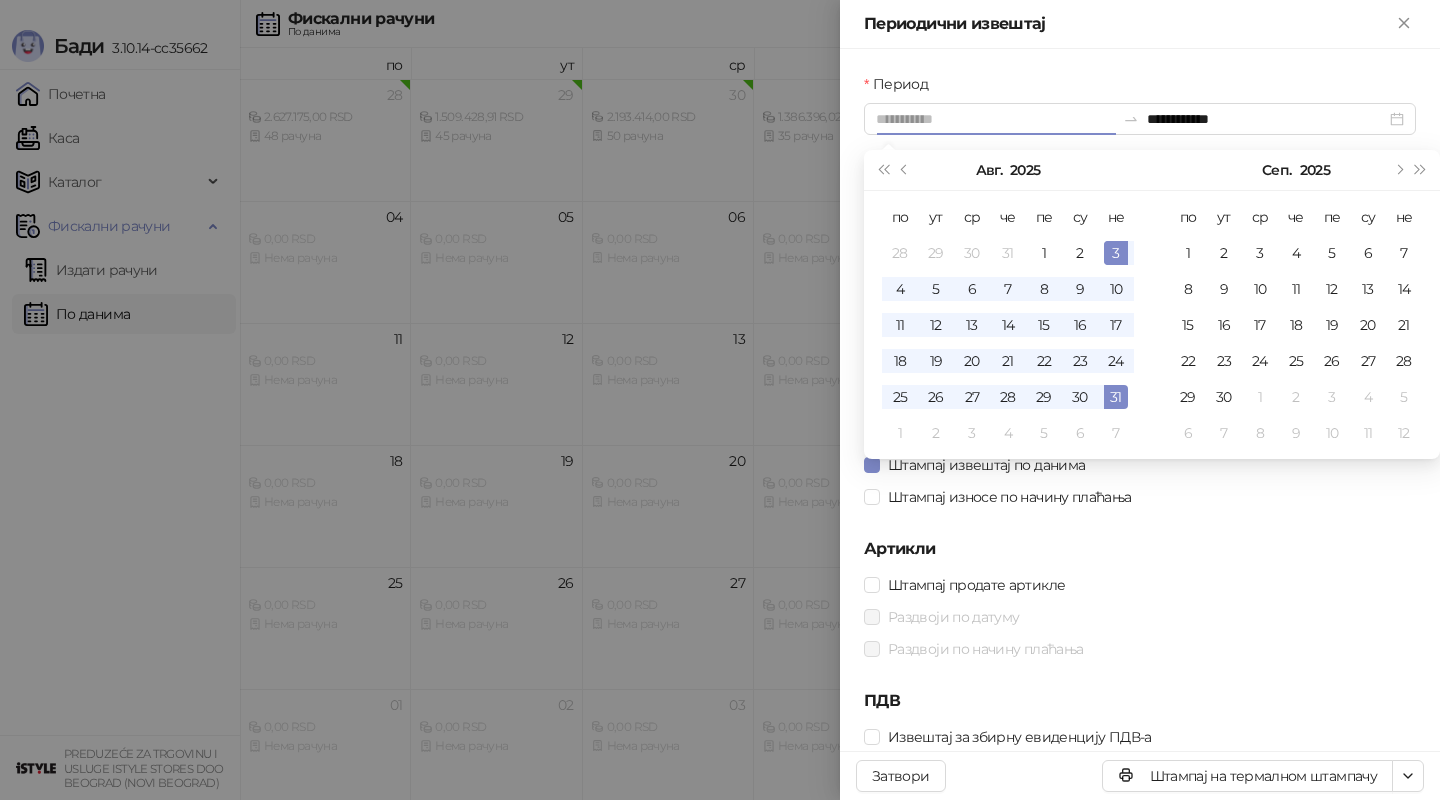 click on "3" at bounding box center [1116, 253] 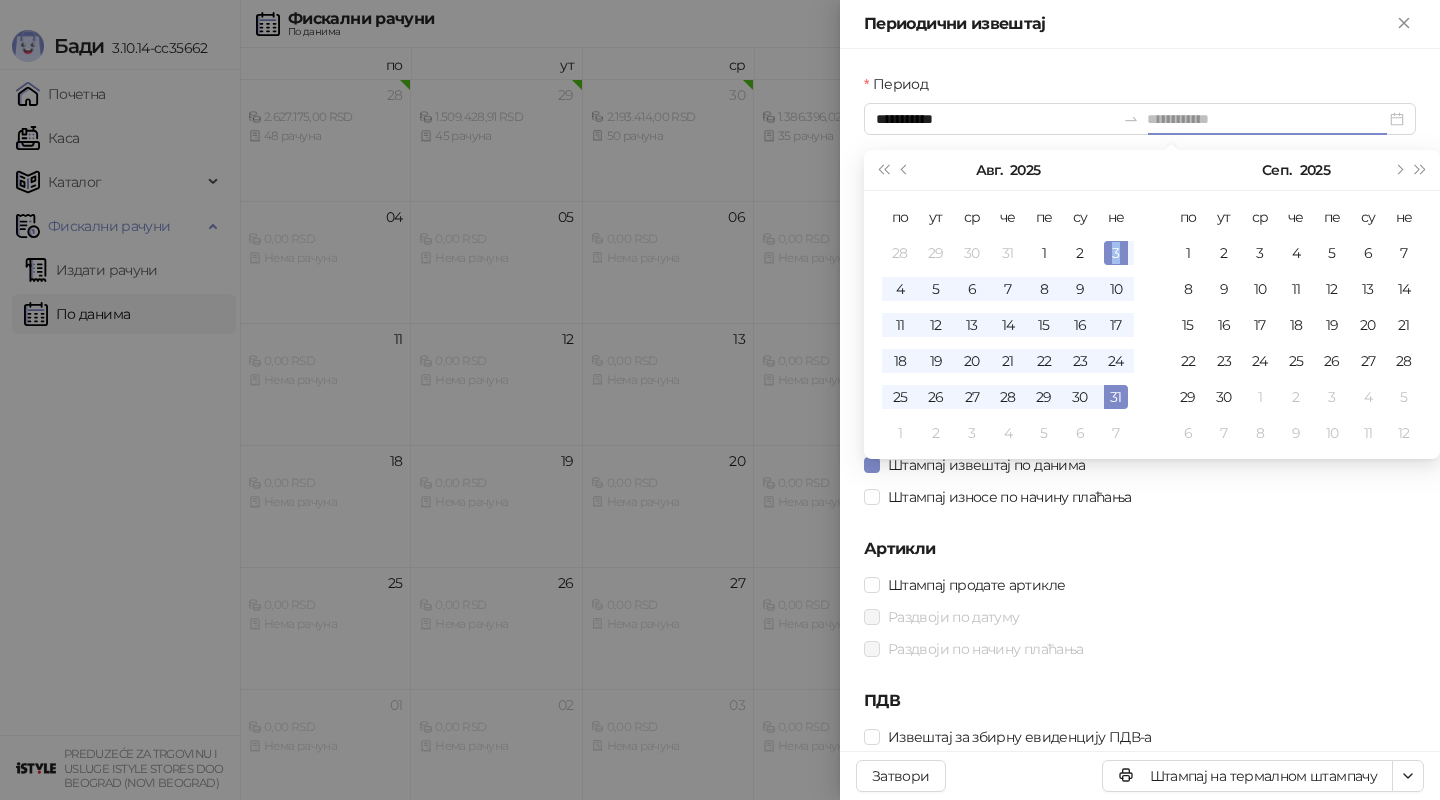 click on "3" at bounding box center (1116, 253) 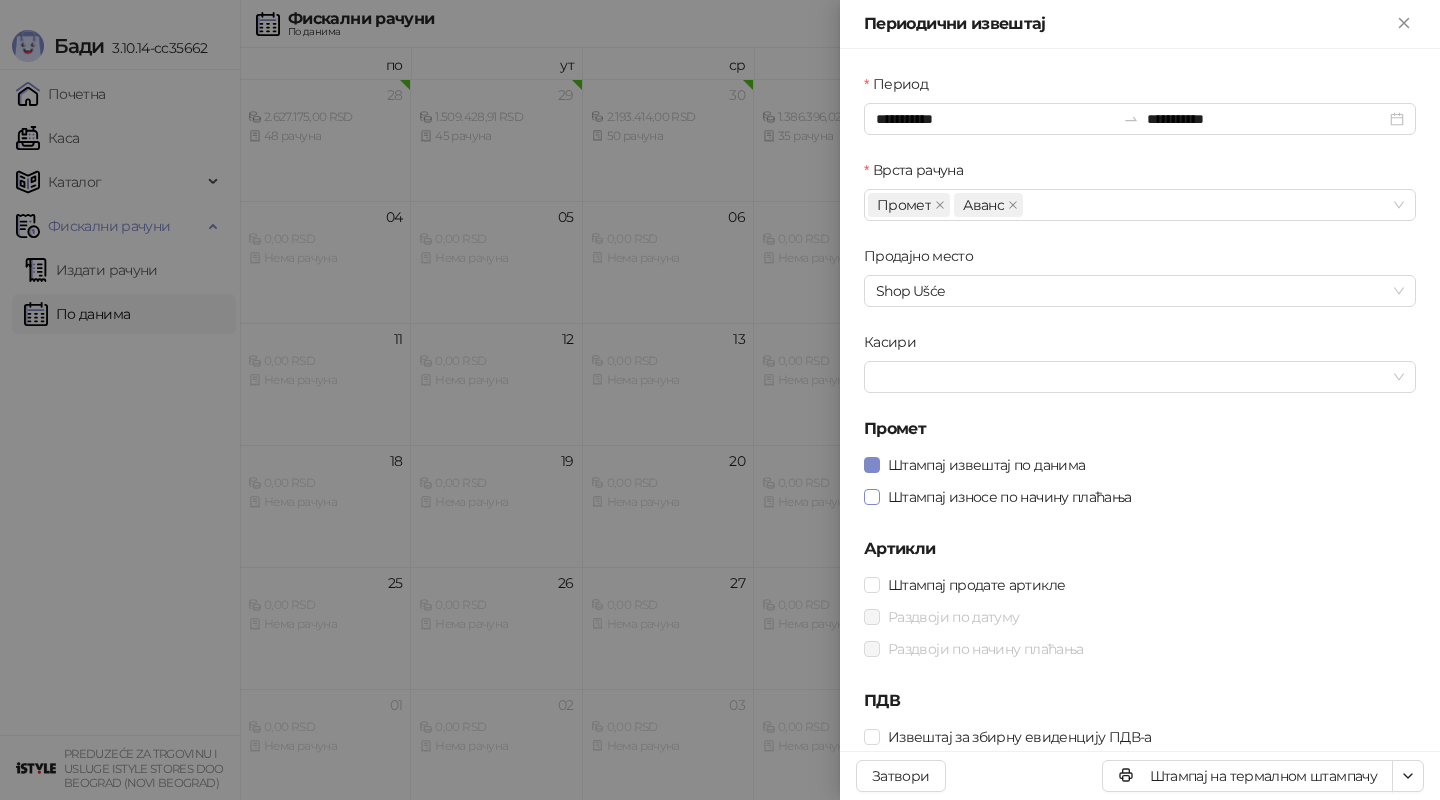 click on "Штампај износе по начину плаћања" at bounding box center [1010, 497] 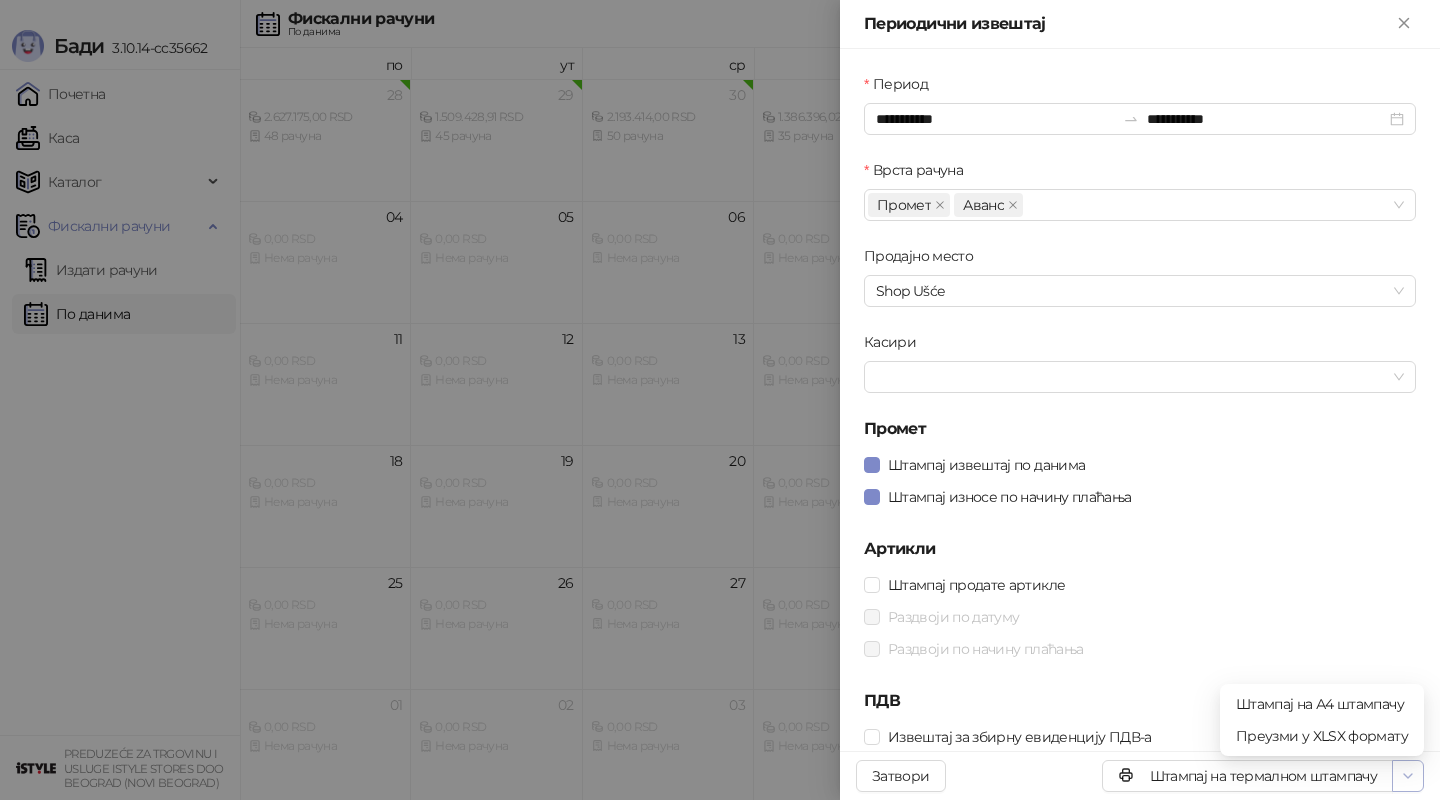 click 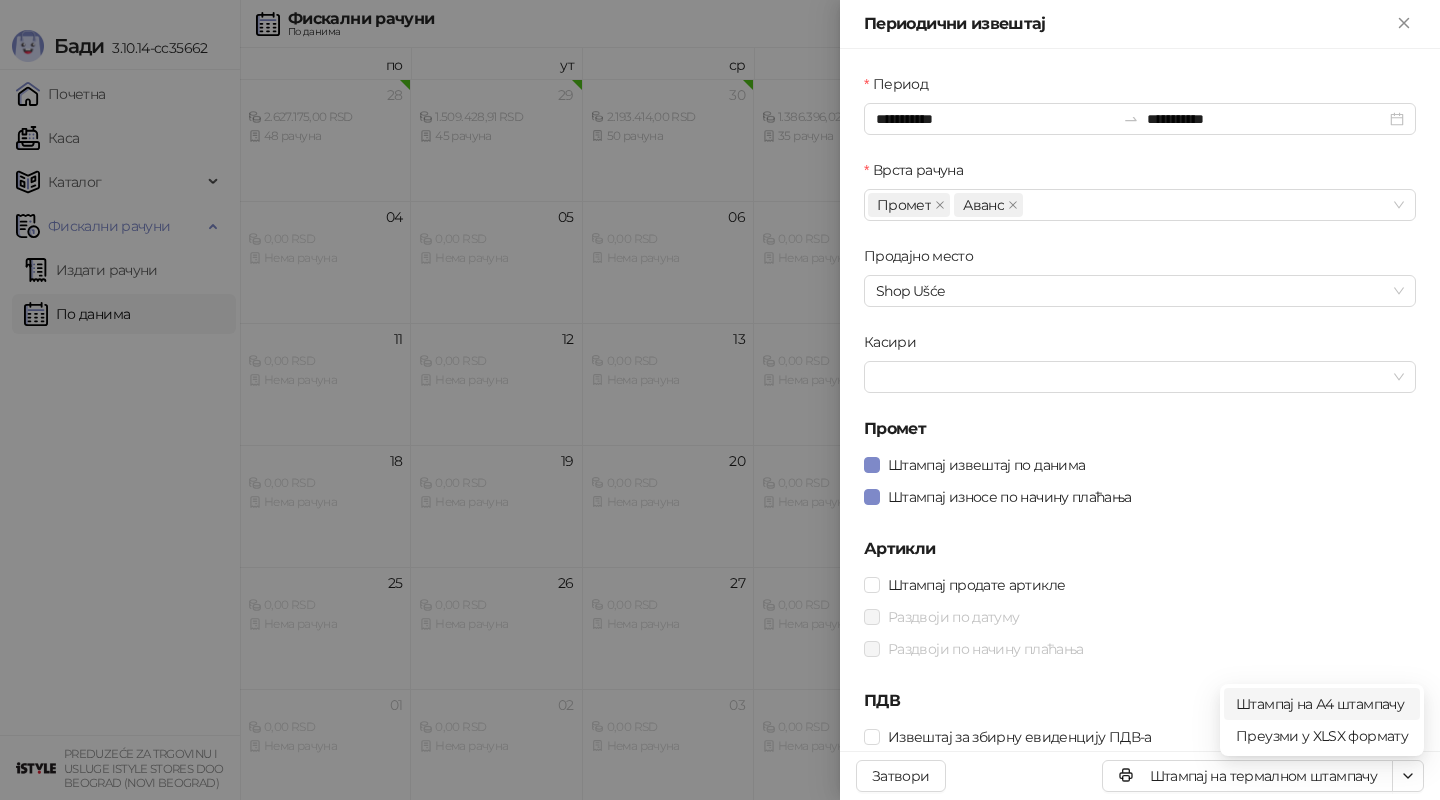 click on "Штампај на А4 штампачу" at bounding box center (1322, 704) 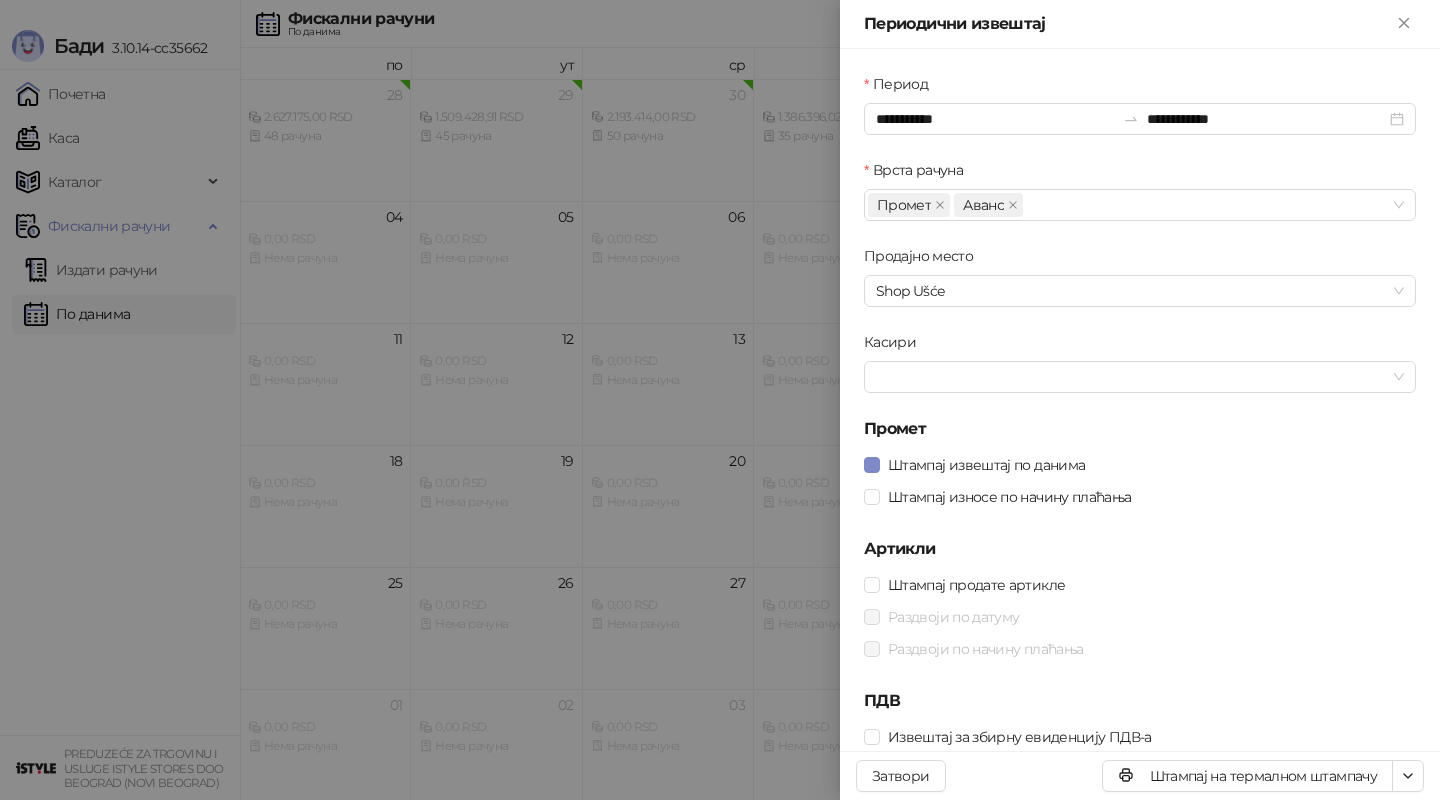 click at bounding box center (720, 400) 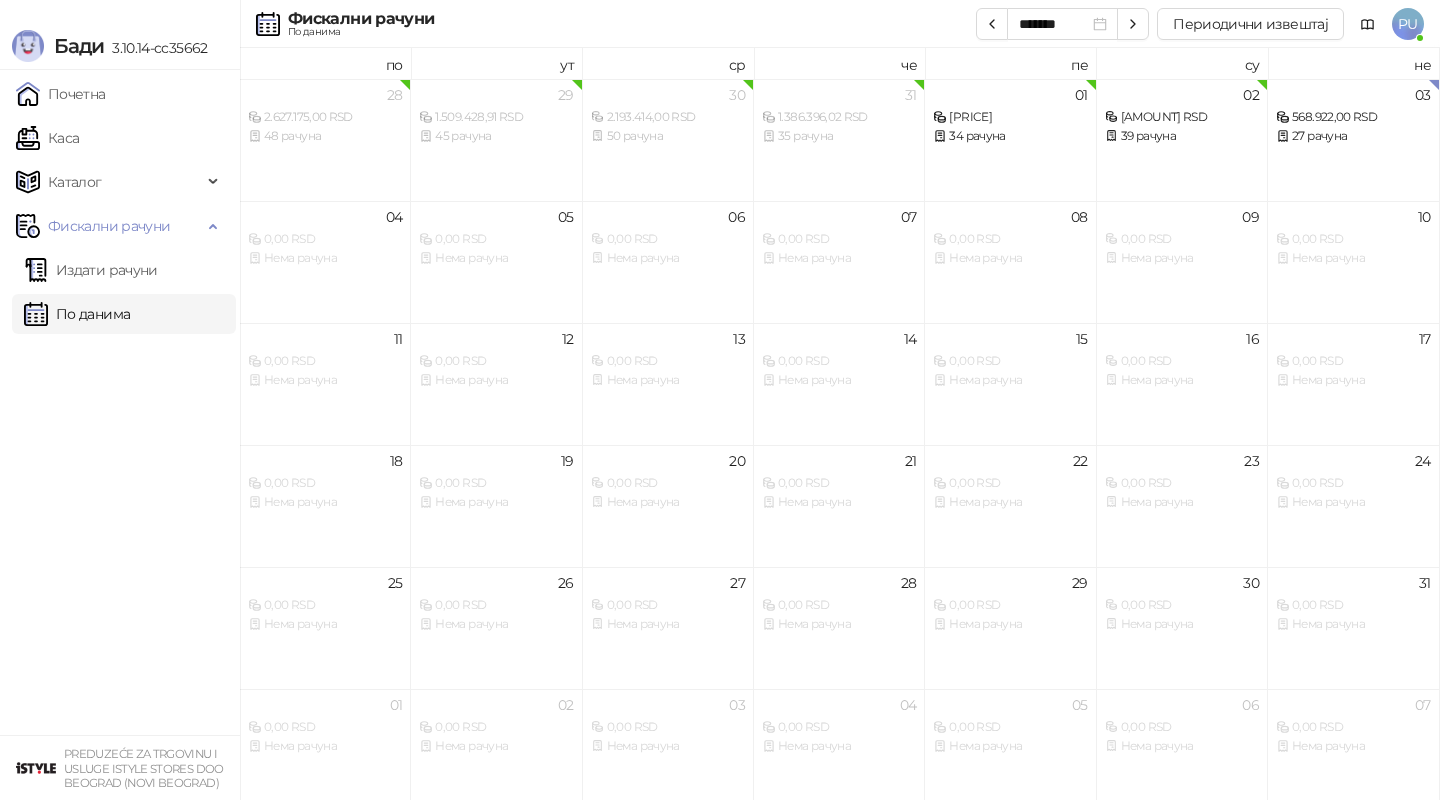 click on "Почетна Каса Каталог Фискални рачуни Издати рачуни По данима" at bounding box center [120, 402] 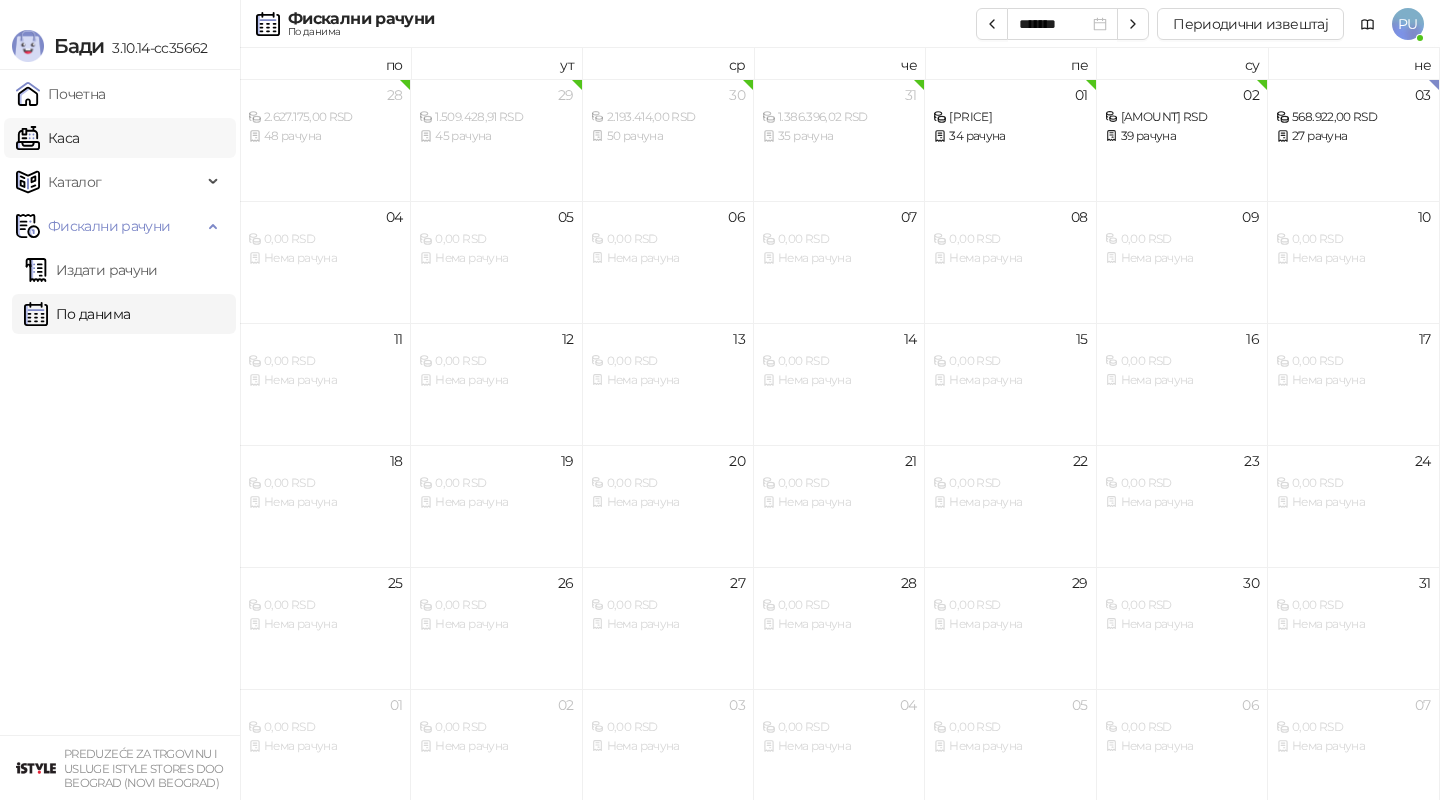 click on "Каса" at bounding box center [47, 138] 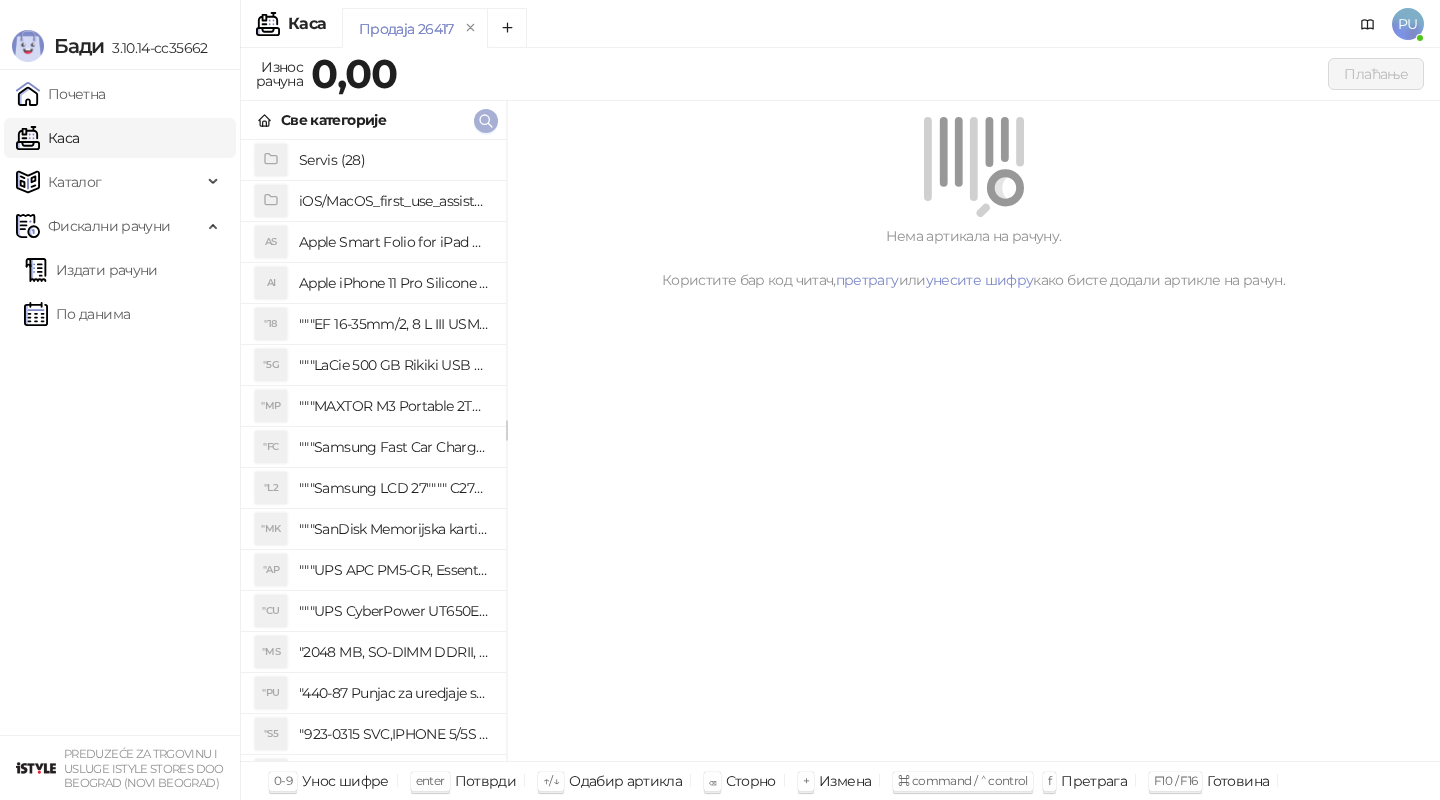 click at bounding box center (486, 121) 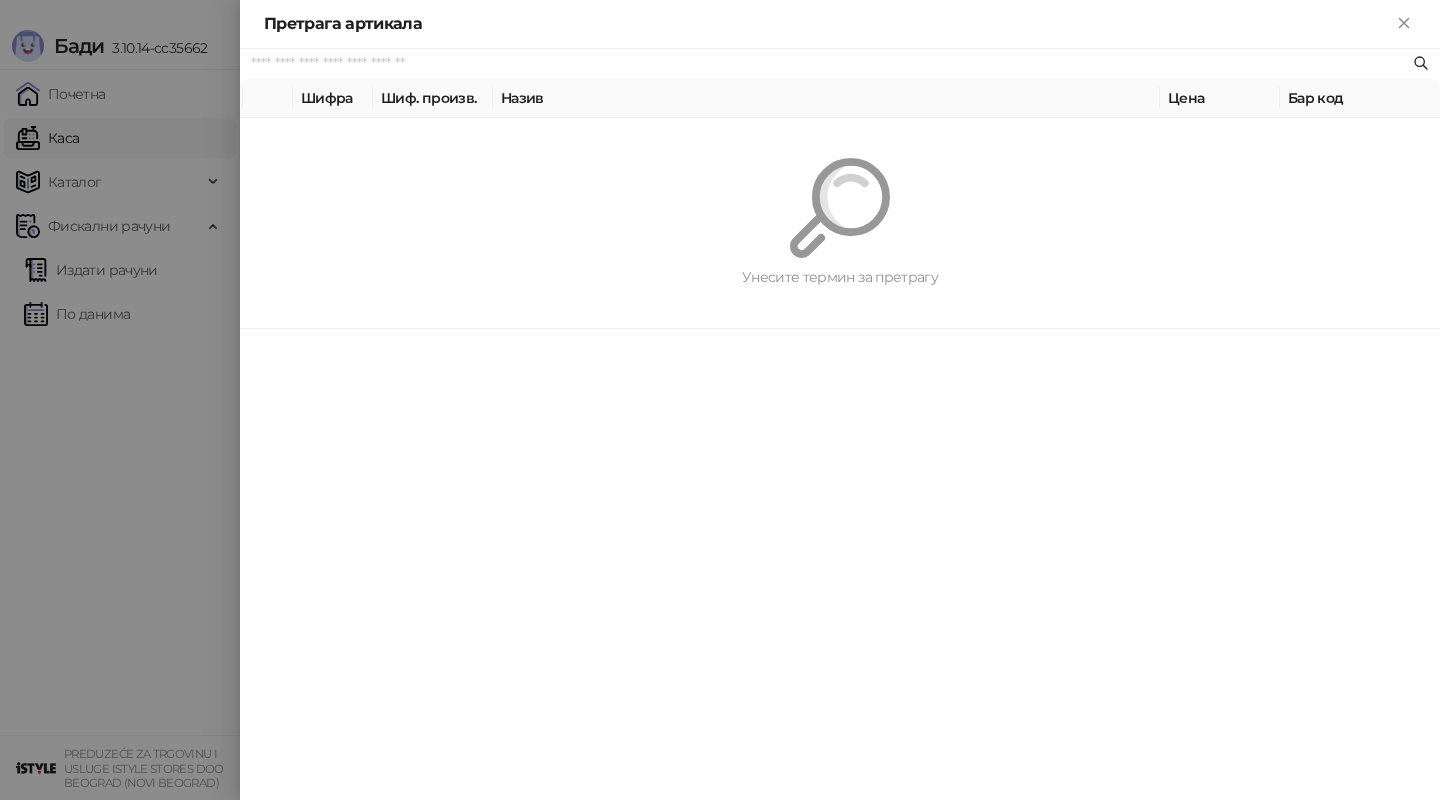 paste on "*********" 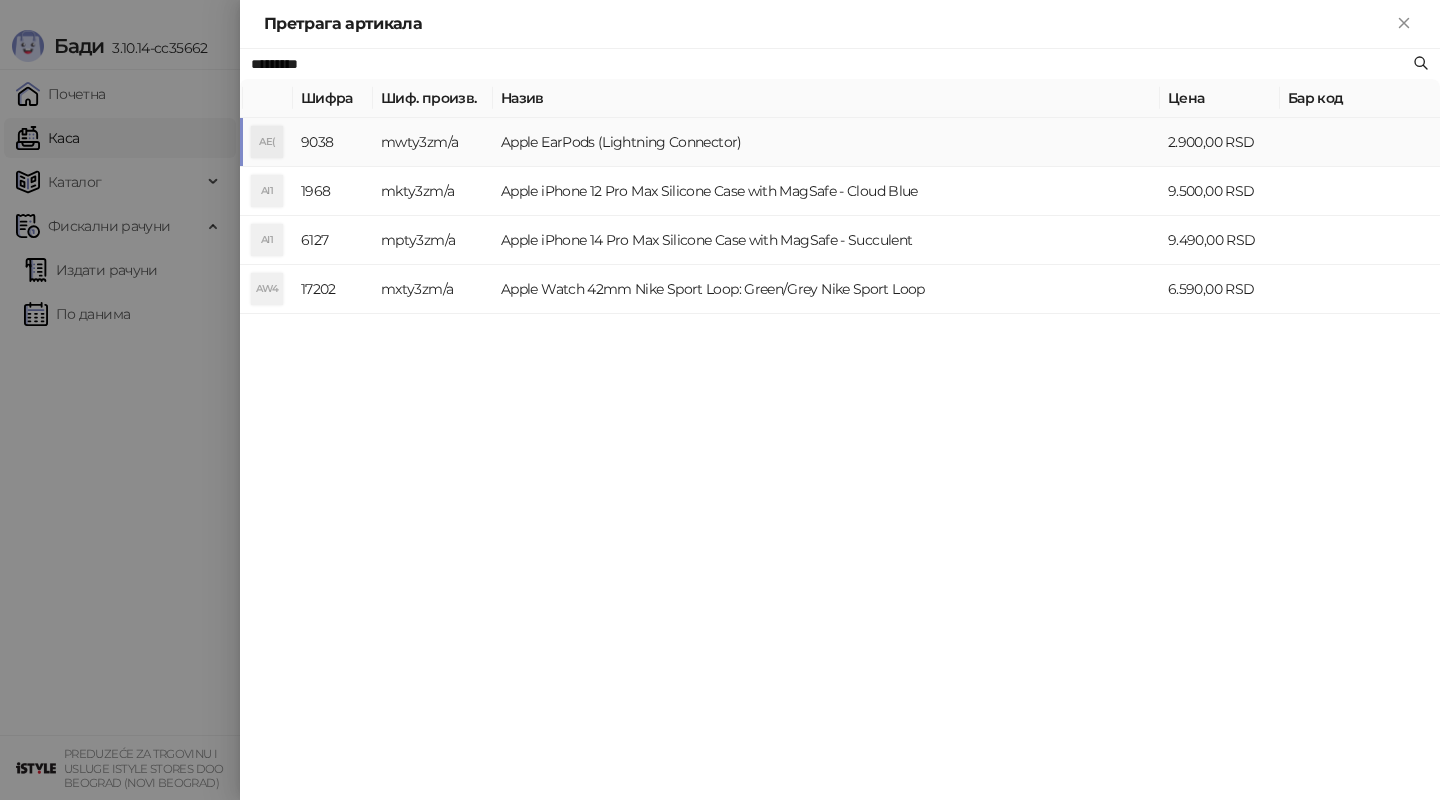 click on "Apple EarPods (Lightning Connector)" at bounding box center [826, 142] 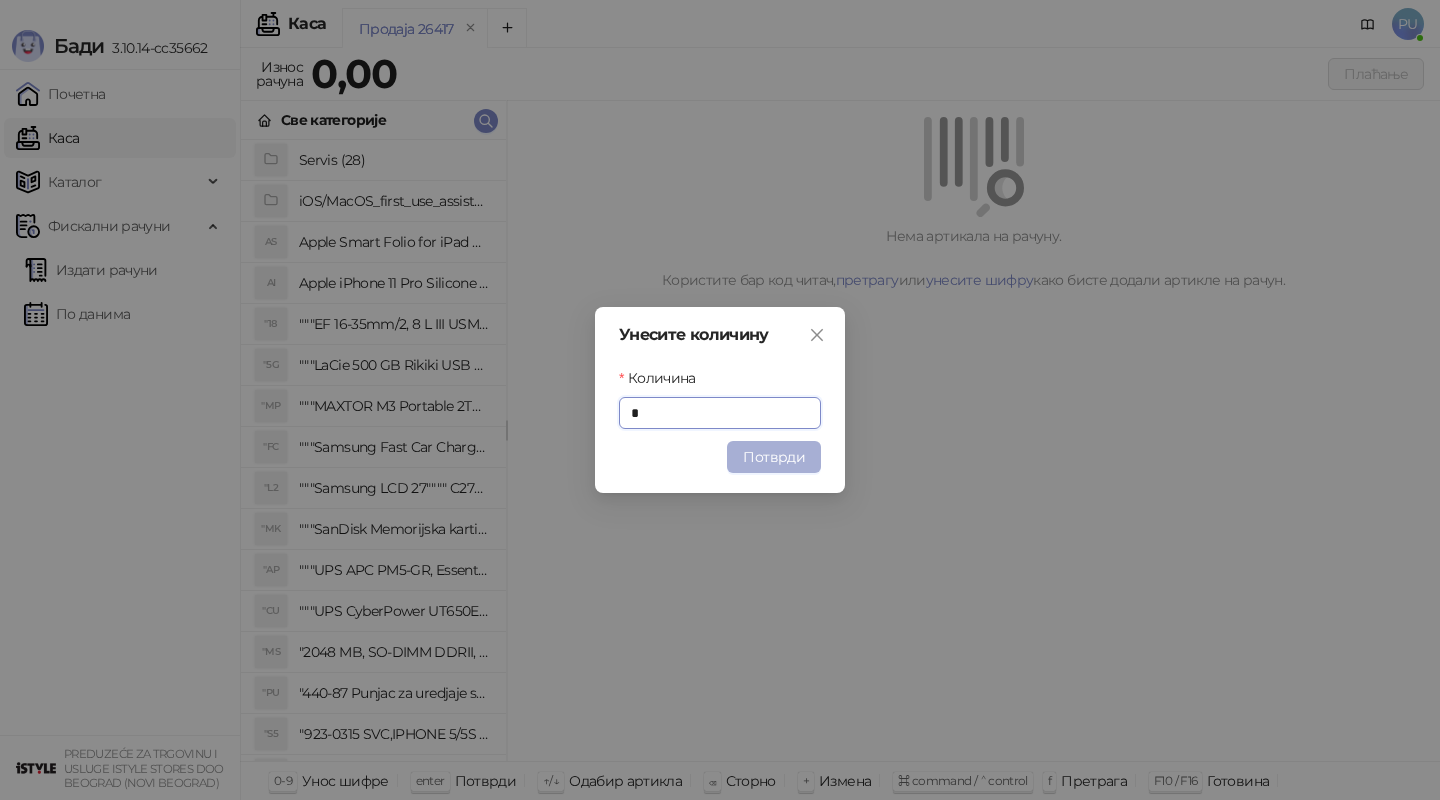 click on "Потврди" at bounding box center [774, 457] 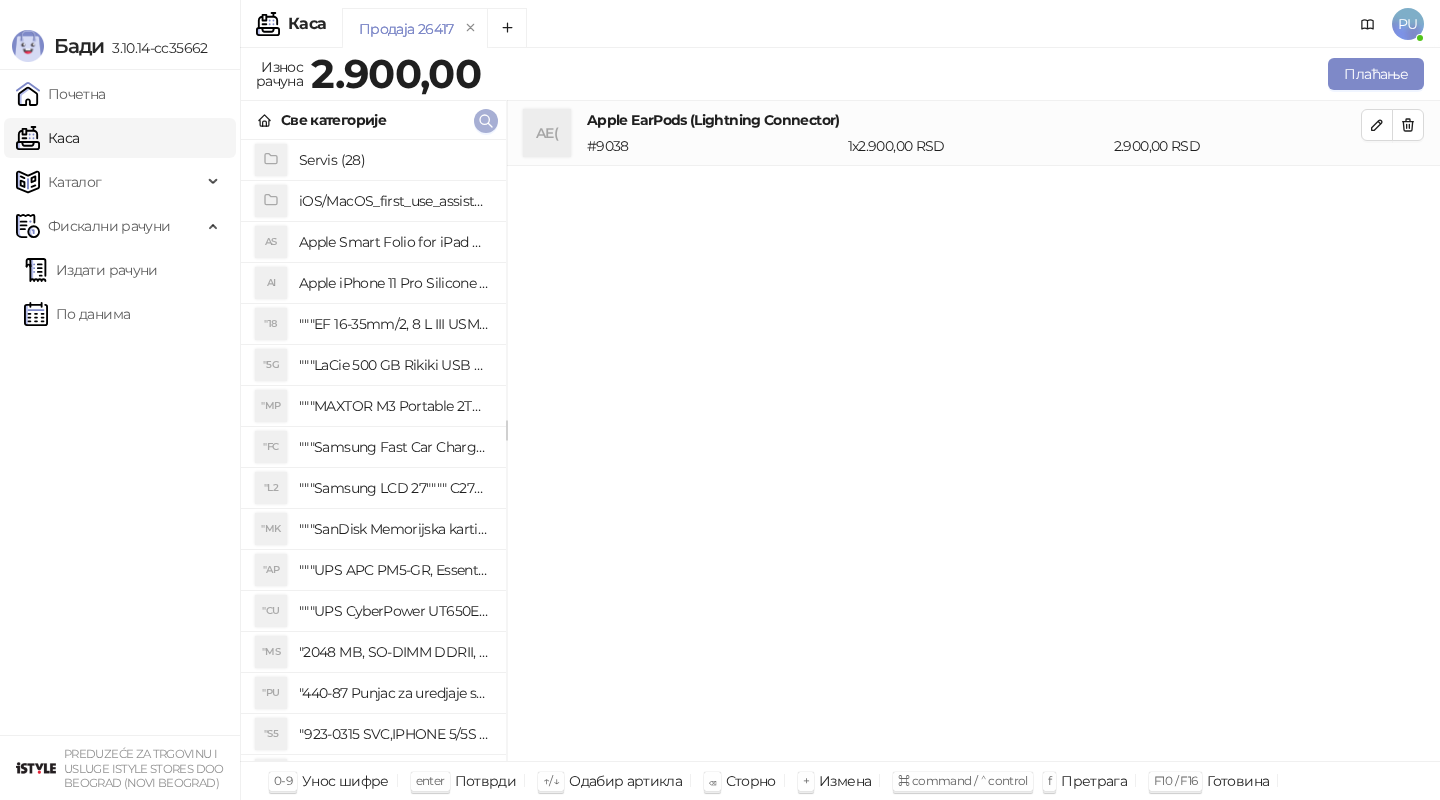 click at bounding box center (486, 121) 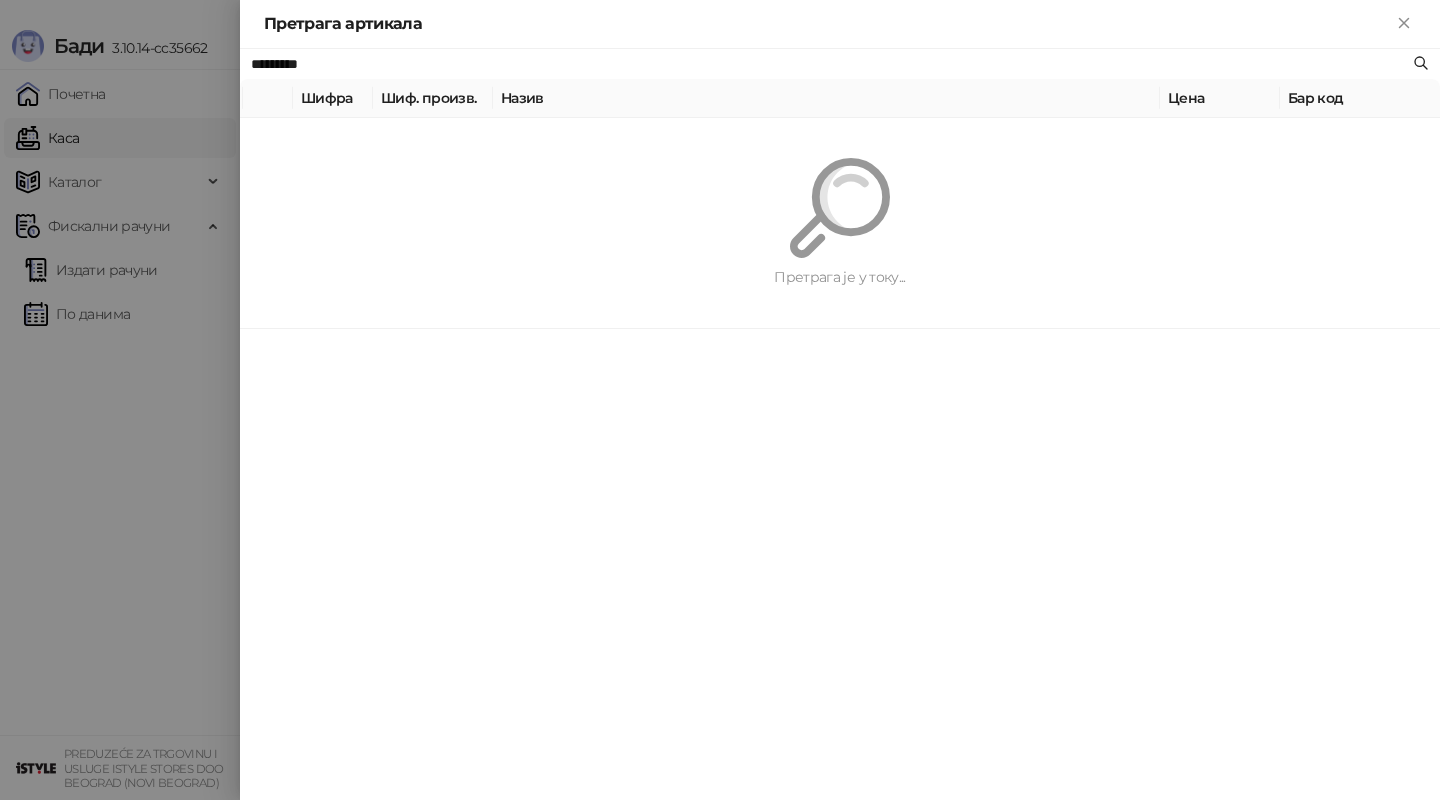 paste on "**********" 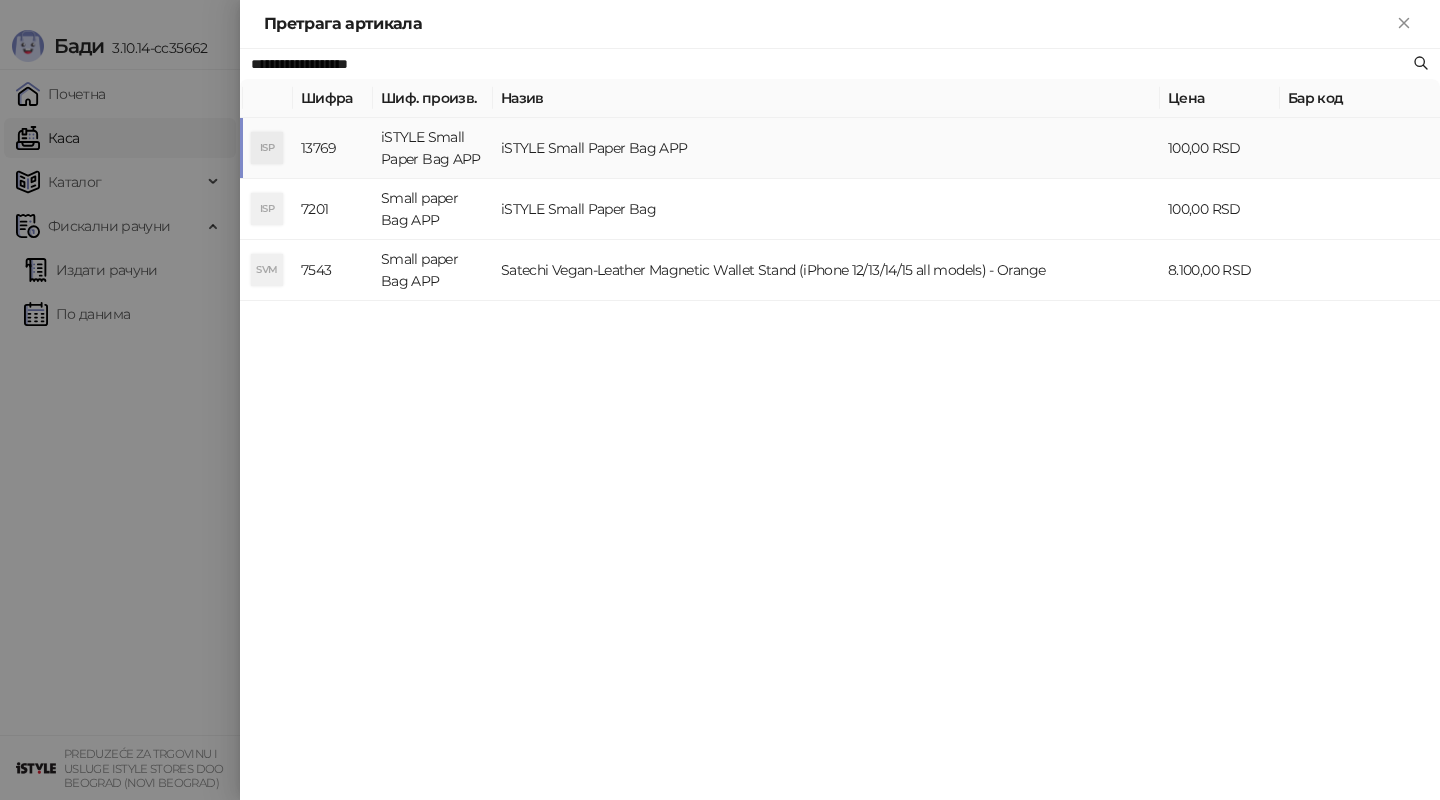 type on "**********" 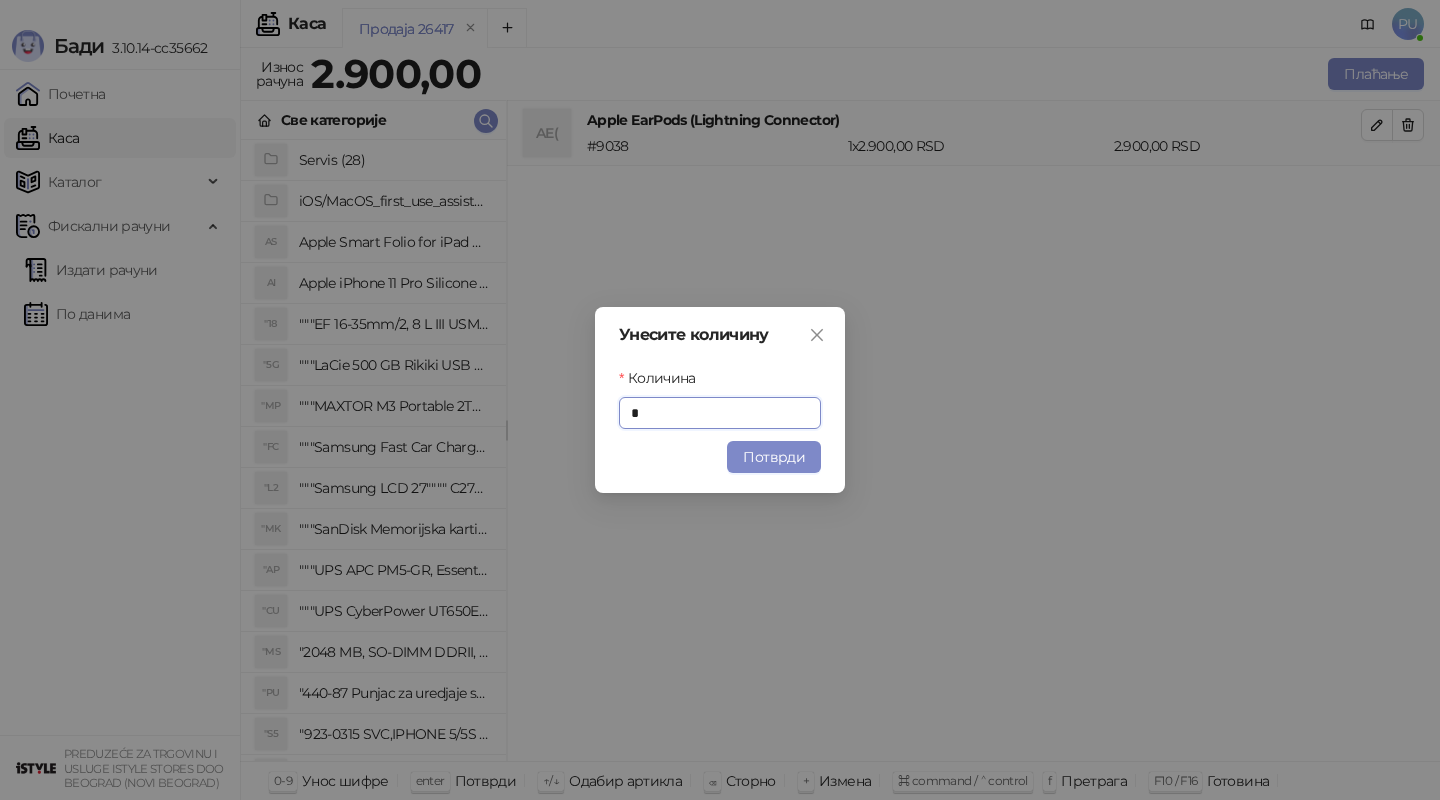 click on "Унесите количину Количина * Потврди" at bounding box center [720, 400] 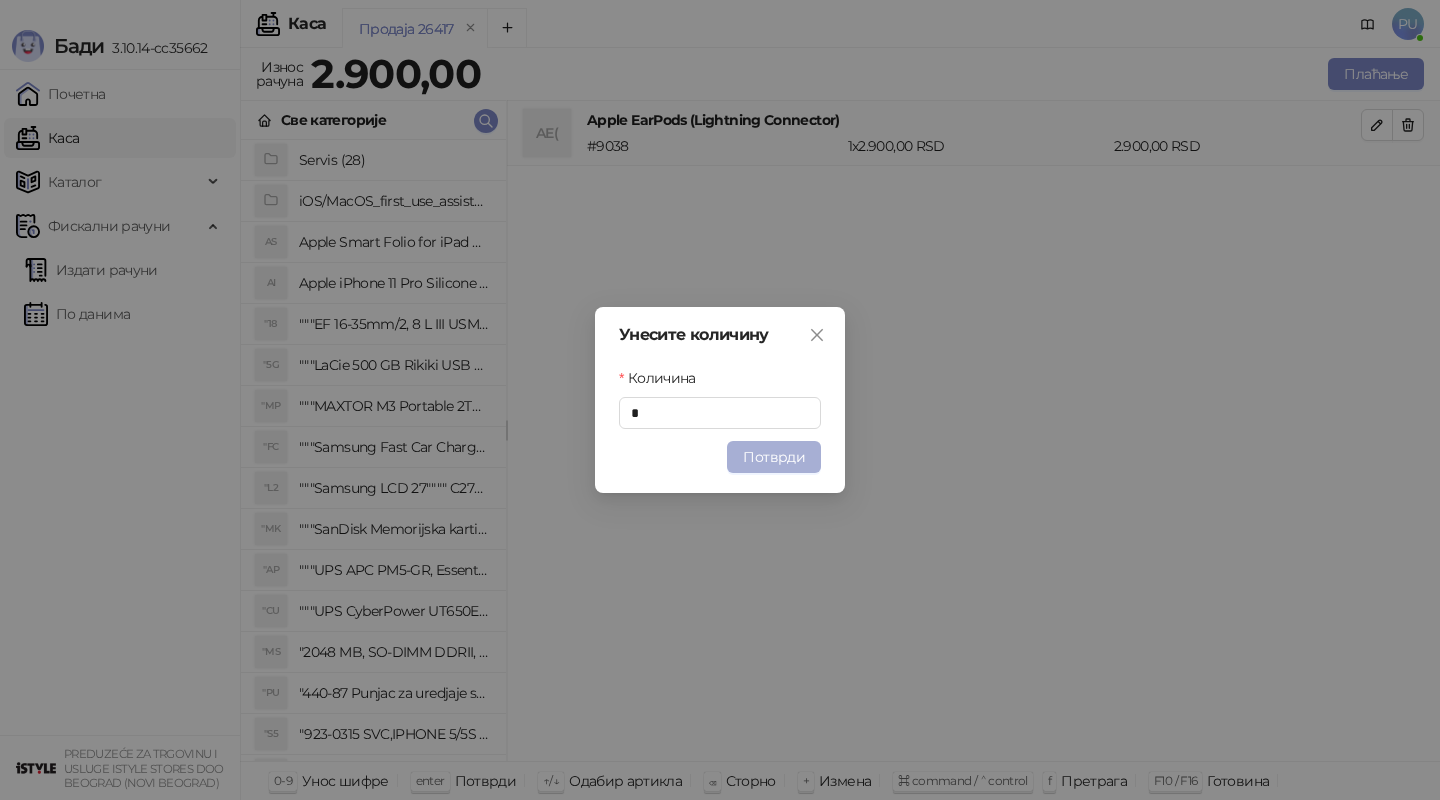 click on "Потврди" at bounding box center (774, 457) 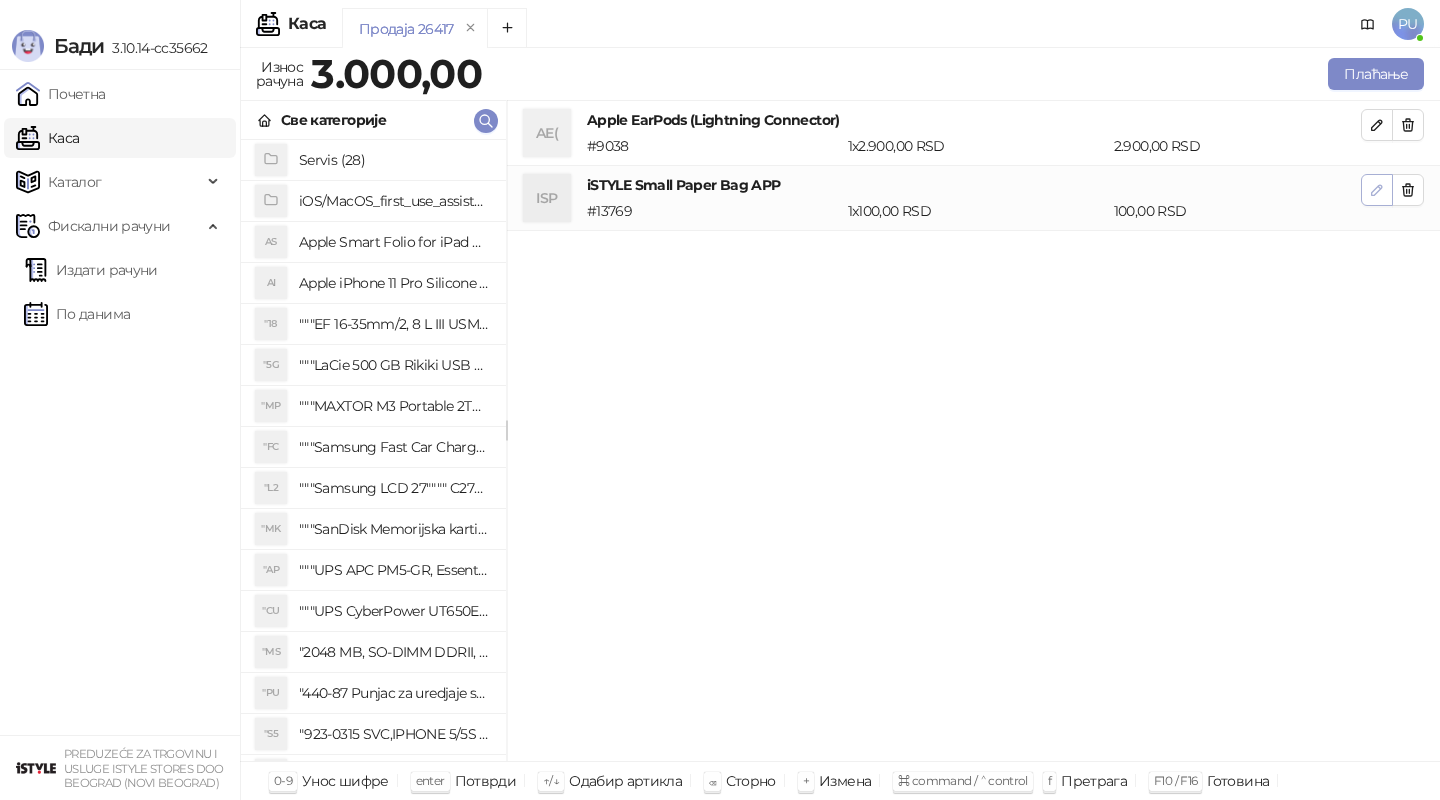 click at bounding box center [1377, 190] 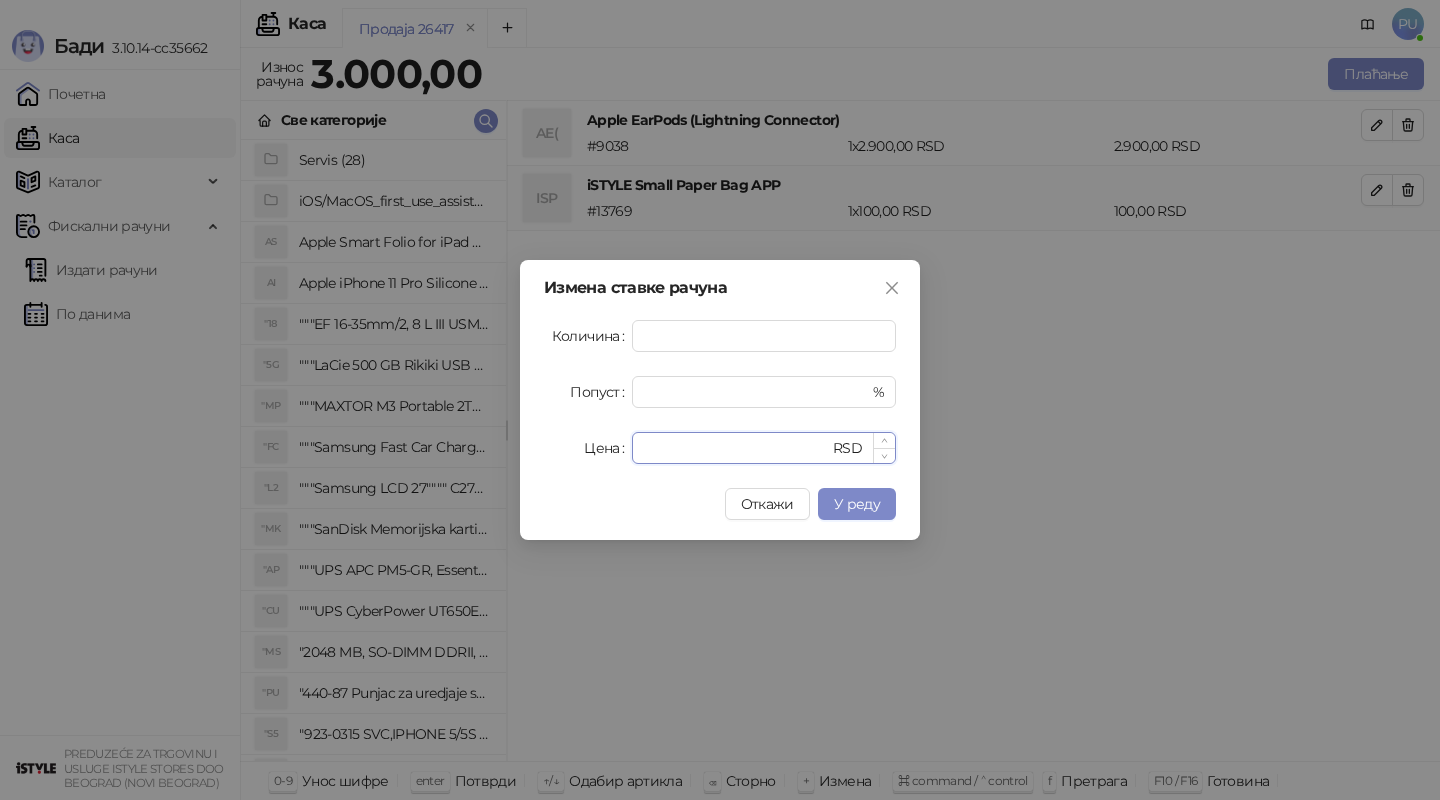 click on "***" at bounding box center [736, 448] 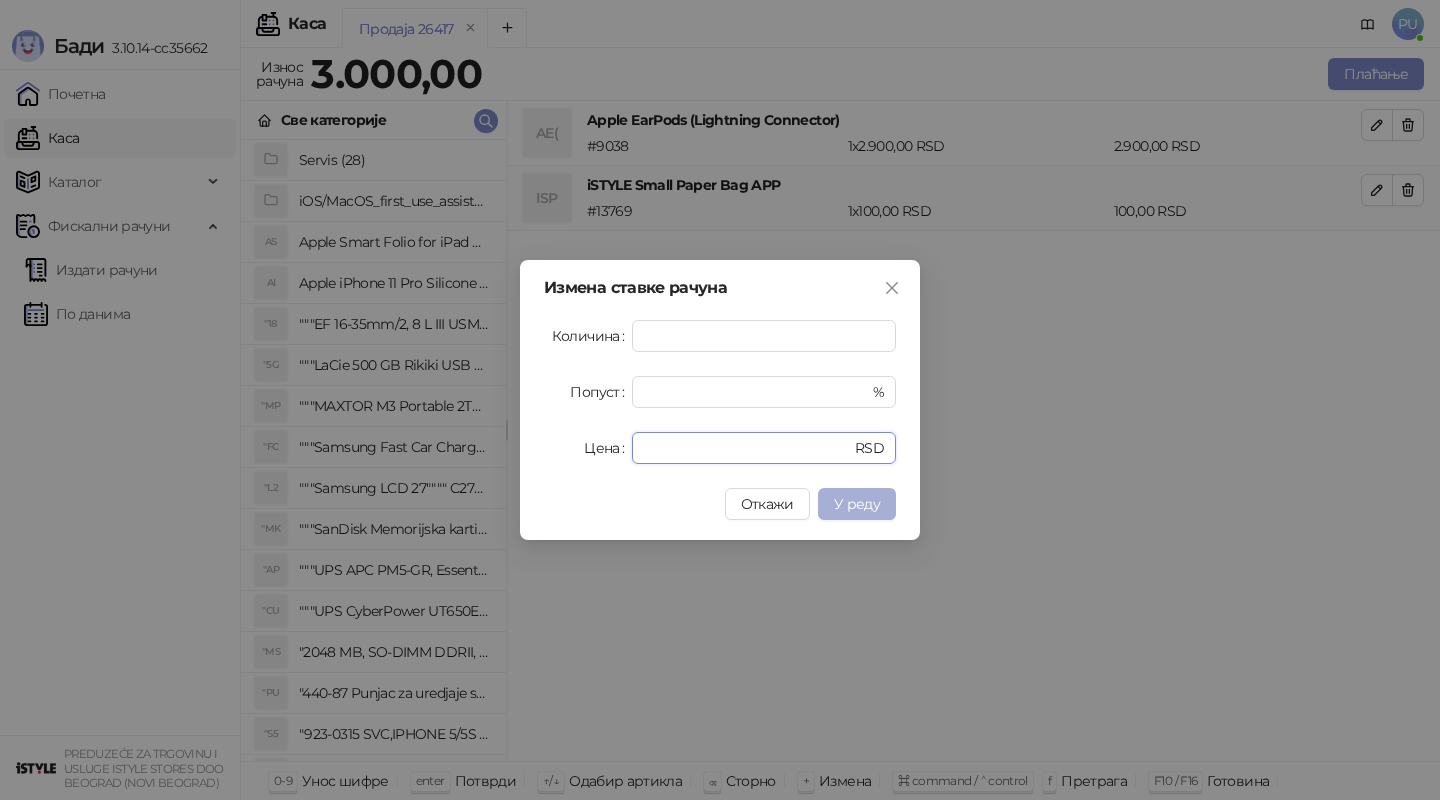type on "**" 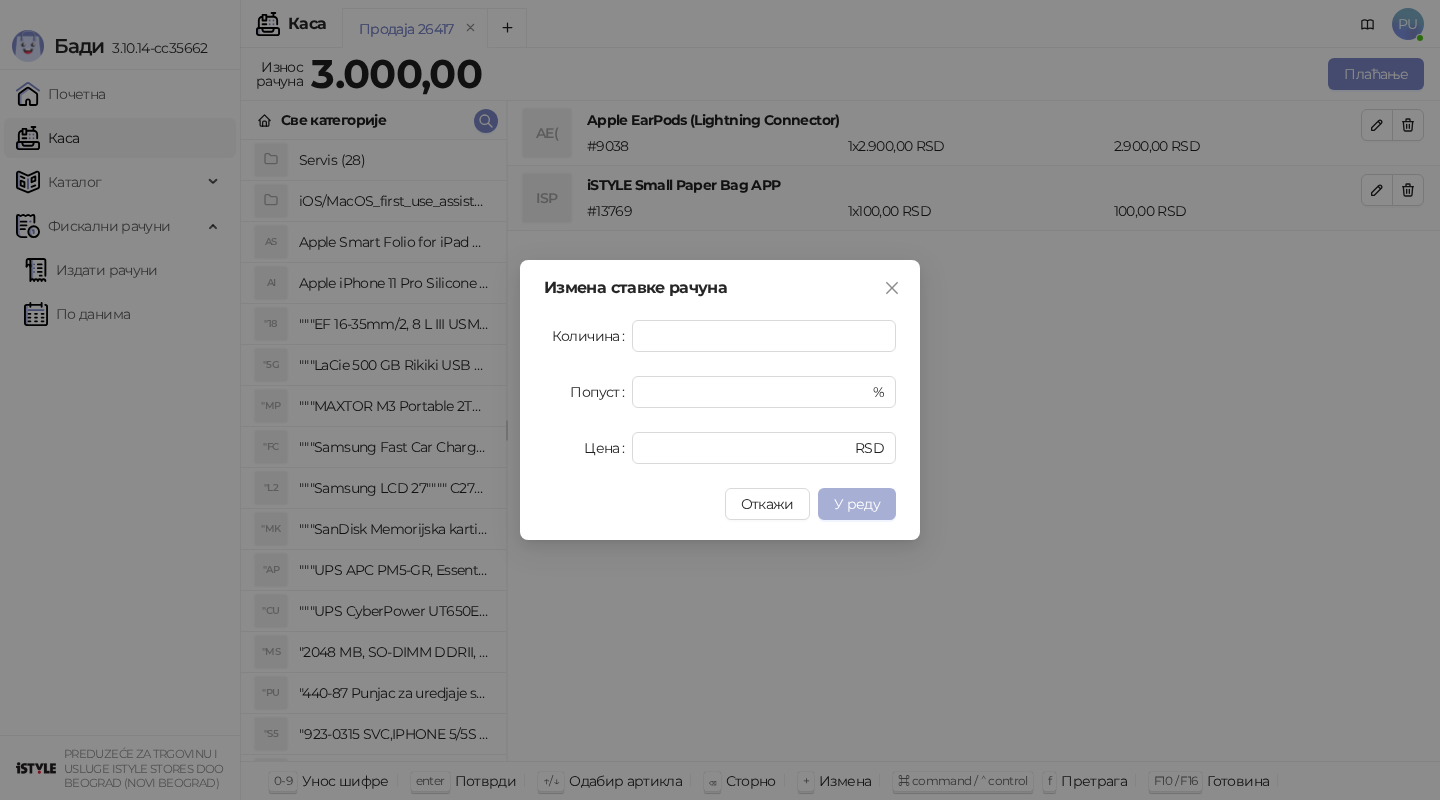 click on "У реду" at bounding box center [857, 504] 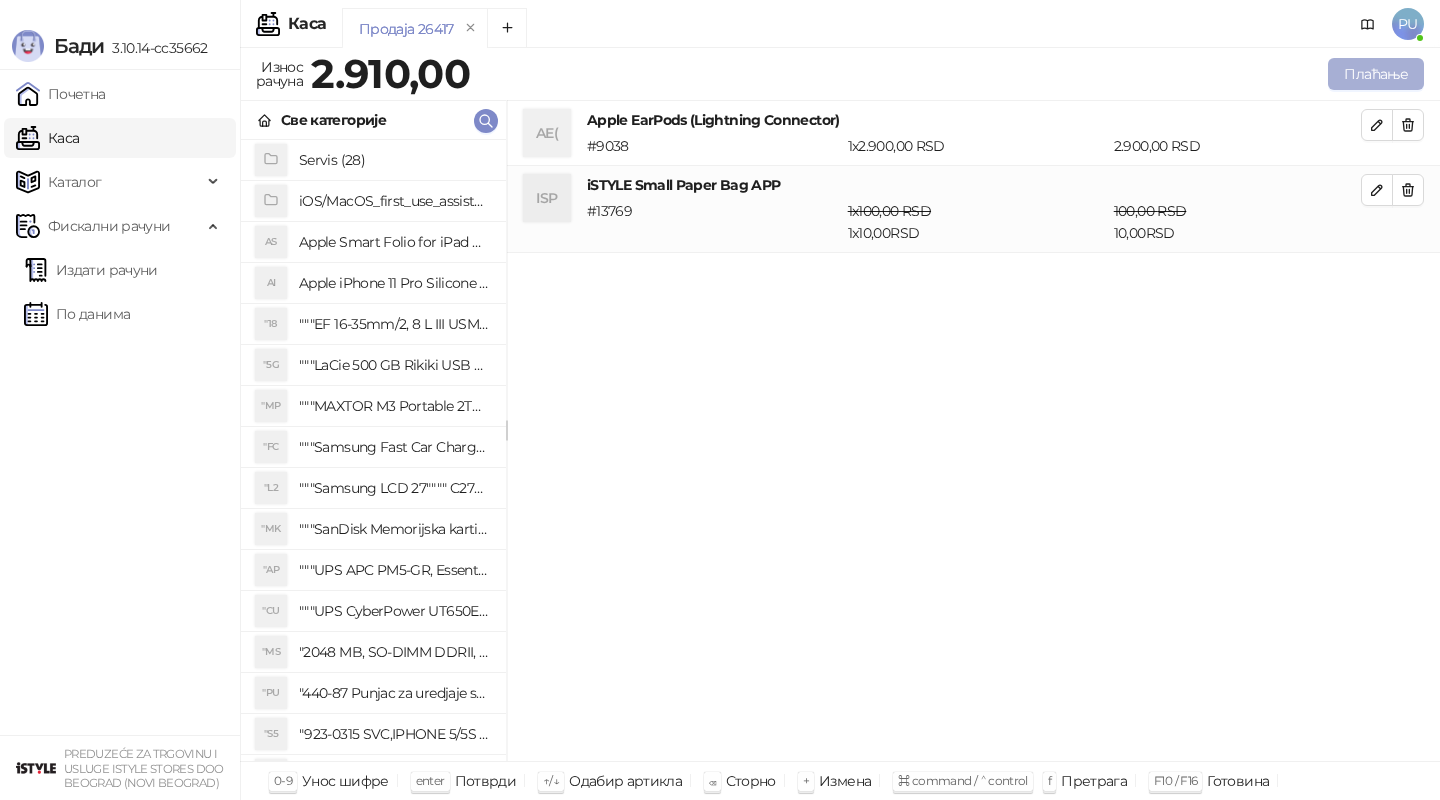 click on "Плаћање" at bounding box center [1376, 74] 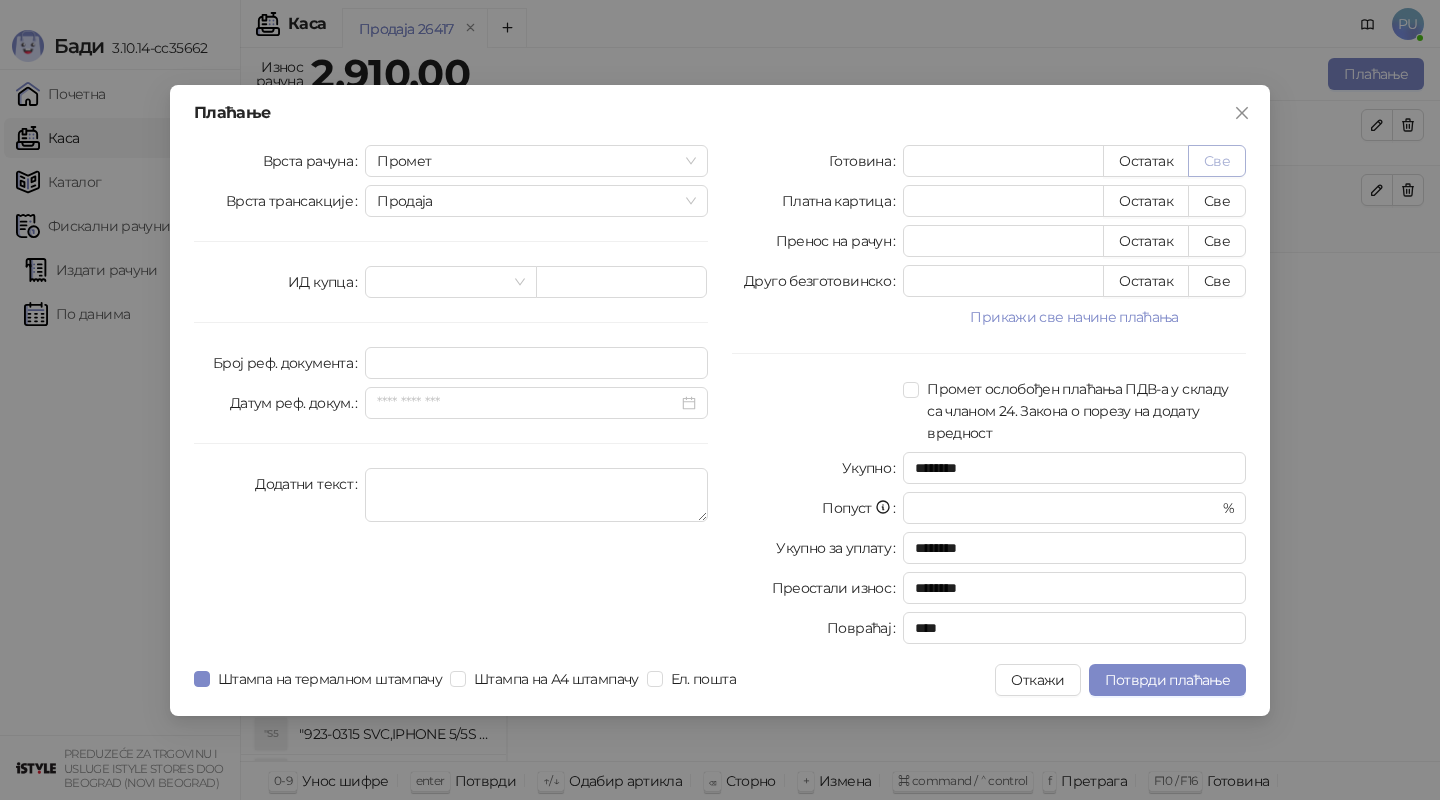 click on "Све" at bounding box center [1217, 161] 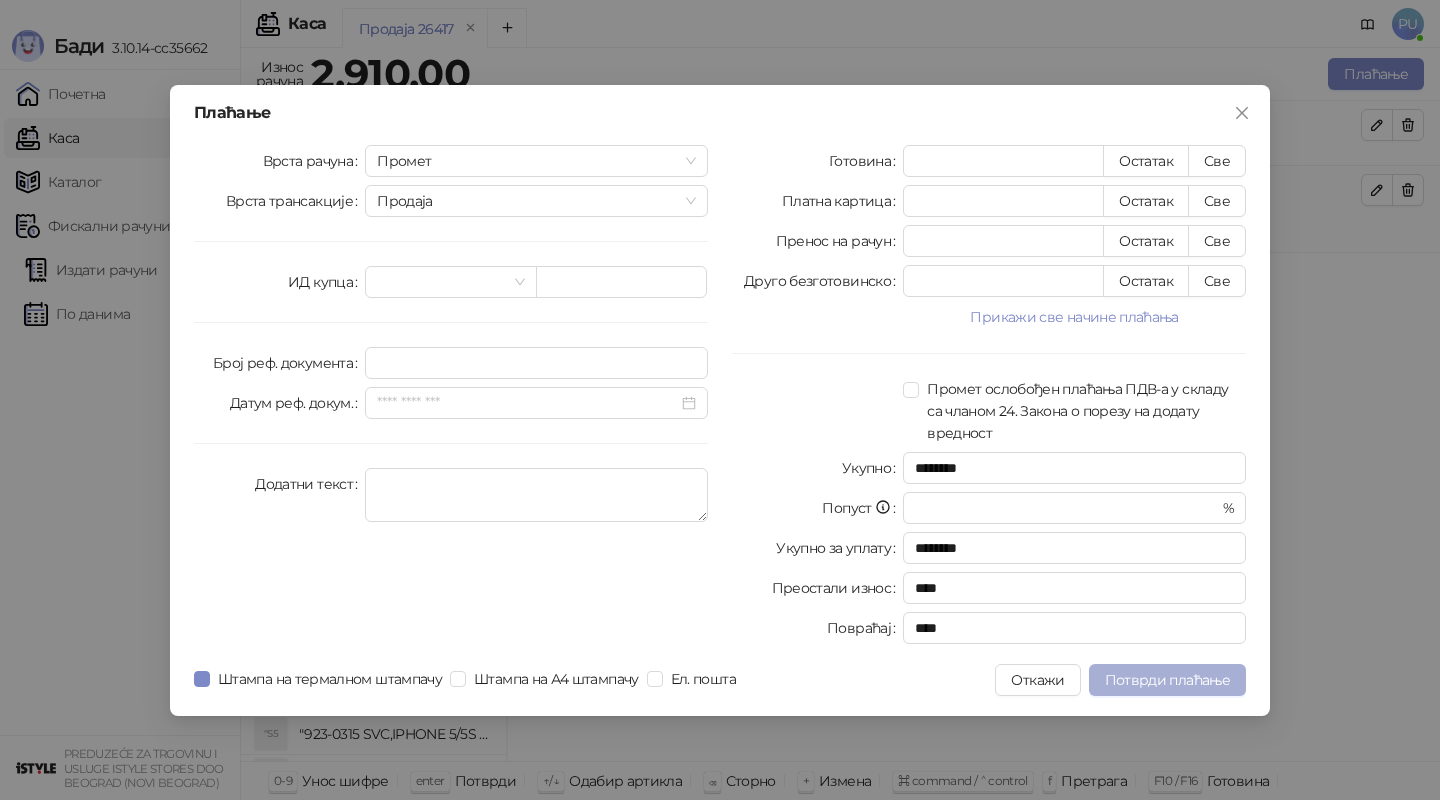 click on "Потврди плаћање" at bounding box center (1167, 680) 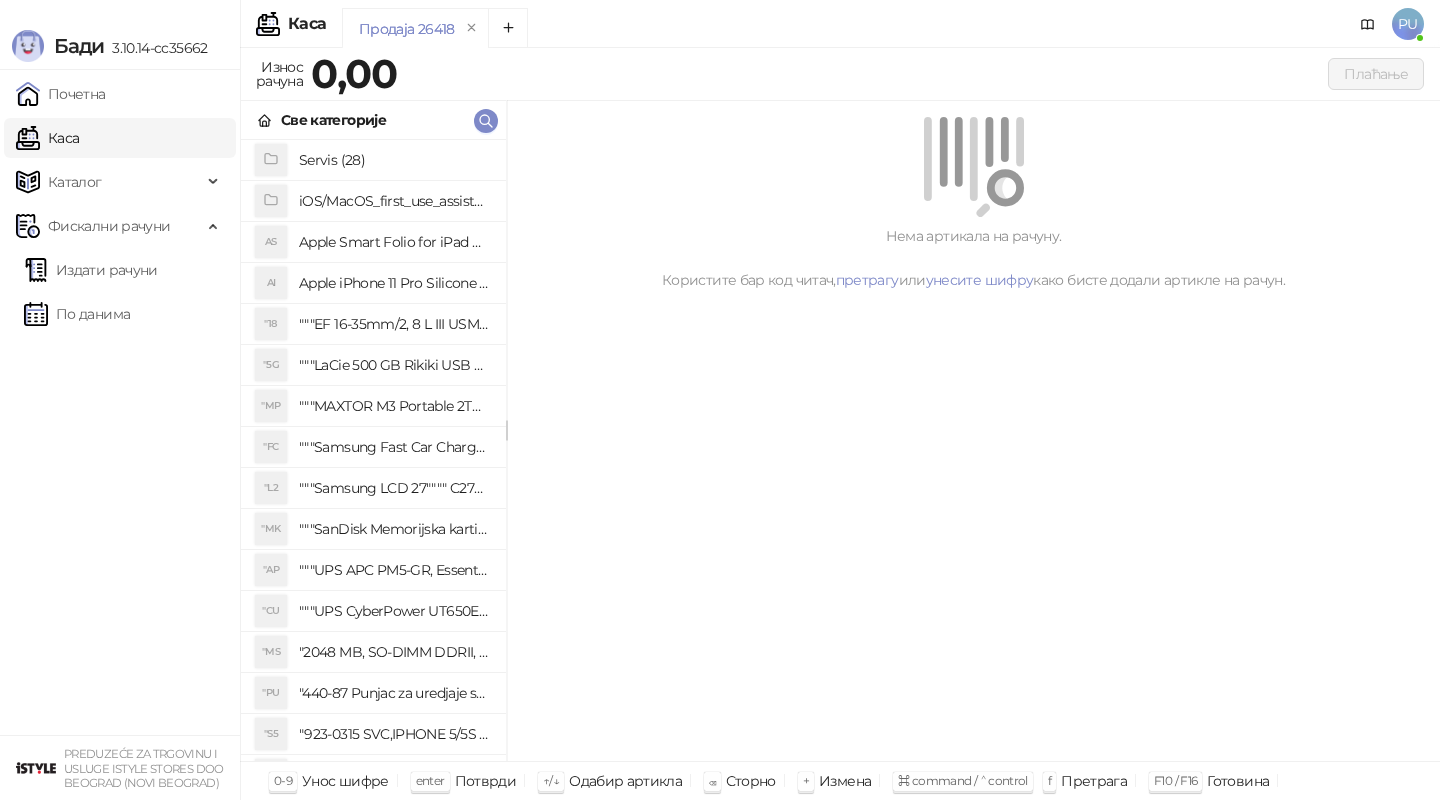 click on "PU" at bounding box center [1408, 24] 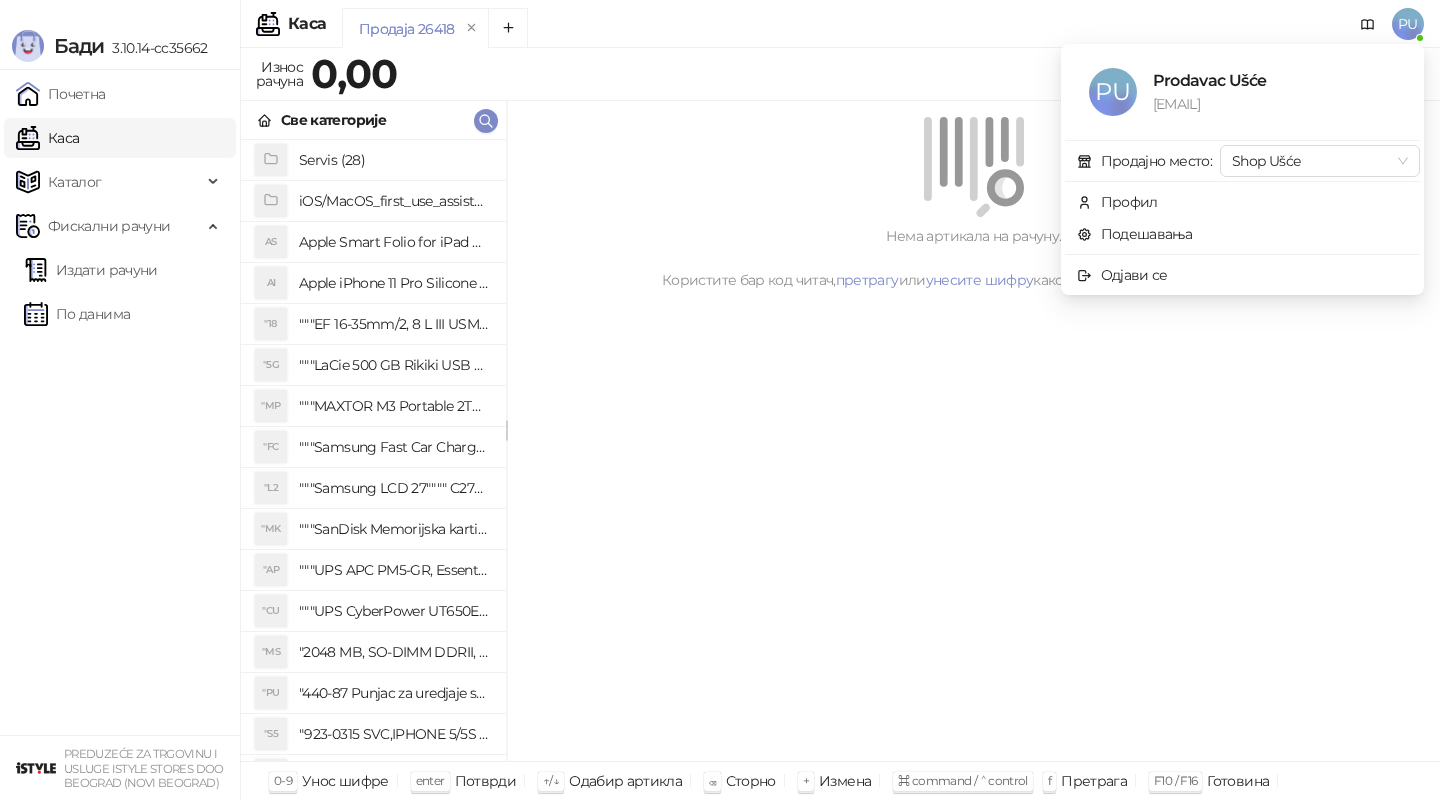 click on "Нема артикала на рачуну.  Користите бар код читач,  претрагу  или  унесите шифру  како бисте додали артикле на рачун." at bounding box center (973, 258) 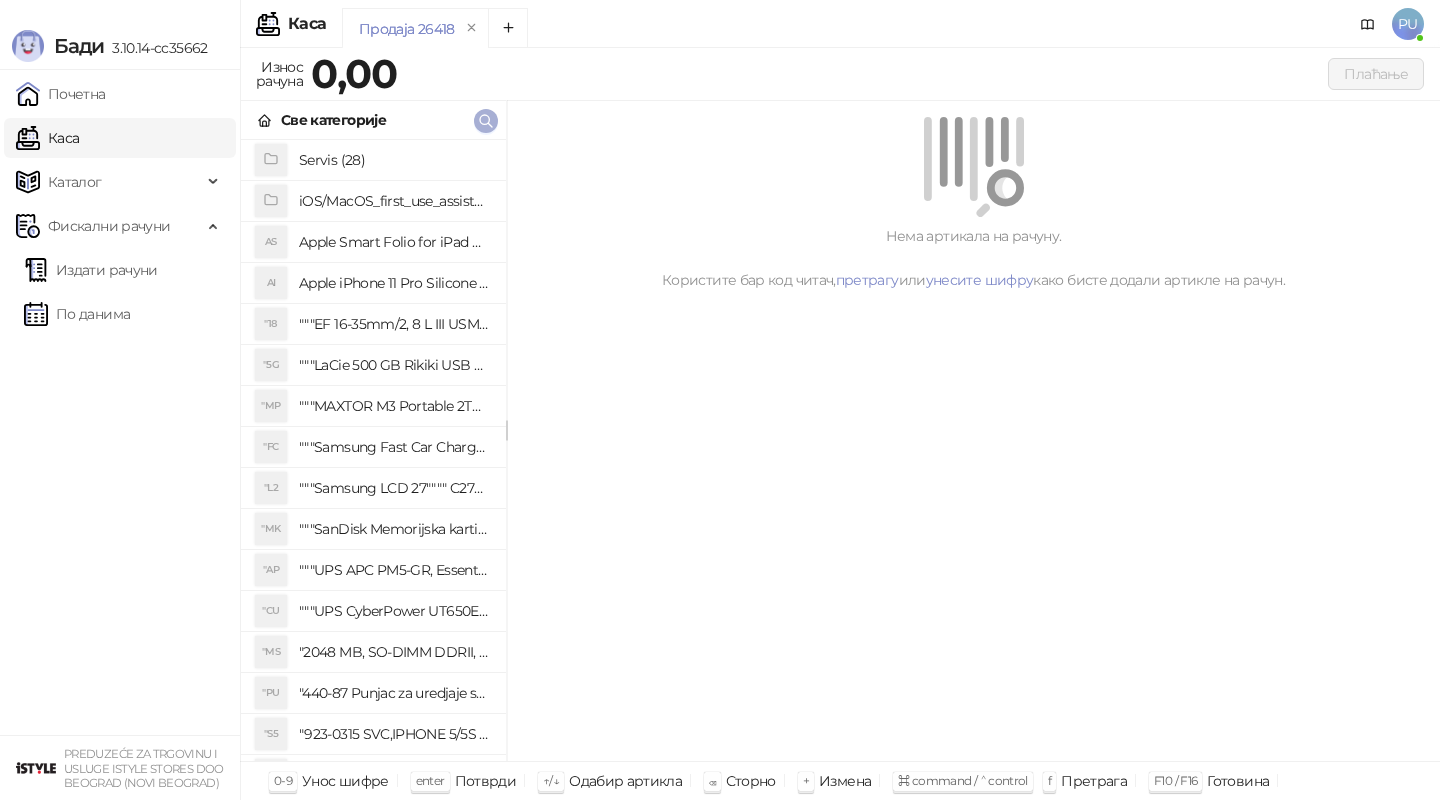 click 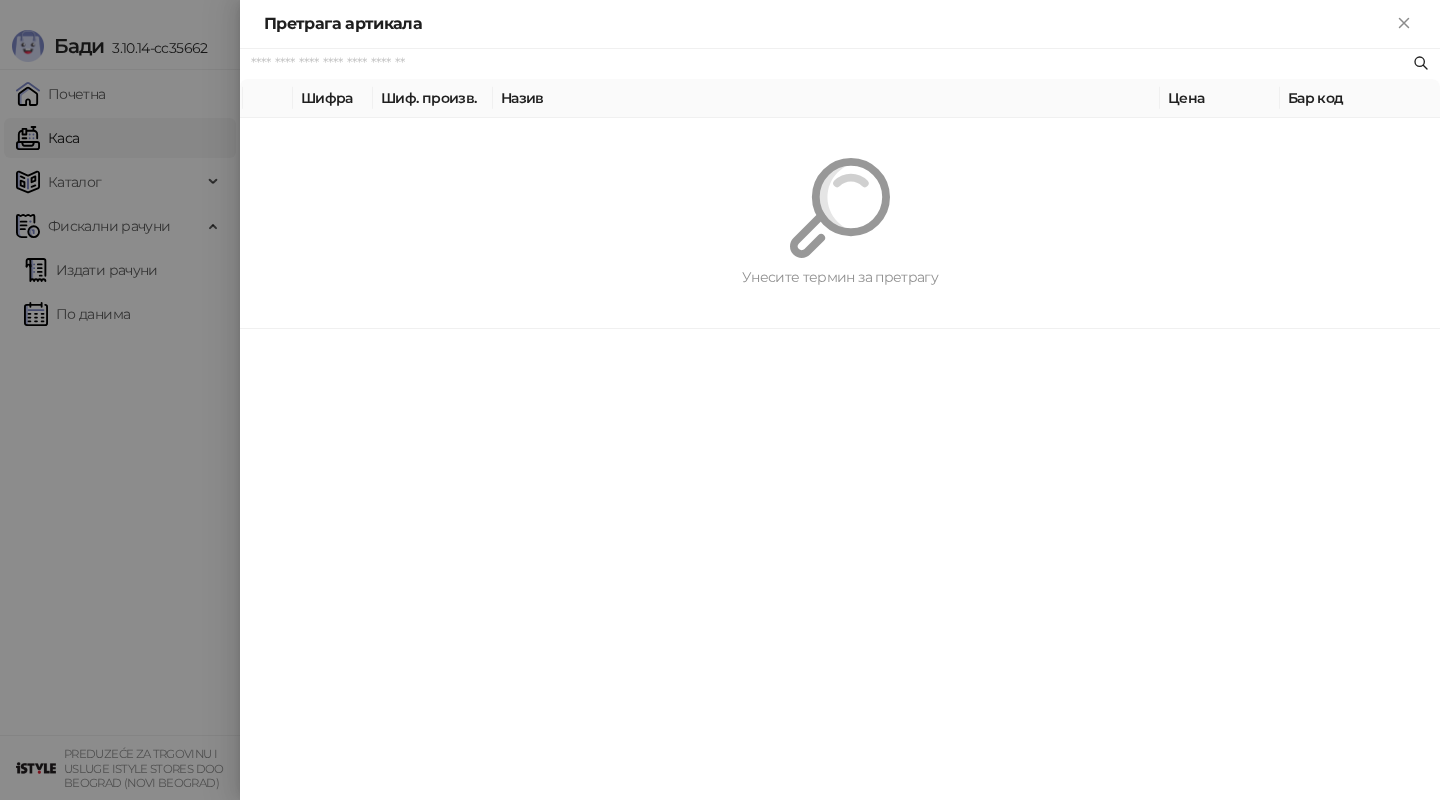 paste on "*********" 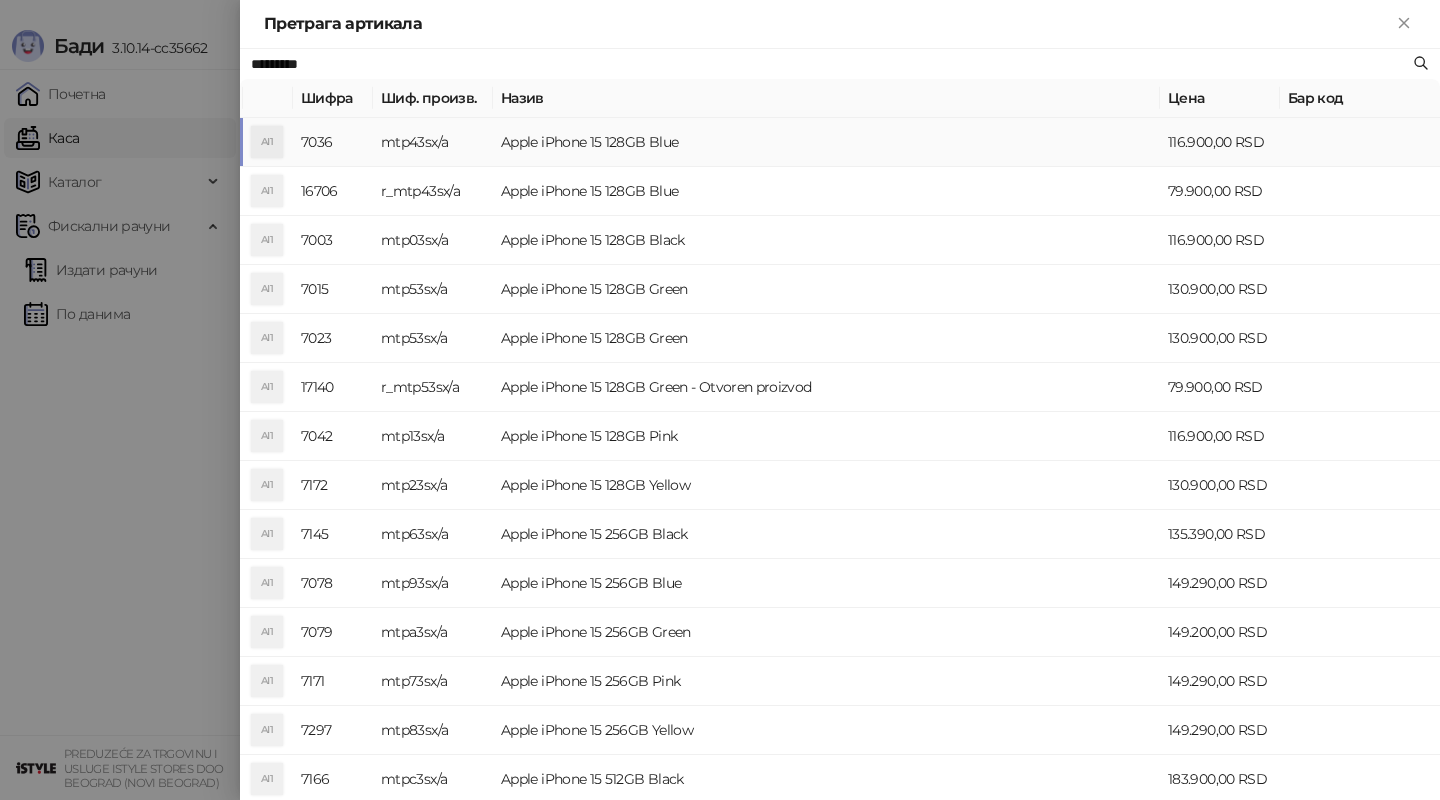 type on "*********" 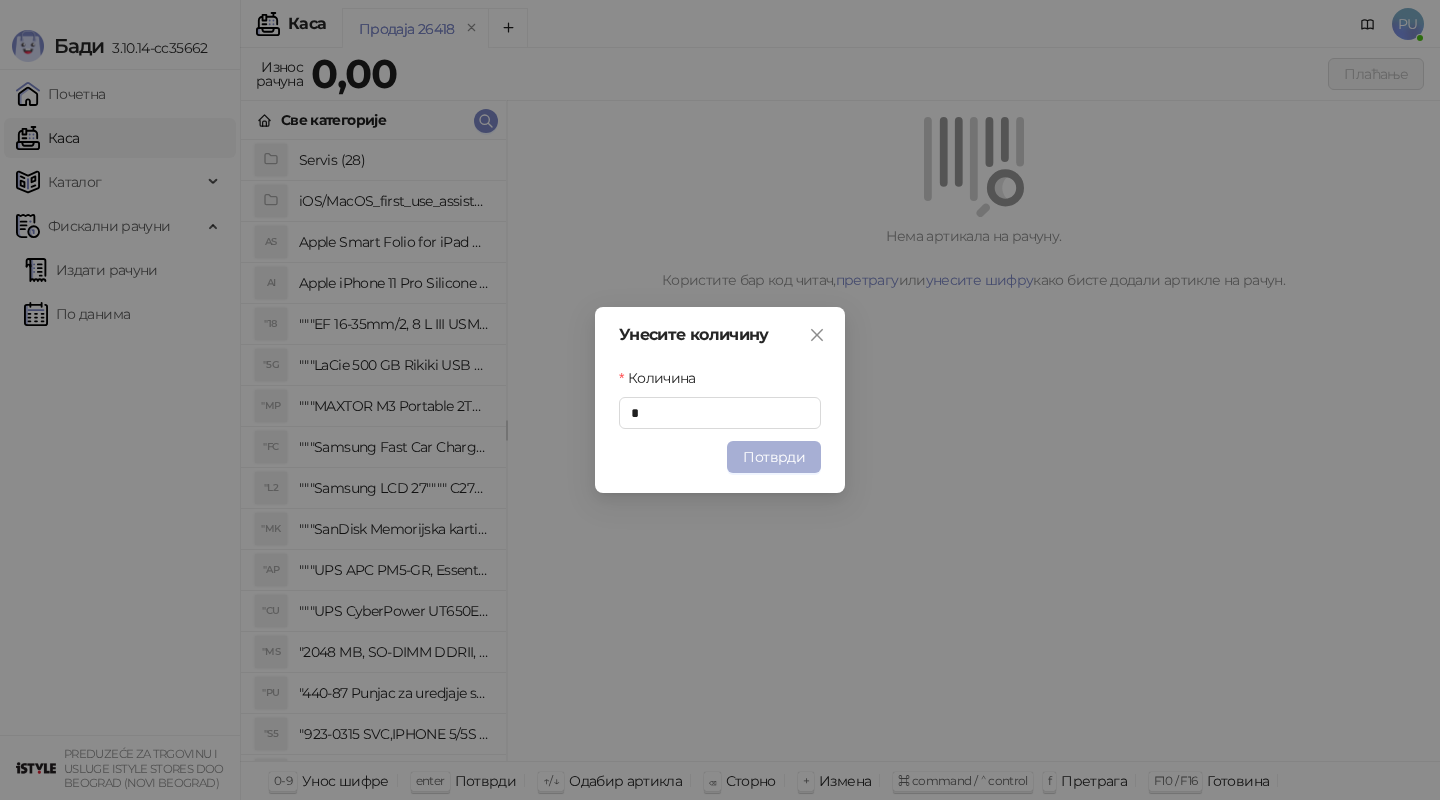 click on "Потврди" at bounding box center (774, 457) 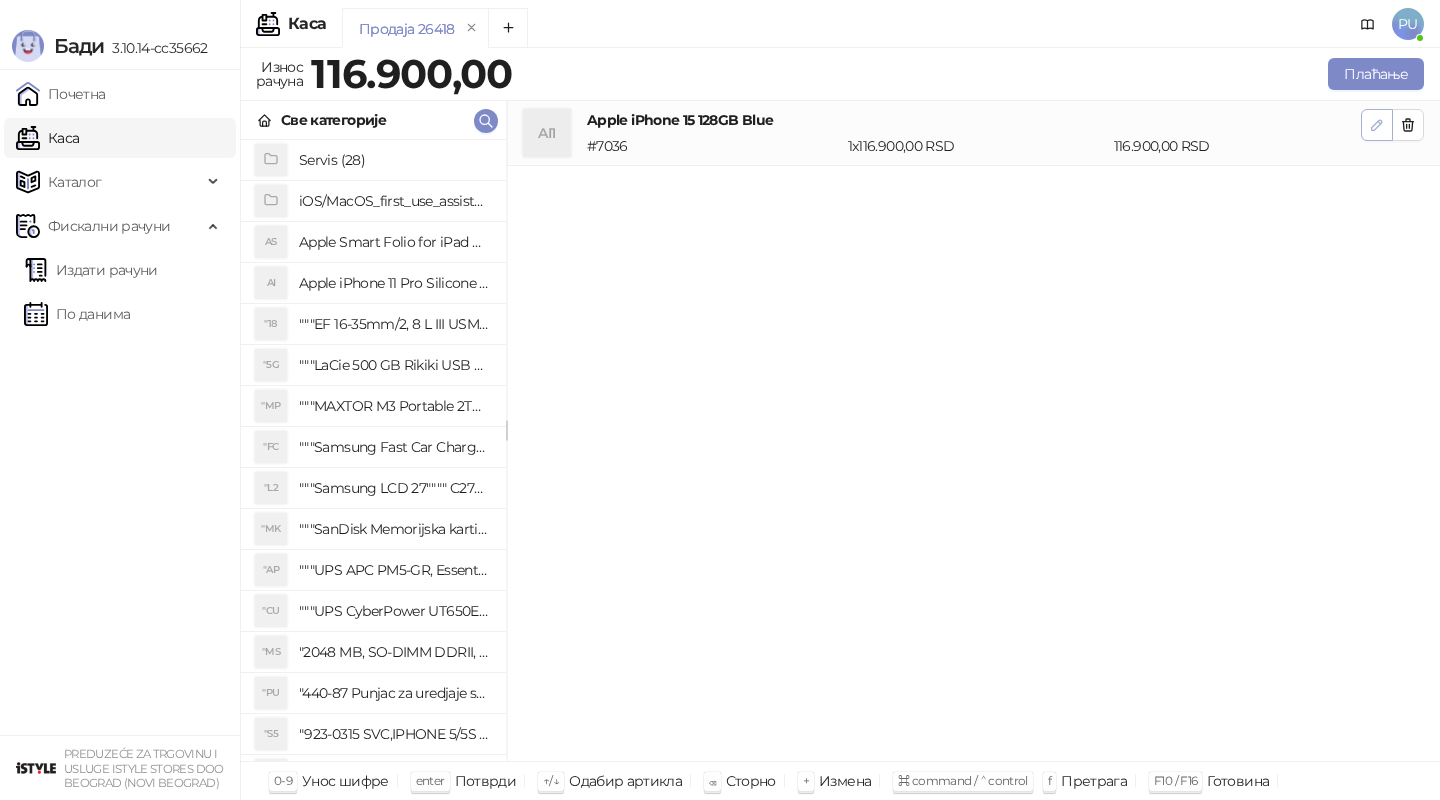 click at bounding box center [1377, 125] 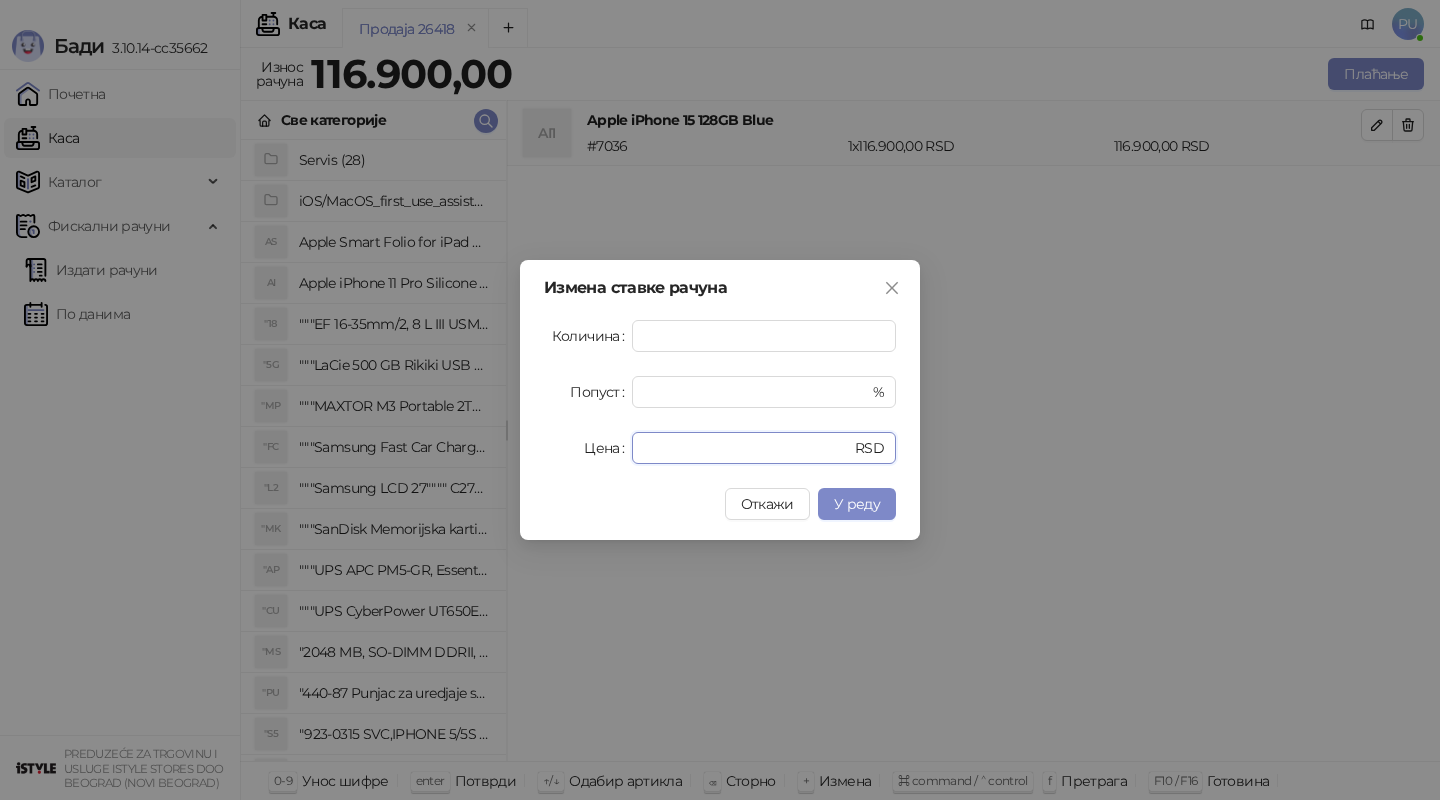 drag, startPoint x: 739, startPoint y: 435, endPoint x: 586, endPoint y: 435, distance: 153 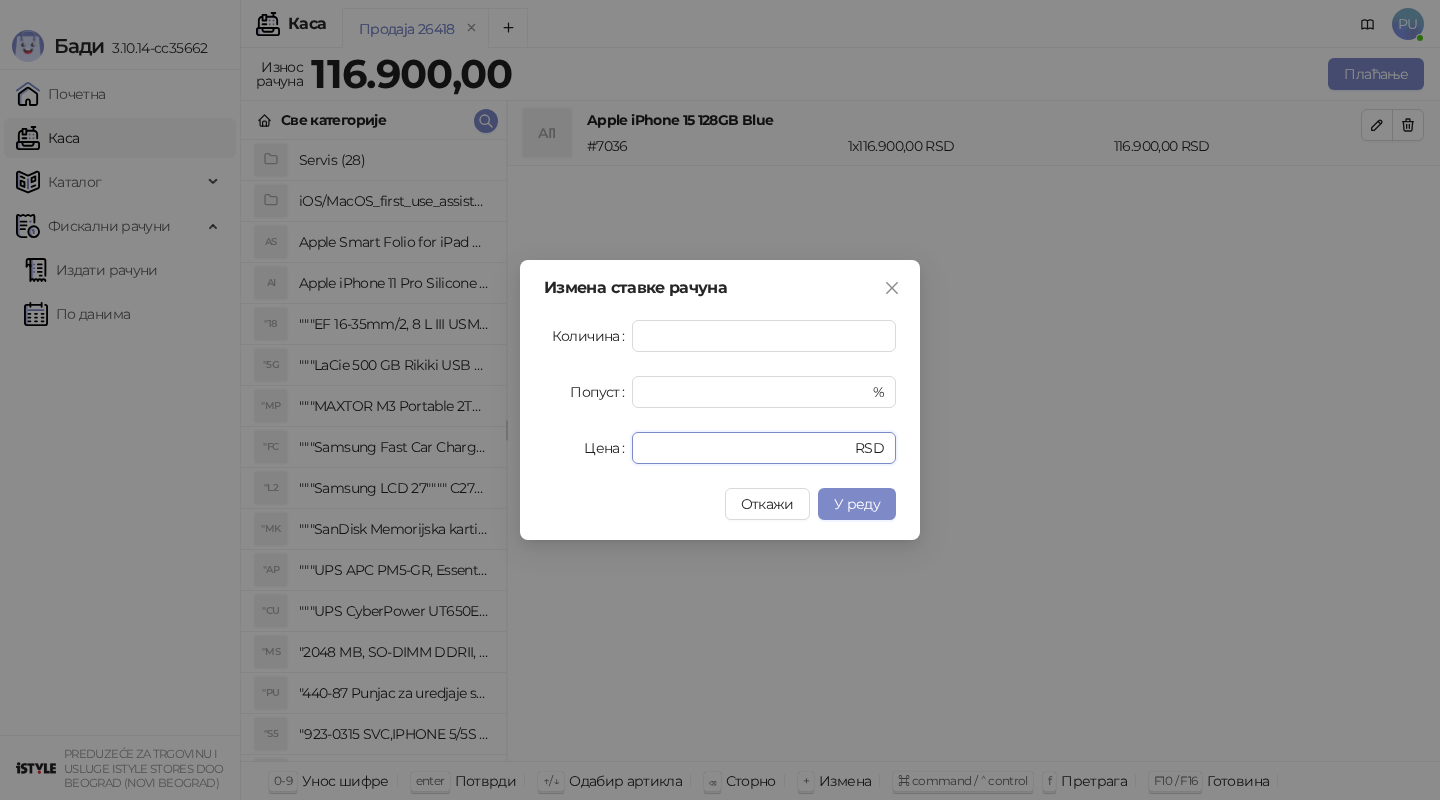 type on "*" 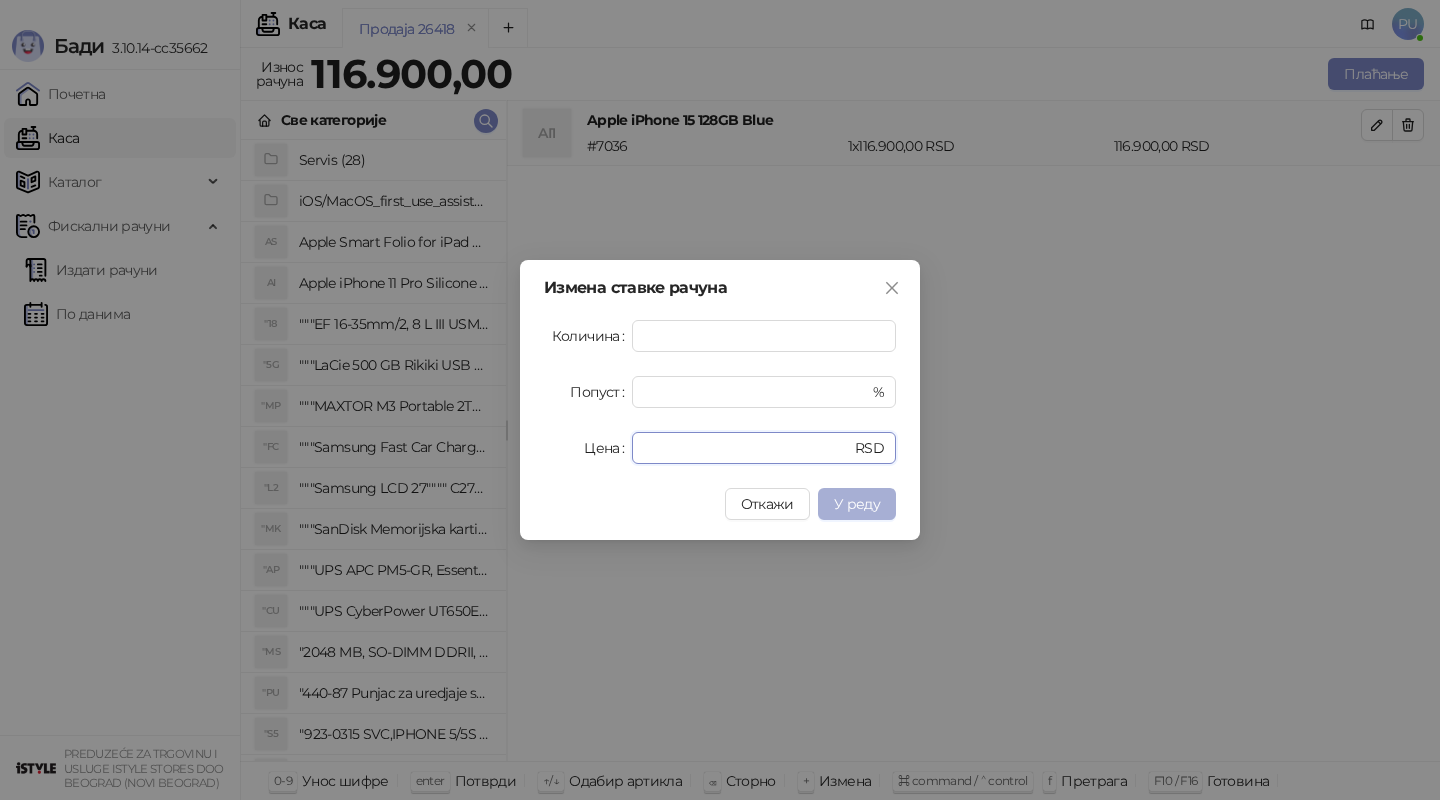 type on "*****" 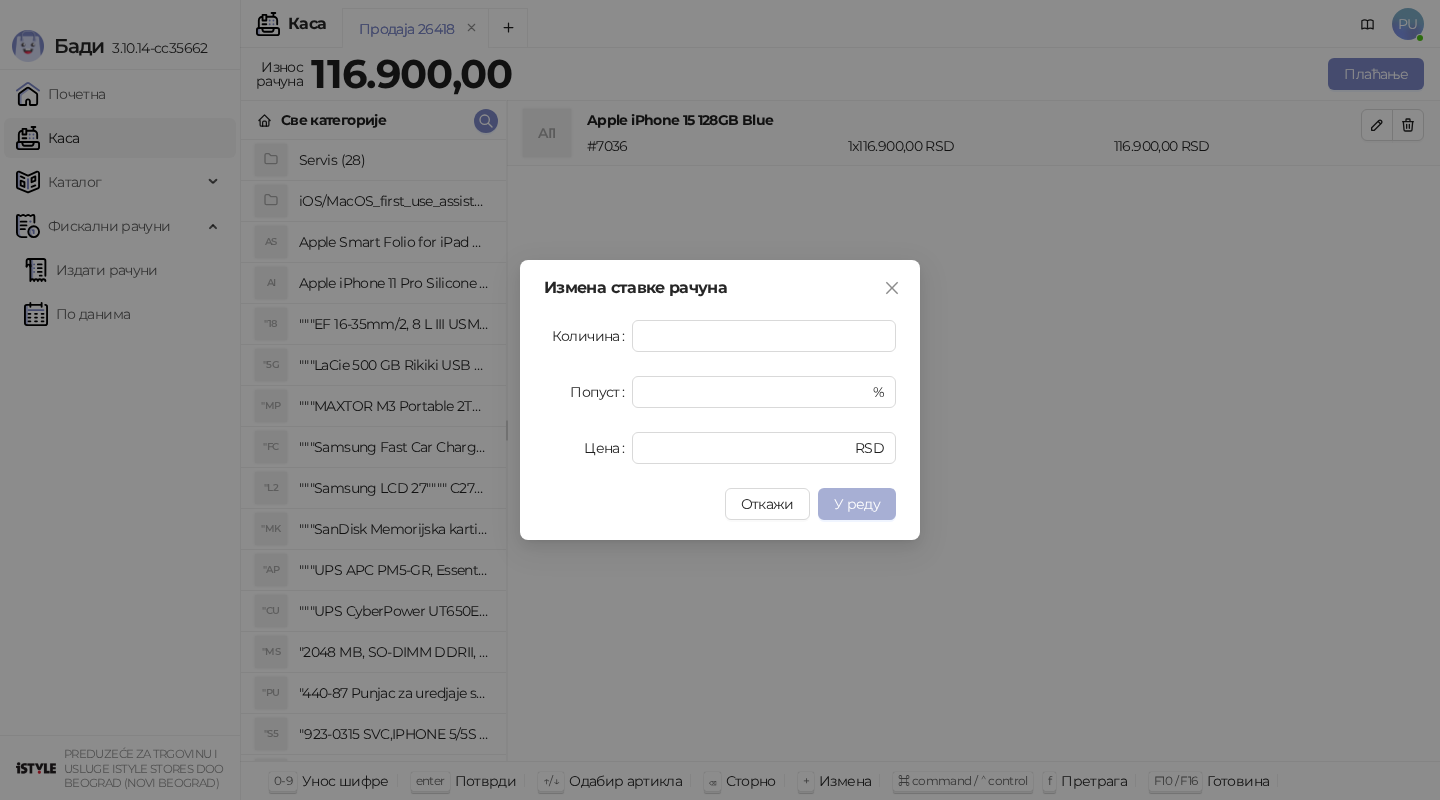 click on "У реду" at bounding box center (857, 504) 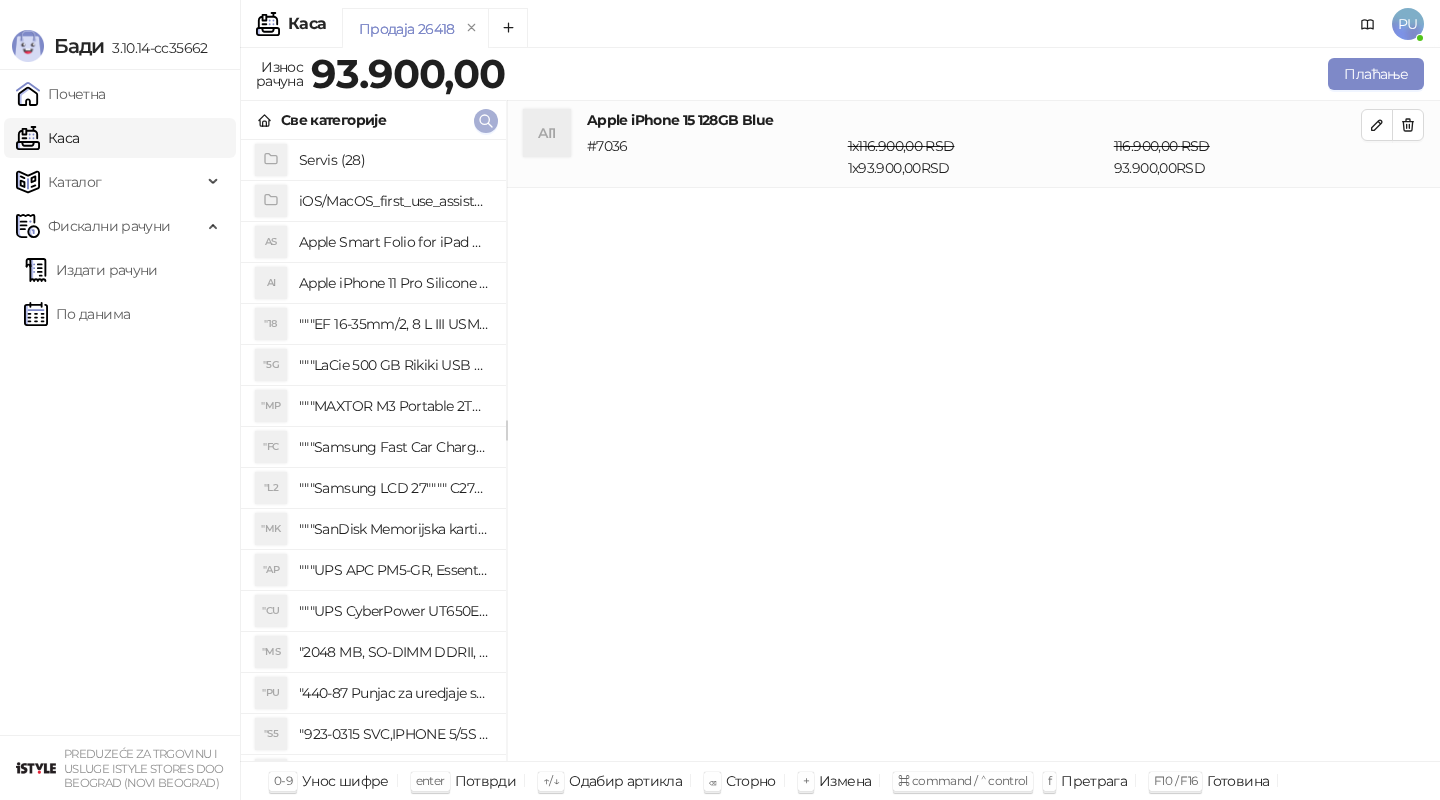 click 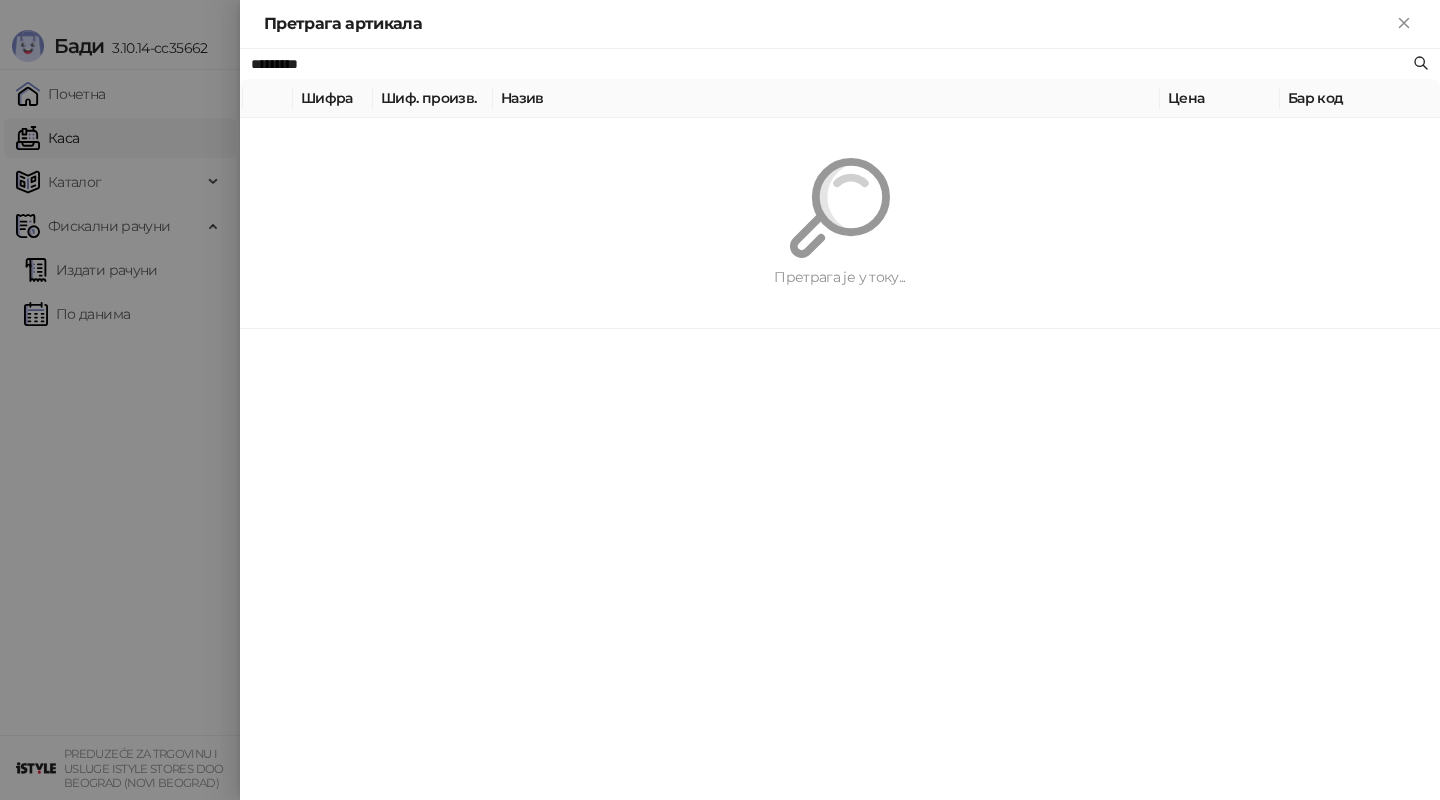 paste on "**********" 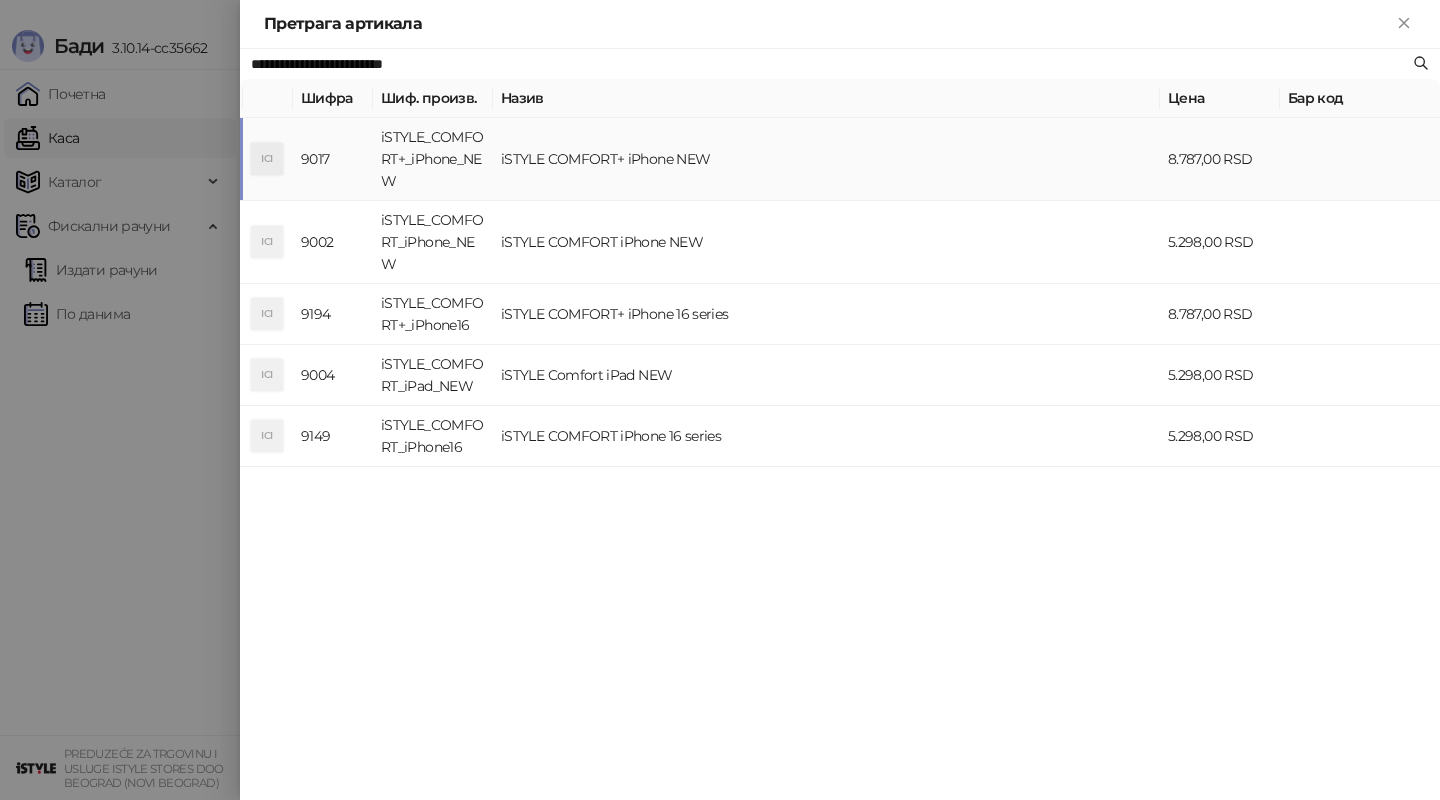 click on "iSTYLE COMFORT+ iPhone NEW" at bounding box center [826, 159] 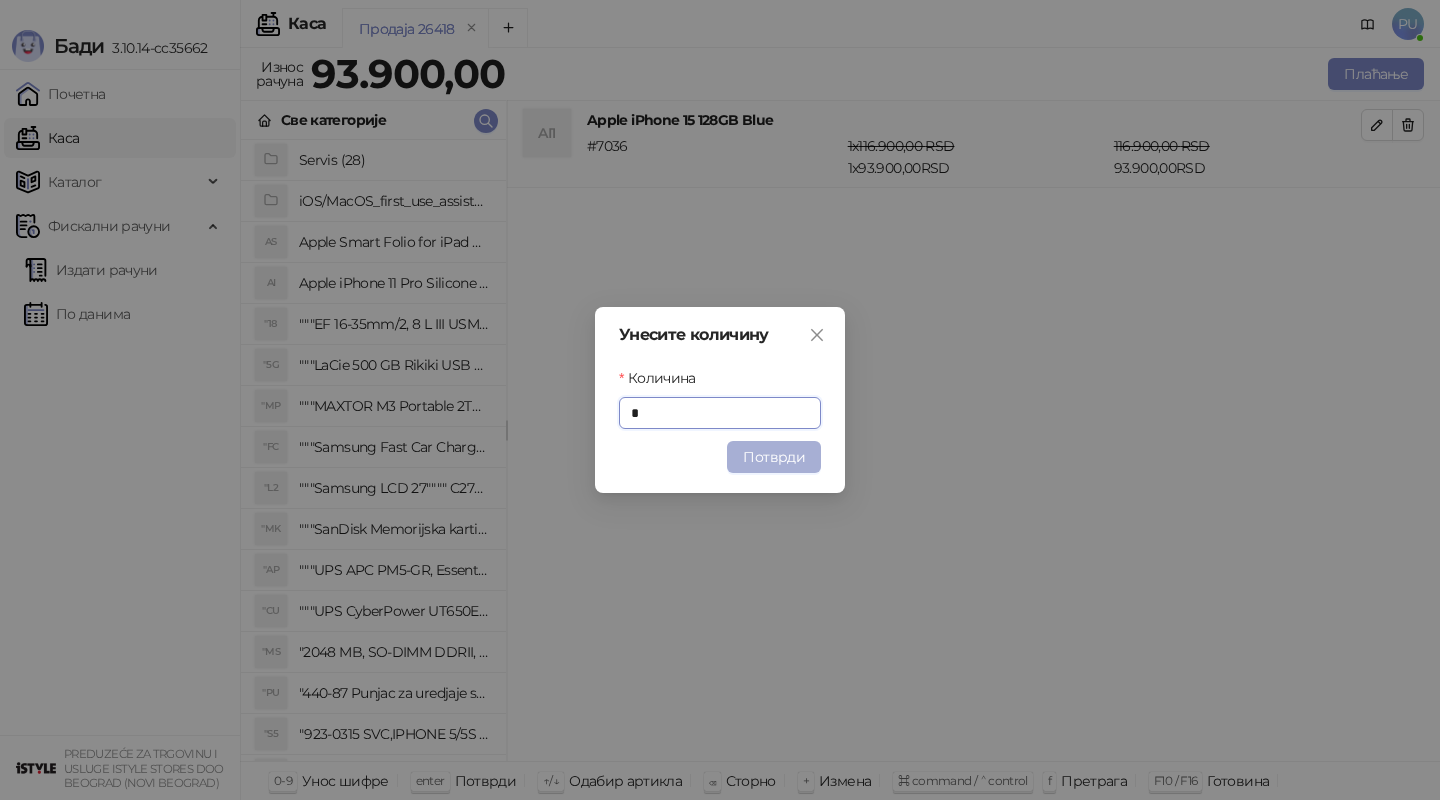 click on "Потврди" at bounding box center (774, 457) 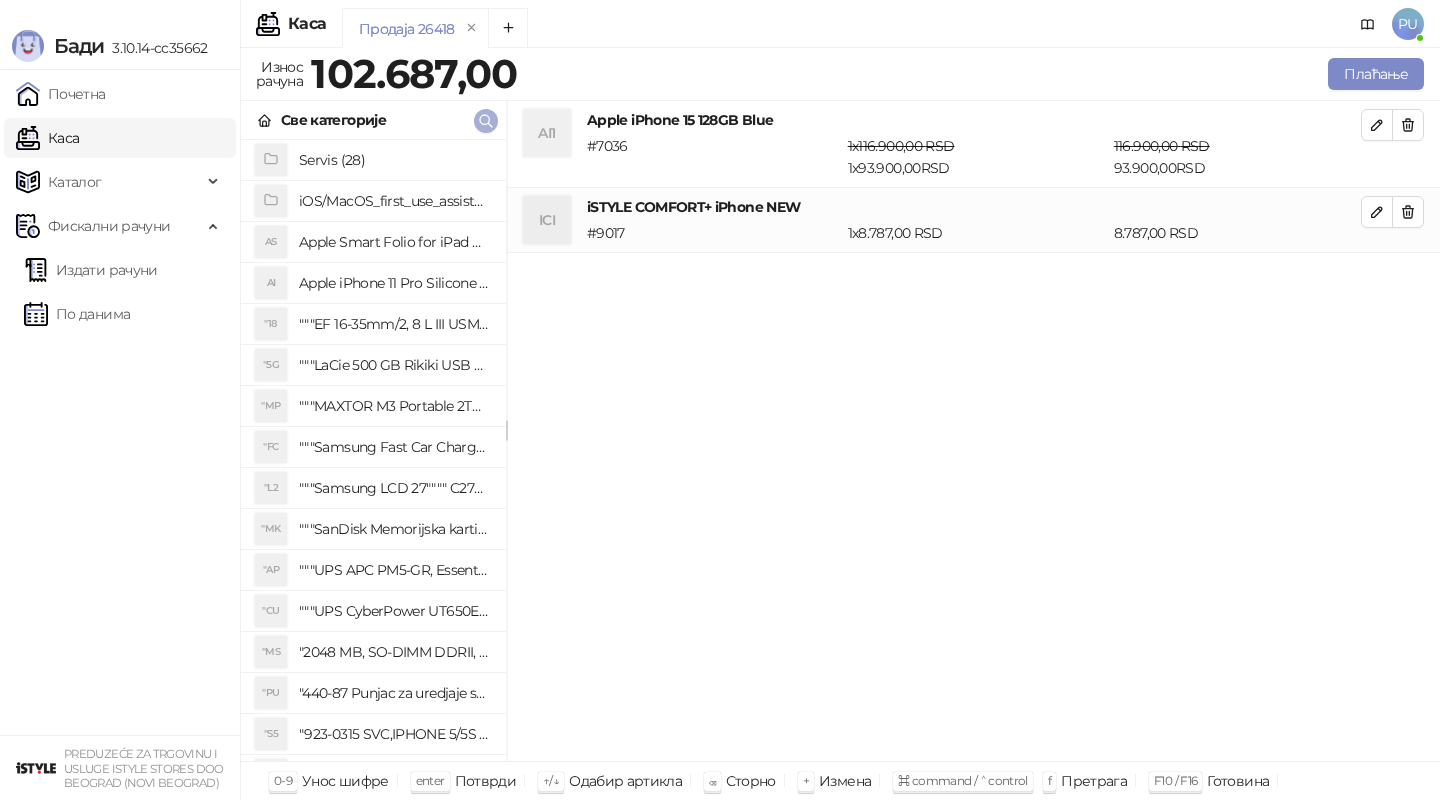 click 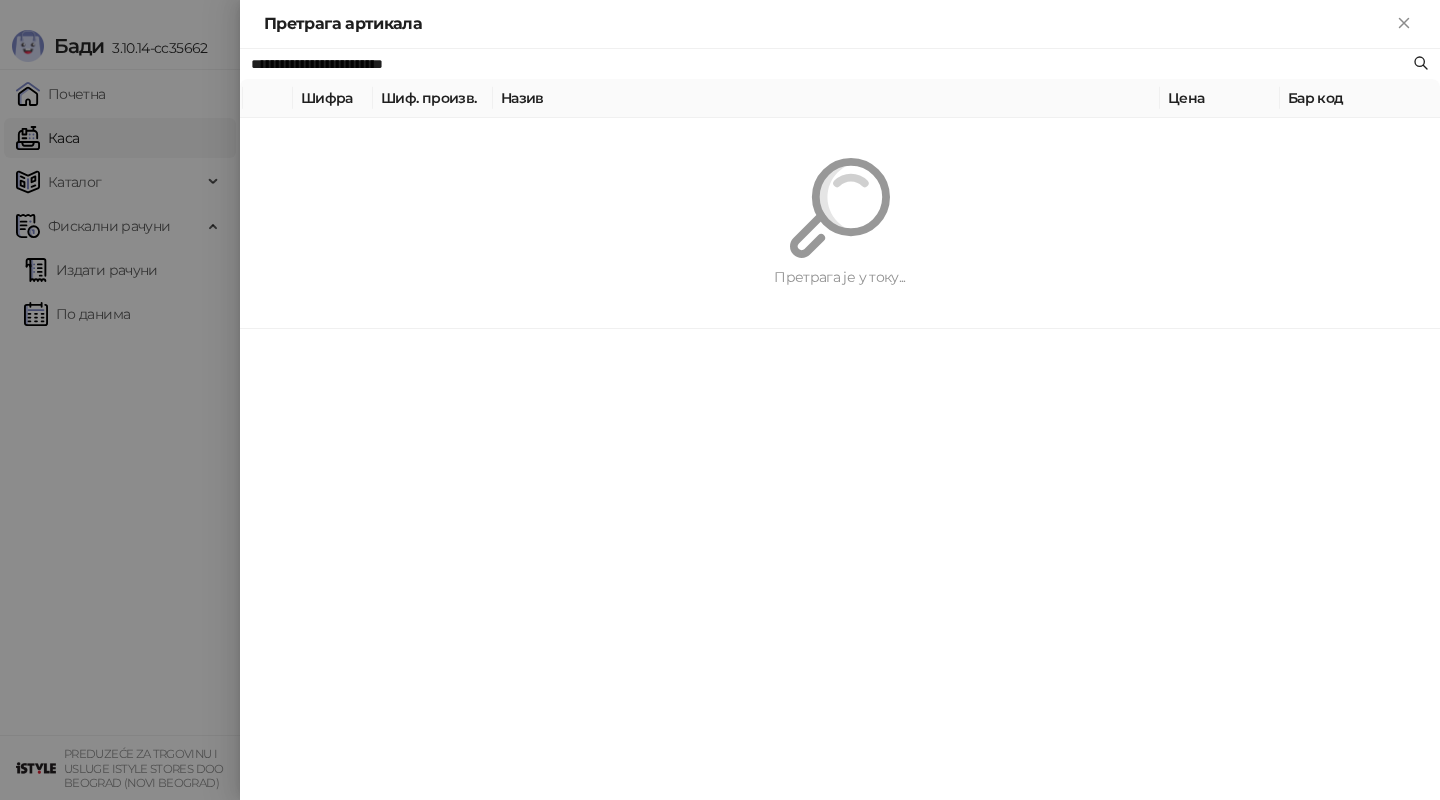 paste 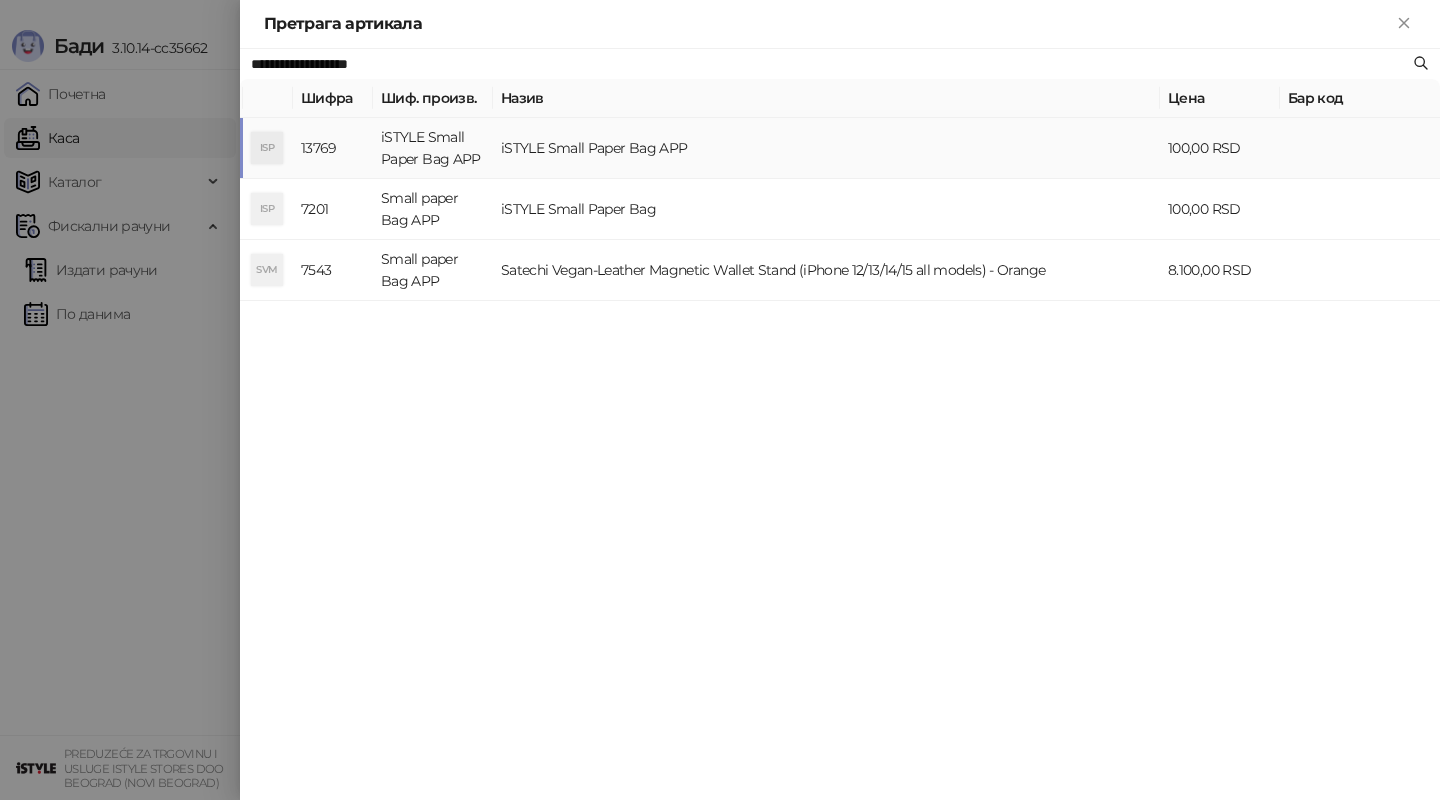 click on "iSTYLE Small Paper Bag APP" at bounding box center [826, 148] 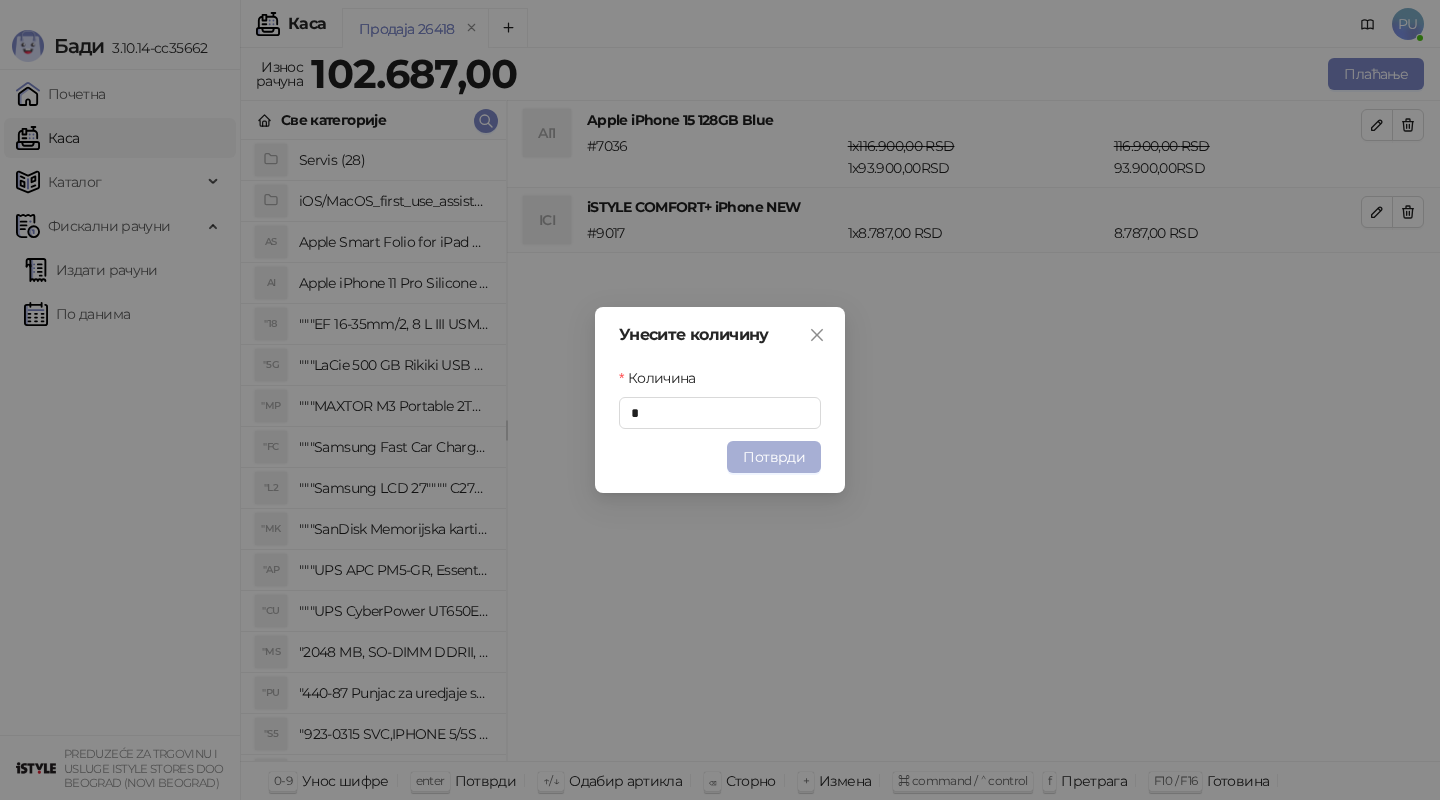 click on "Потврди" at bounding box center [774, 457] 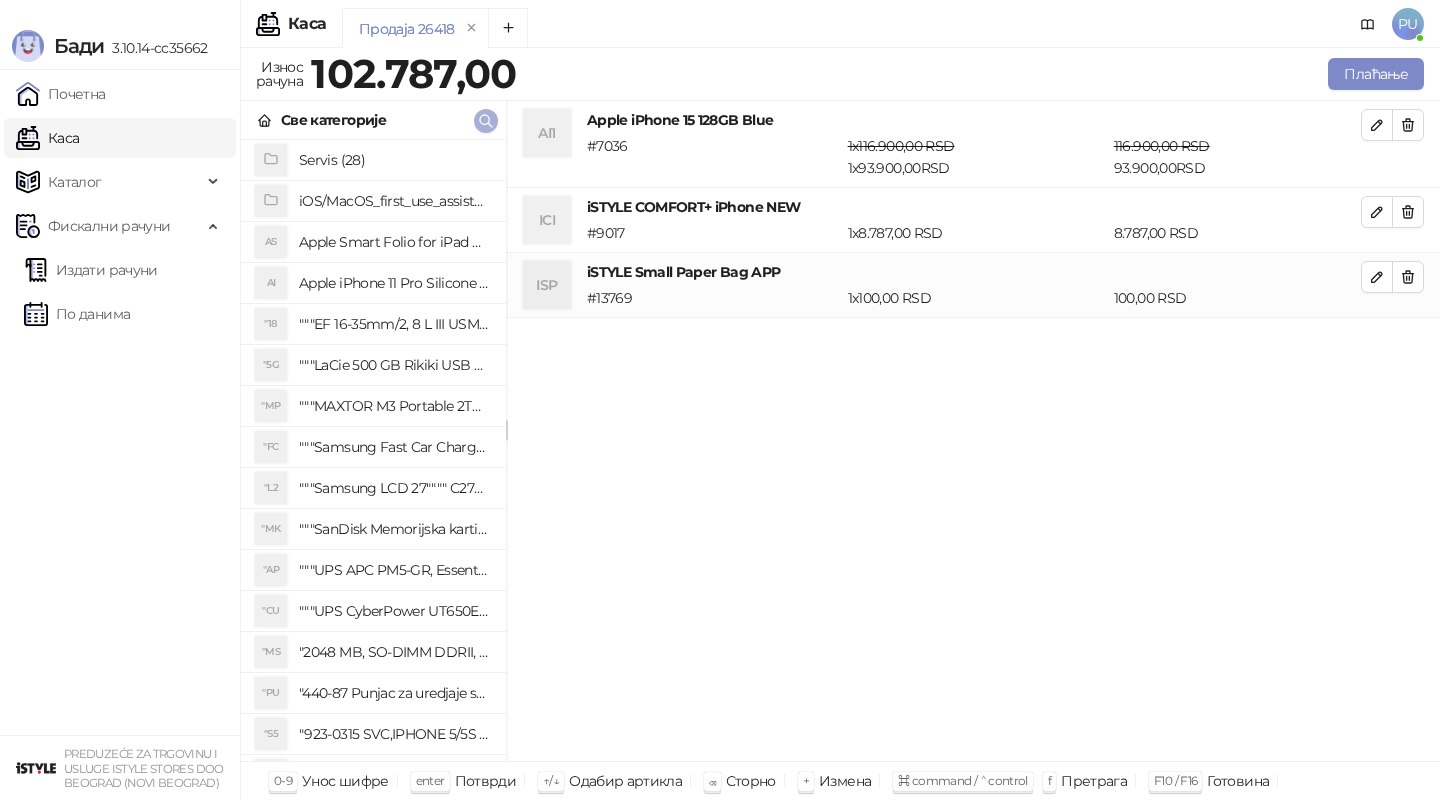 click 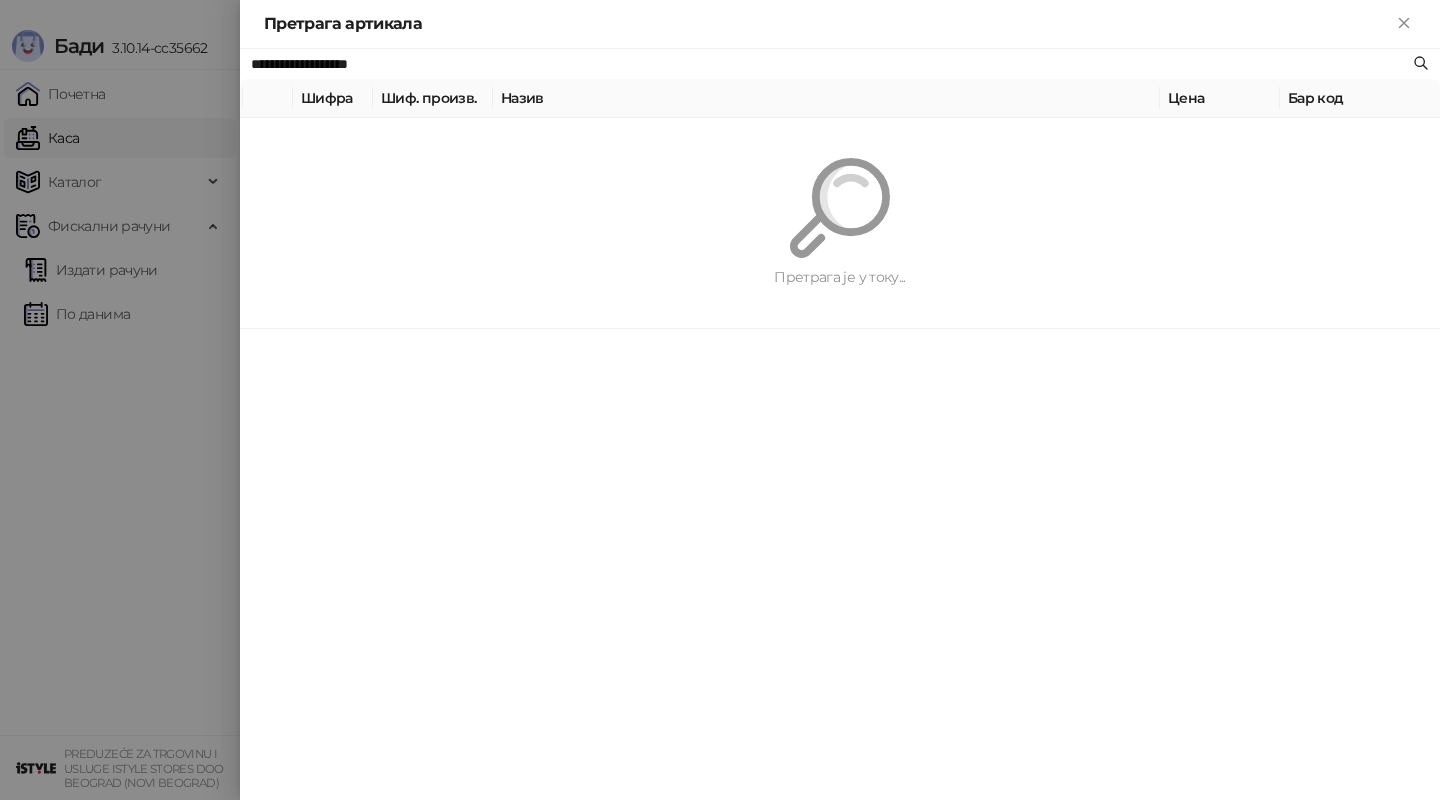 paste 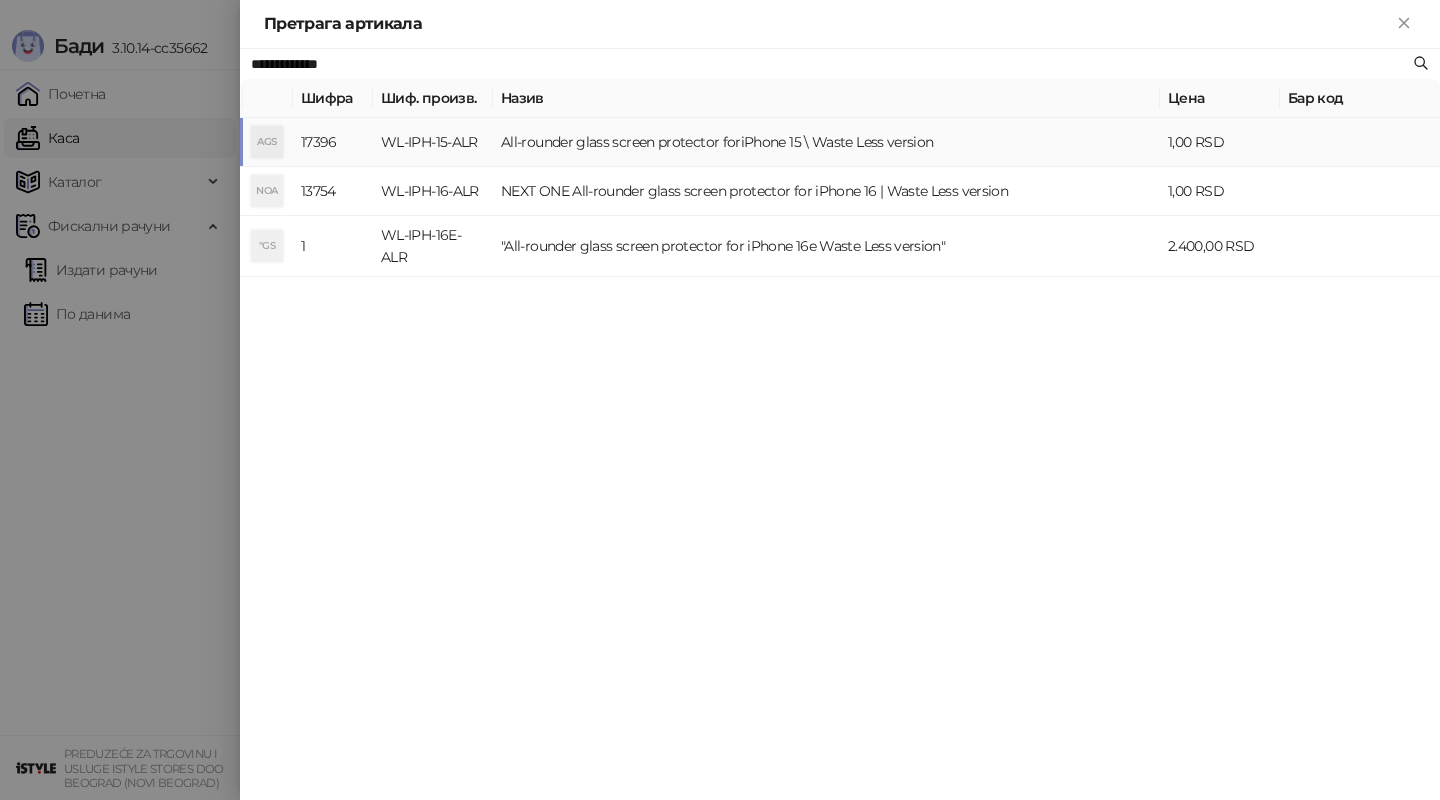 click on "All-rounder glass screen protector foriPhone 15 \ Waste Less version" at bounding box center [826, 142] 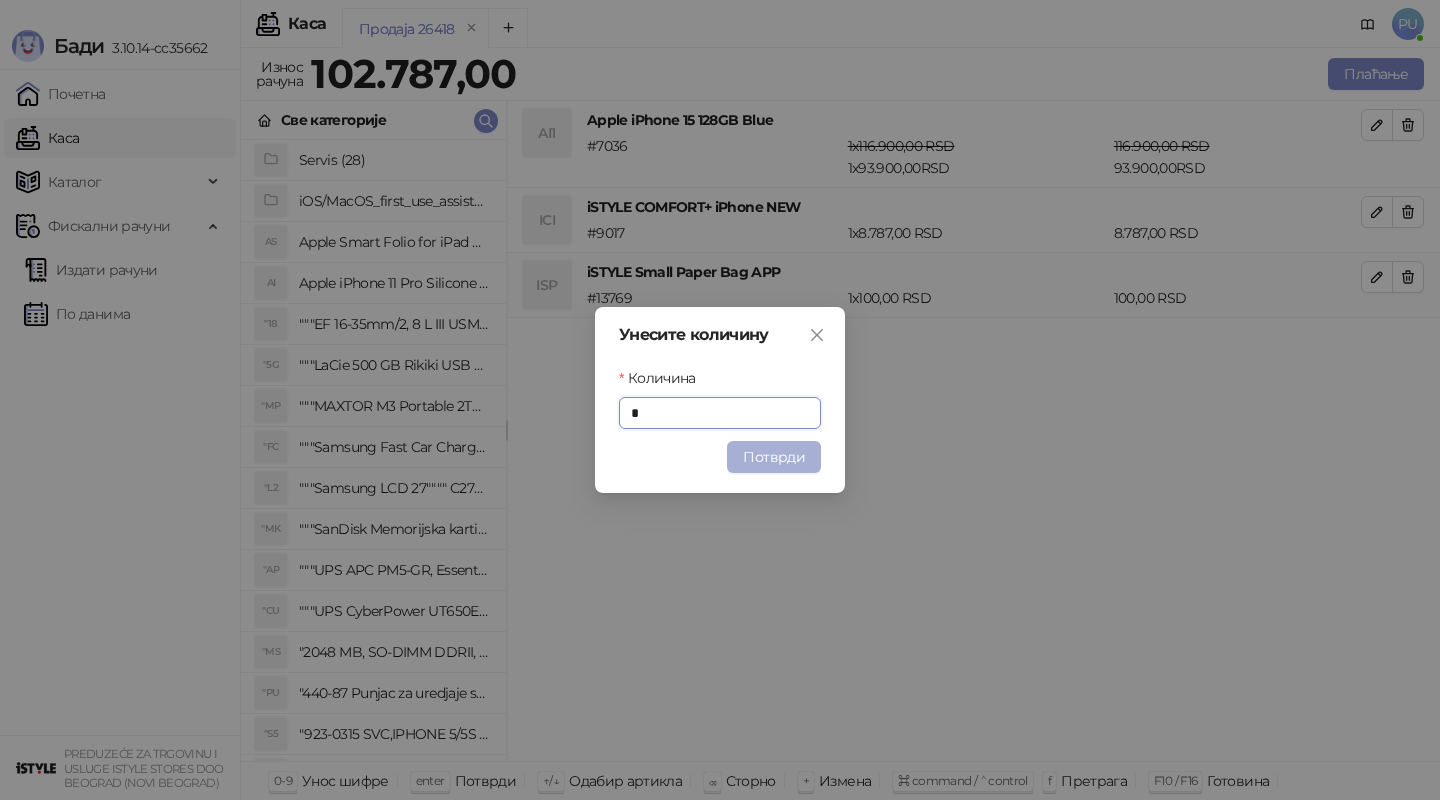 click on "Потврди" at bounding box center (774, 457) 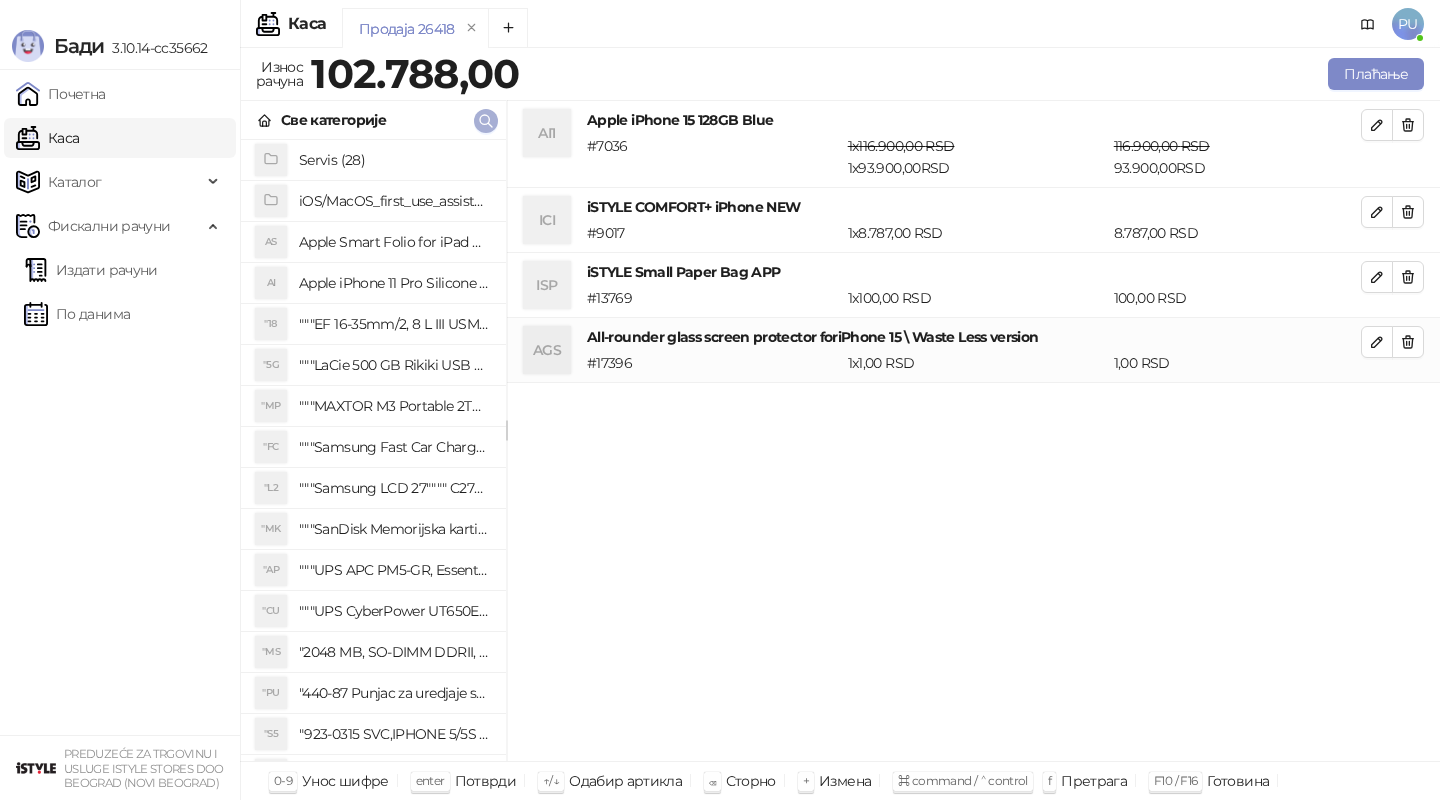 click 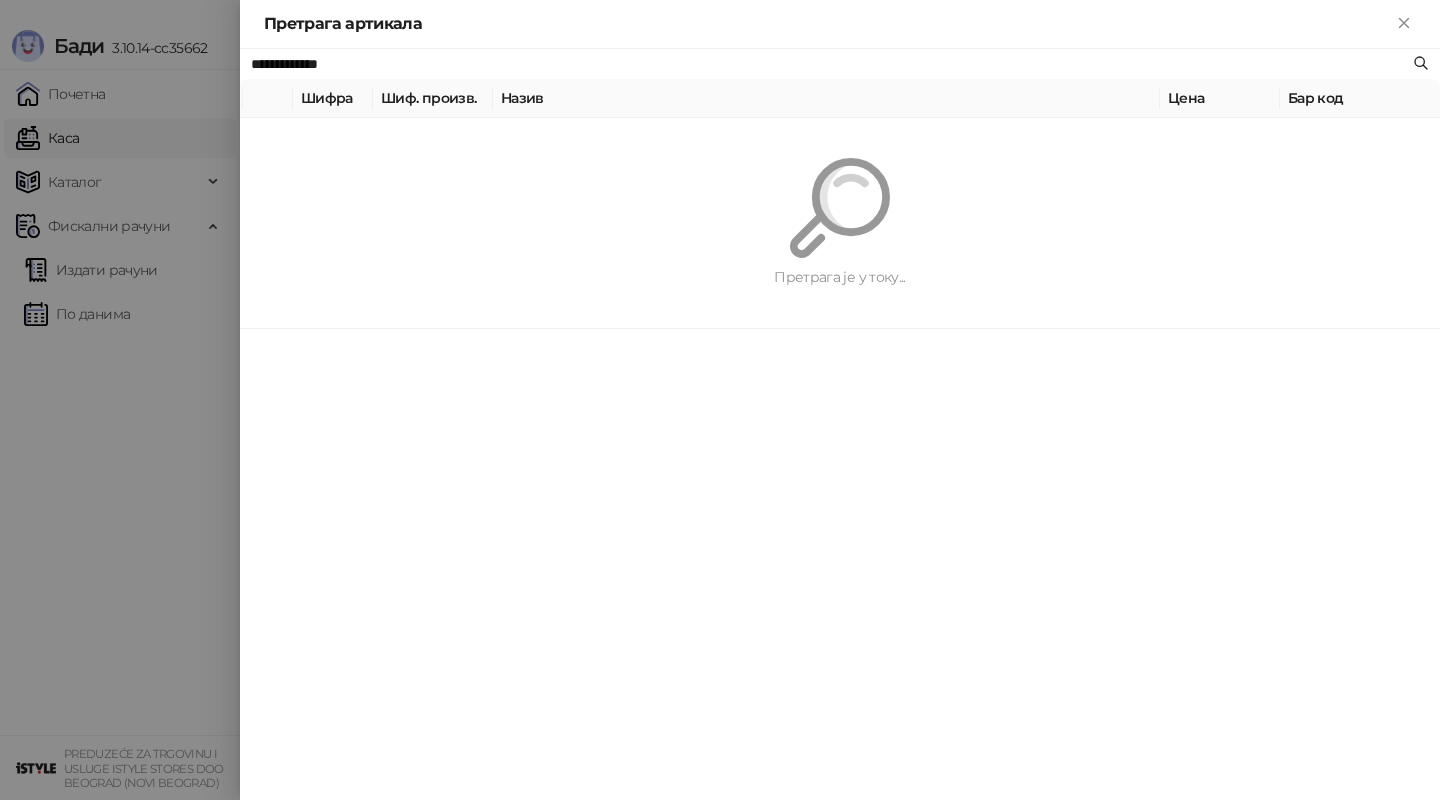 paste 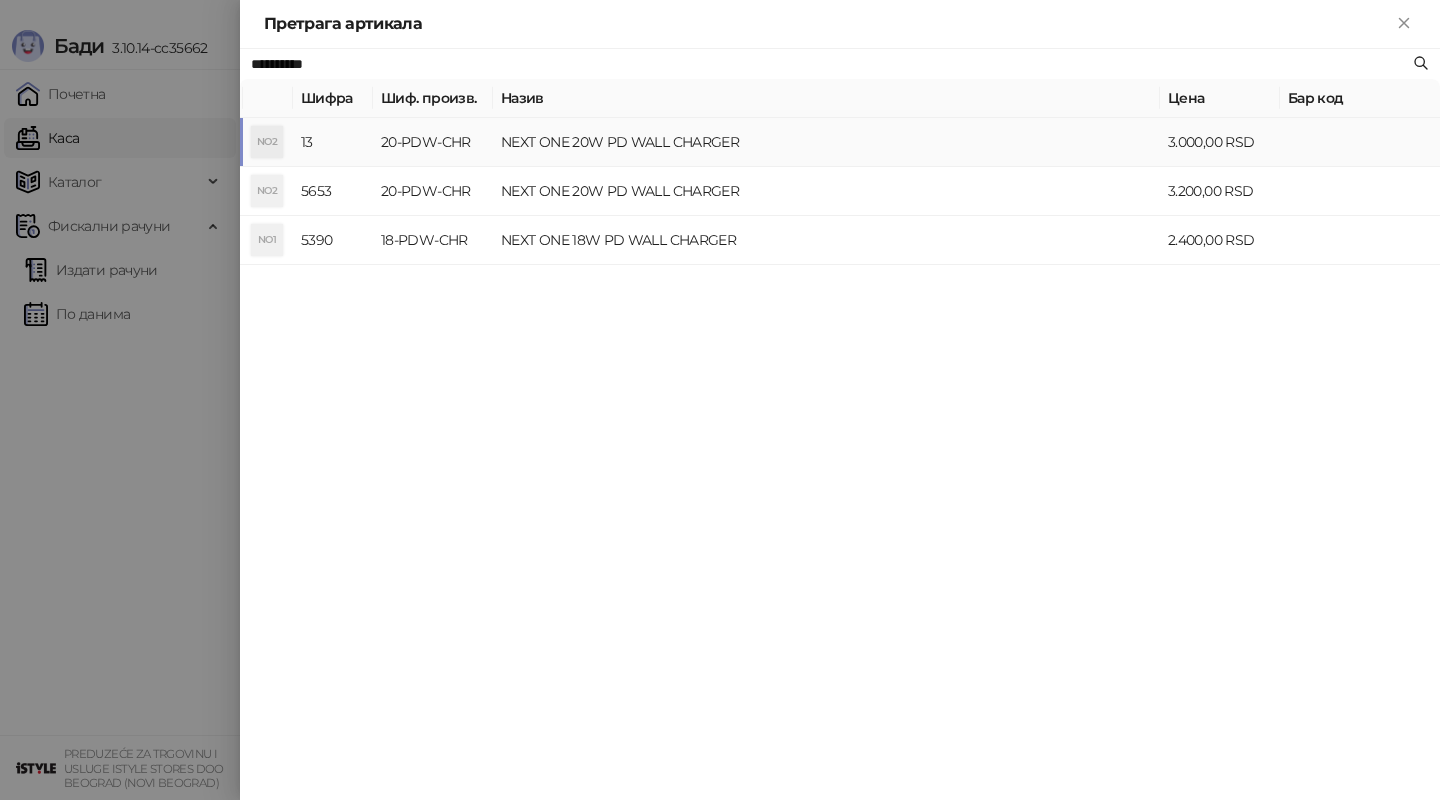 type on "**********" 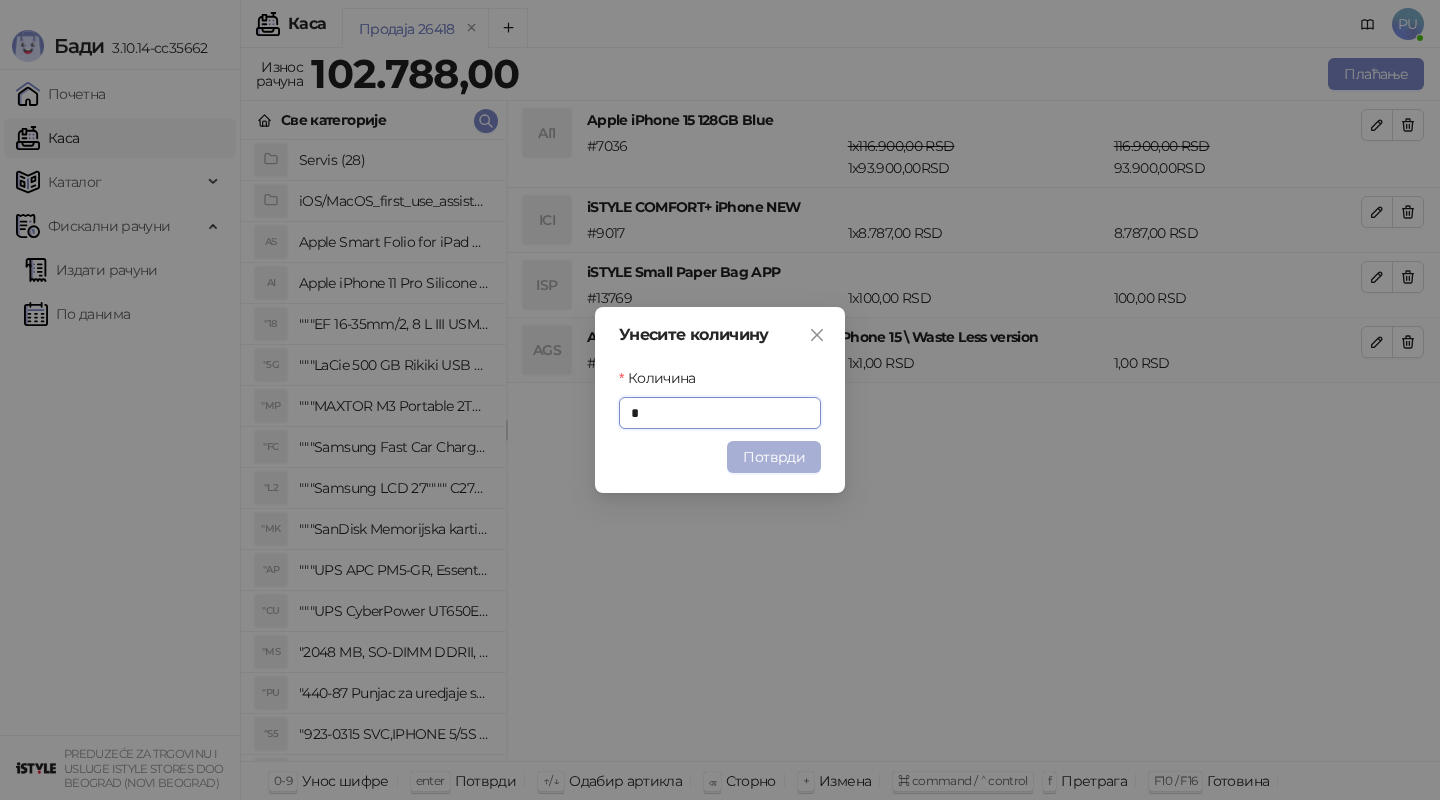 click on "Потврди" at bounding box center (774, 457) 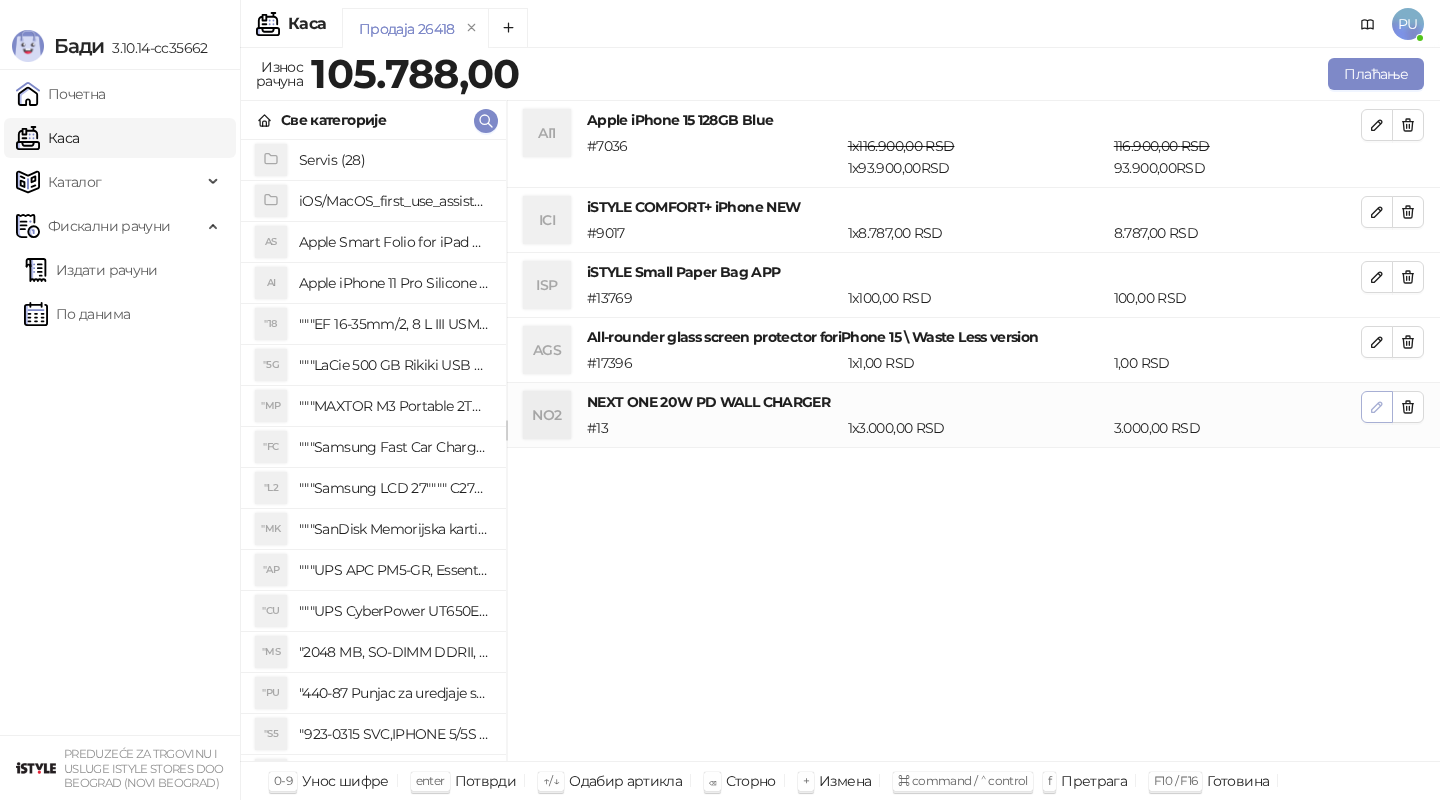click 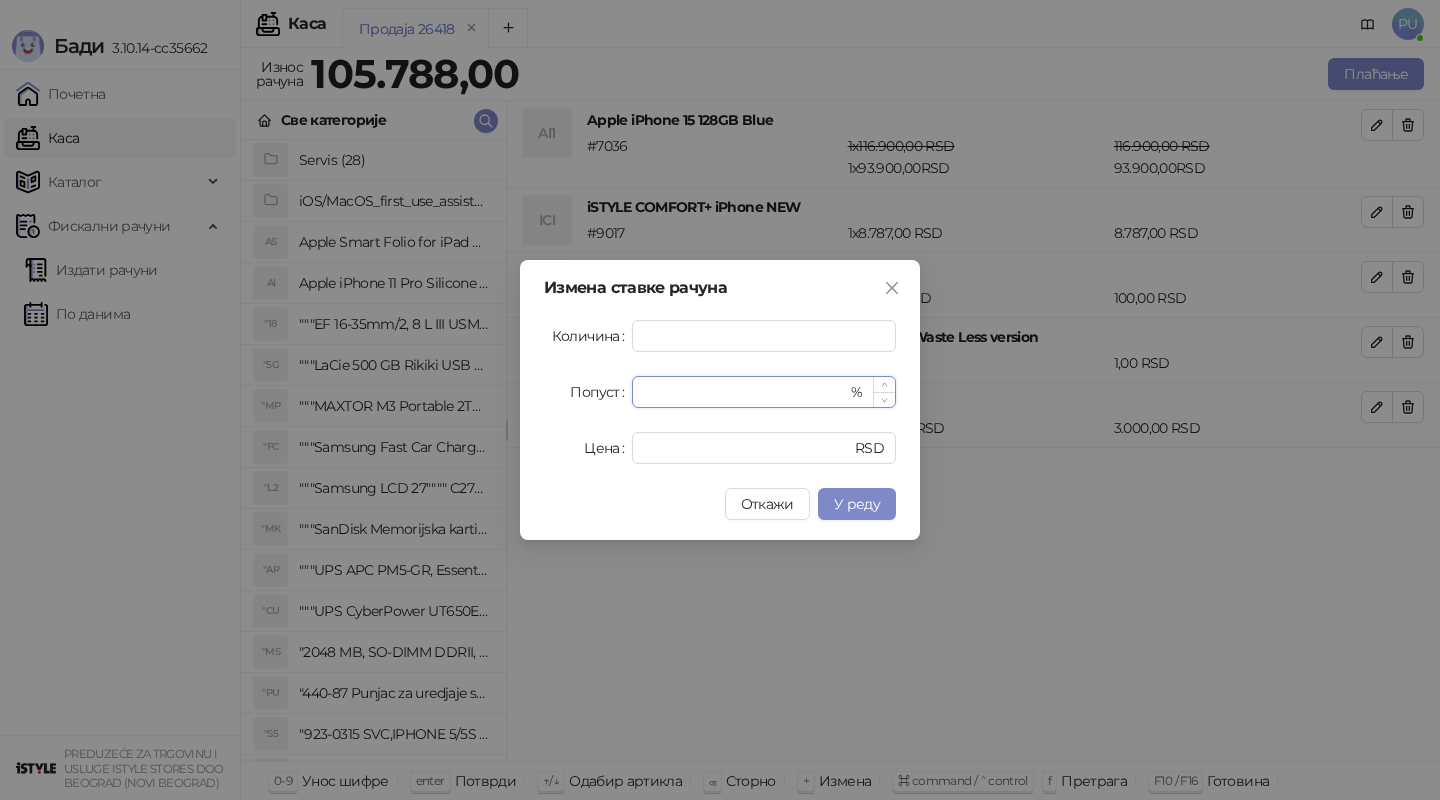 click on "*" at bounding box center (745, 392) 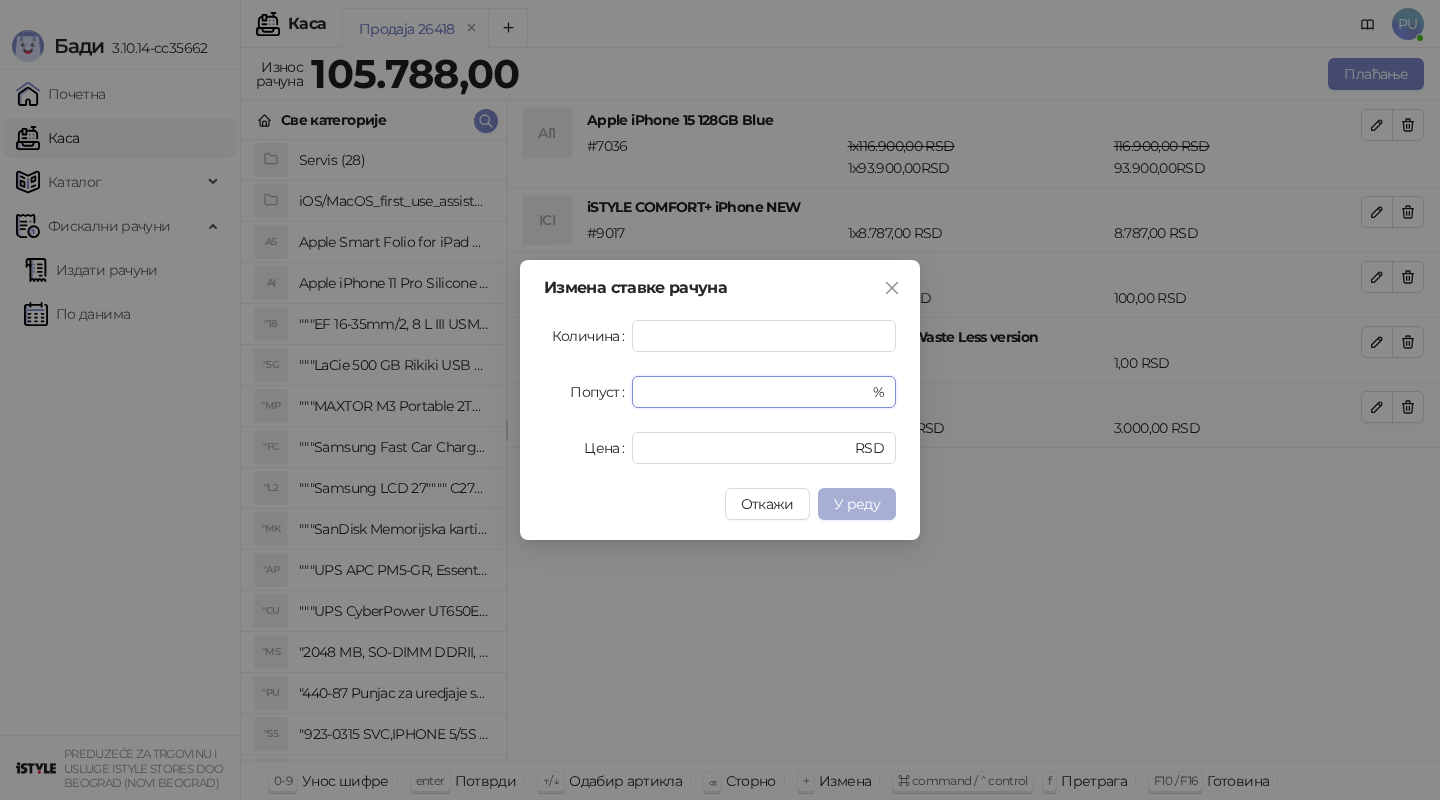 type on "**********" 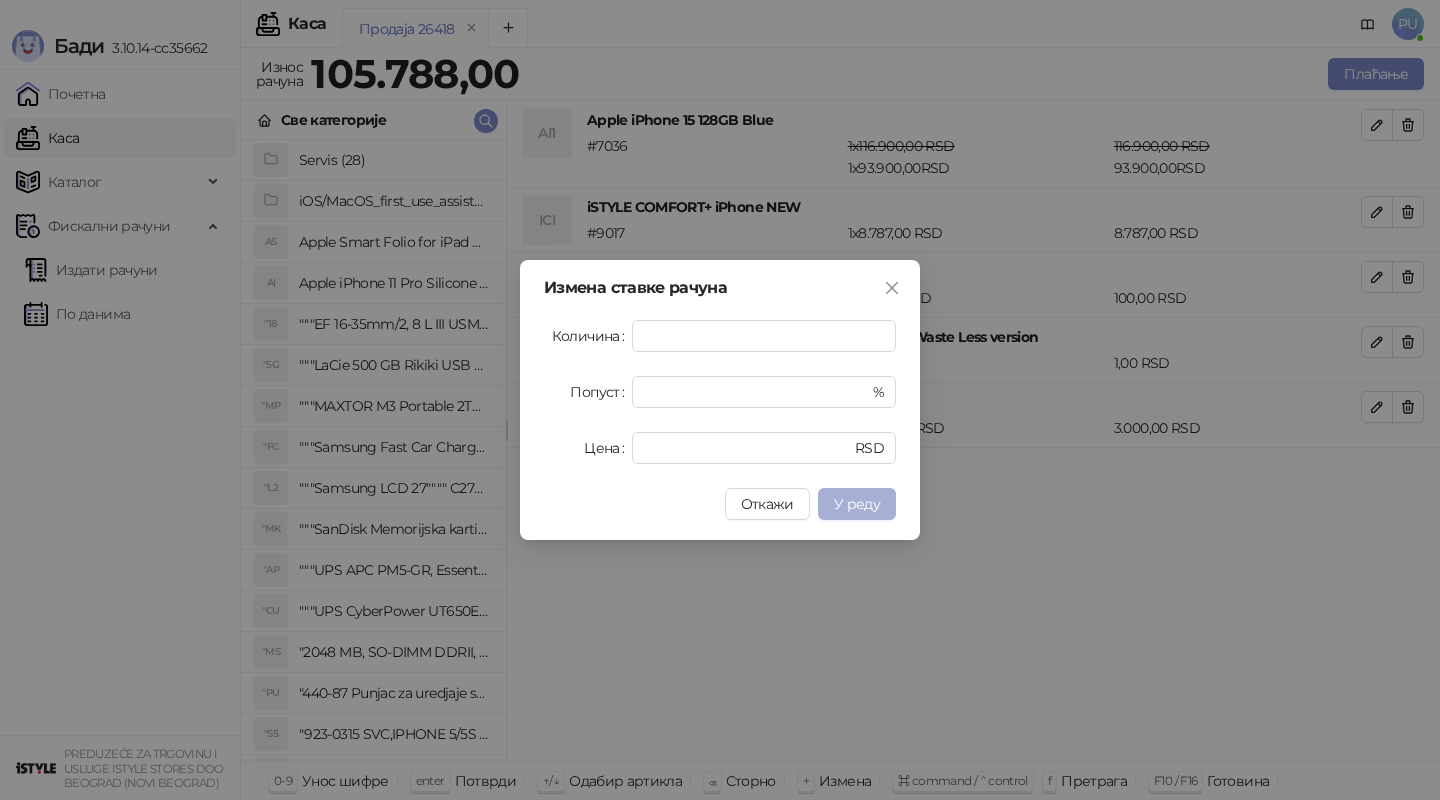 click on "У реду" at bounding box center (857, 504) 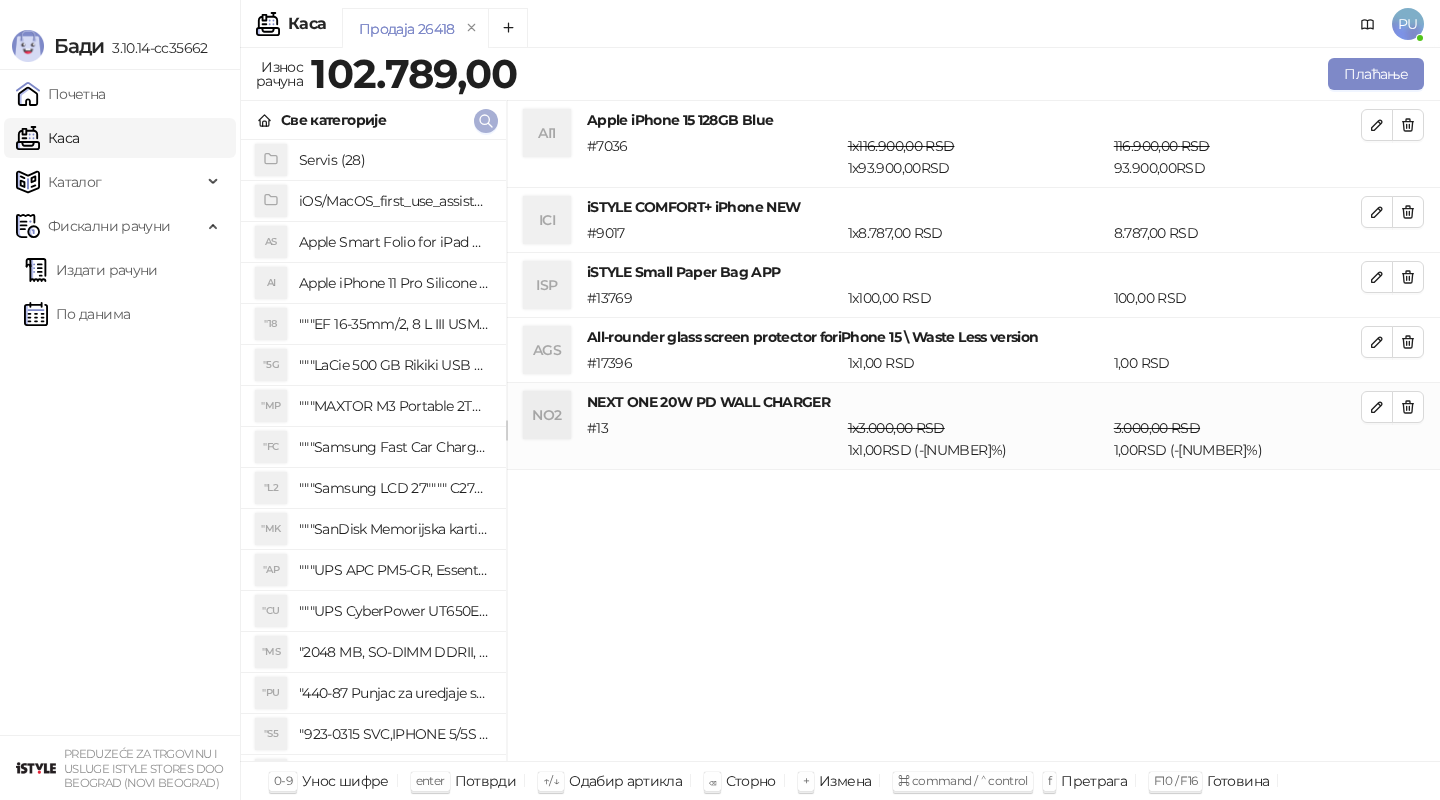 click 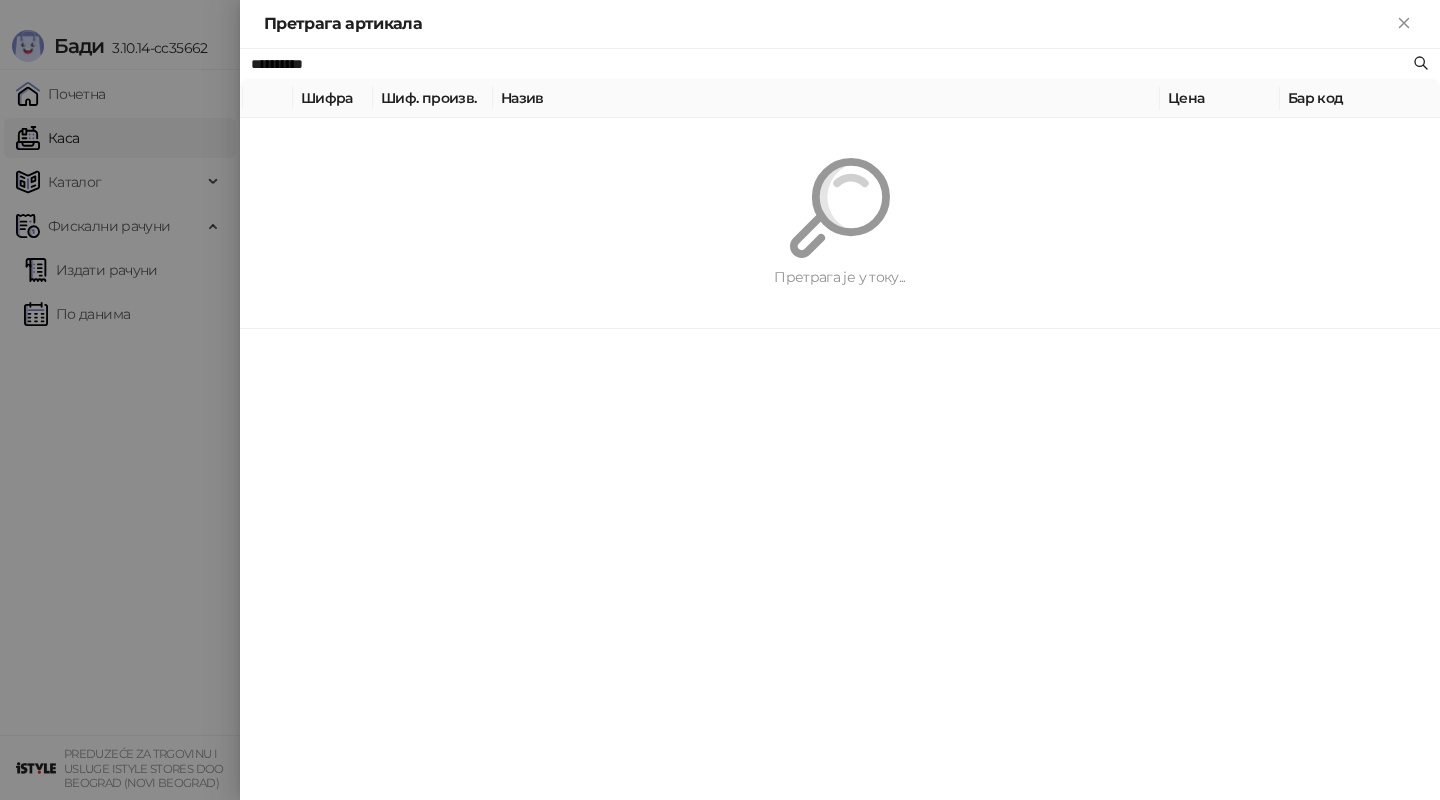 paste 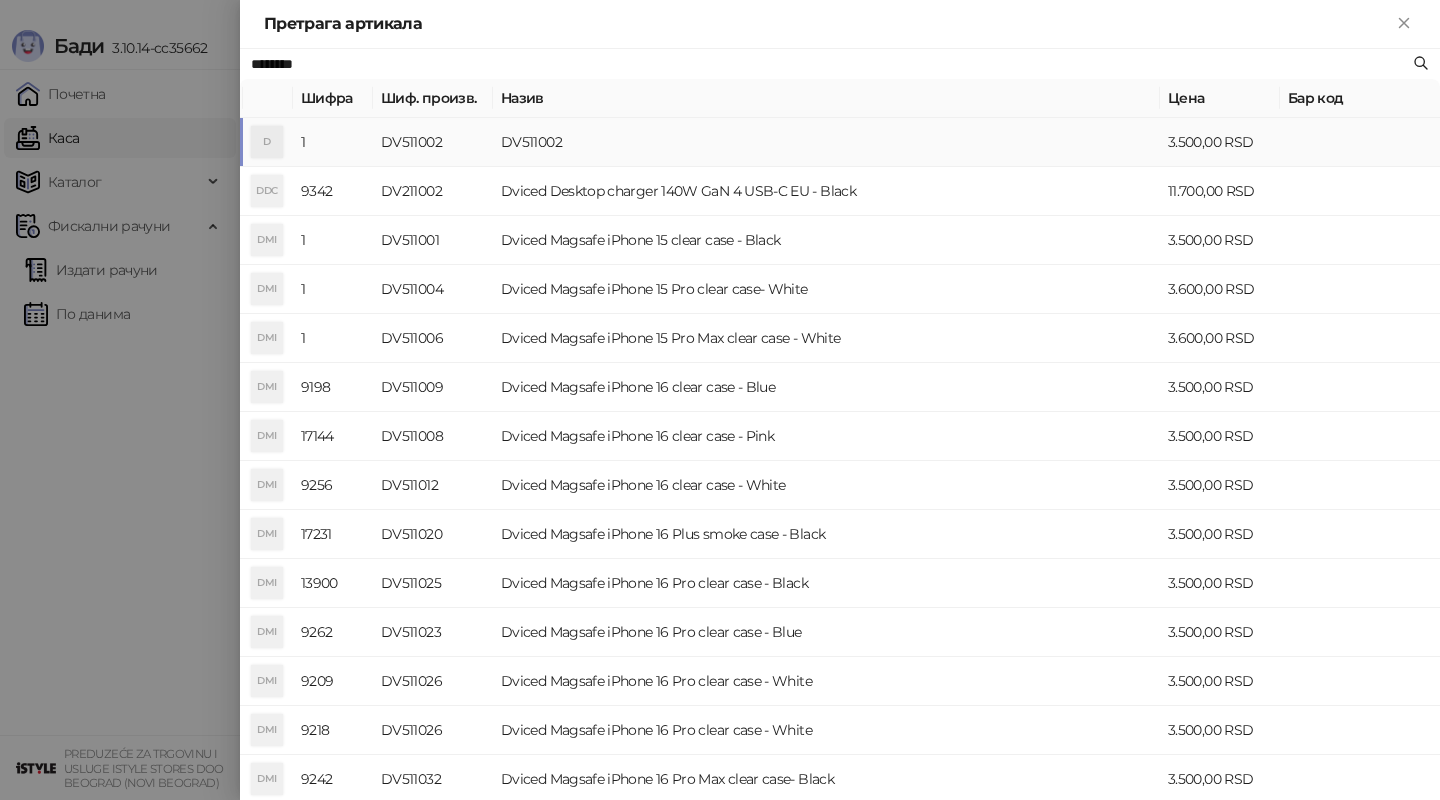 type on "********" 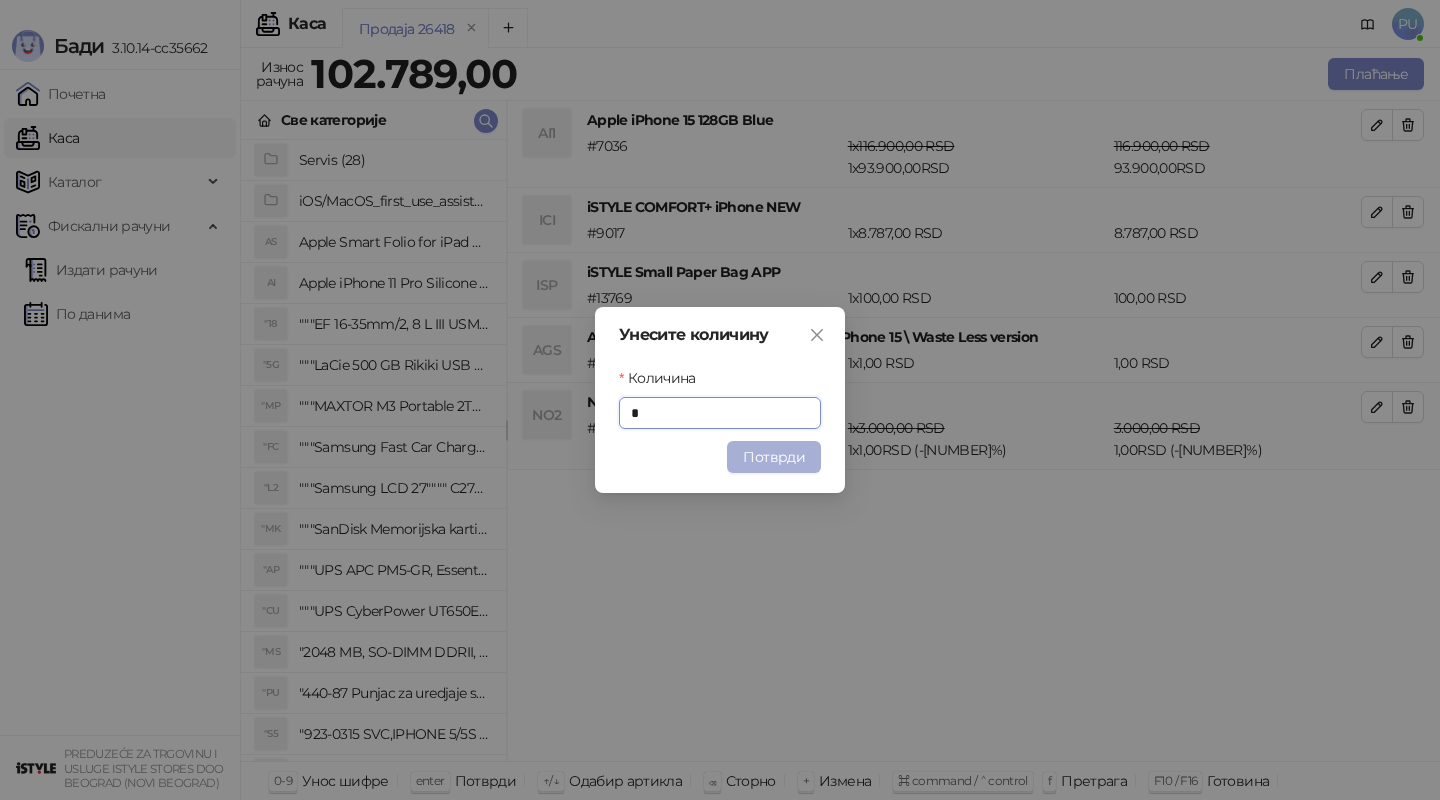 click on "Потврди" at bounding box center (774, 457) 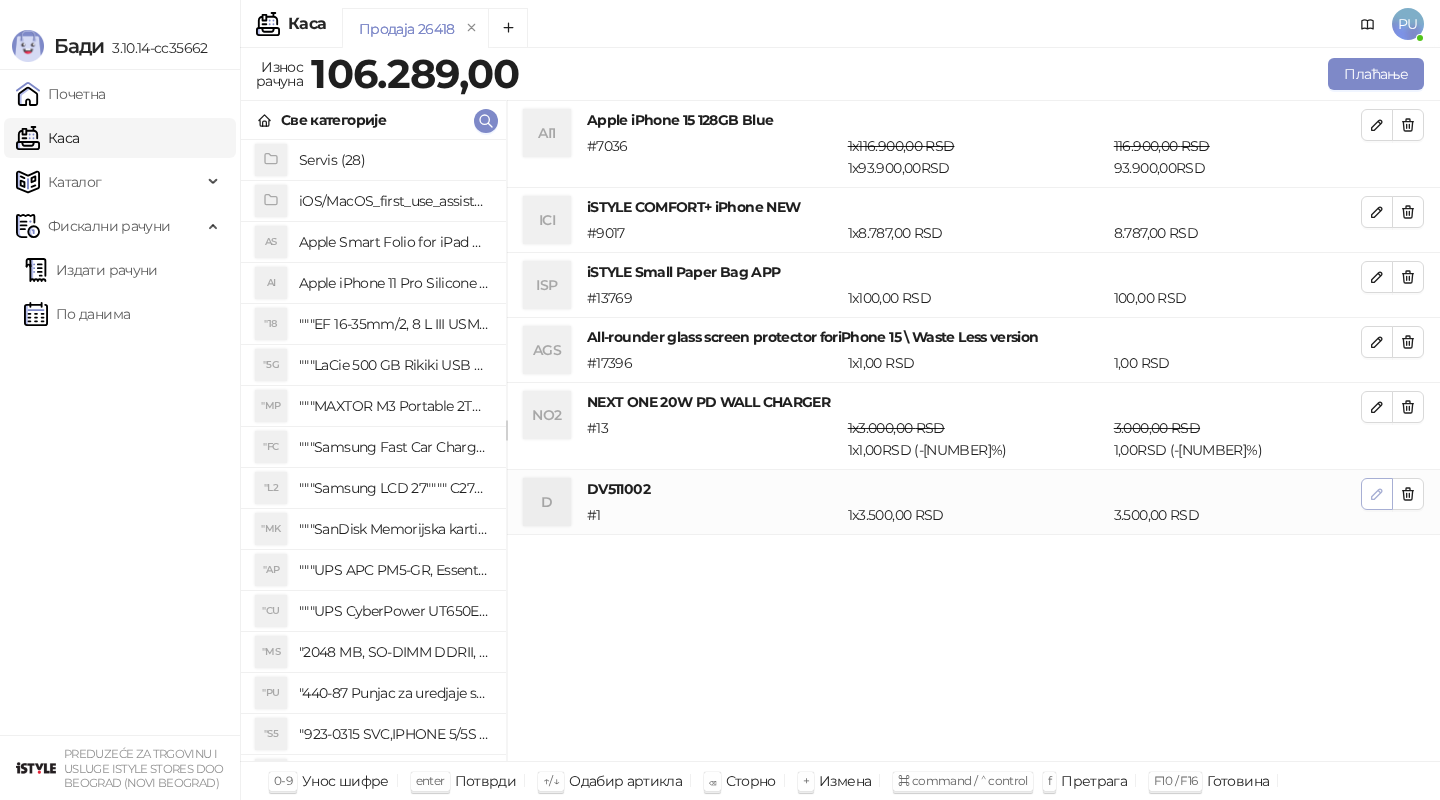 click 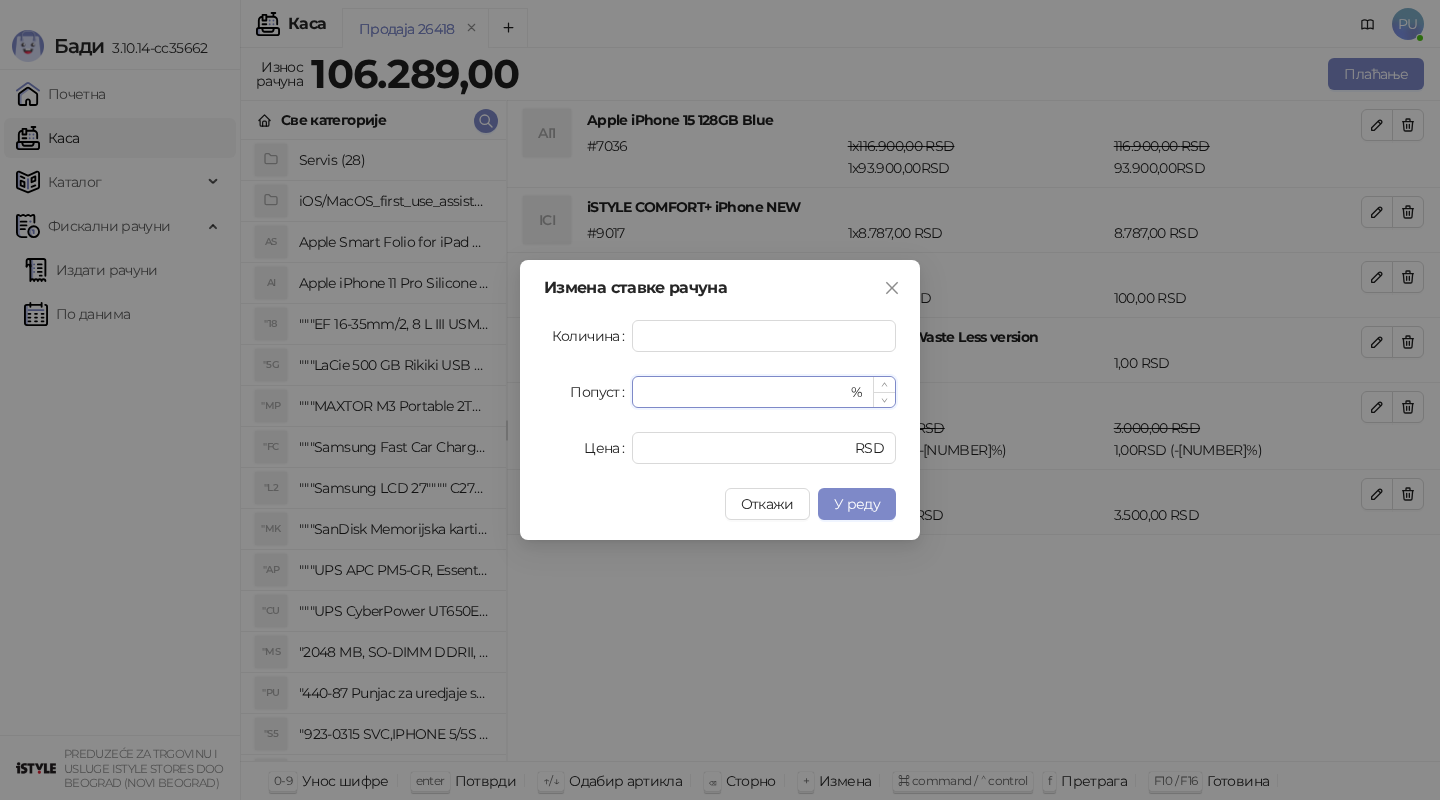 click on "*" at bounding box center [745, 392] 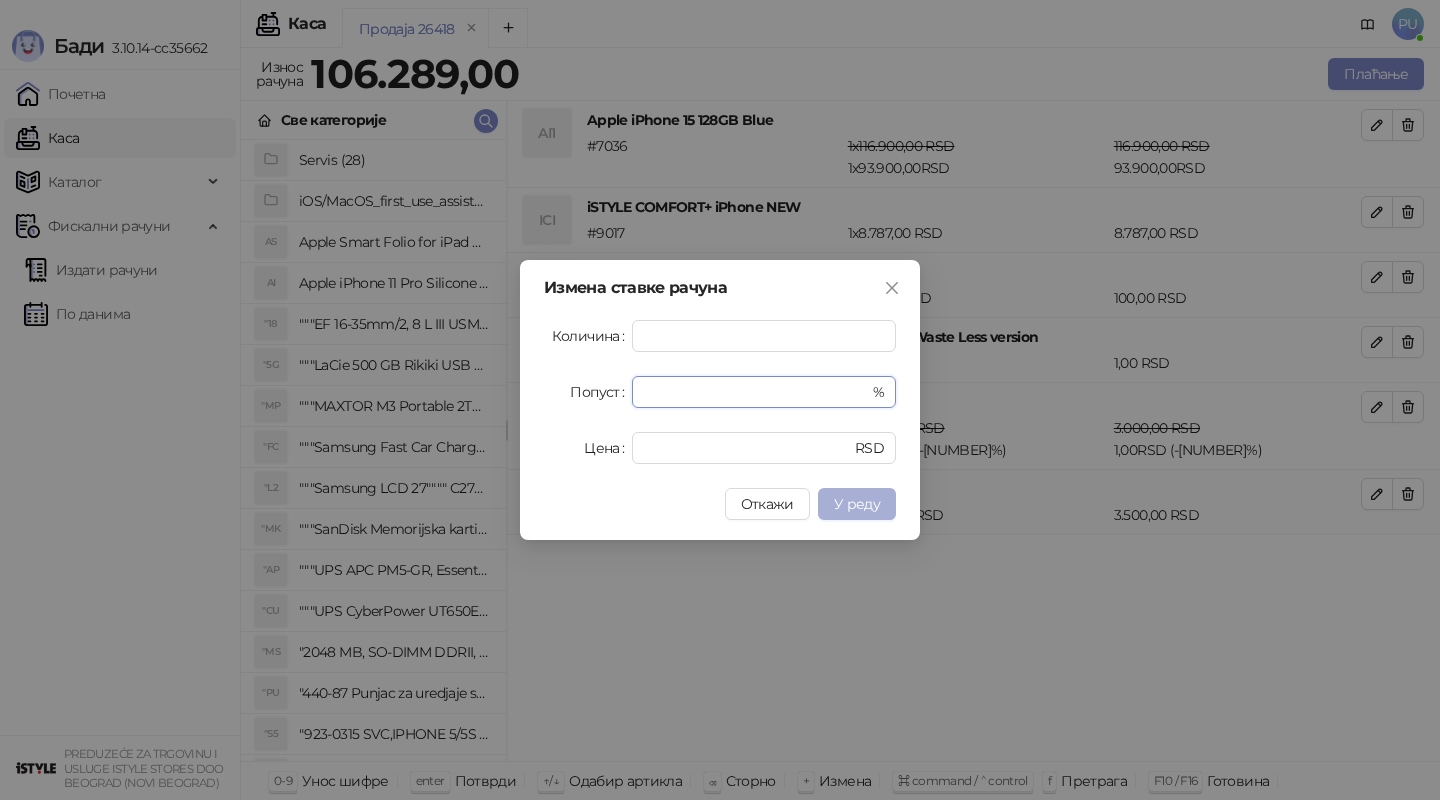 type on "**" 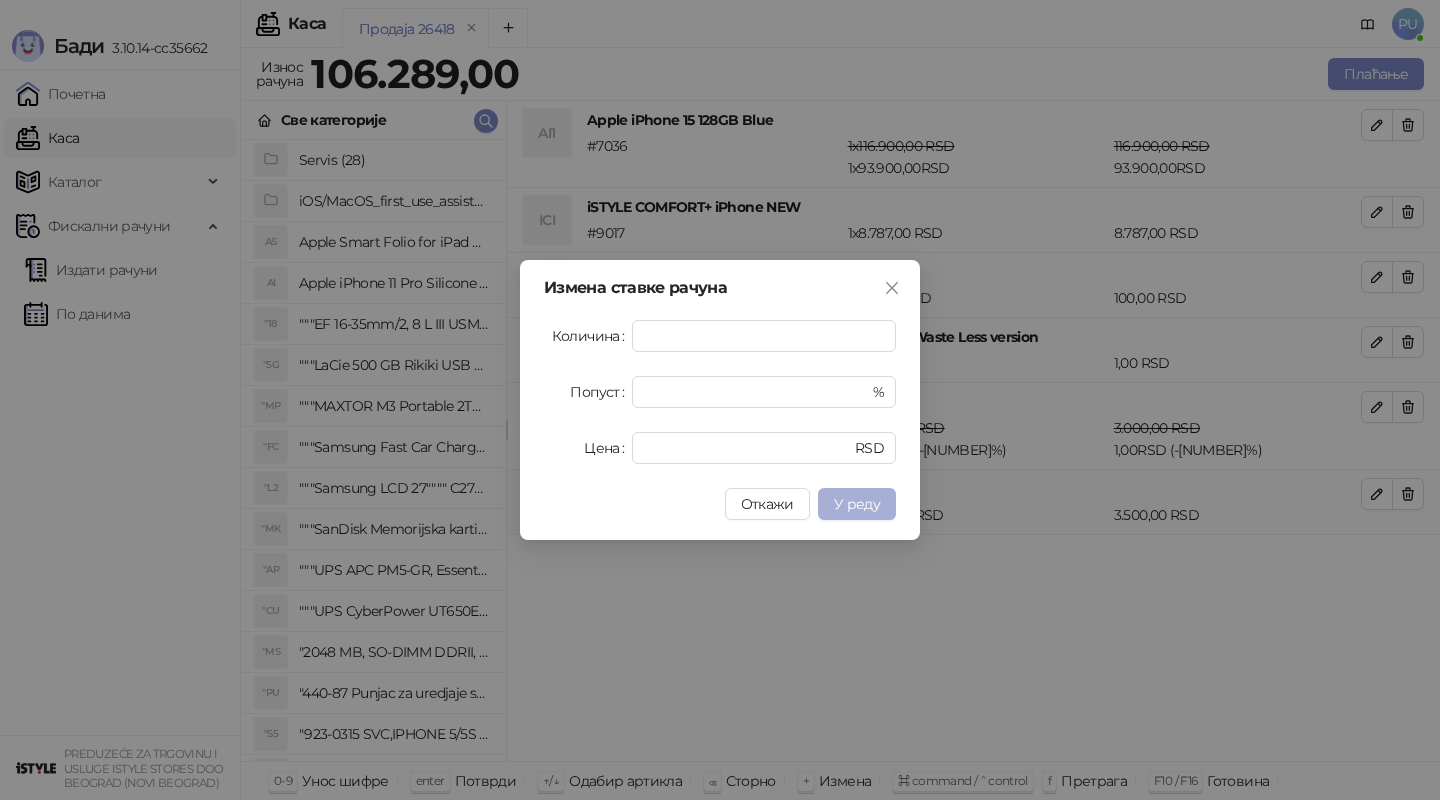 click on "У реду" at bounding box center (857, 504) 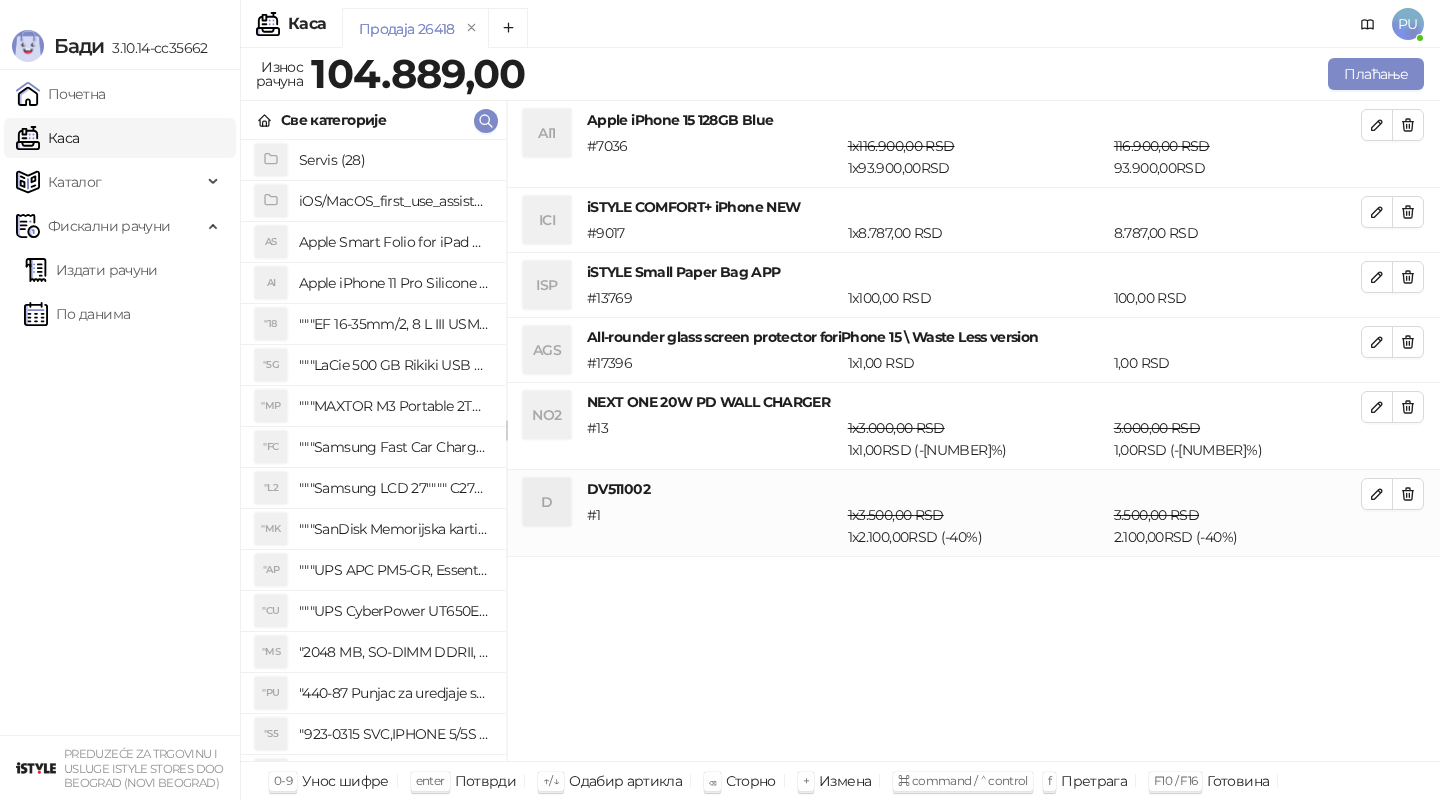 click on "Продаја 26418" at bounding box center [823, 31] 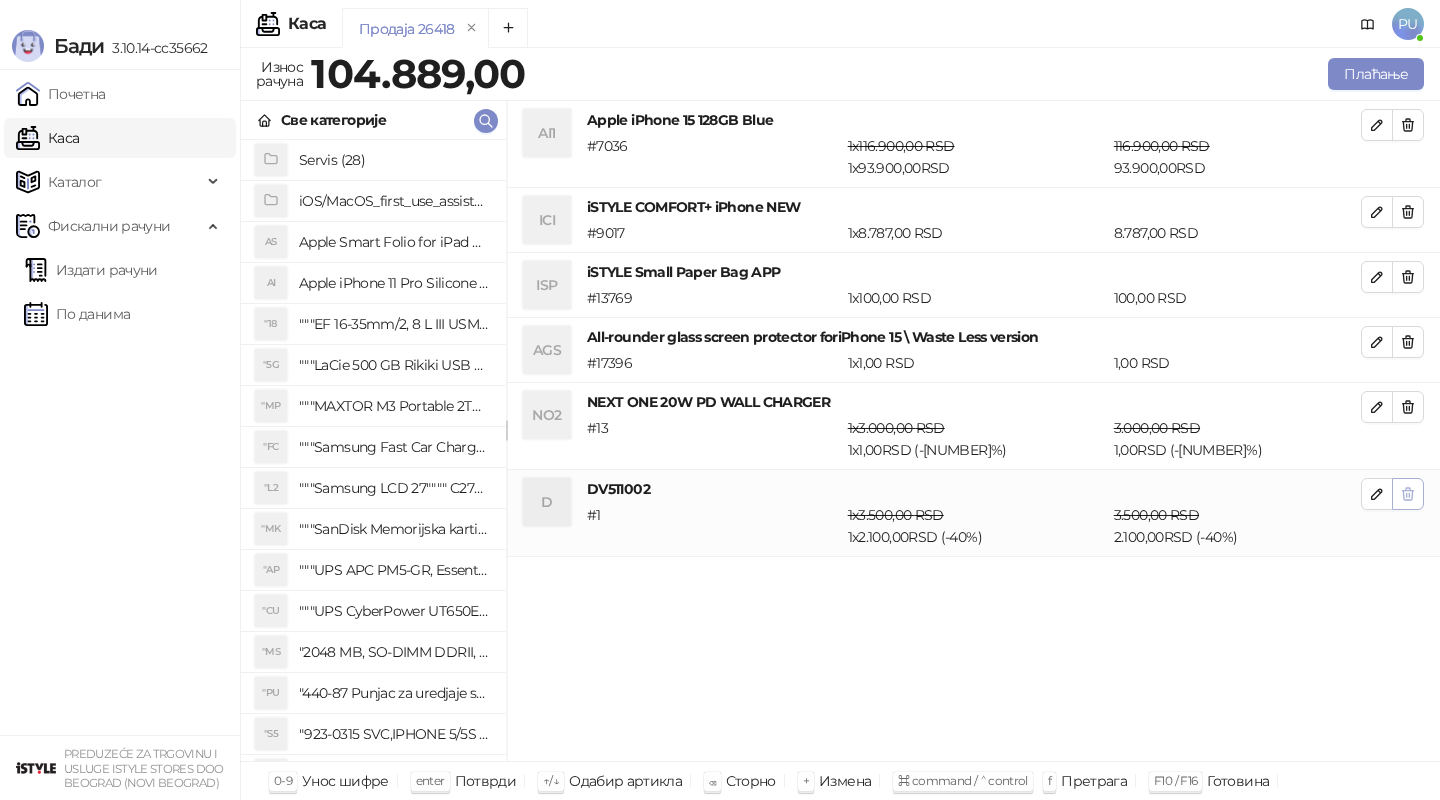 click 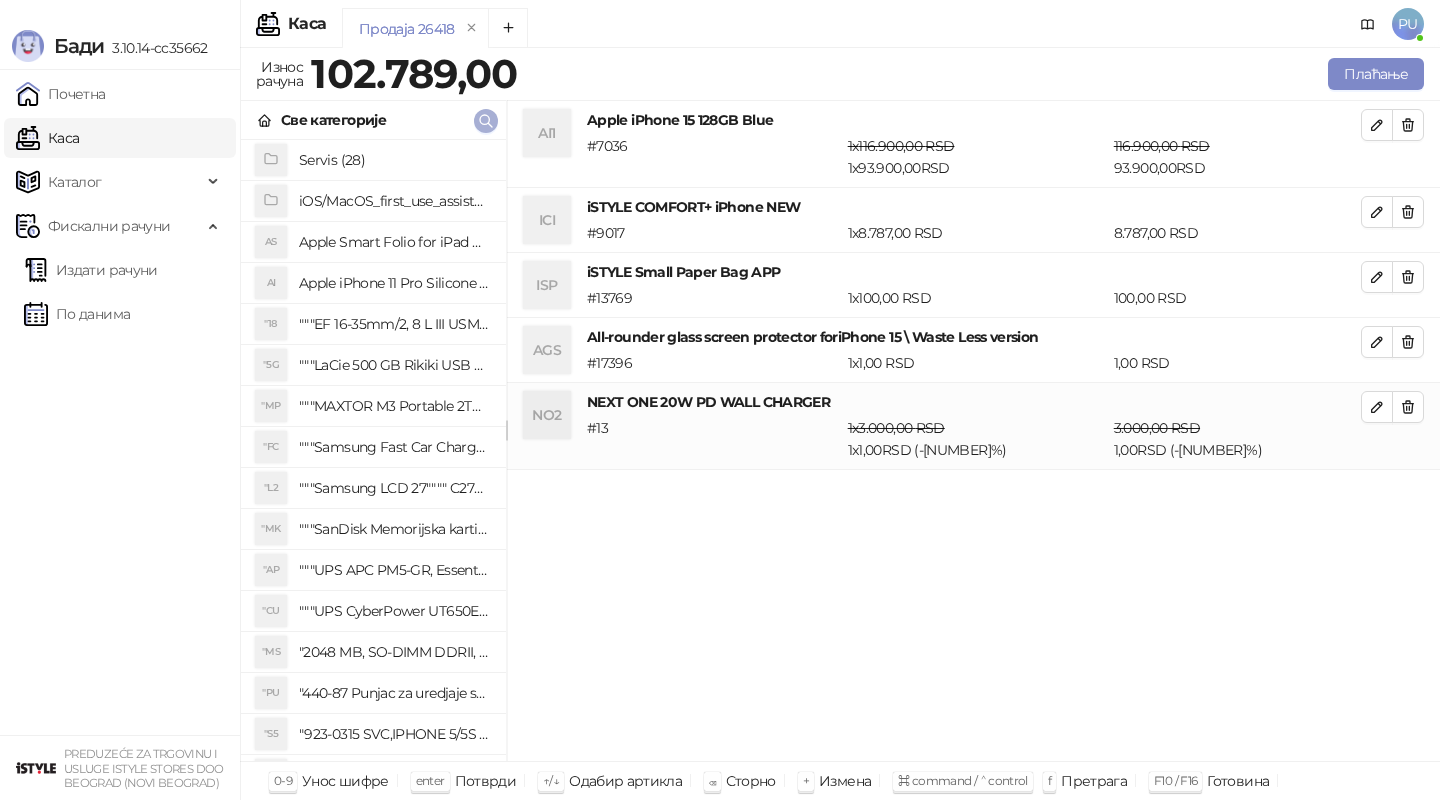 click 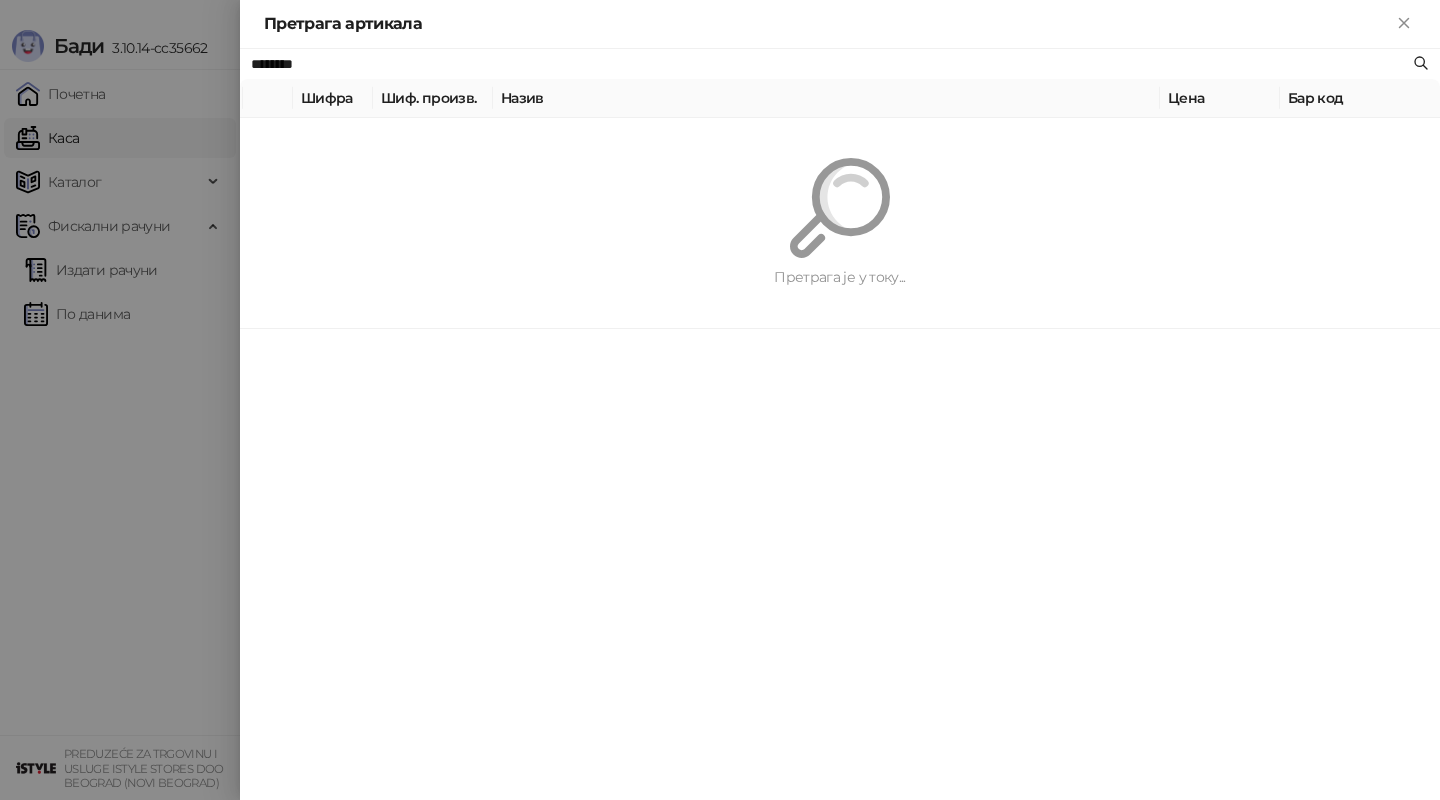 paste on "**********" 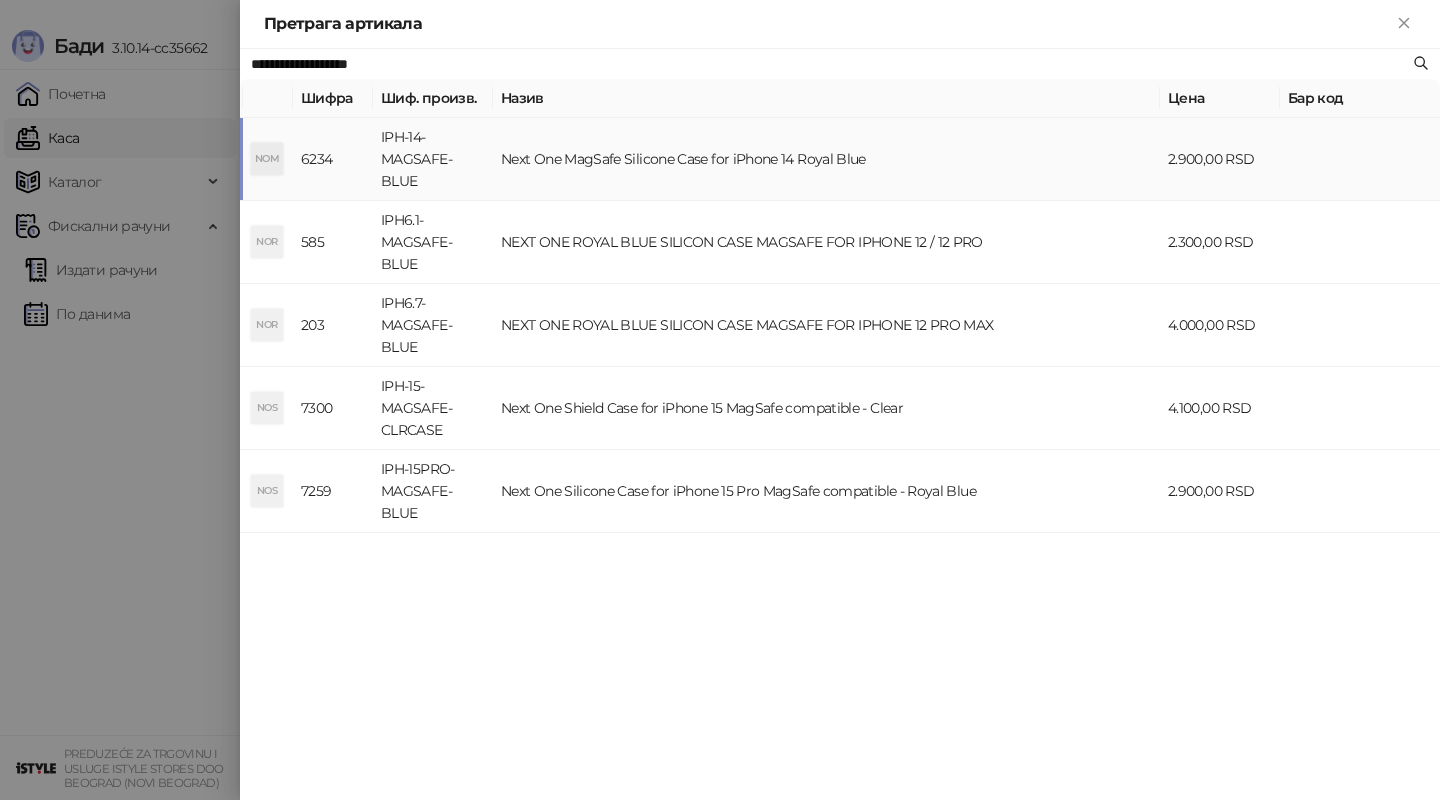 type on "**********" 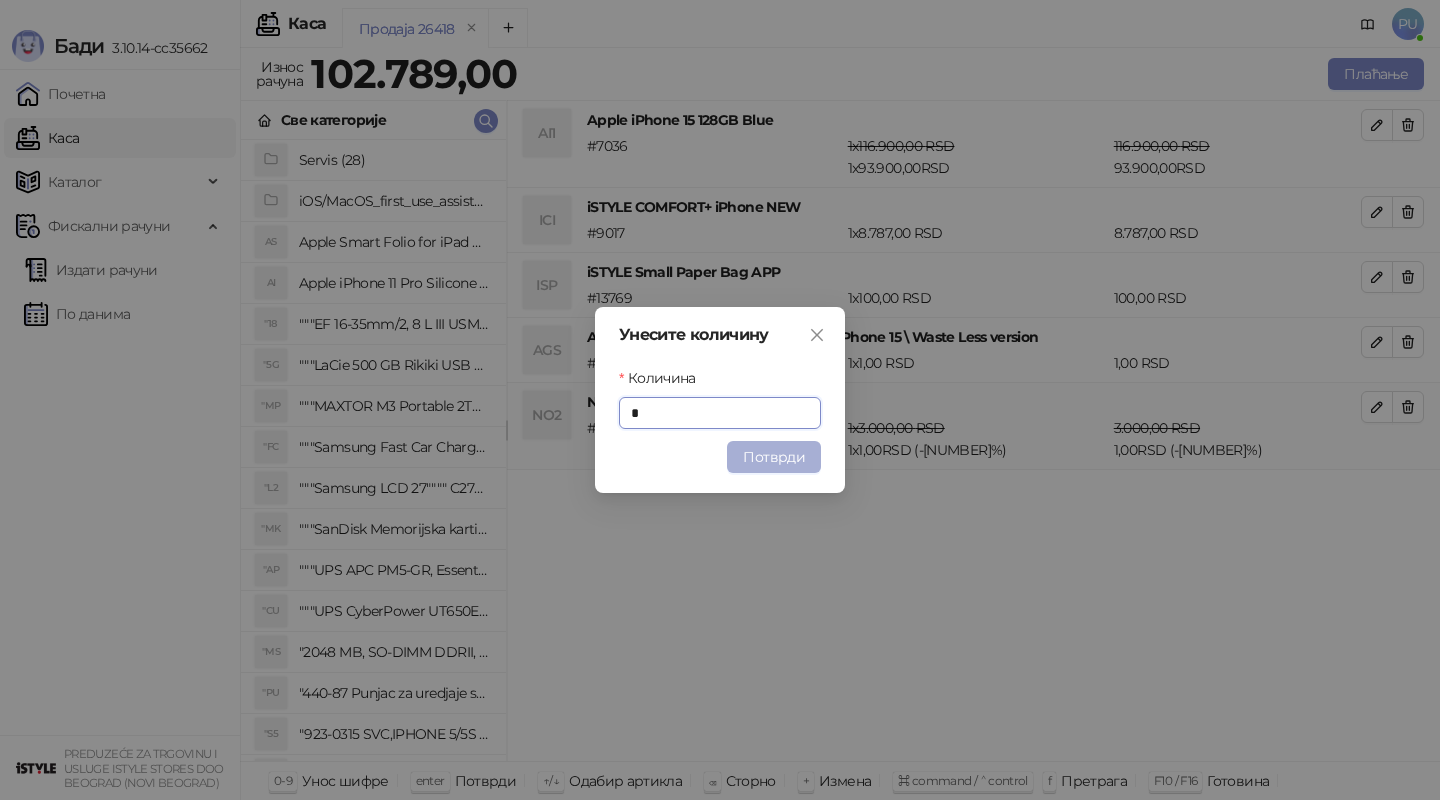 click on "Потврди" at bounding box center [774, 457] 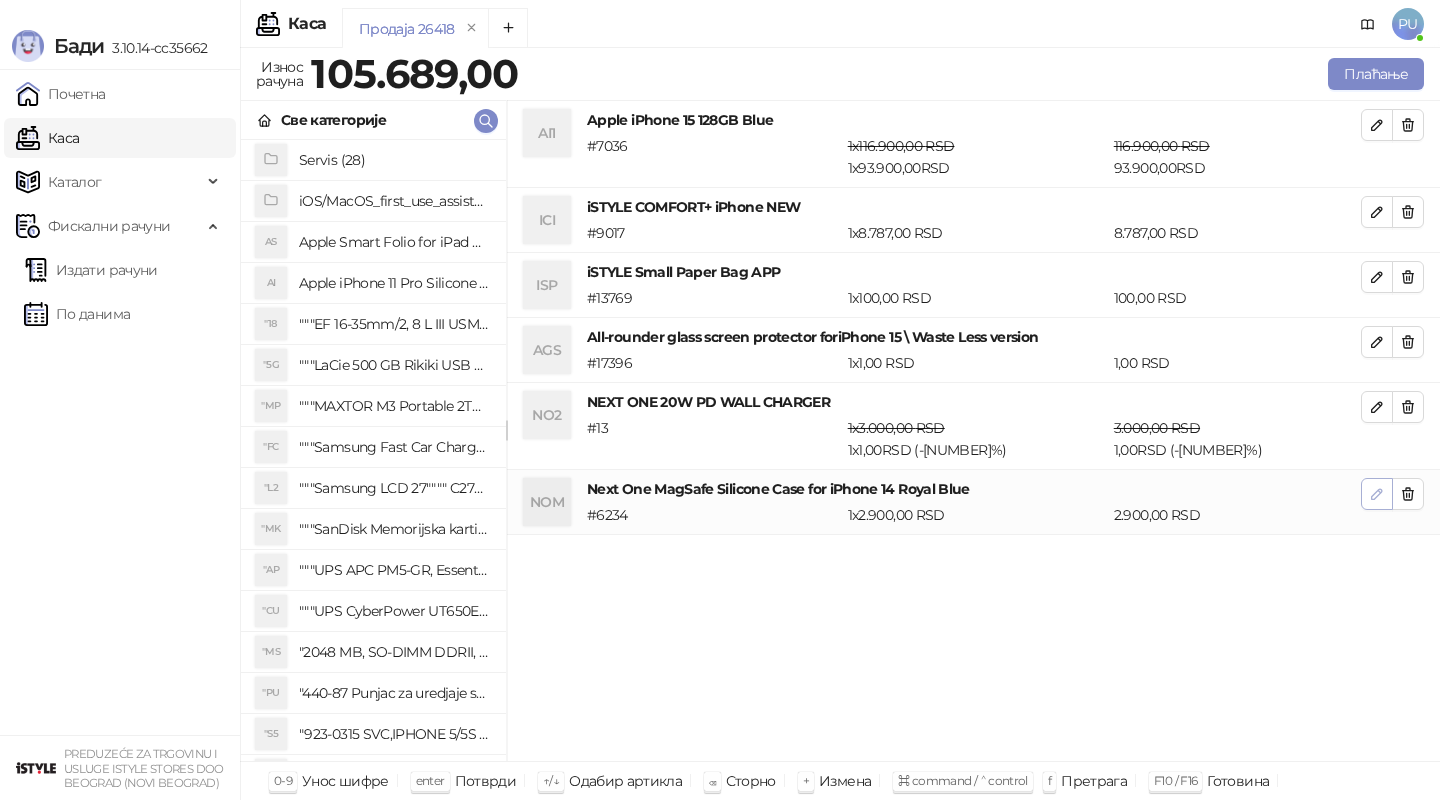 click 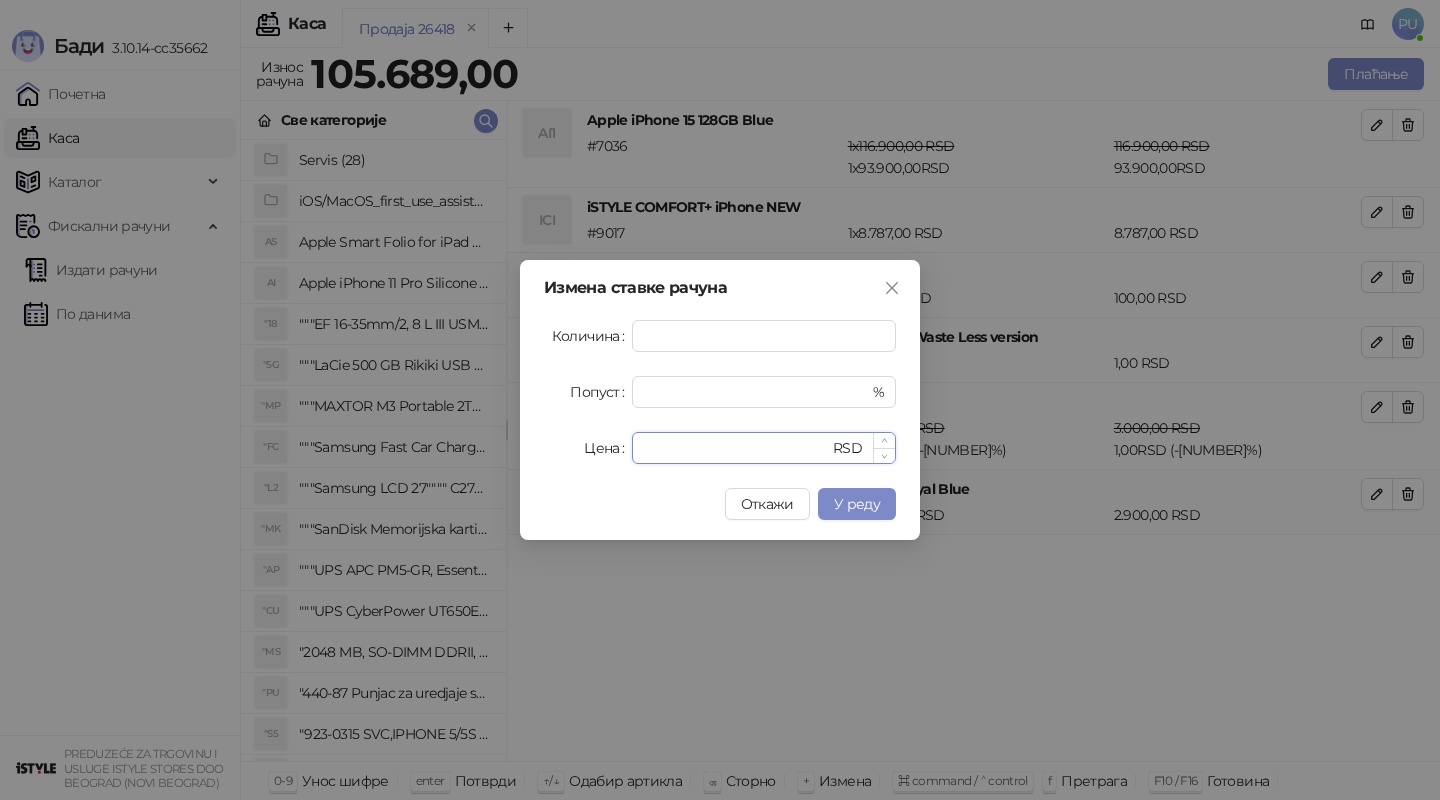 click on "****" at bounding box center [736, 448] 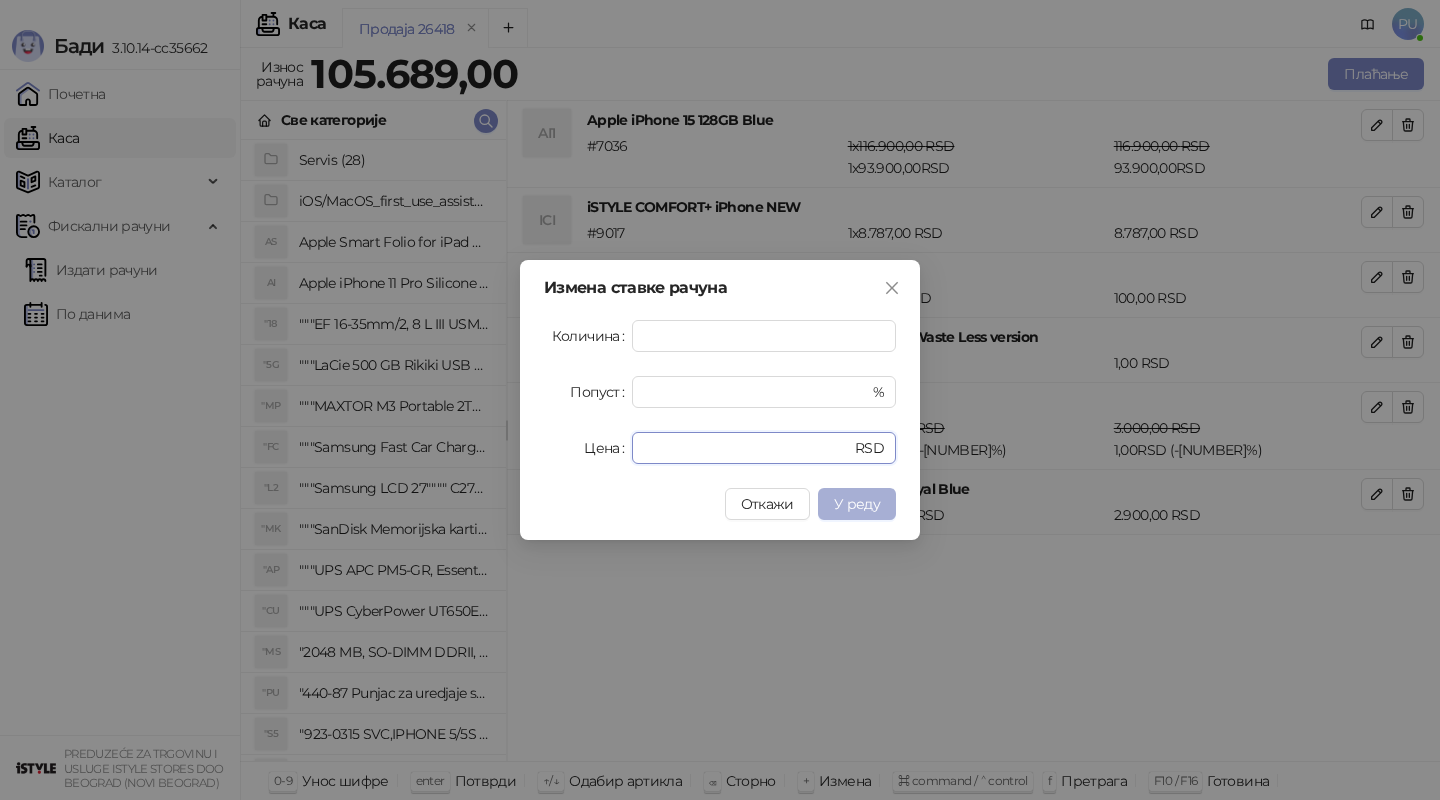 type on "*" 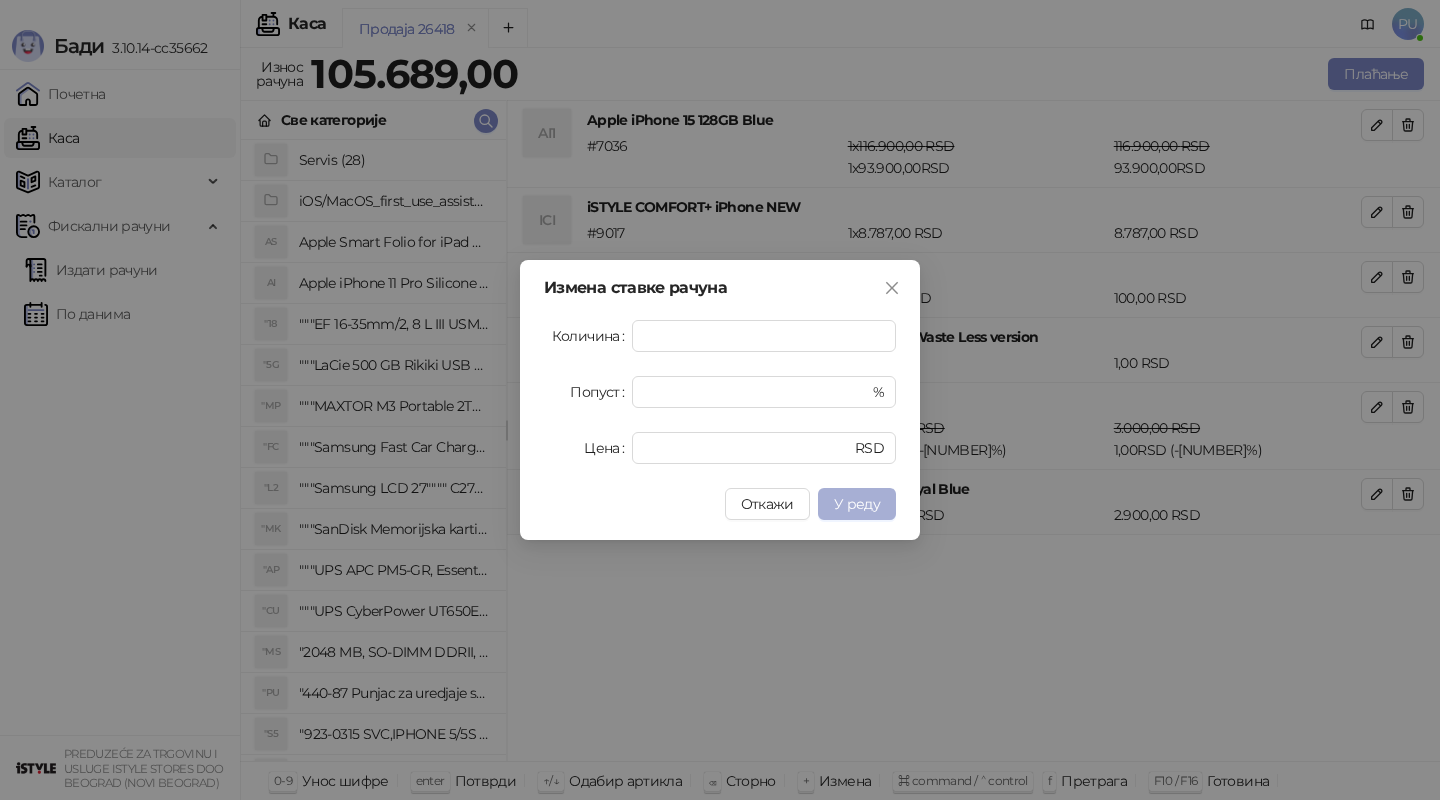 click on "У реду" at bounding box center (857, 504) 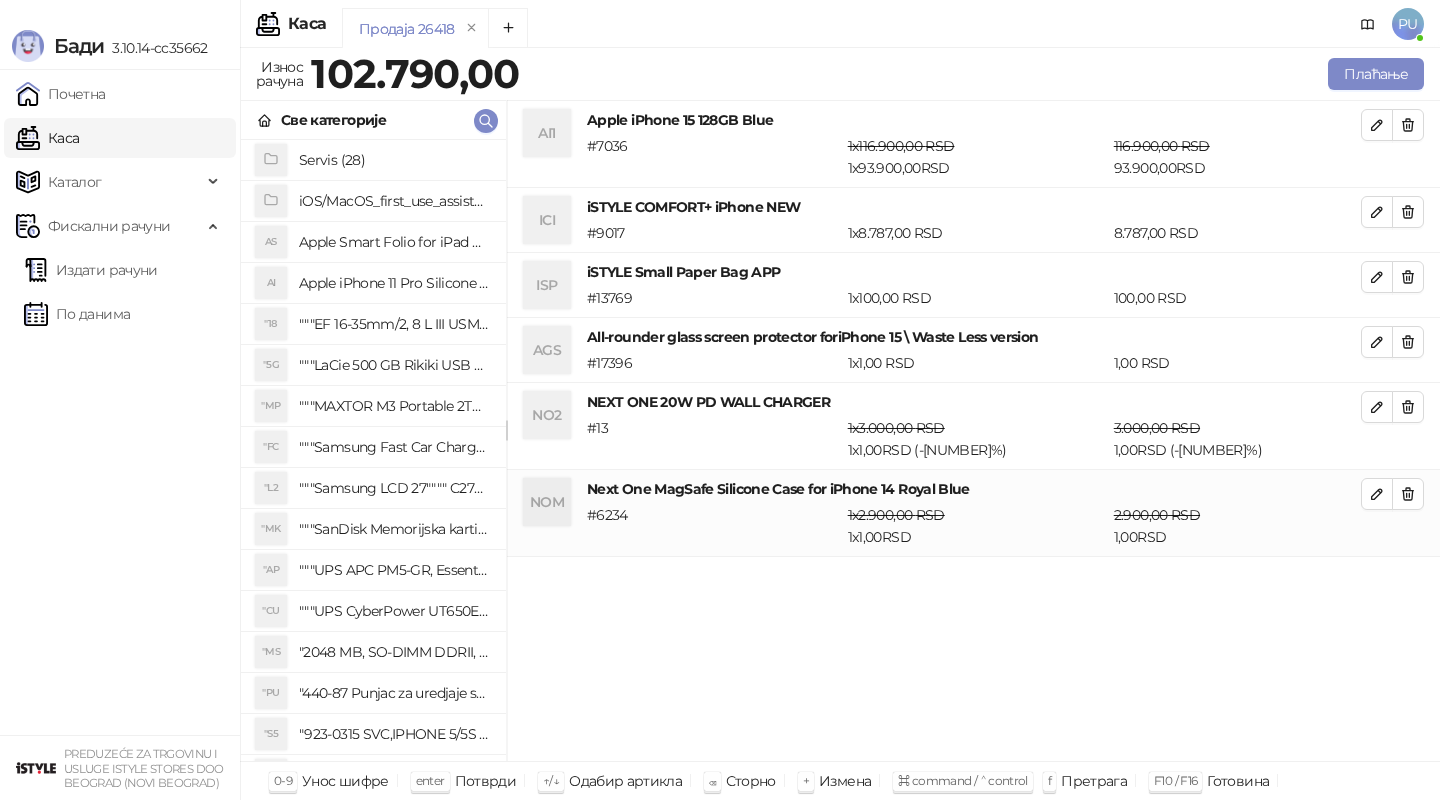click on "Продаја 26418" at bounding box center [823, 31] 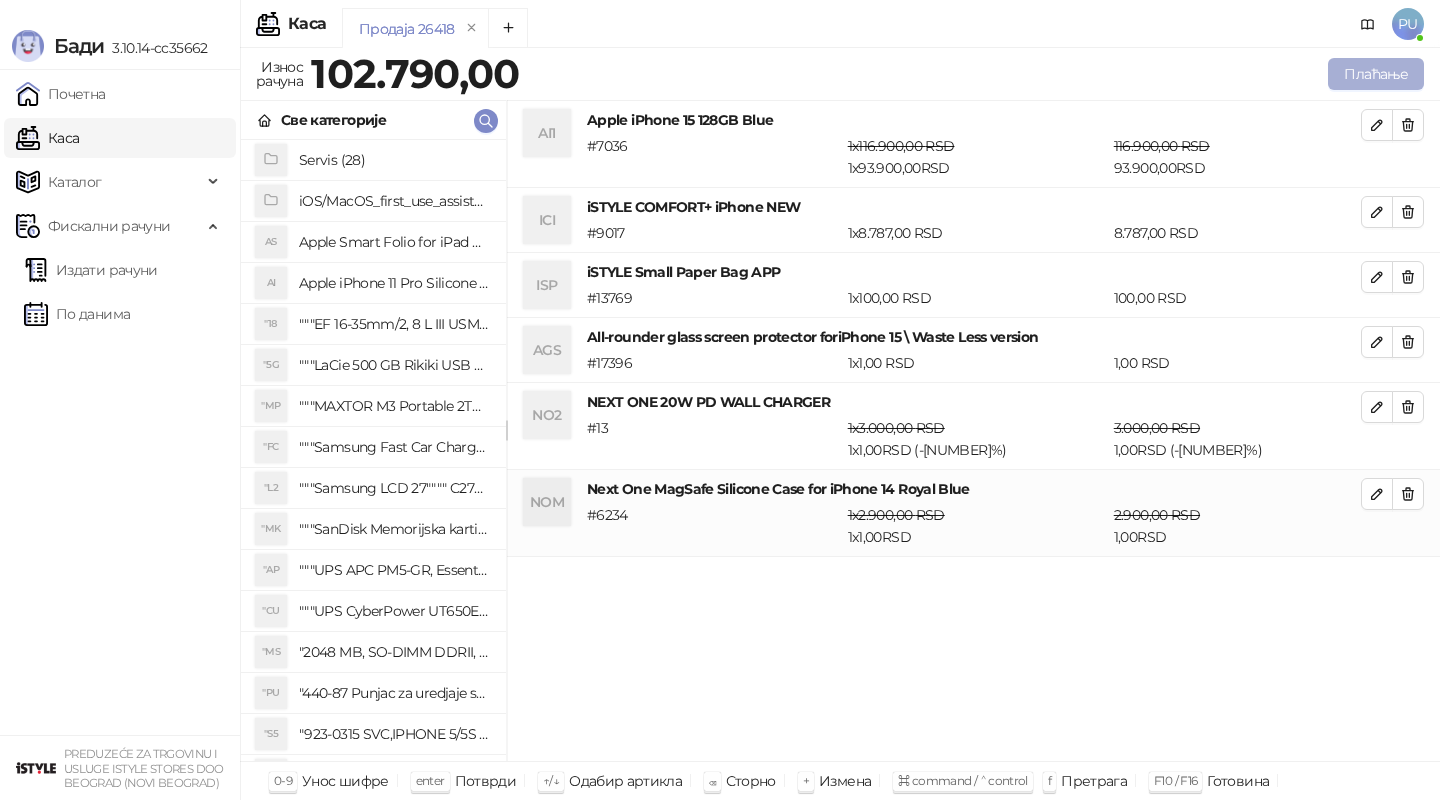 click on "Плаћање" at bounding box center [1376, 74] 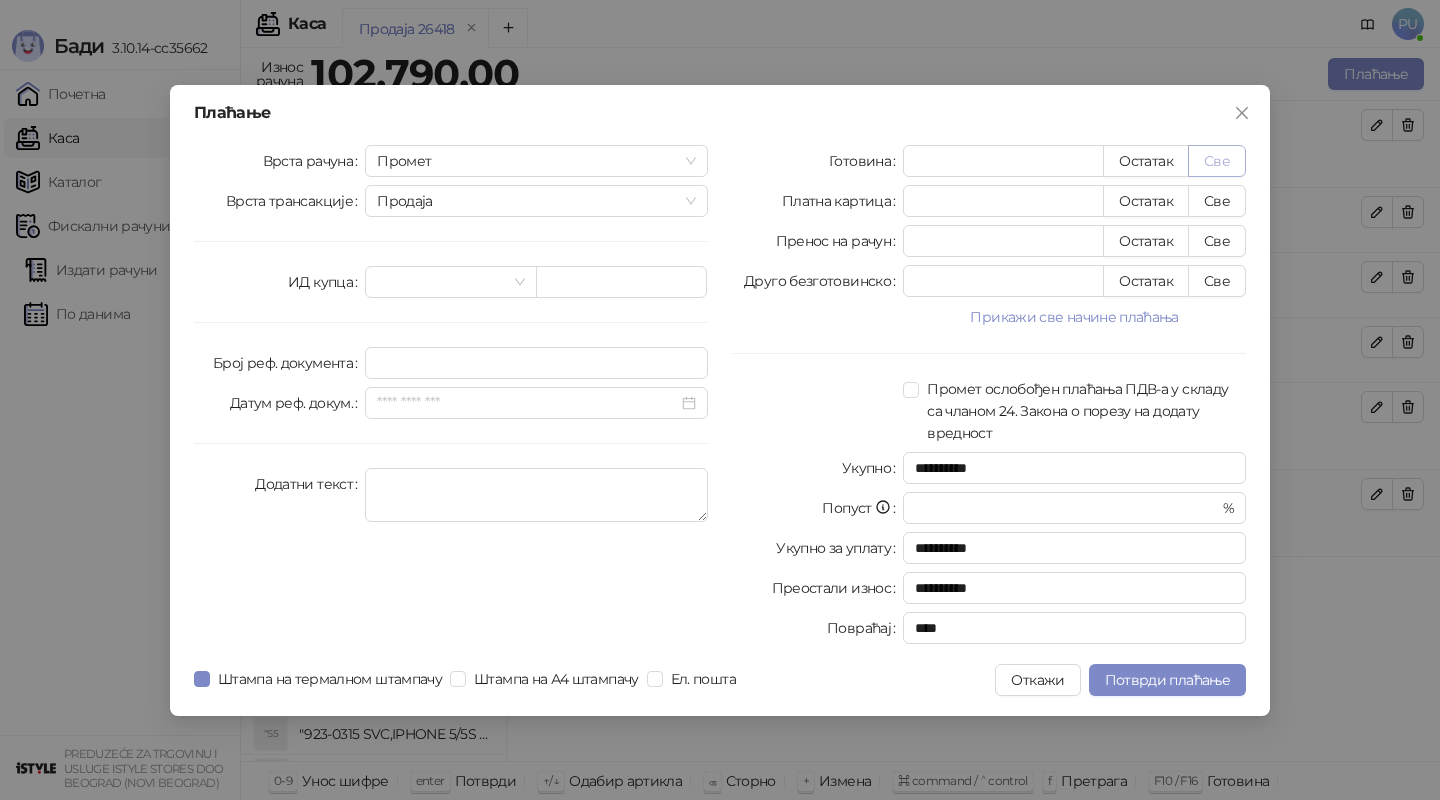 click on "Све" at bounding box center (1217, 161) 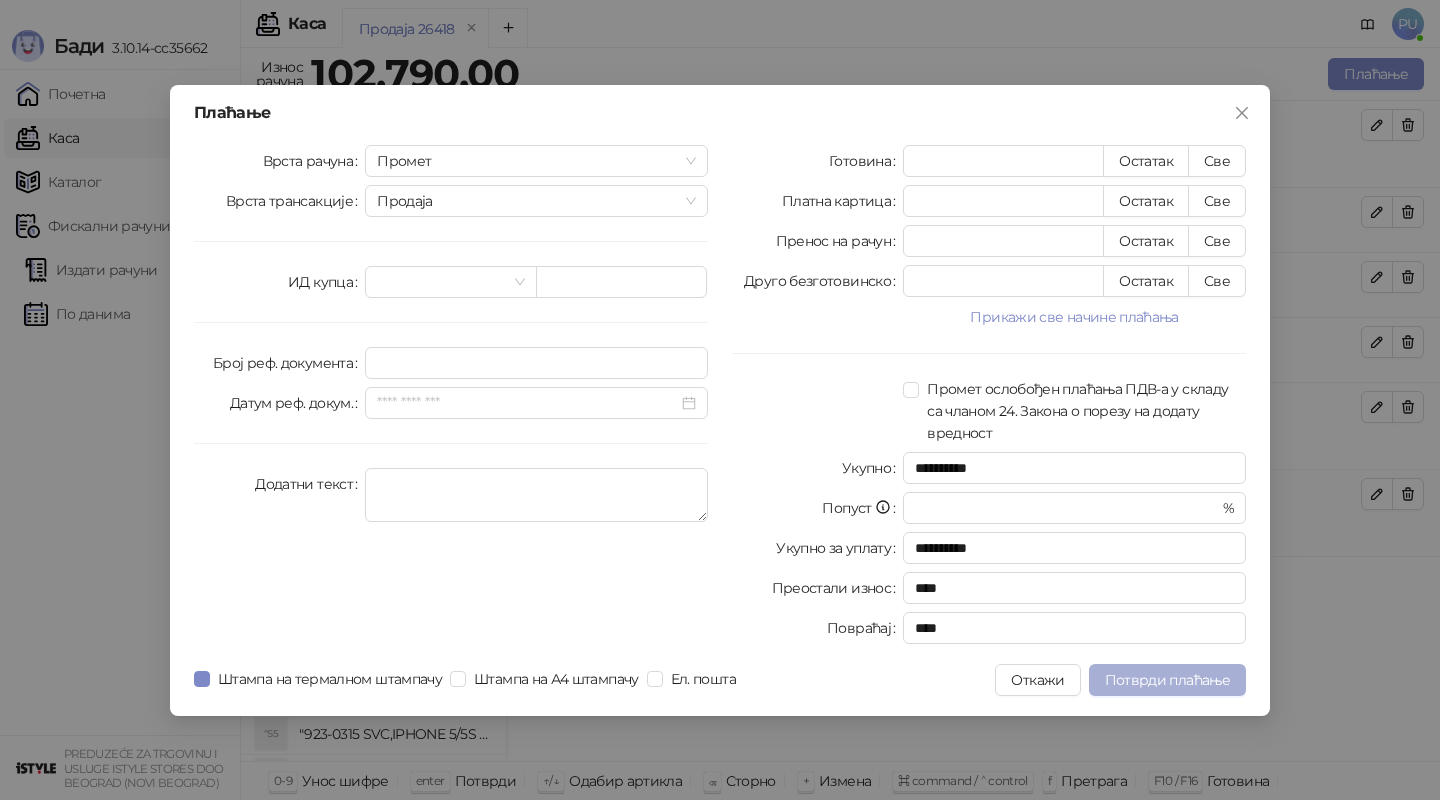 click on "Потврди плаћање" at bounding box center (1167, 680) 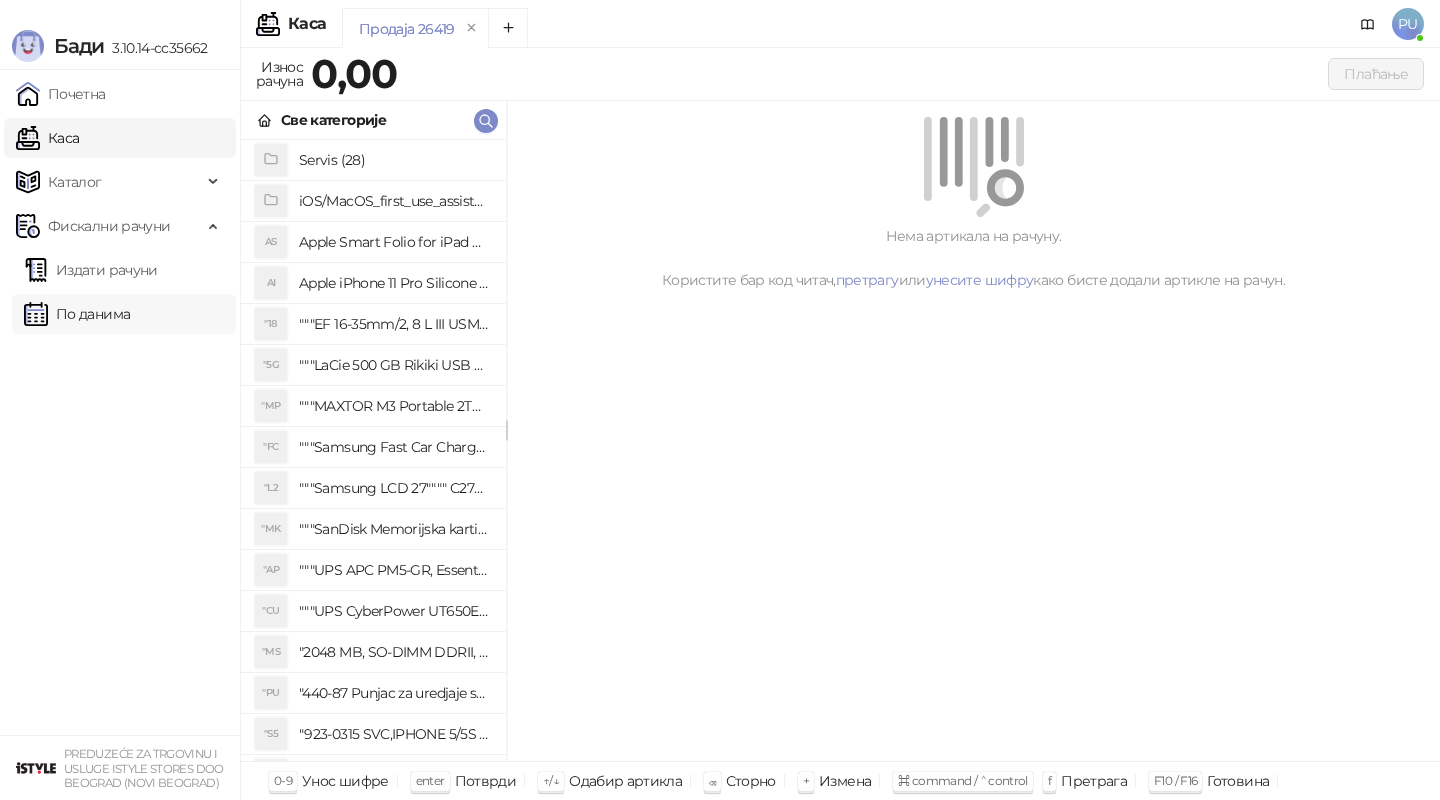 click on "По данима" at bounding box center [77, 314] 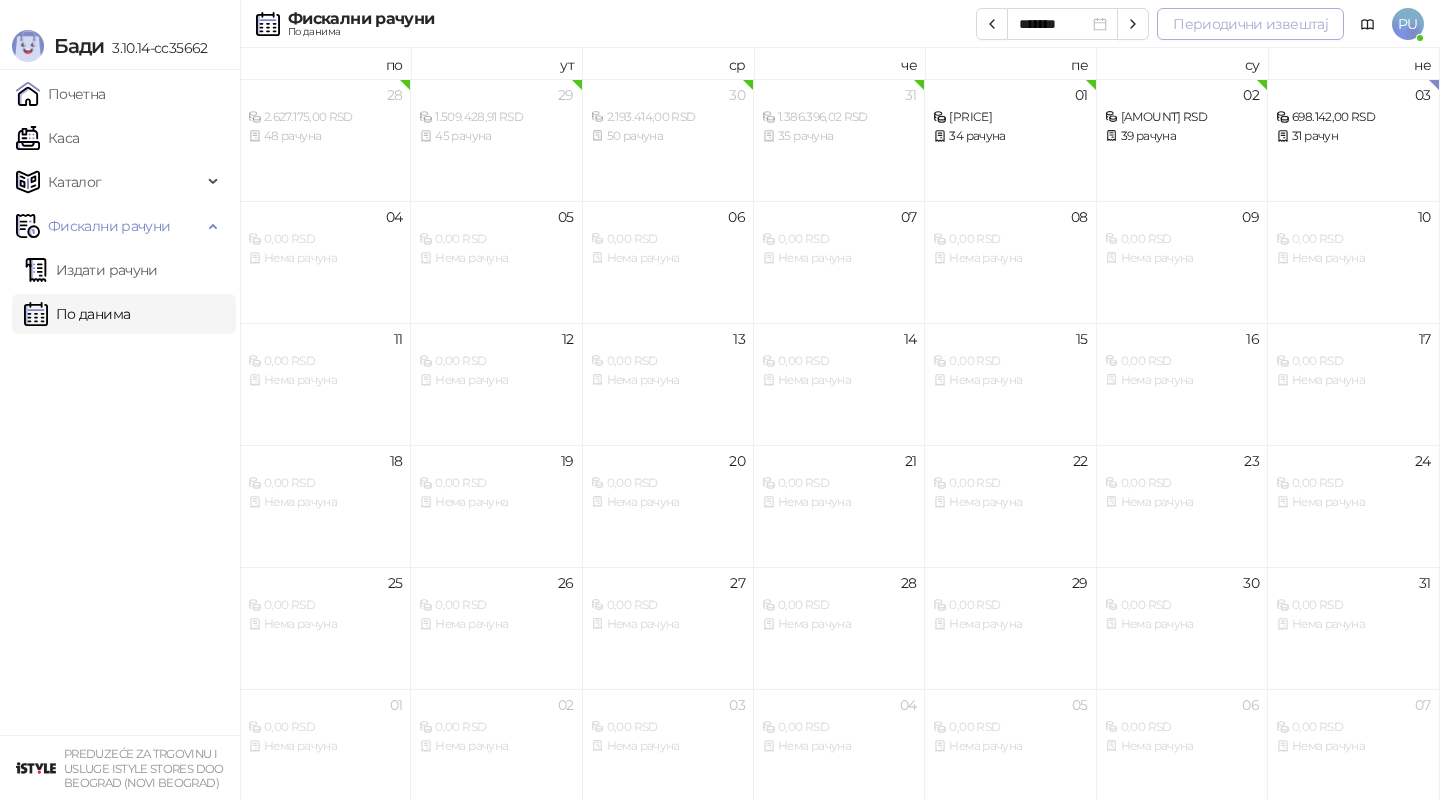 click on "Периодични извештај" at bounding box center [1250, 24] 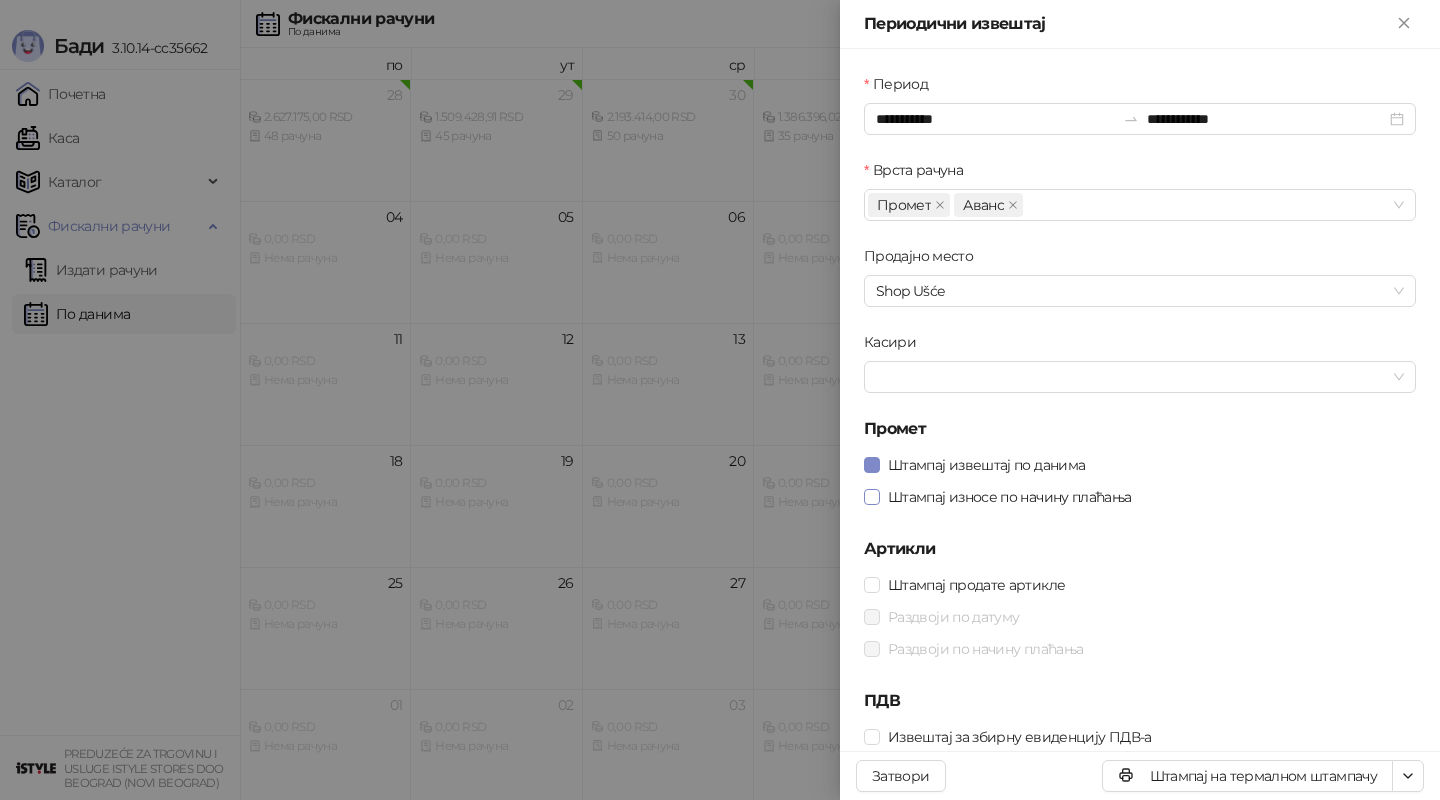 click on "Штампај износе по начину плаћања" at bounding box center [1010, 497] 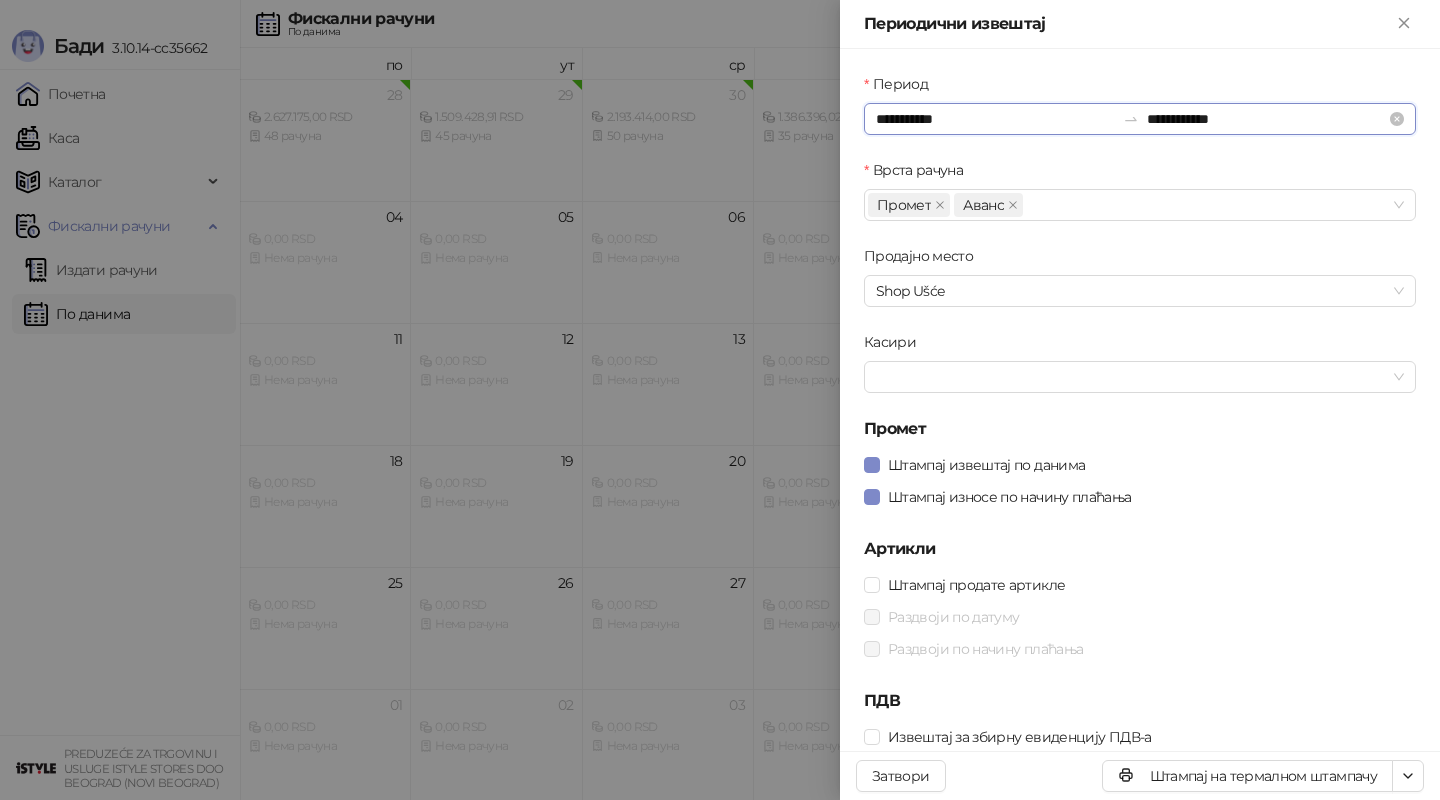 click on "**********" at bounding box center (995, 119) 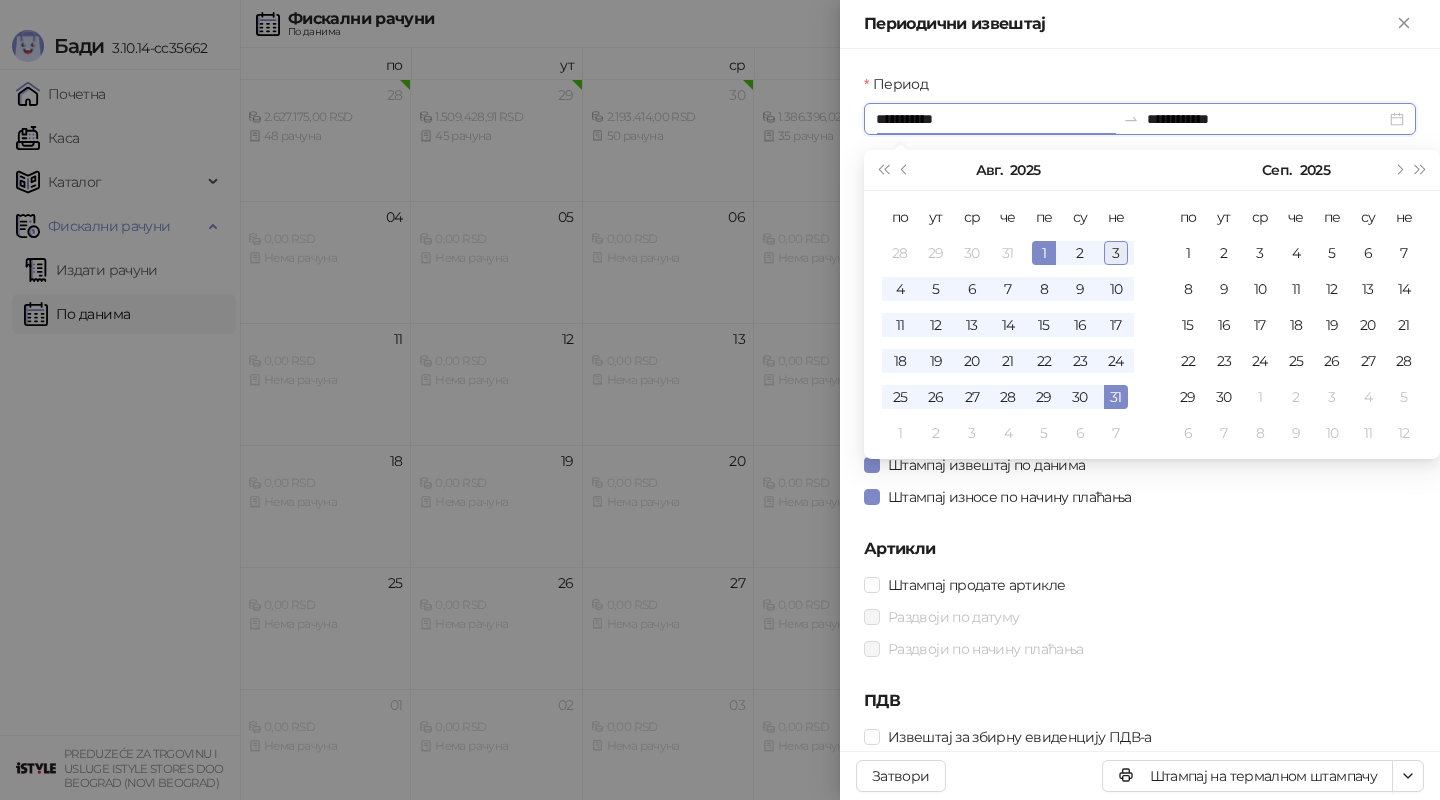 type on "**********" 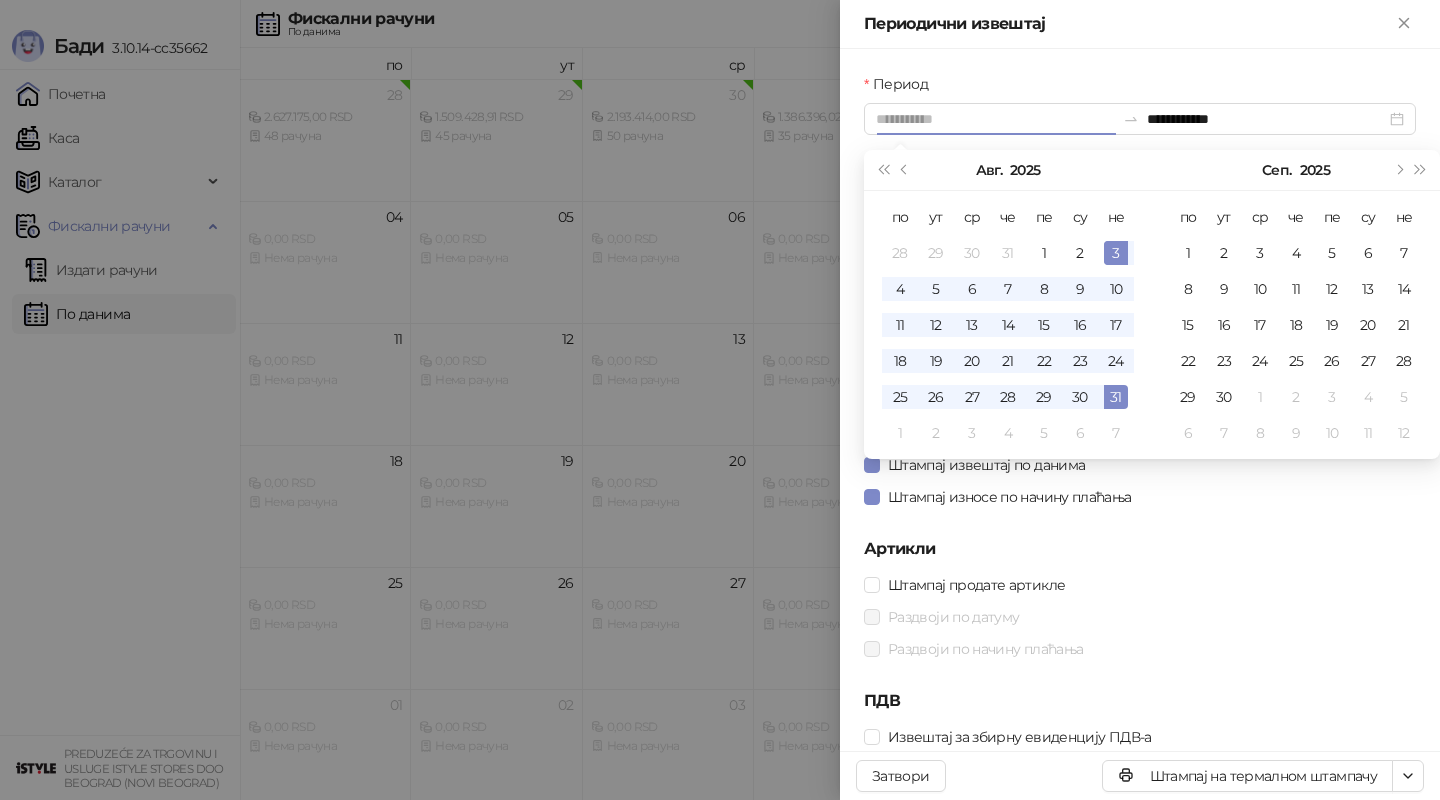 click on "3" at bounding box center [1116, 253] 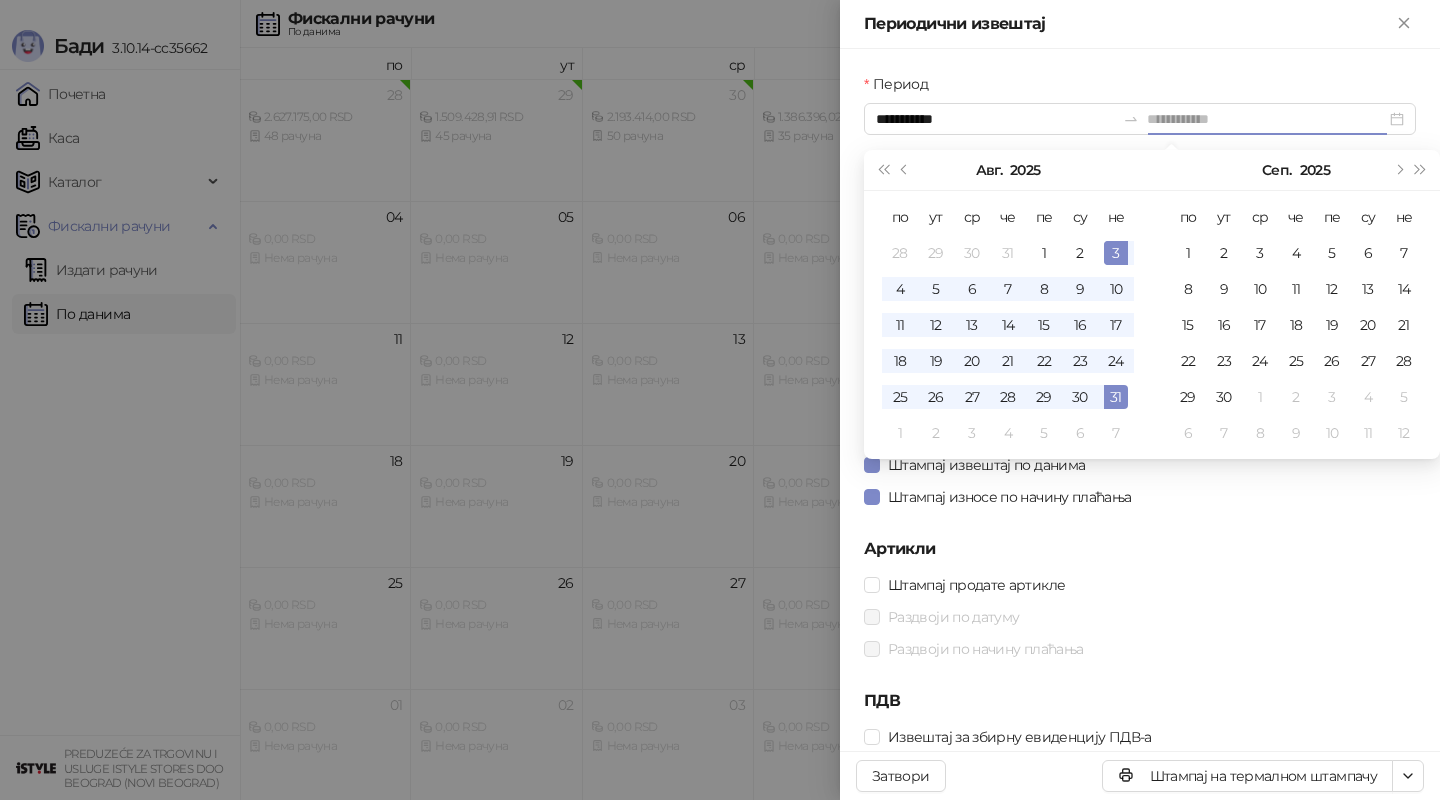 click on "3" at bounding box center [1116, 253] 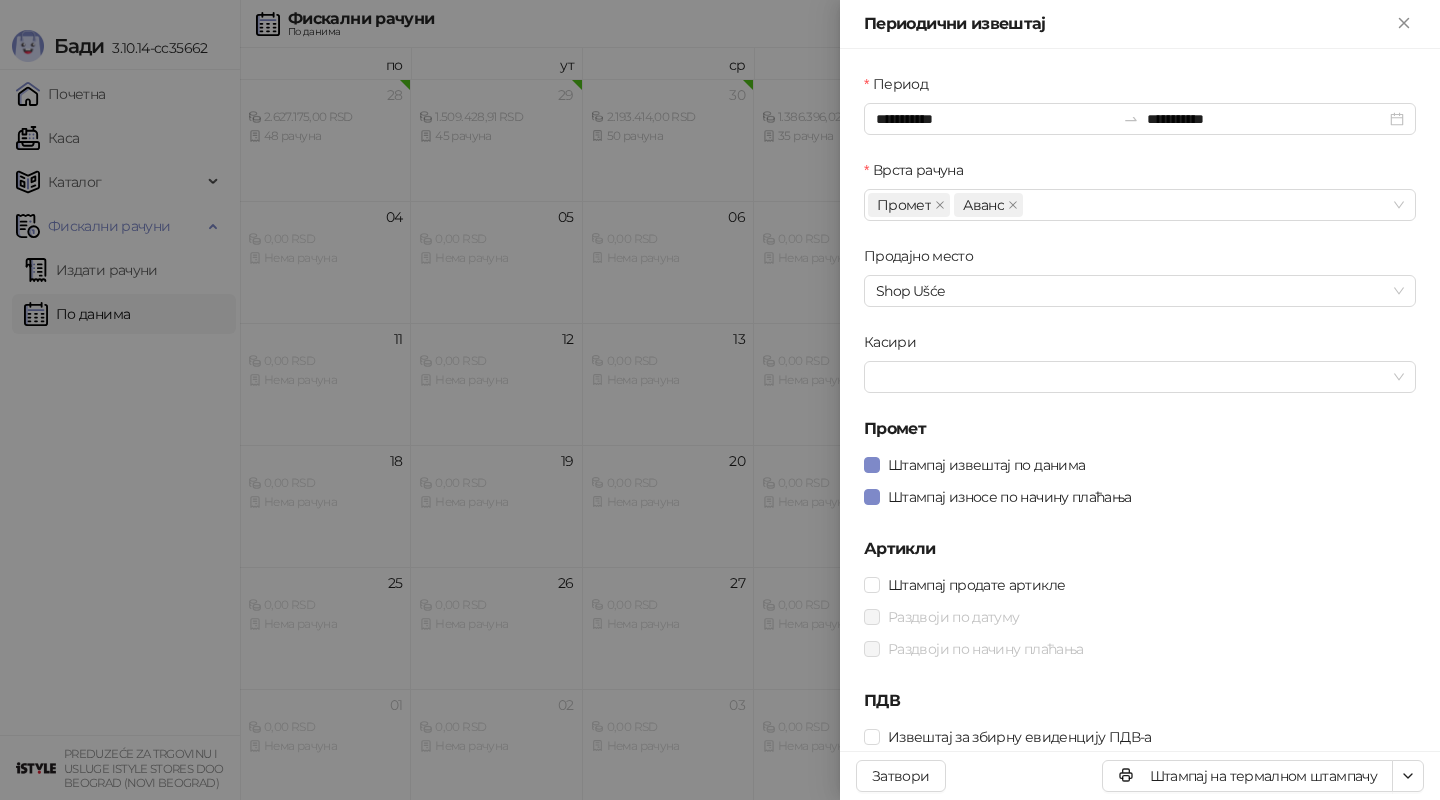 scroll, scrollTop: 2, scrollLeft: 0, axis: vertical 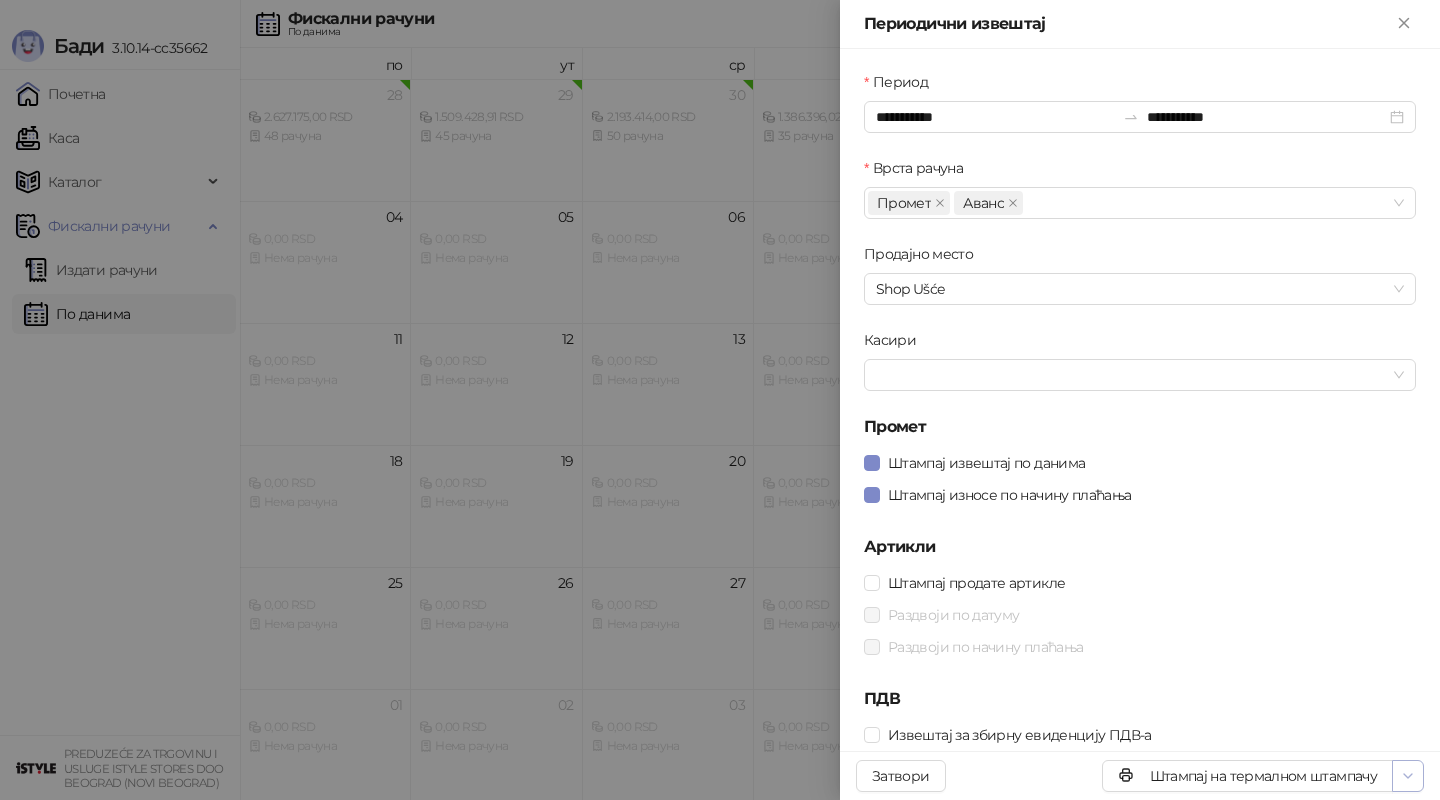 click 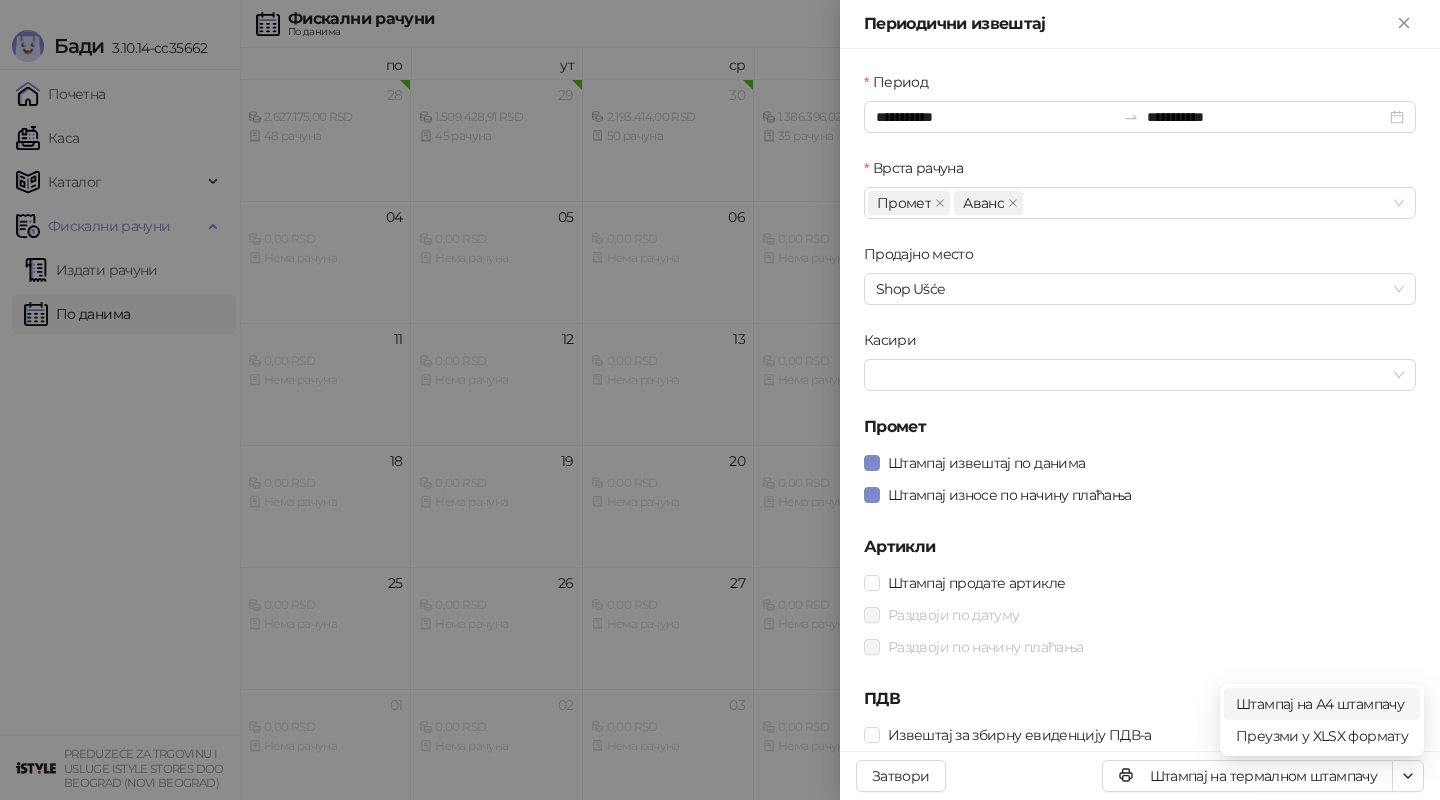 click on "Штампај на А4 штампачу" at bounding box center [1322, 704] 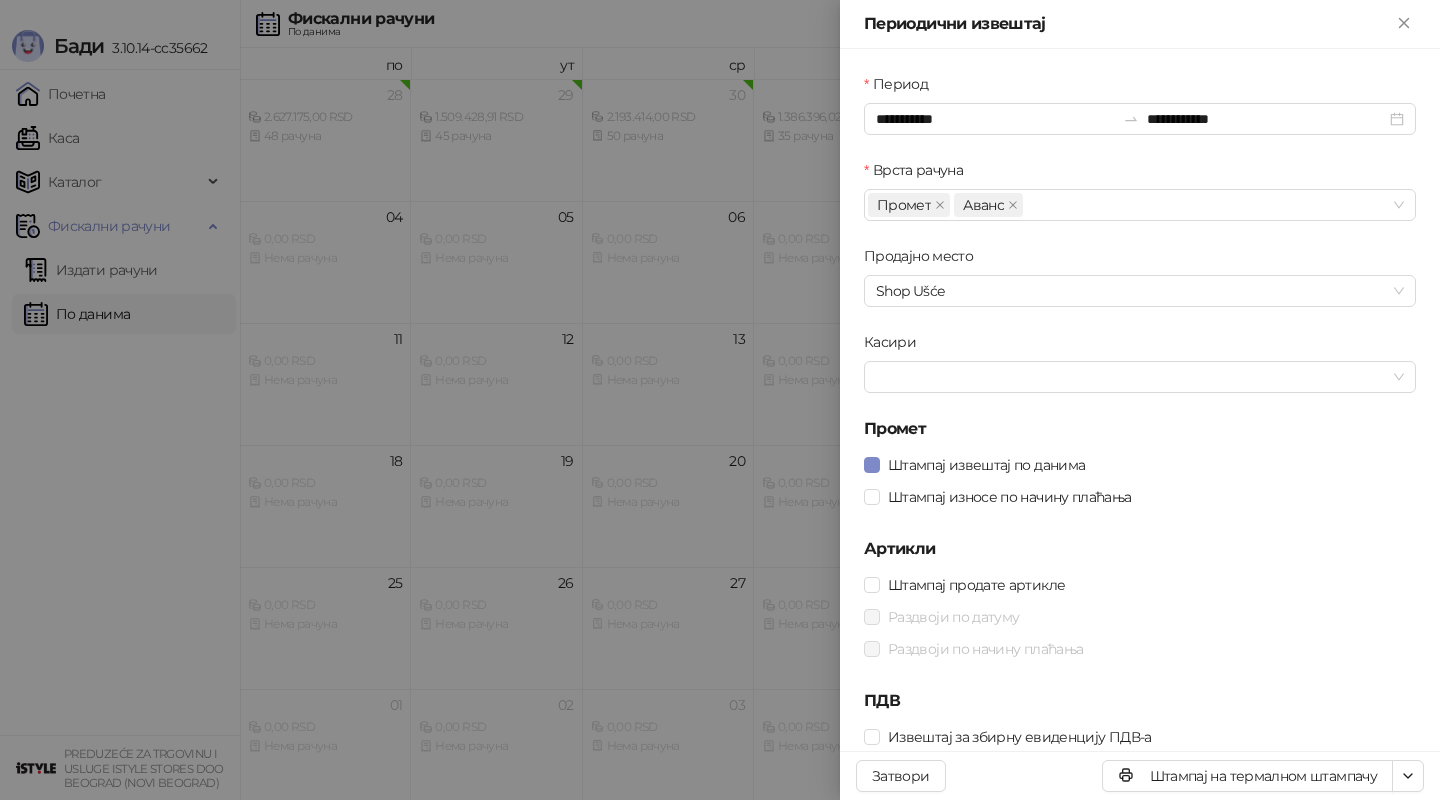 click at bounding box center (720, 400) 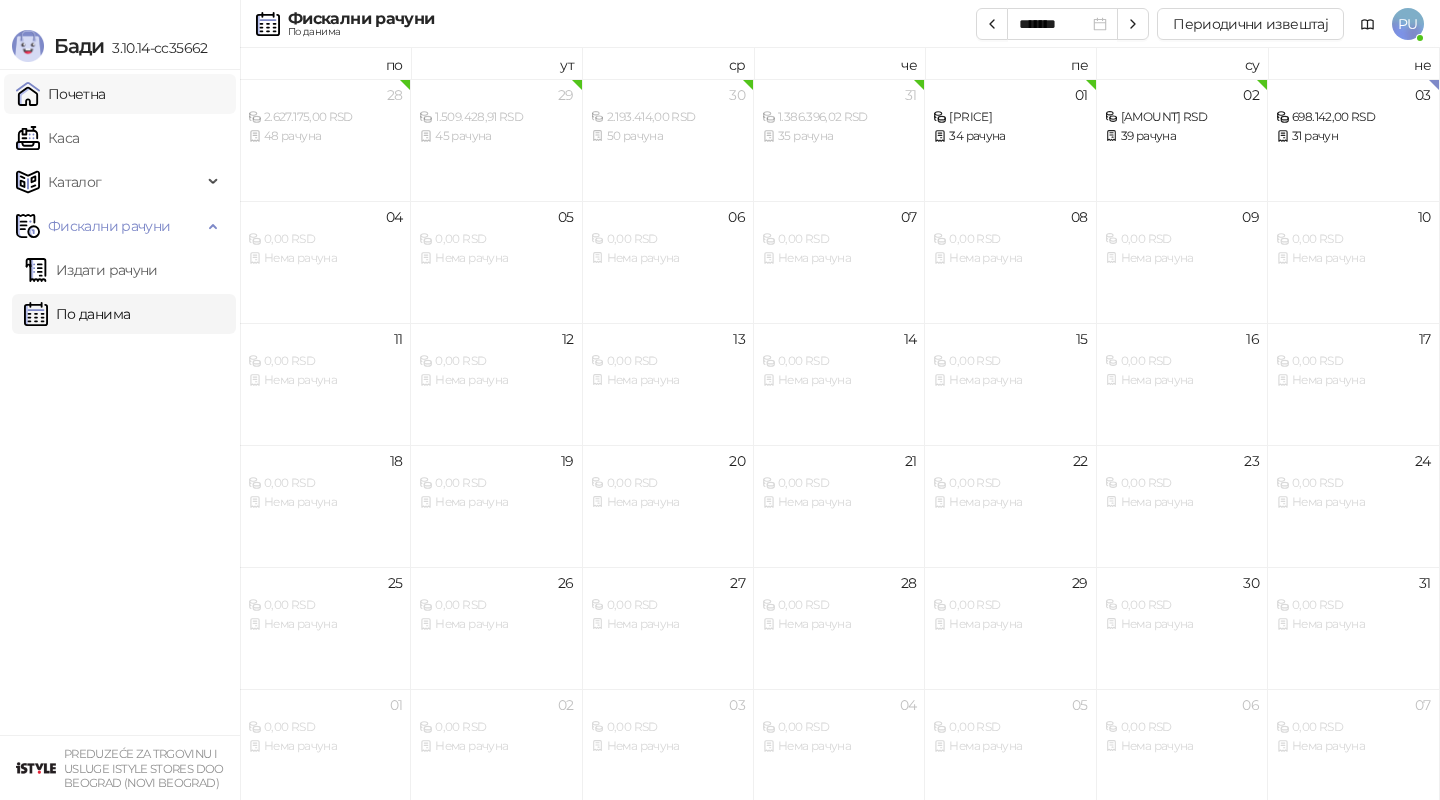 click on "Почетна" at bounding box center (61, 94) 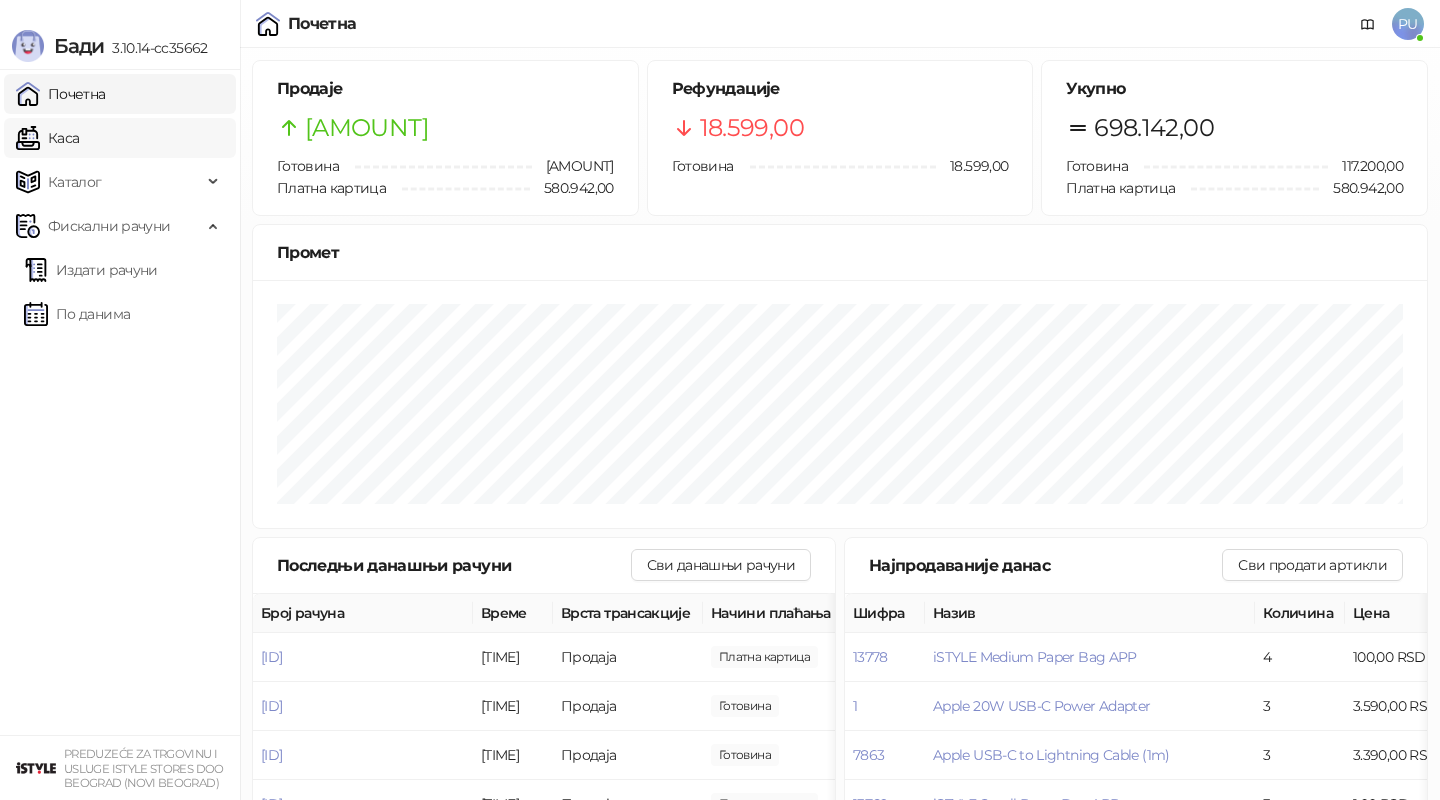 click on "Каса" at bounding box center [47, 138] 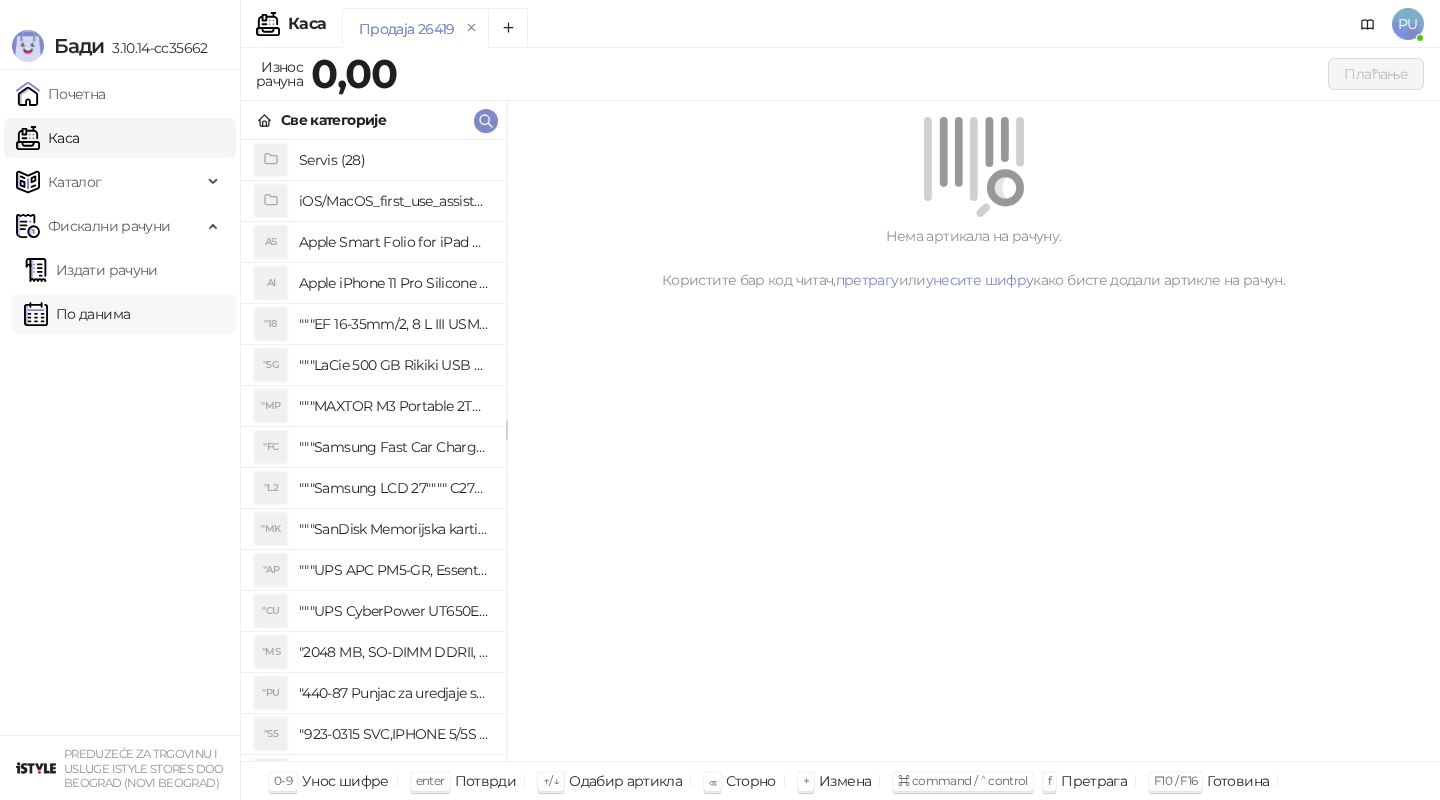 click on "По данима" at bounding box center [77, 314] 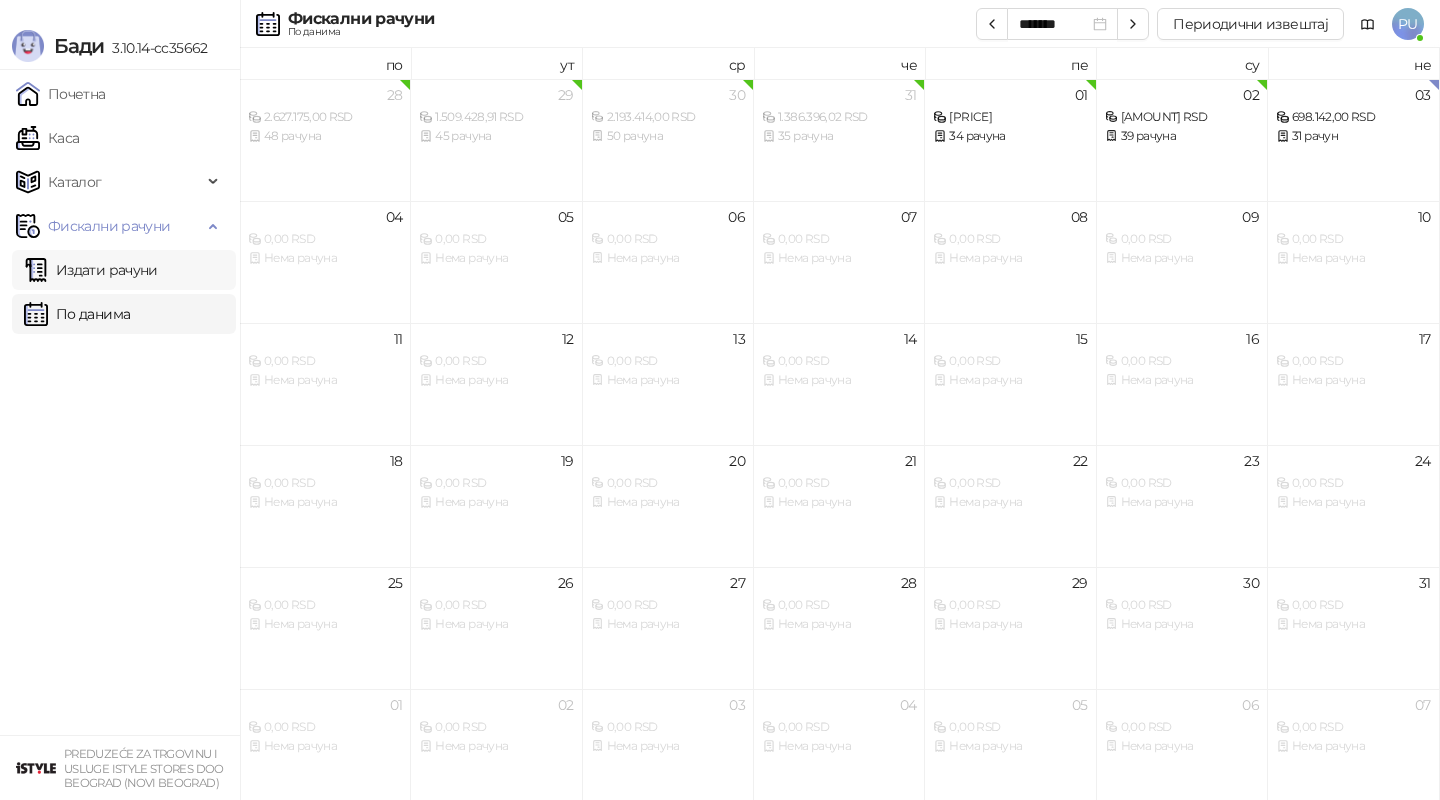 click on "Издати рачуни" at bounding box center [91, 270] 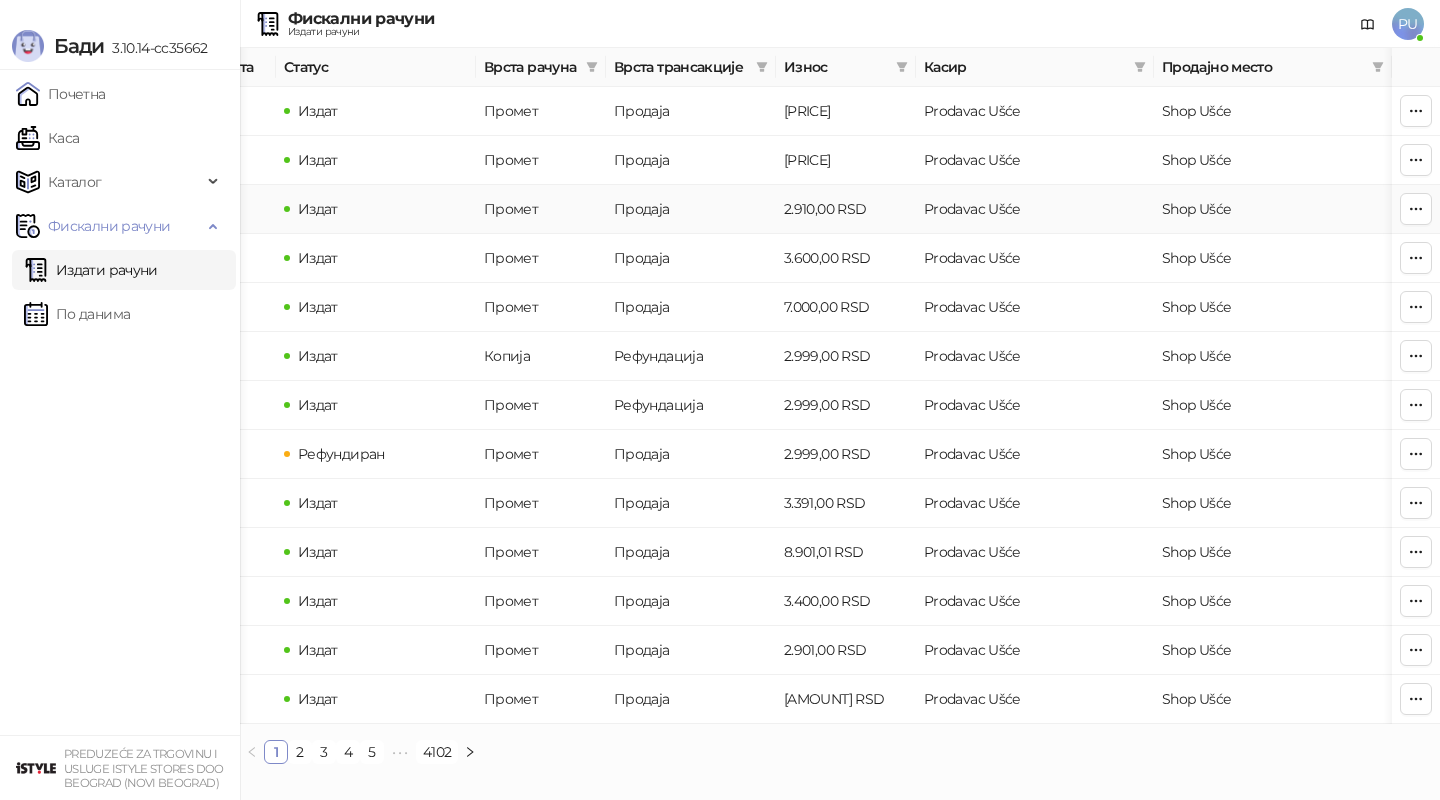 scroll, scrollTop: 0, scrollLeft: 0, axis: both 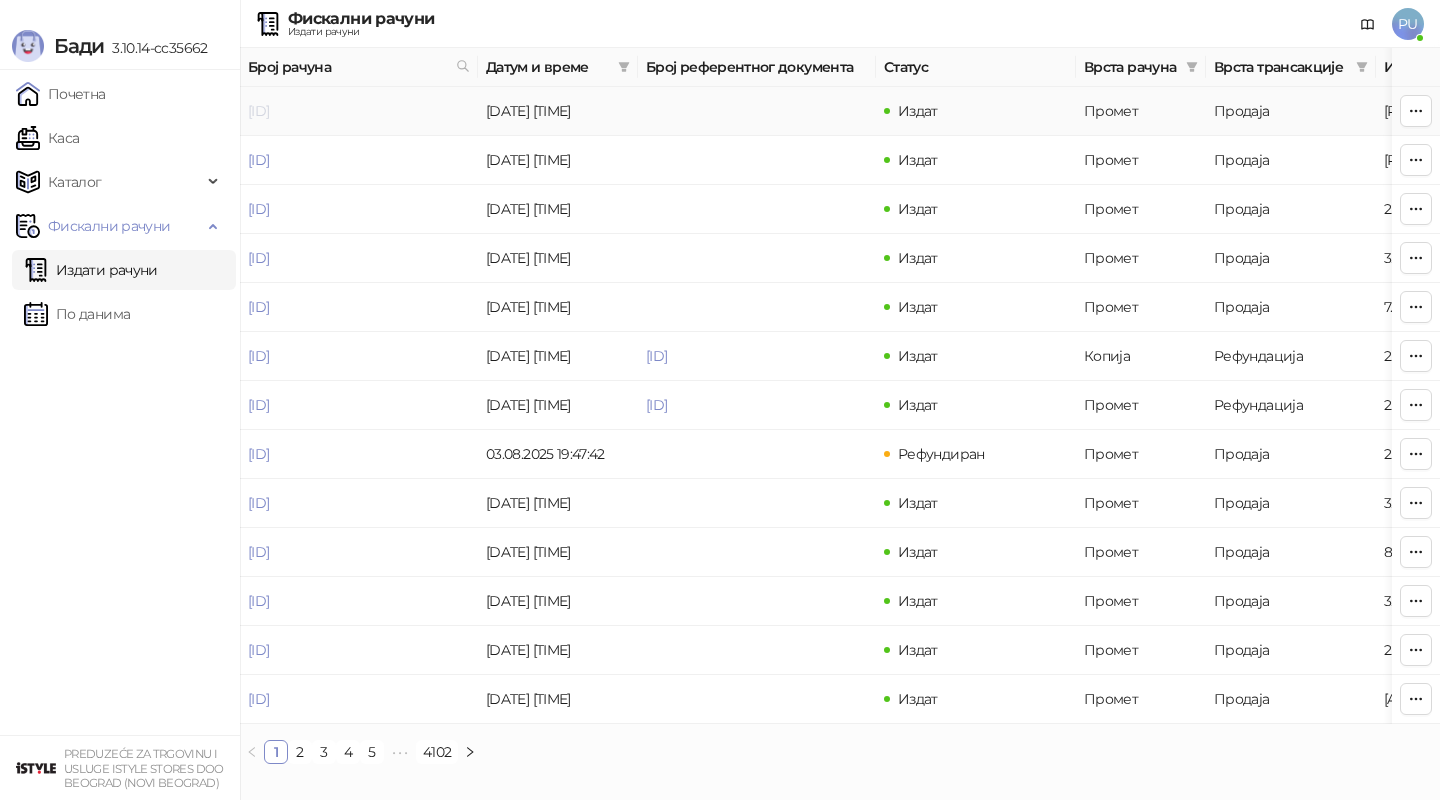 click on "[ID]" at bounding box center (258, 111) 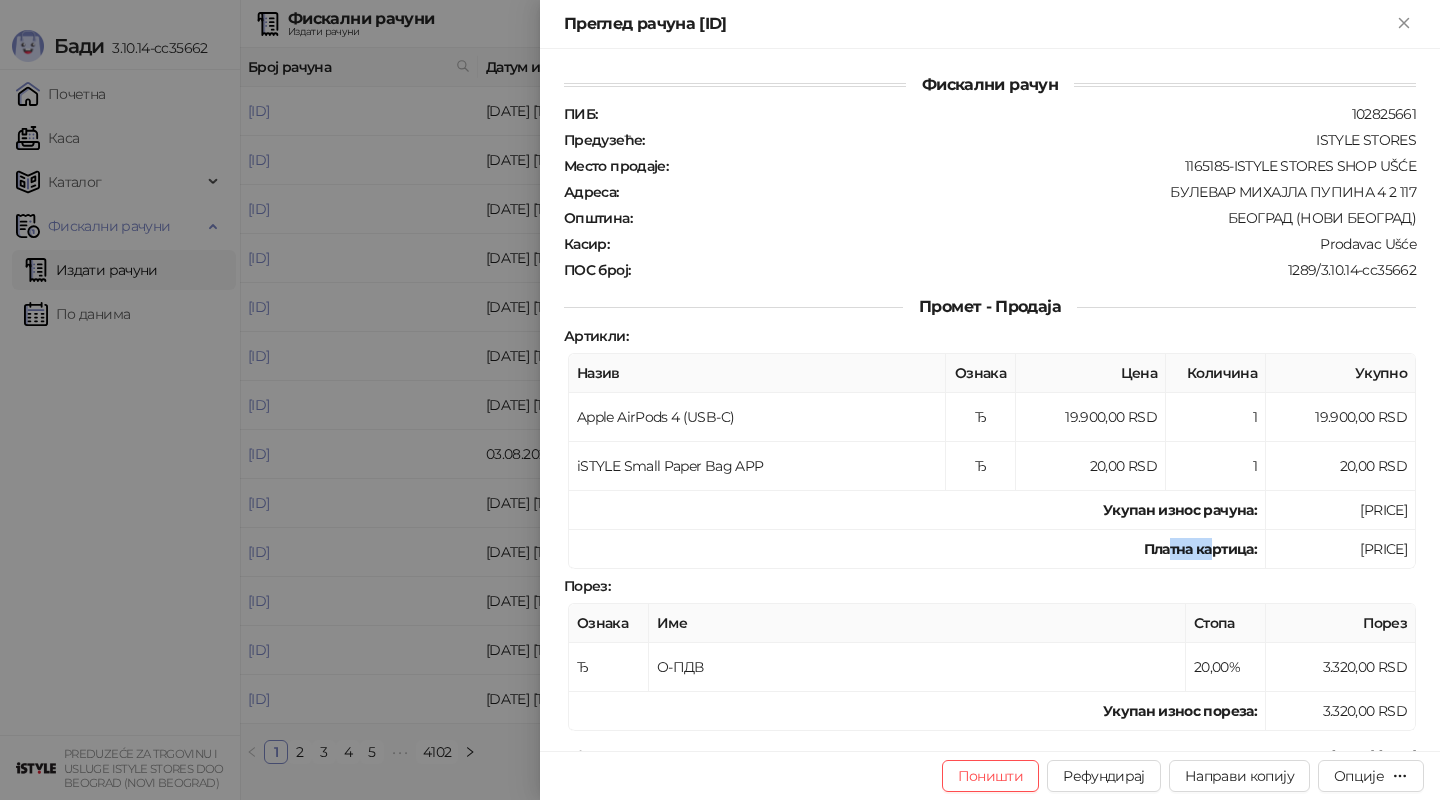 drag, startPoint x: 1169, startPoint y: 545, endPoint x: 1224, endPoint y: 545, distance: 55 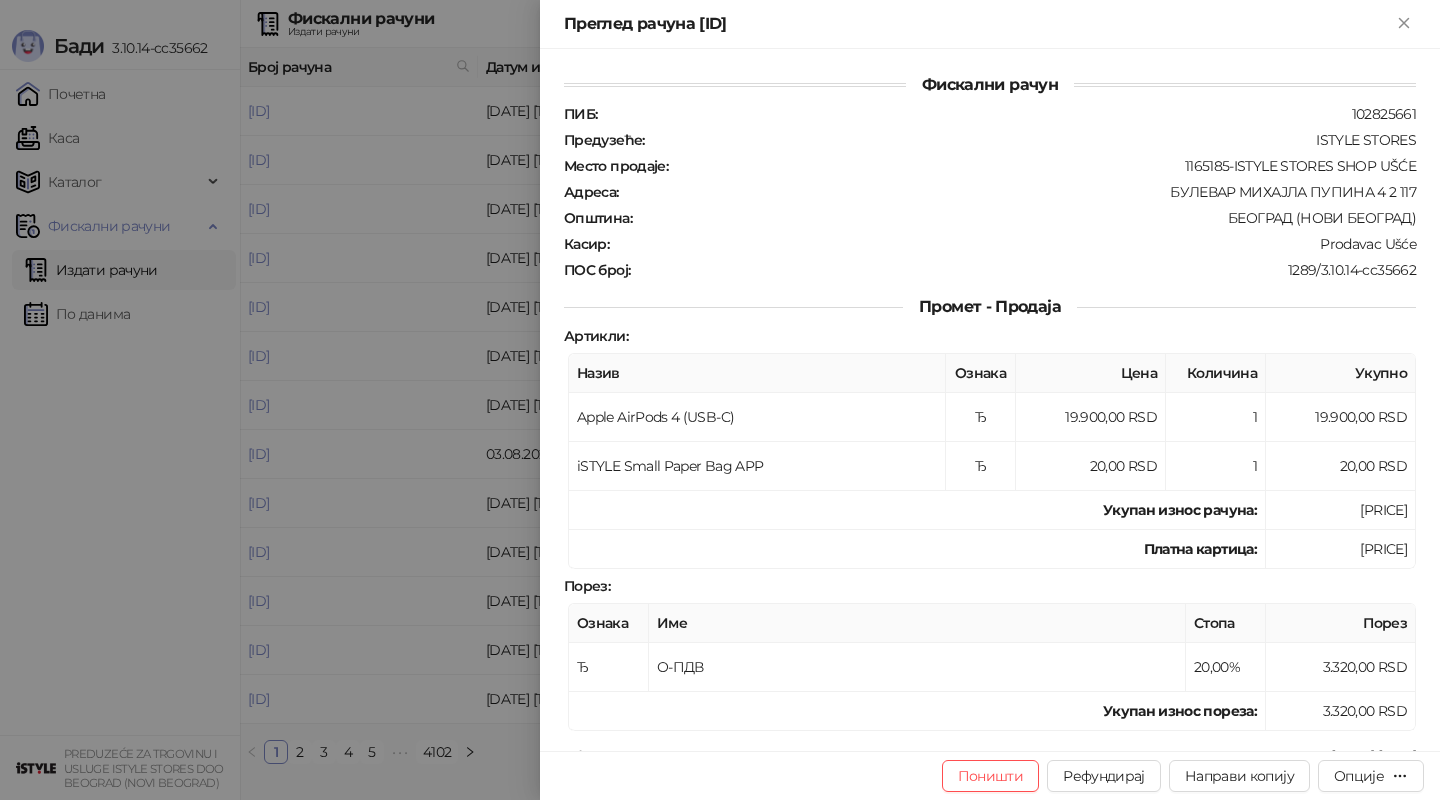 click on "[PRICE]" at bounding box center [1341, 549] 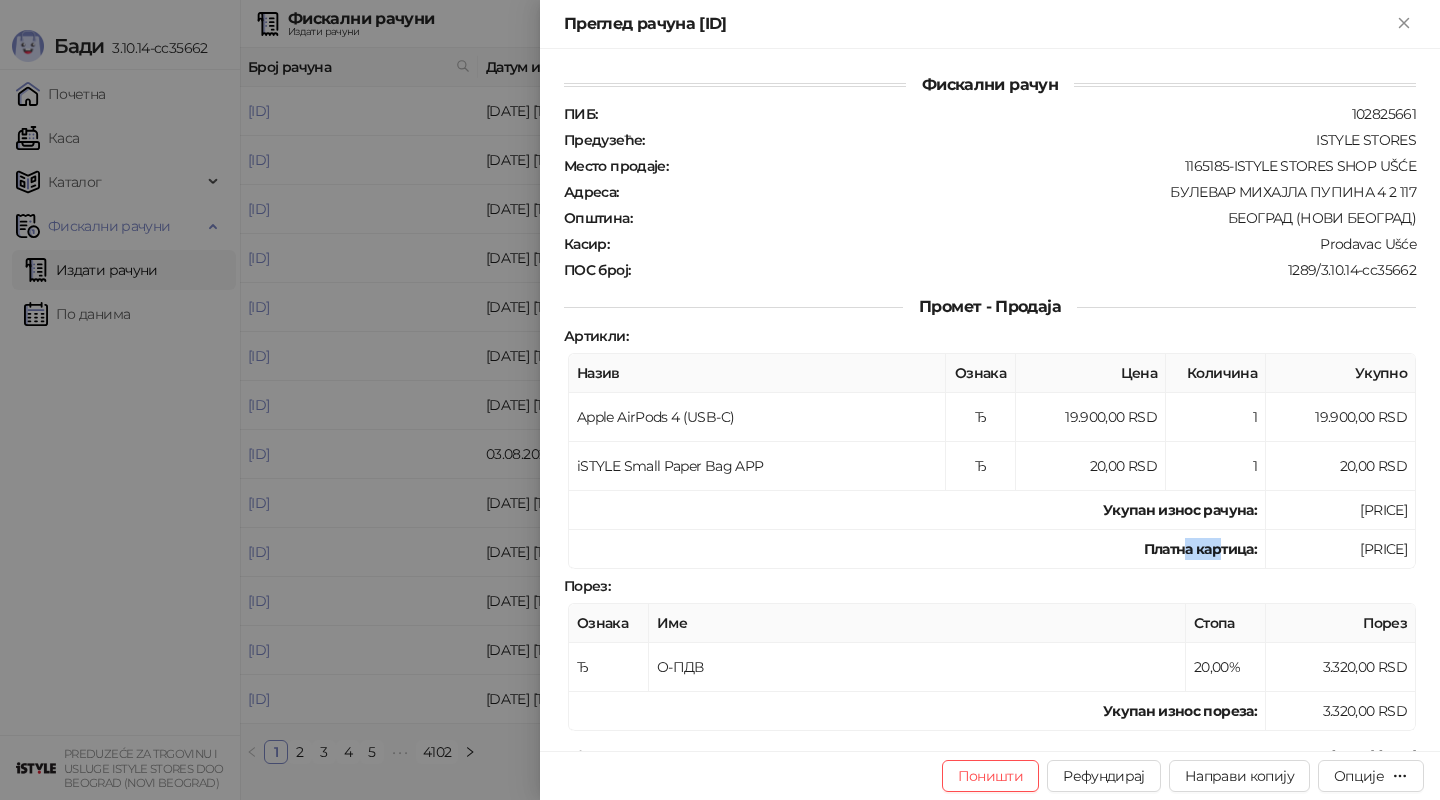 drag, startPoint x: 1183, startPoint y: 546, endPoint x: 1225, endPoint y: 546, distance: 42 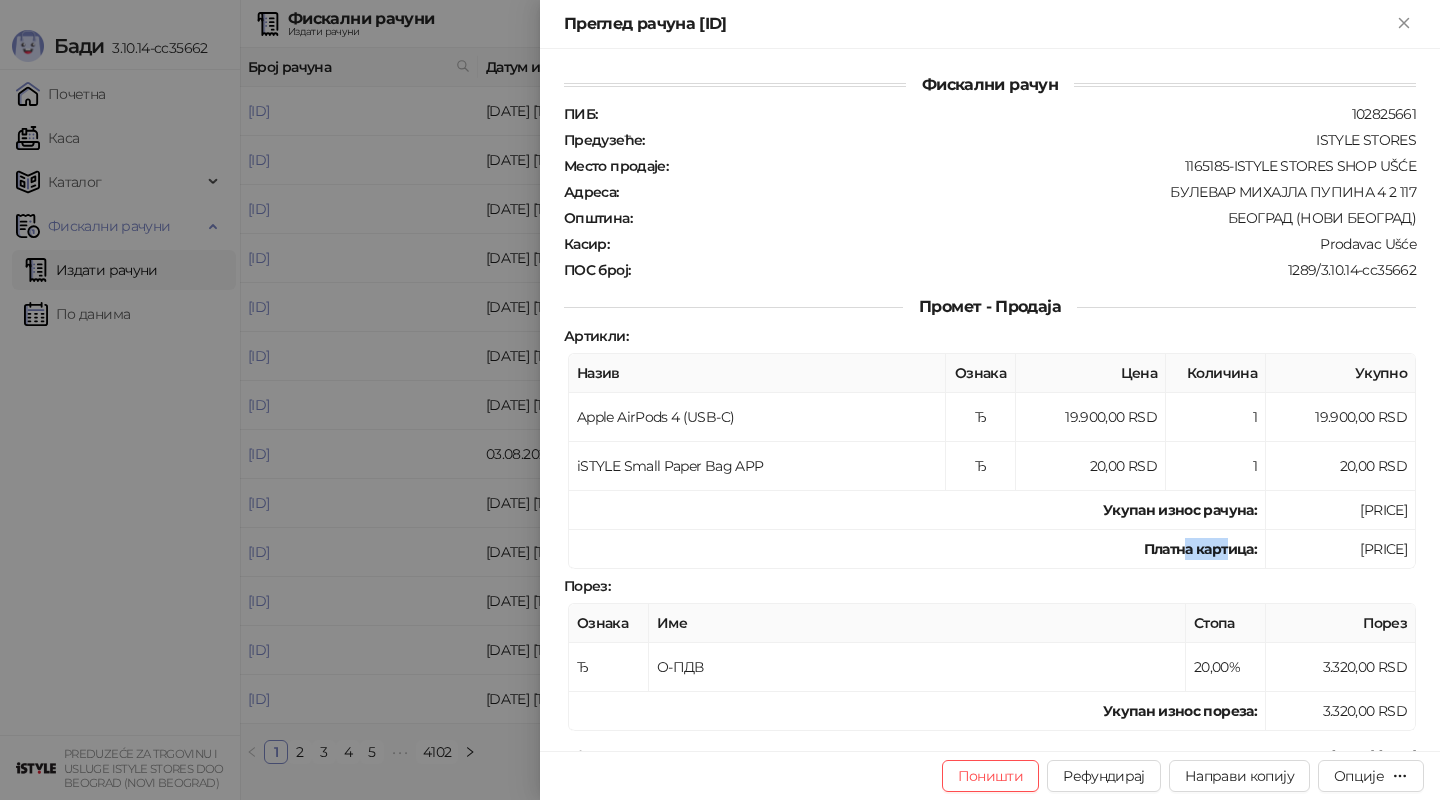 click on "Платна картица :" at bounding box center [1200, 549] 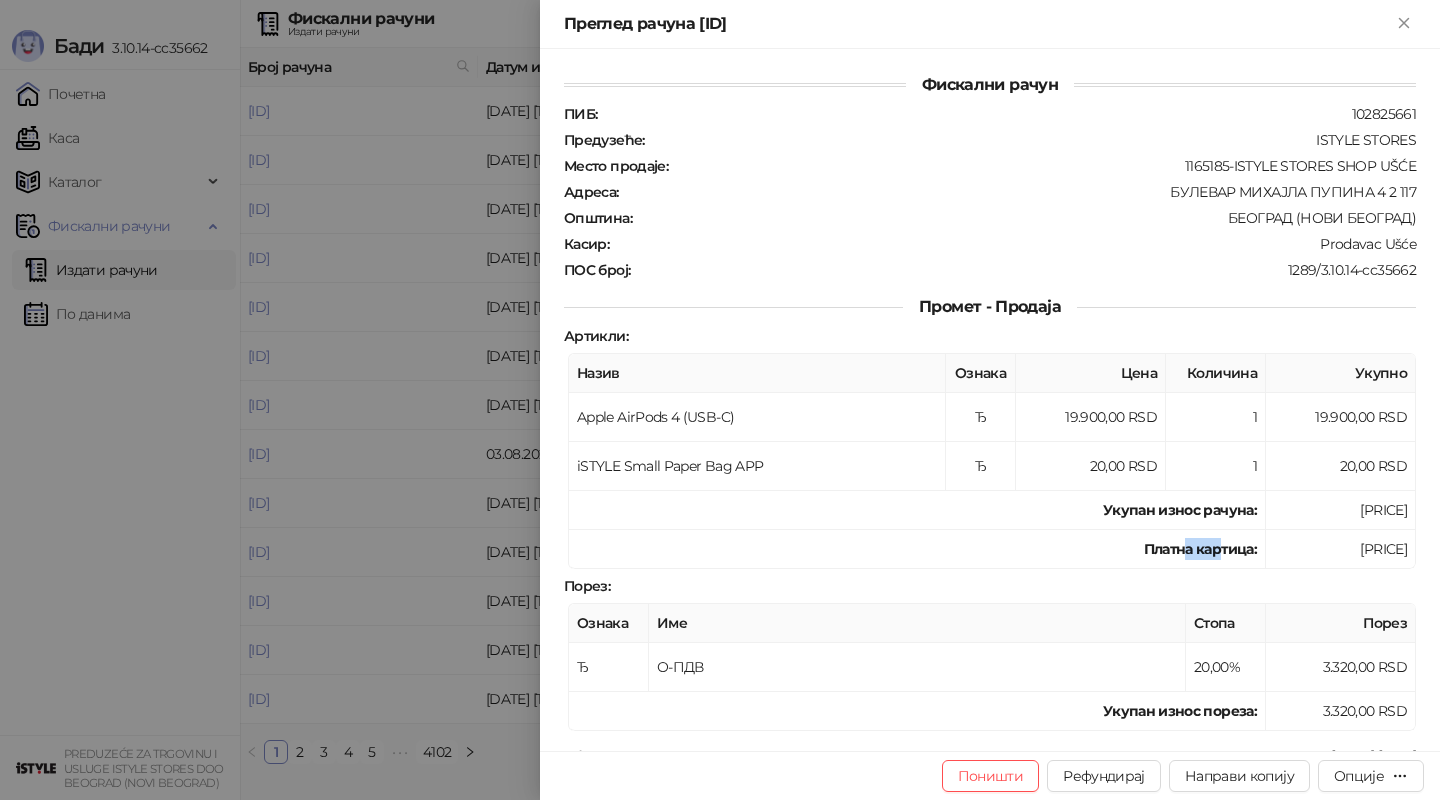 drag, startPoint x: 1182, startPoint y: 543, endPoint x: 1219, endPoint y: 543, distance: 37 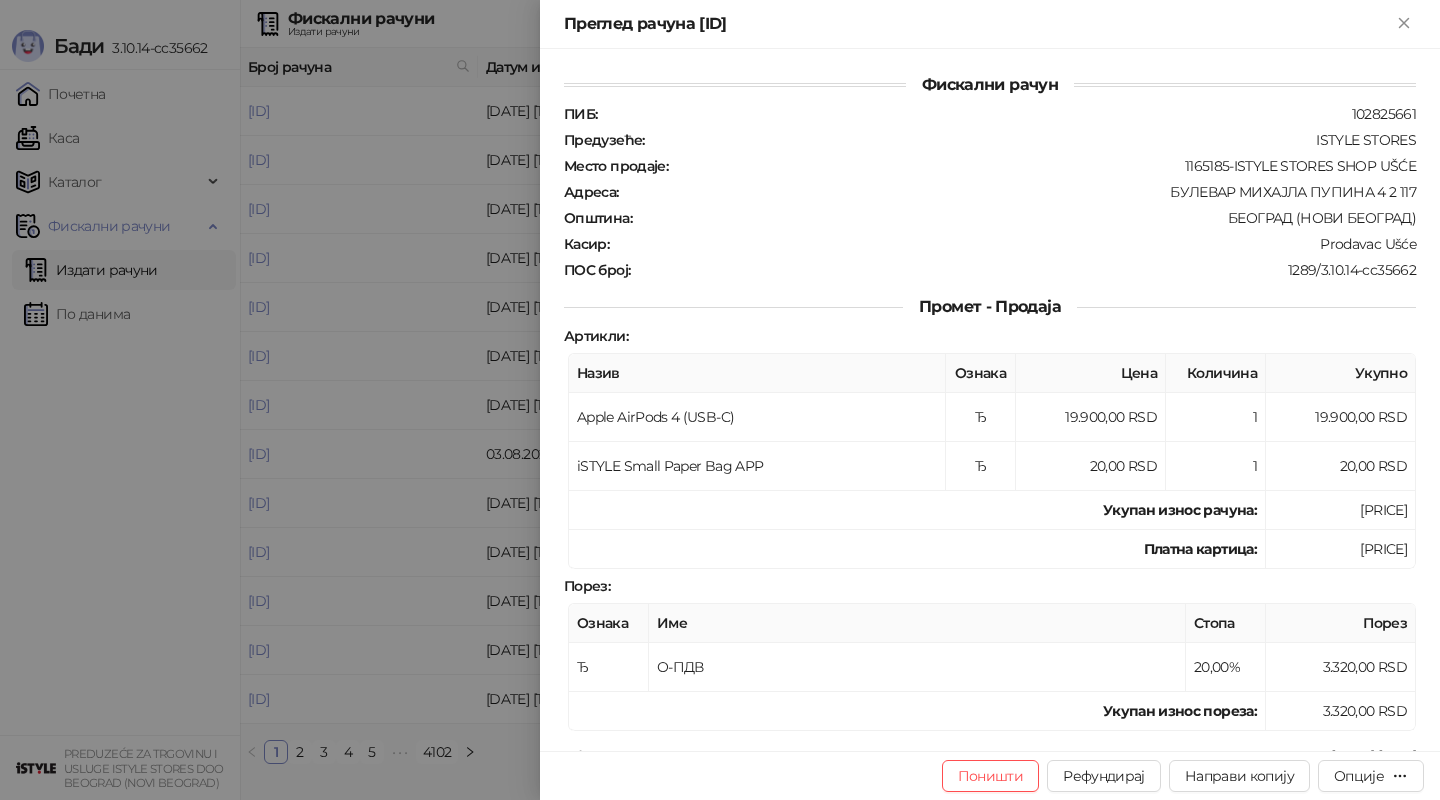 click on "Платна картица :" at bounding box center (1200, 549) 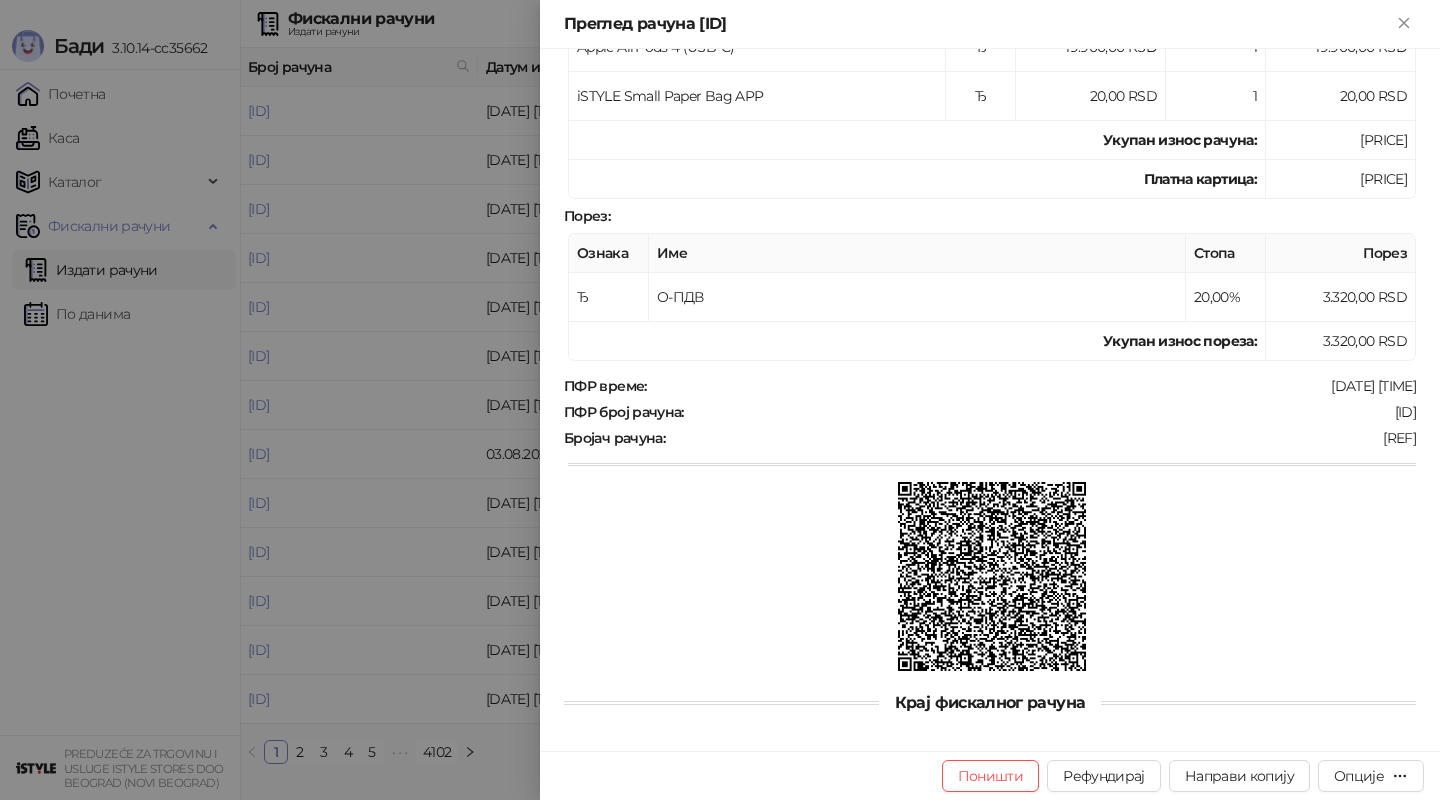 scroll, scrollTop: 0, scrollLeft: 0, axis: both 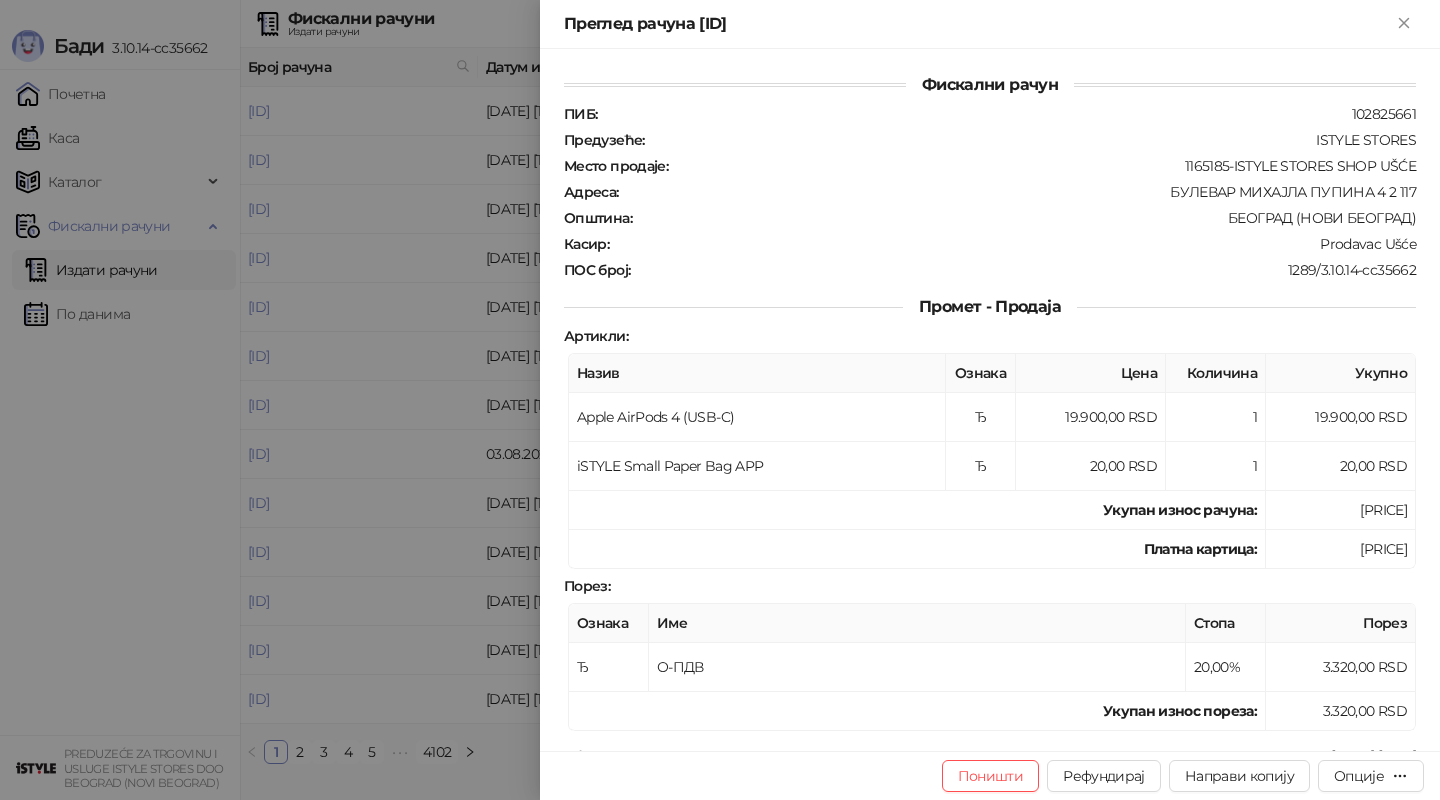 click at bounding box center [720, 400] 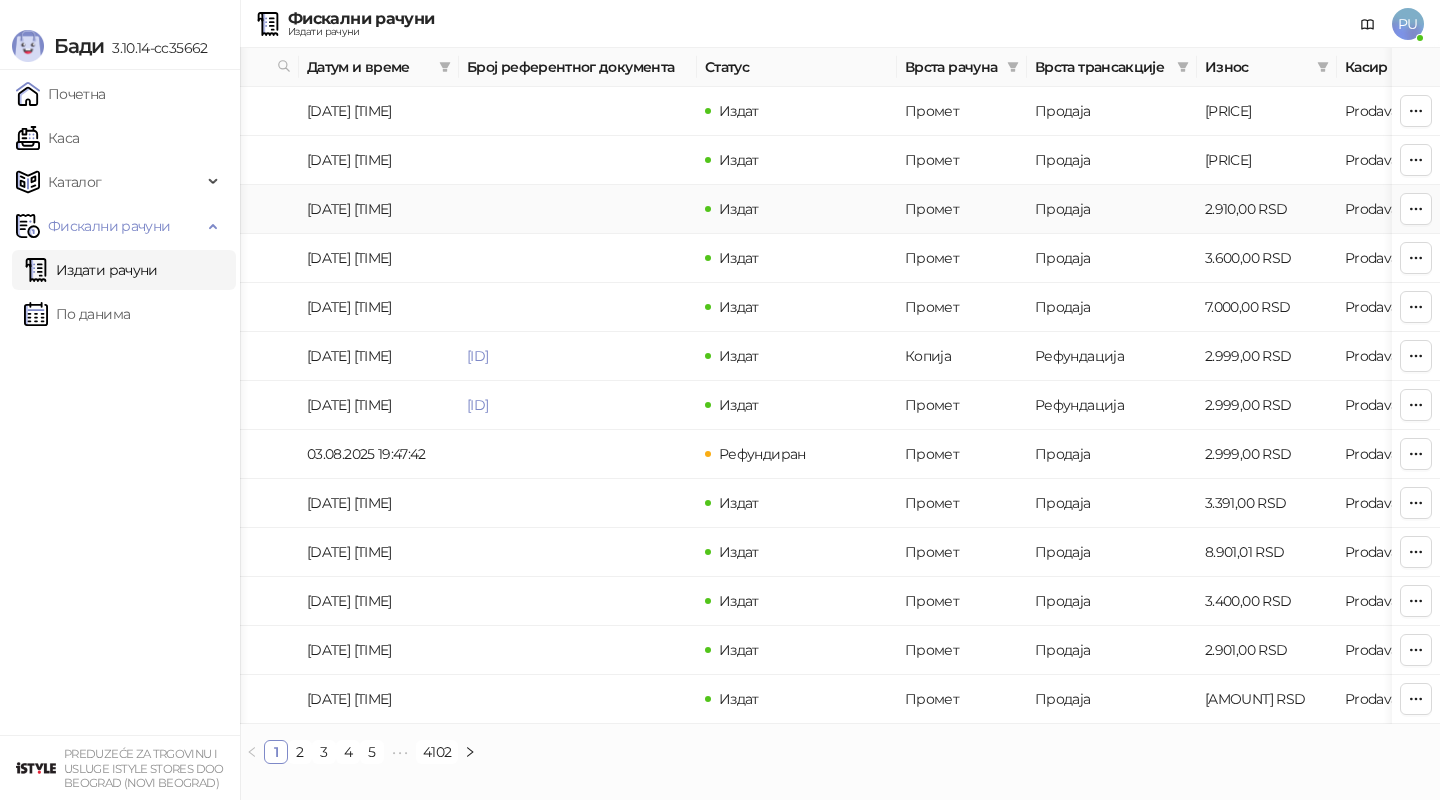 scroll, scrollTop: 0, scrollLeft: 193, axis: horizontal 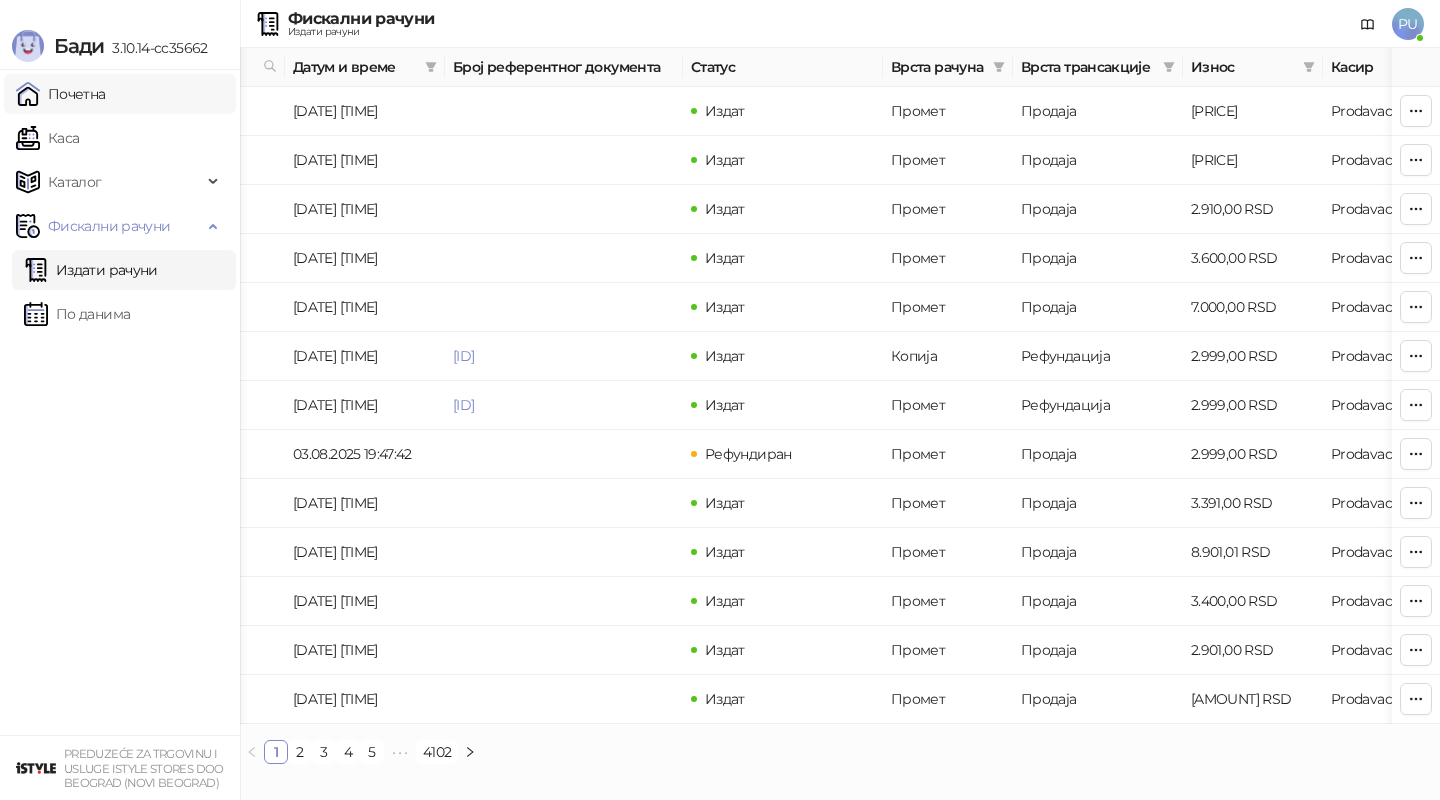 click on "Почетна" at bounding box center [61, 94] 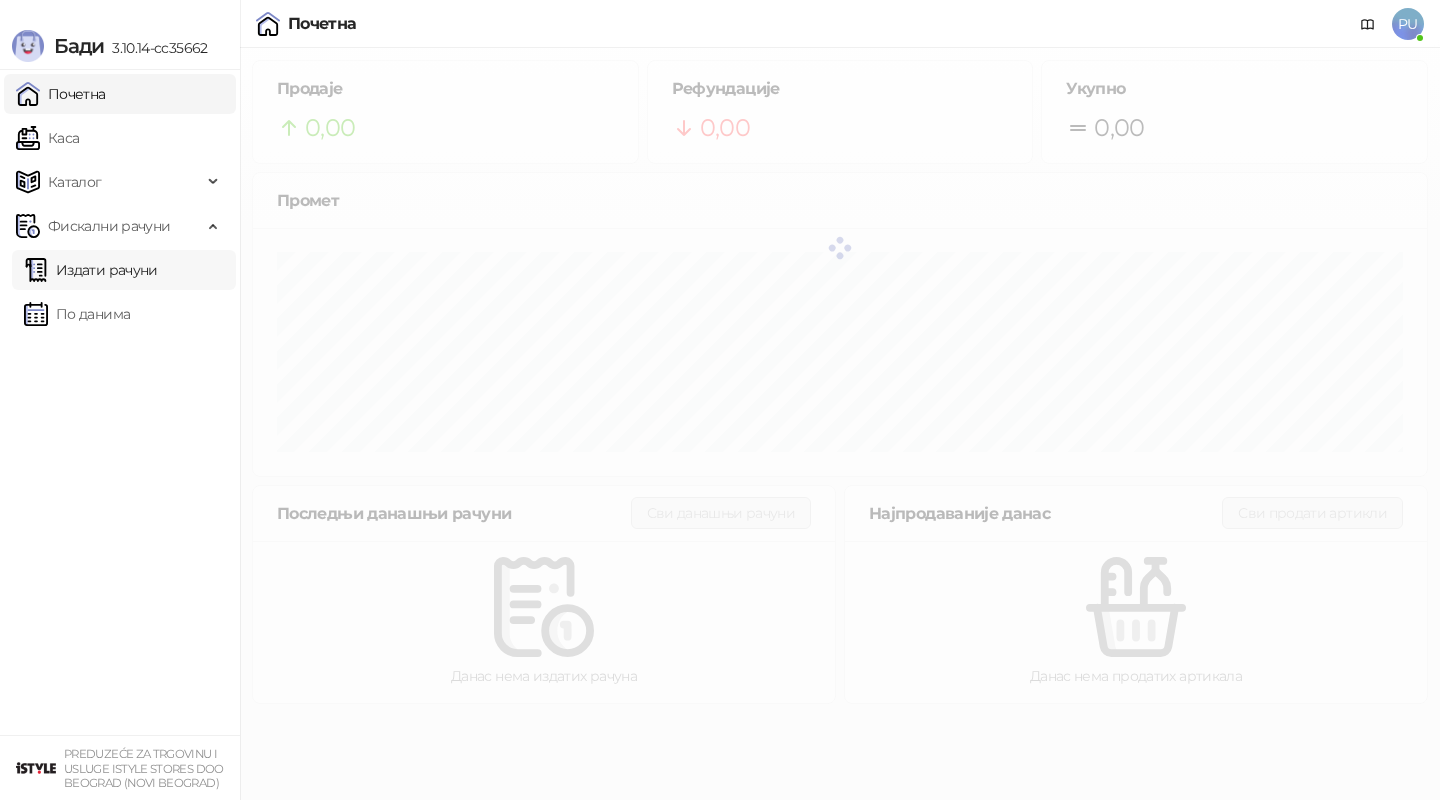 click on "Издати рачуни" at bounding box center (91, 270) 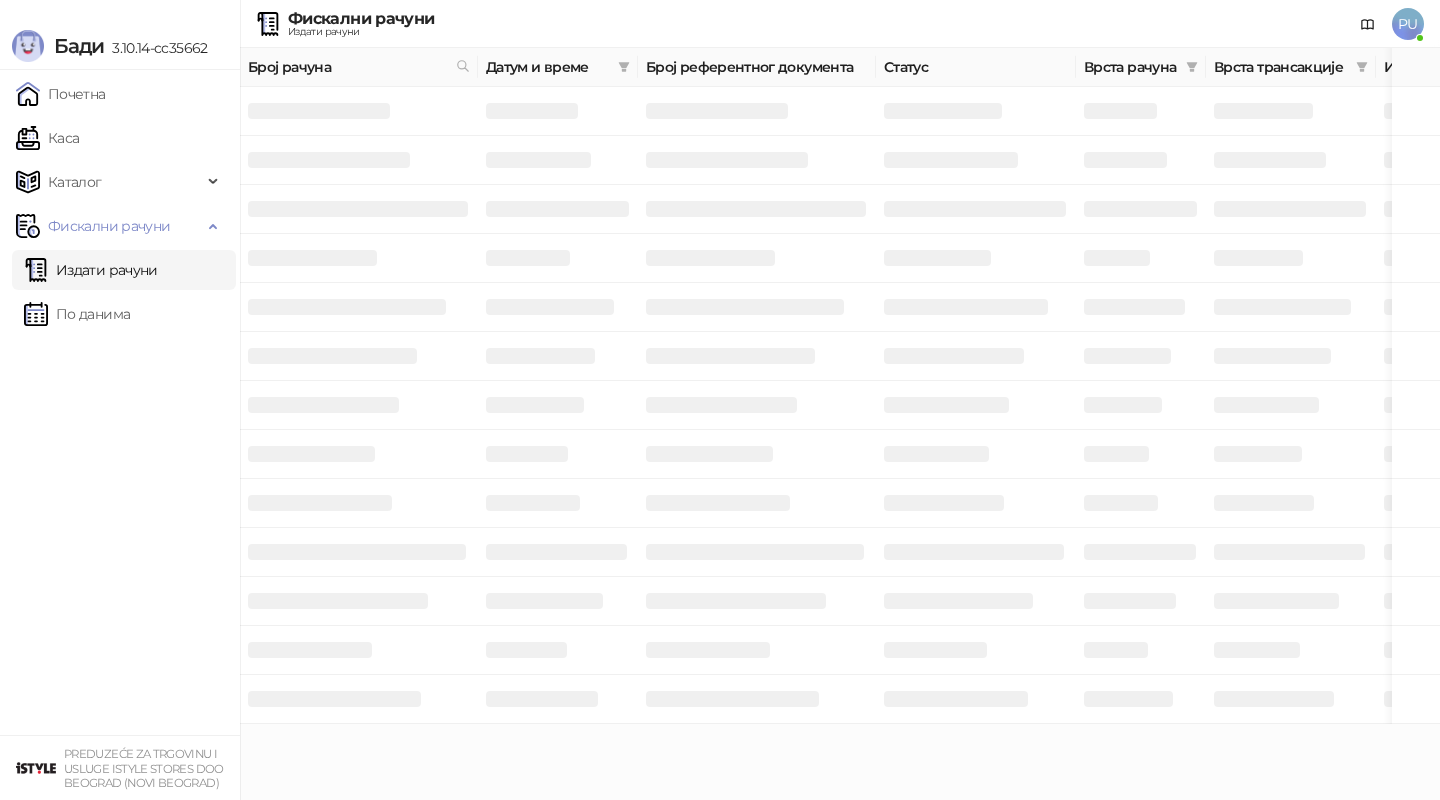 click on "Издати рачуни" at bounding box center [91, 270] 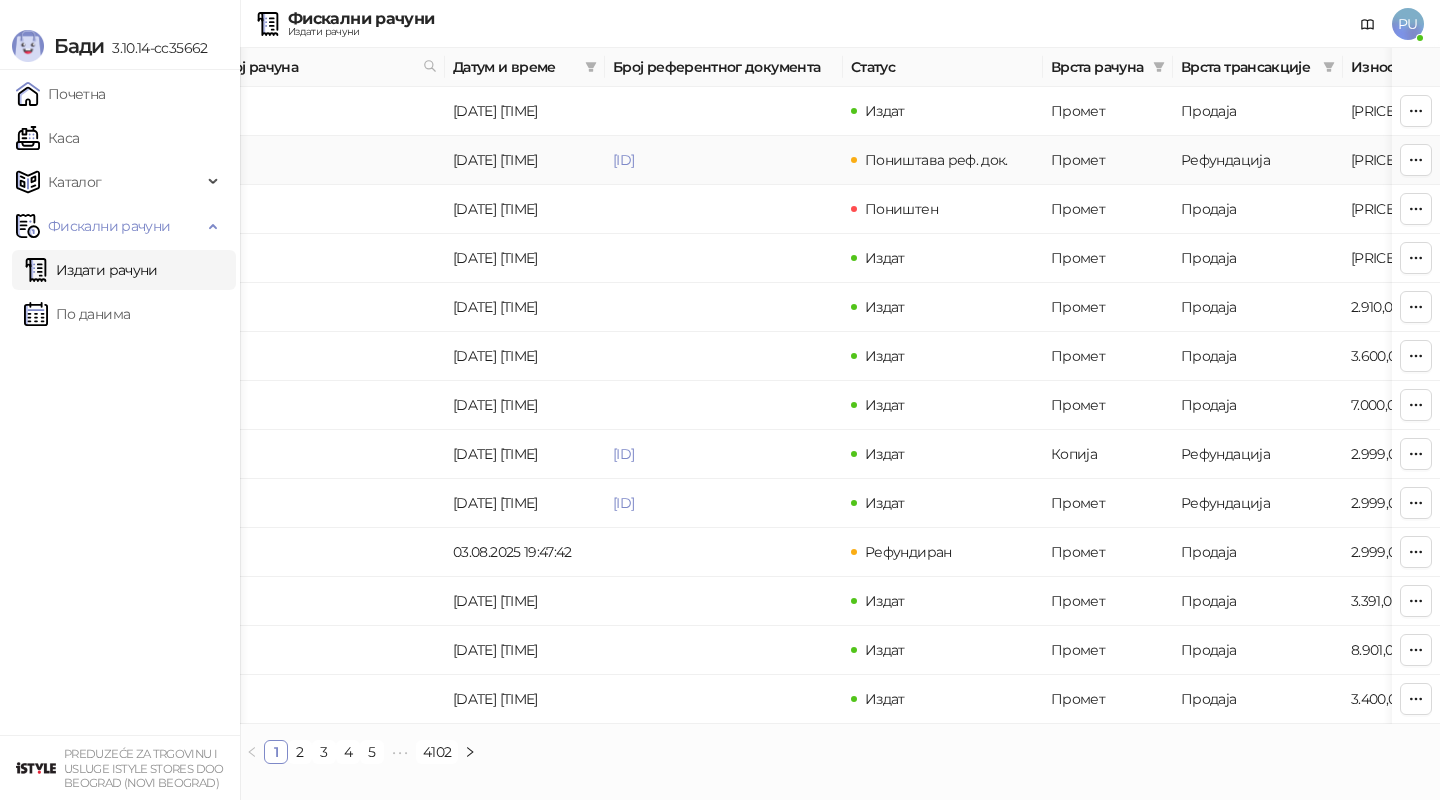 scroll, scrollTop: 0, scrollLeft: 0, axis: both 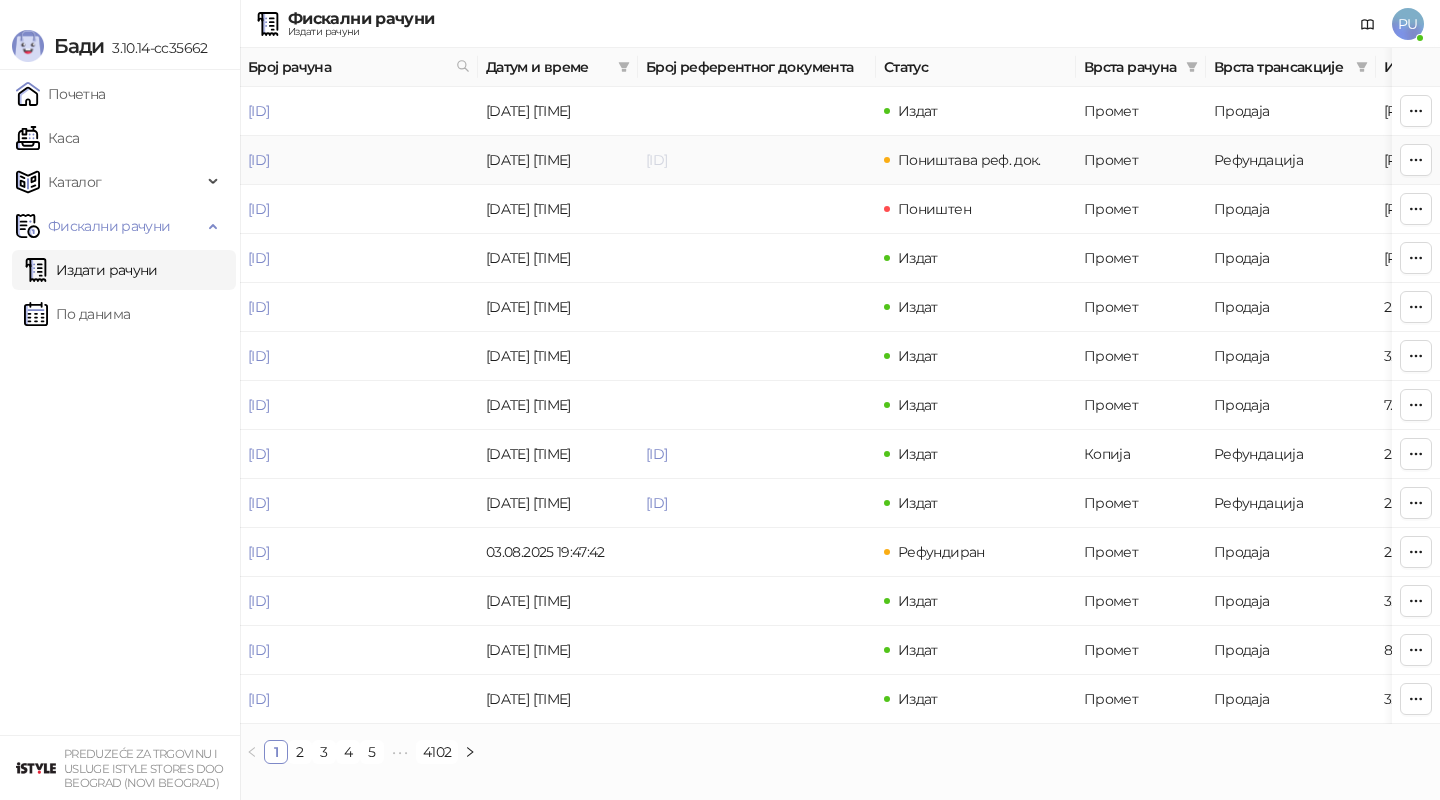drag, startPoint x: 639, startPoint y: 160, endPoint x: 822, endPoint y: 165, distance: 183.0683 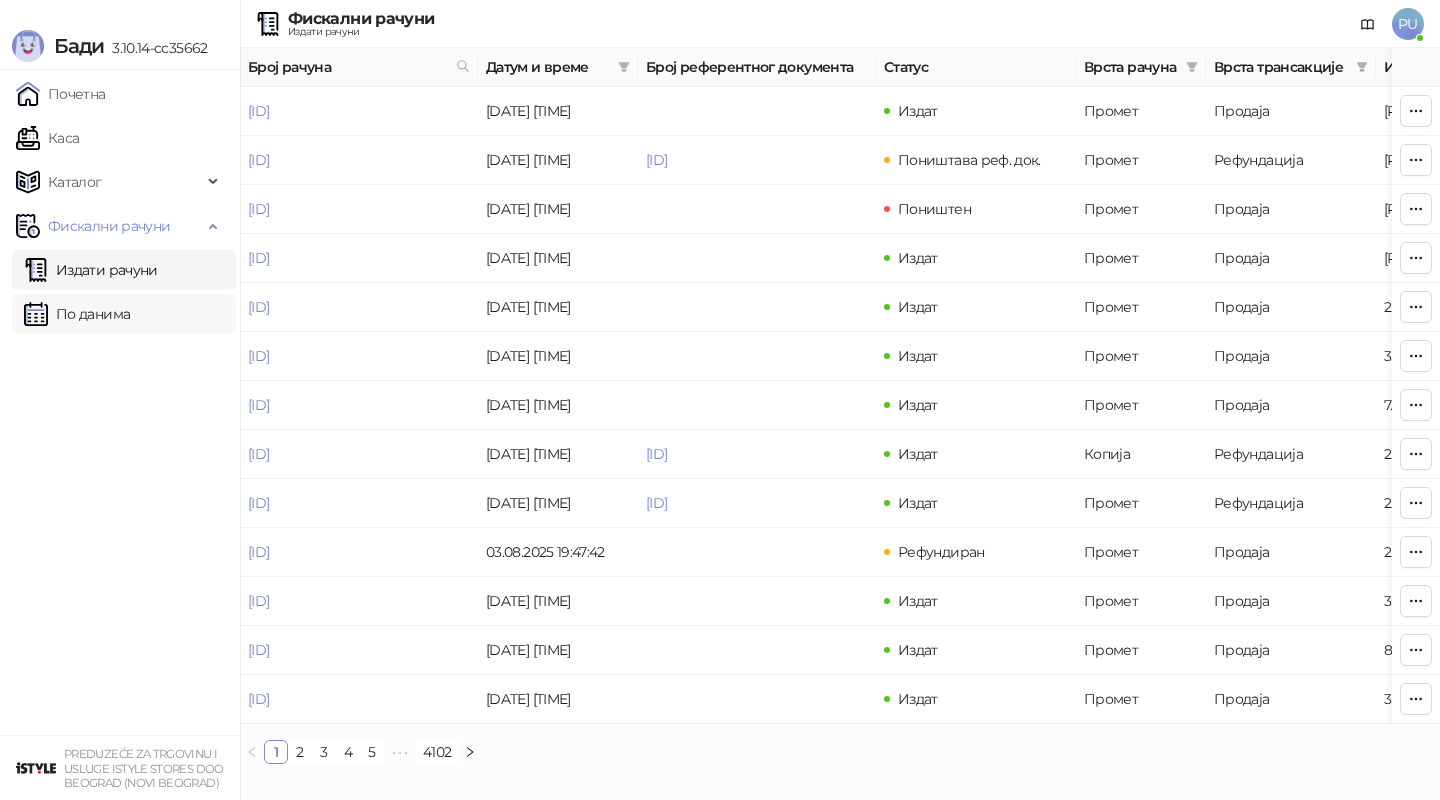 click on "По данима" at bounding box center (77, 314) 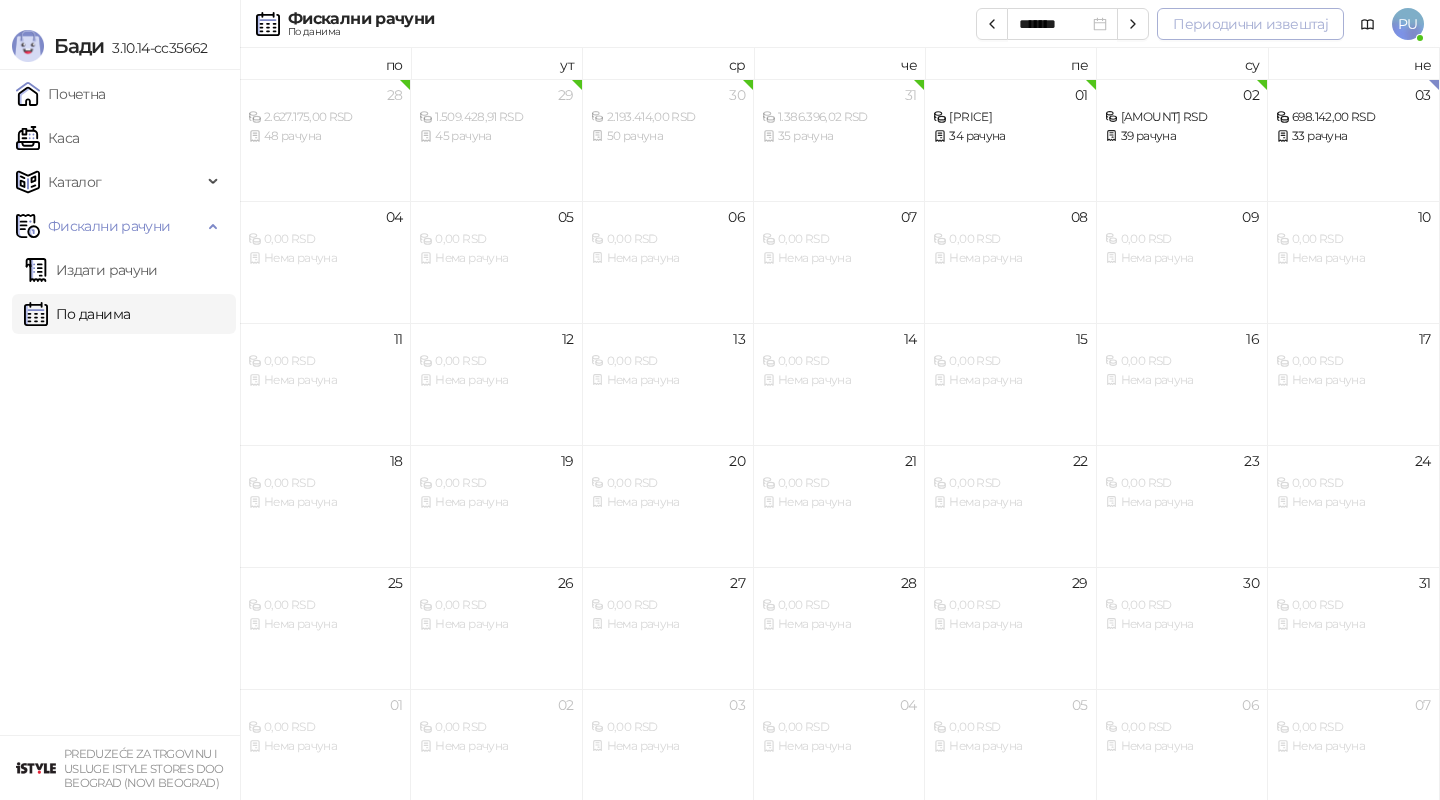 click on "Периодични извештај" at bounding box center [1250, 24] 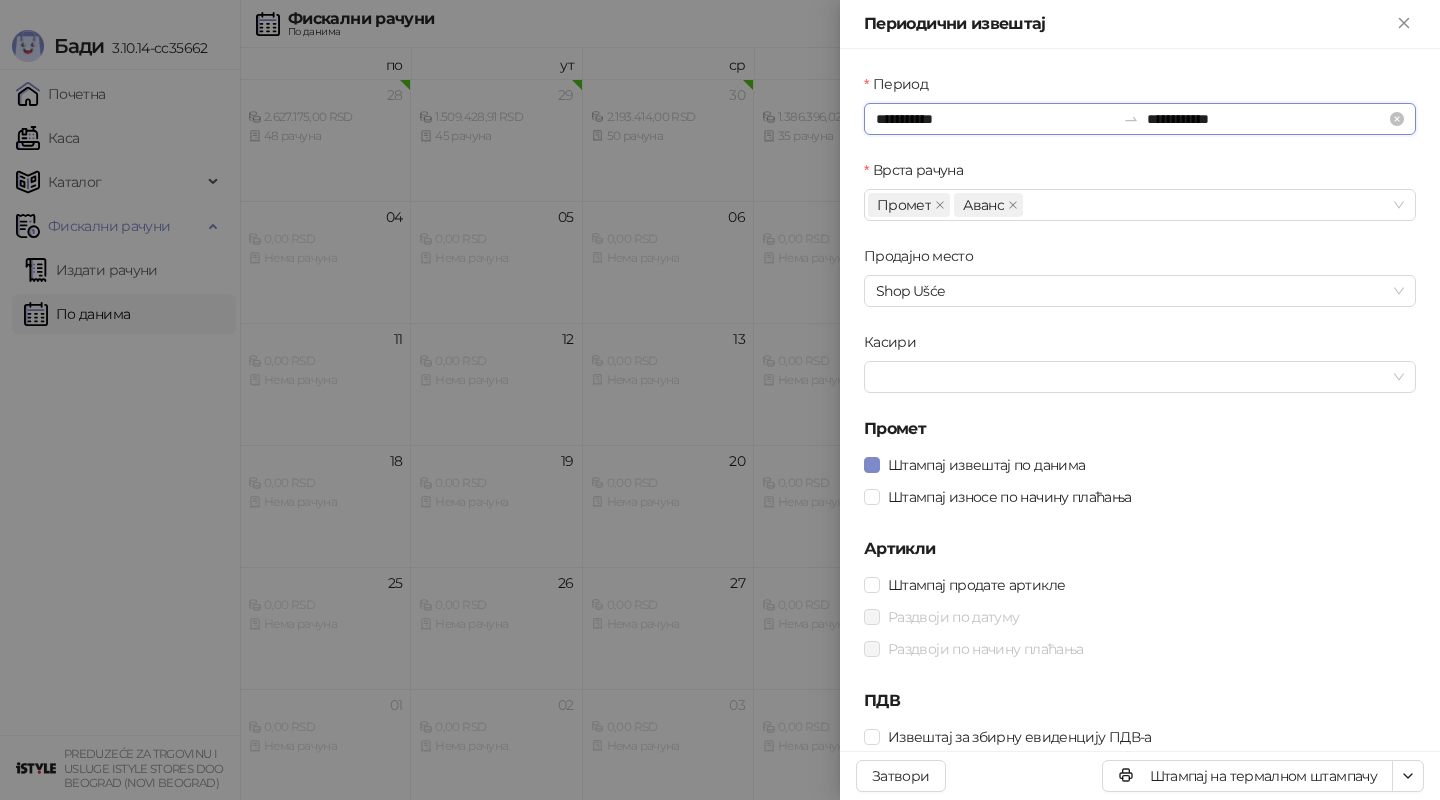click on "**********" at bounding box center [995, 119] 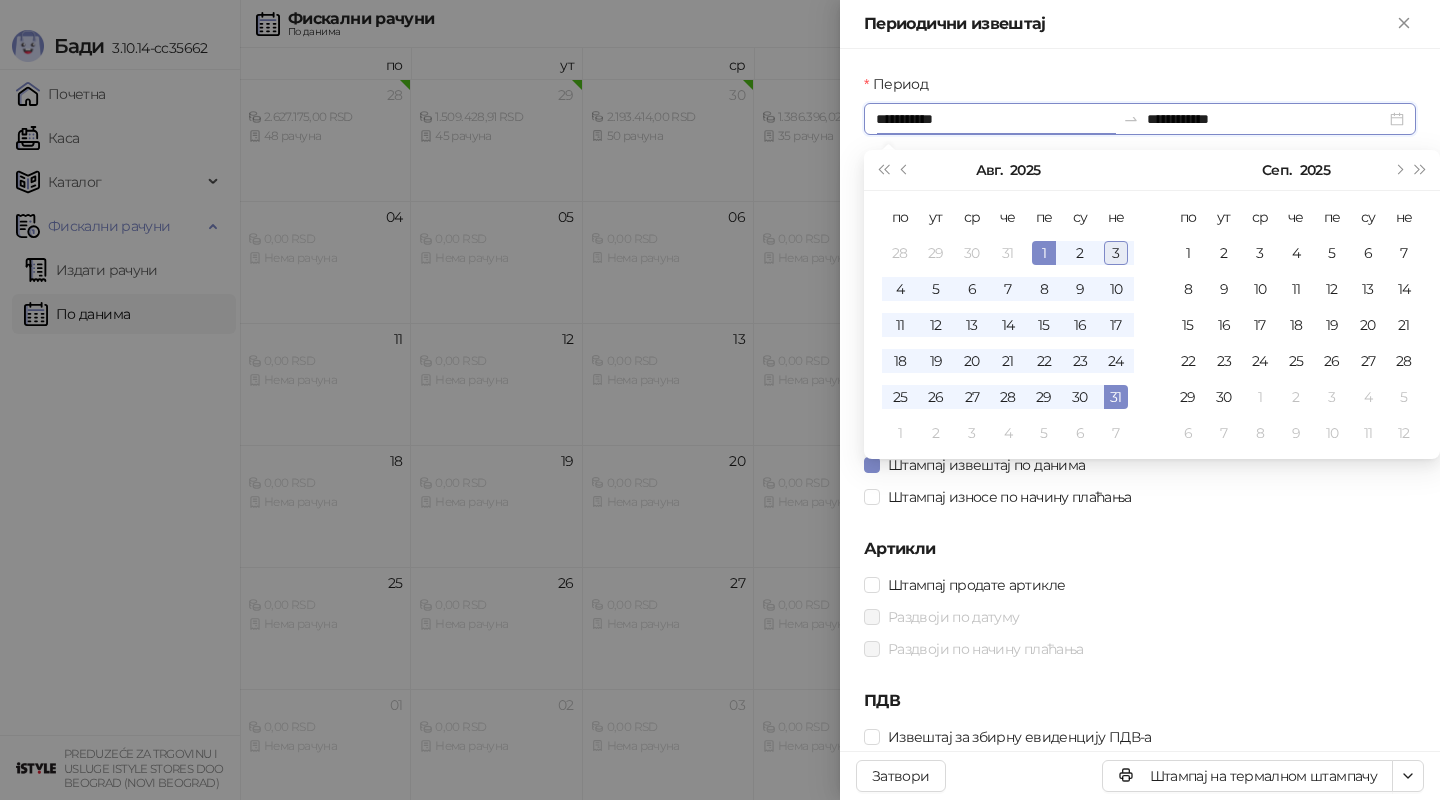 type on "**********" 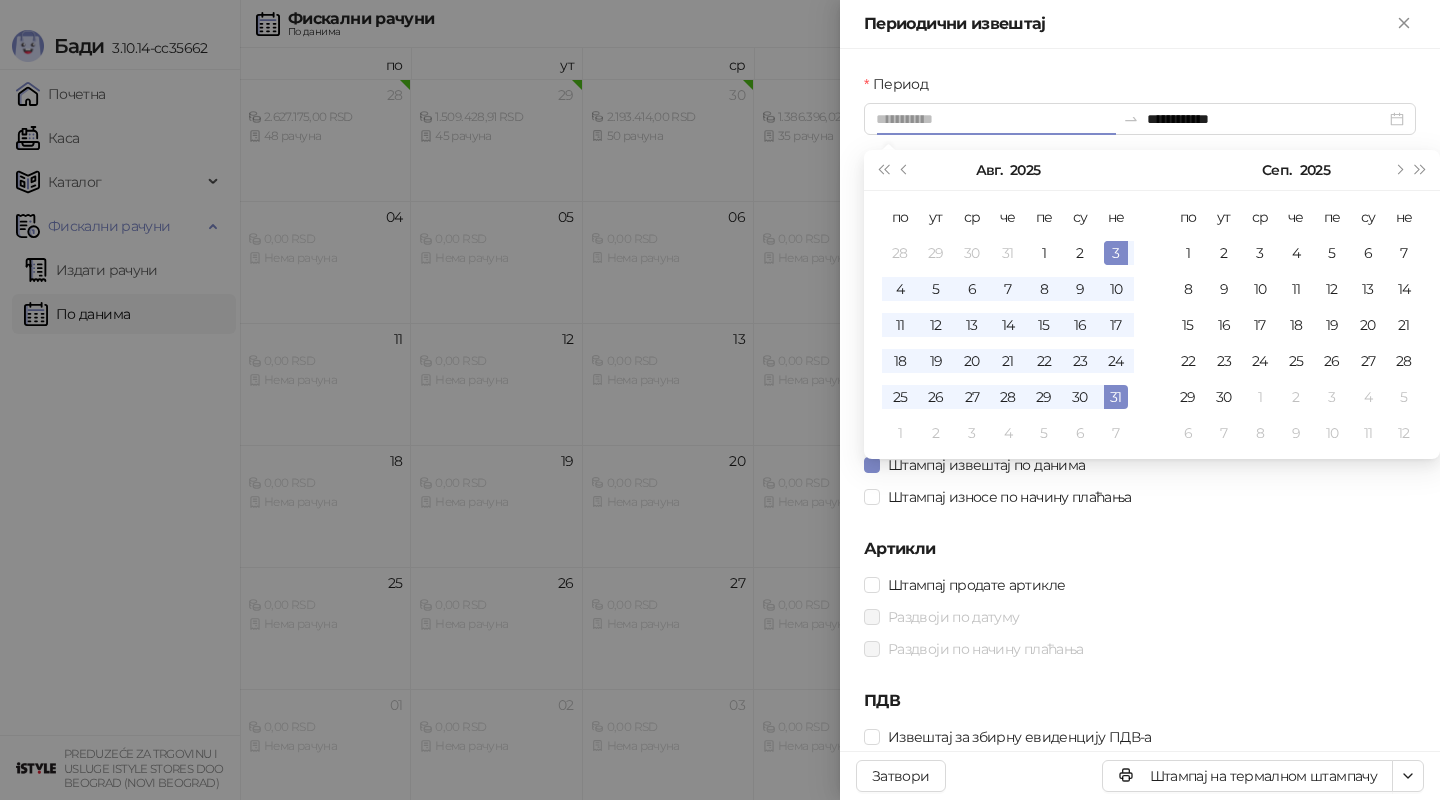 click on "3" at bounding box center [1116, 253] 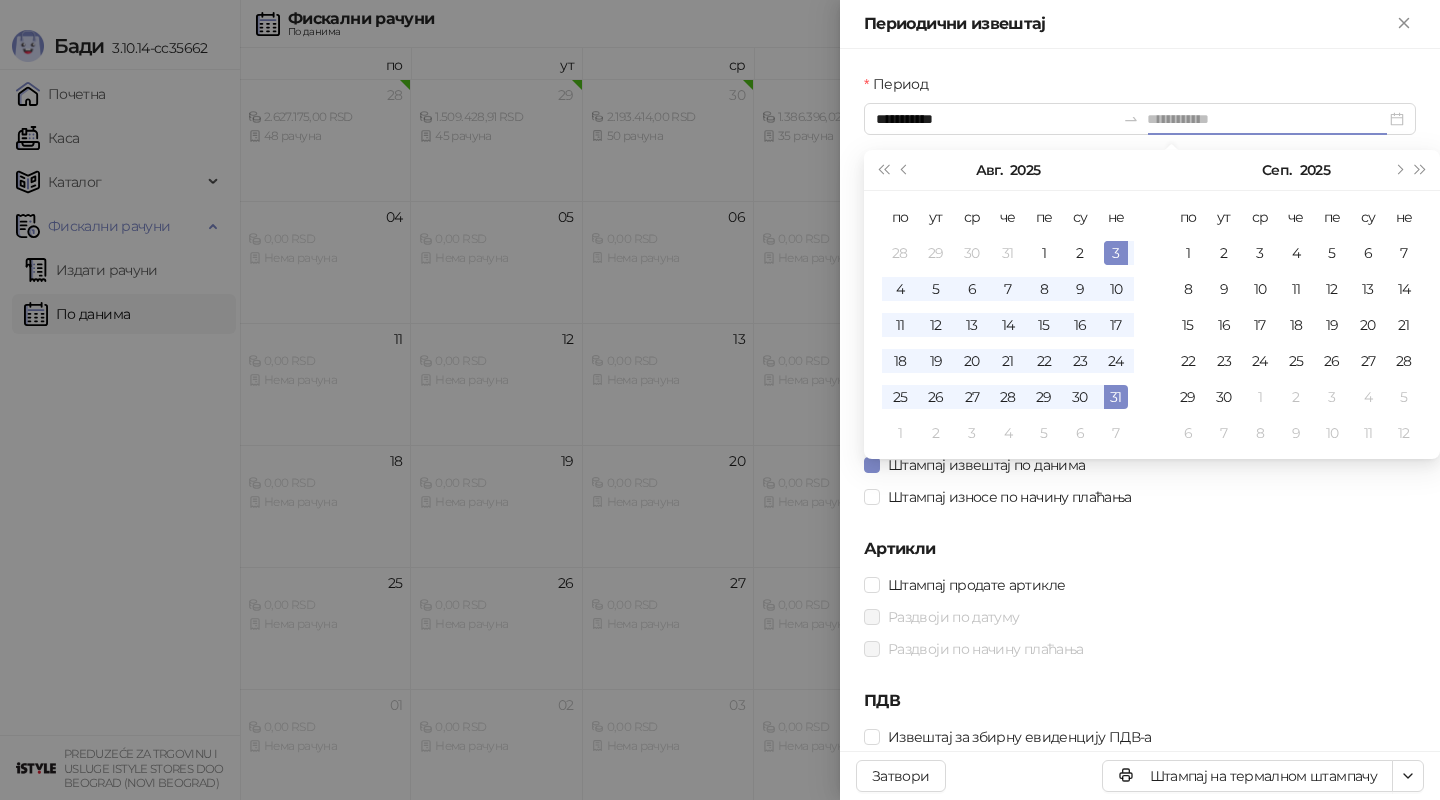click on "3" at bounding box center [1116, 253] 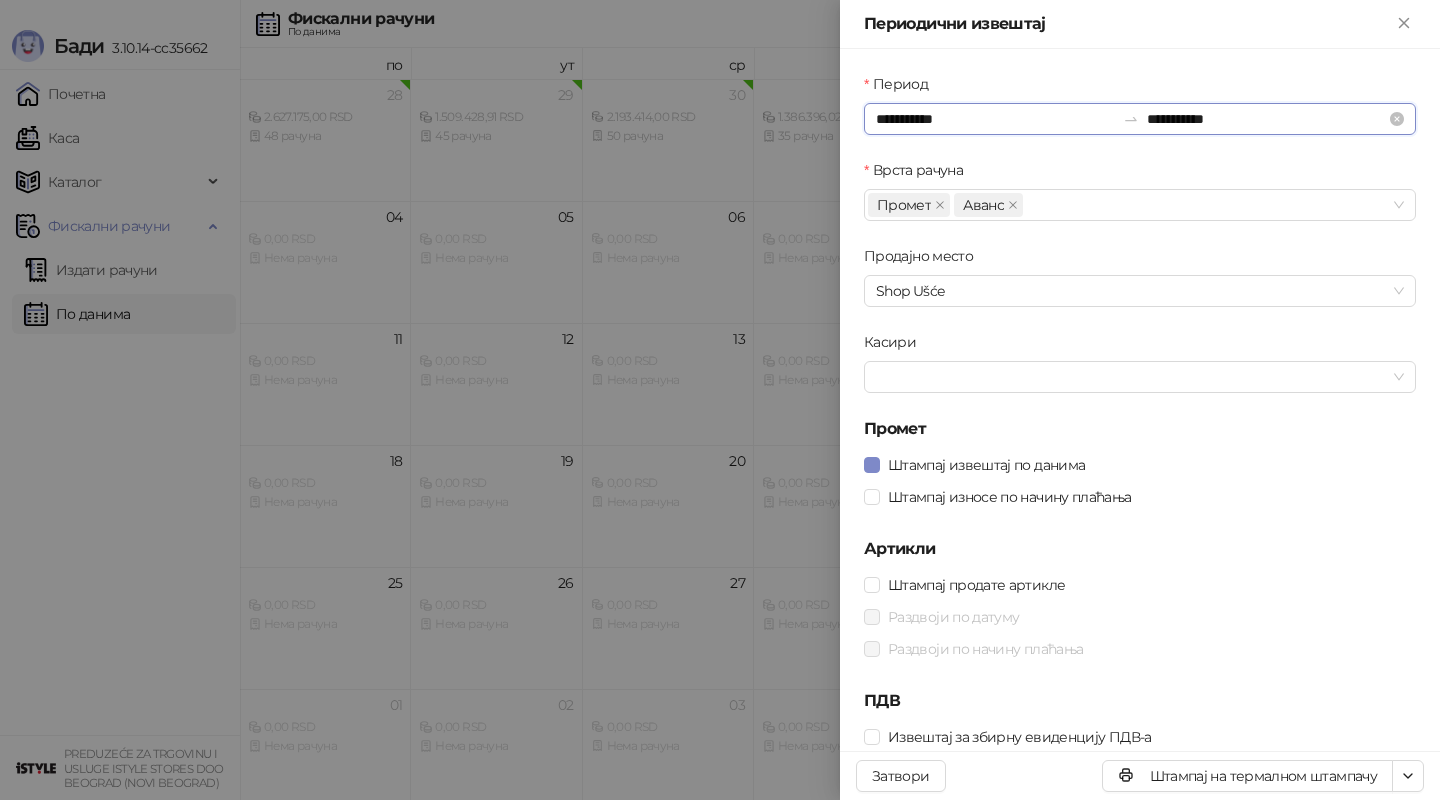 click on "**********" at bounding box center (1266, 119) 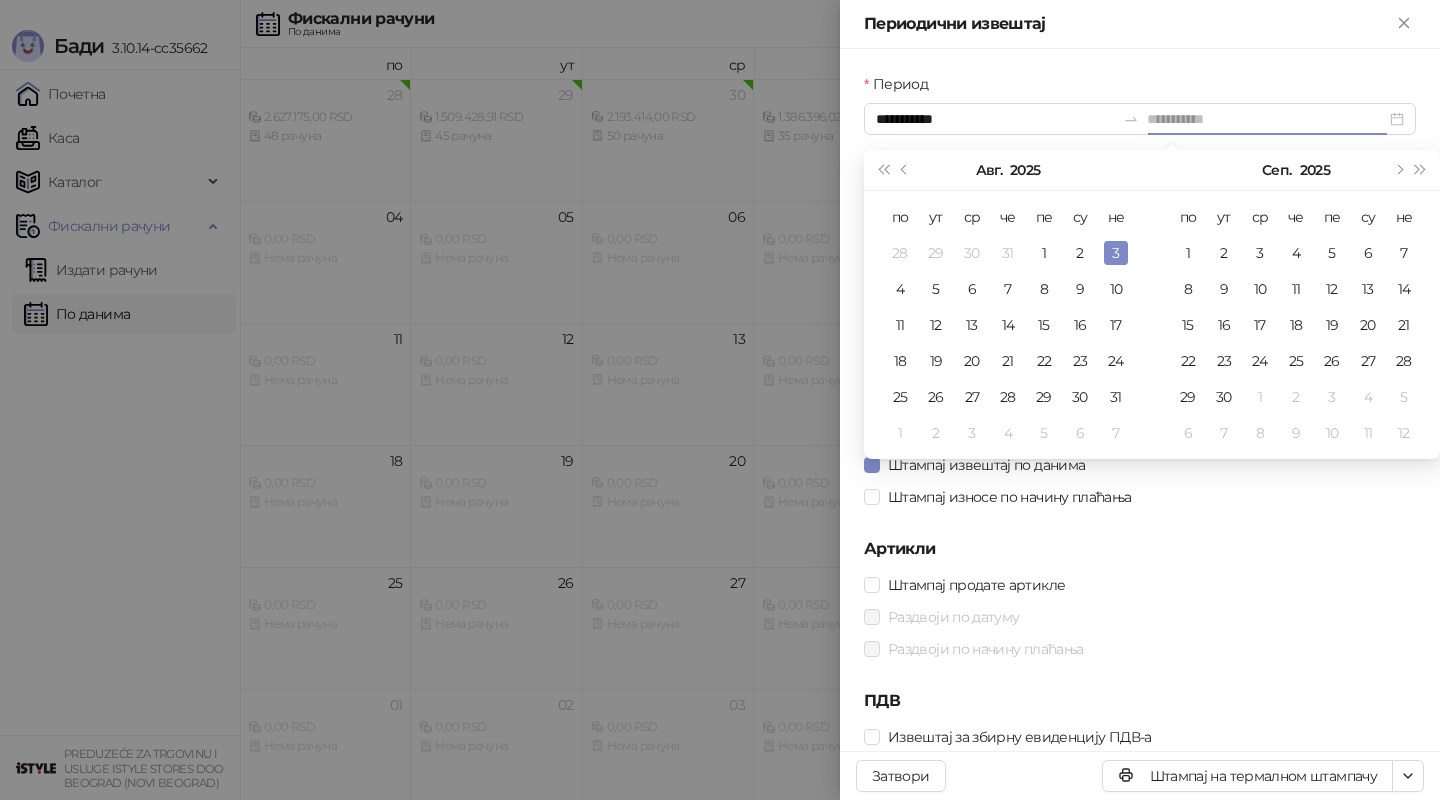 click on "3" at bounding box center (1116, 253) 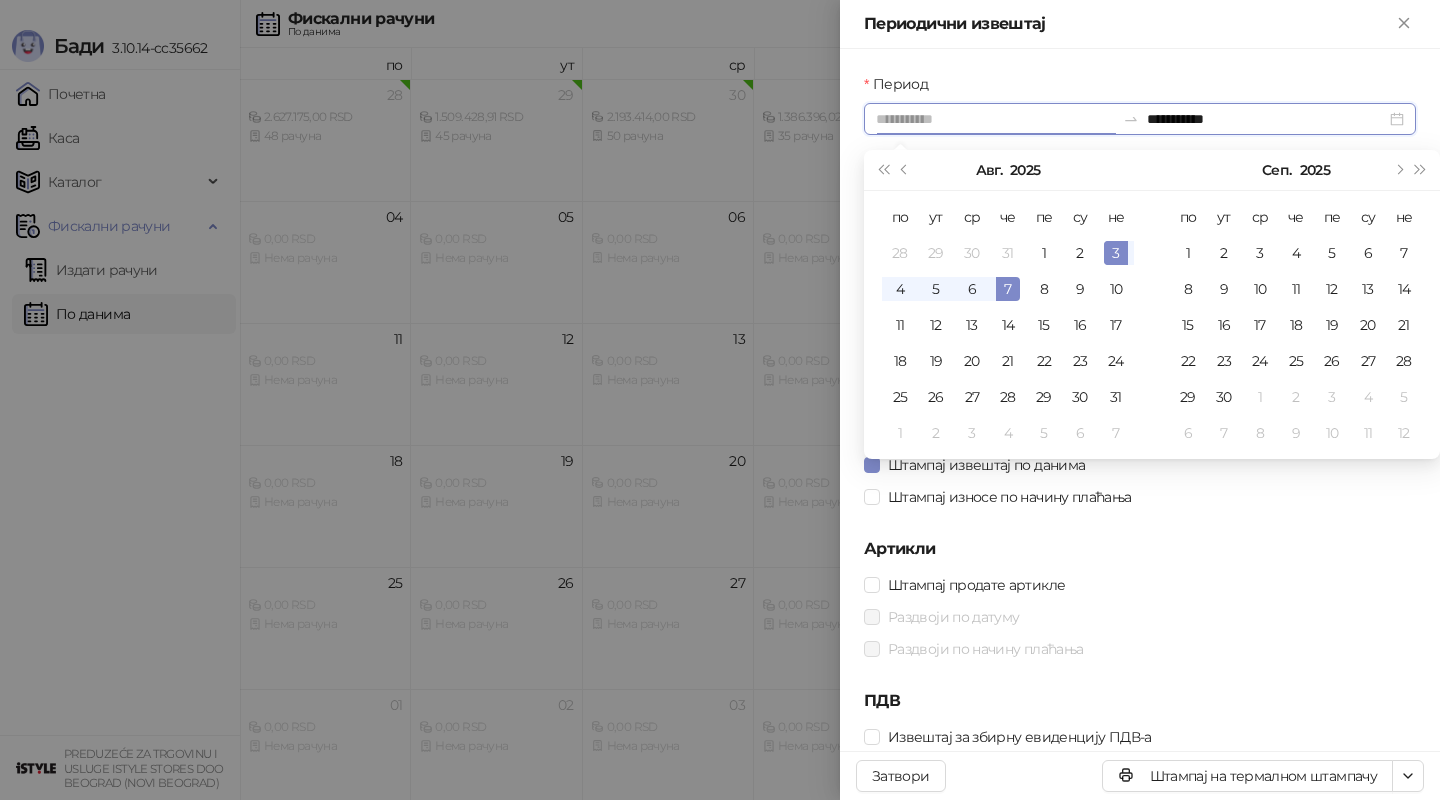 type on "**********" 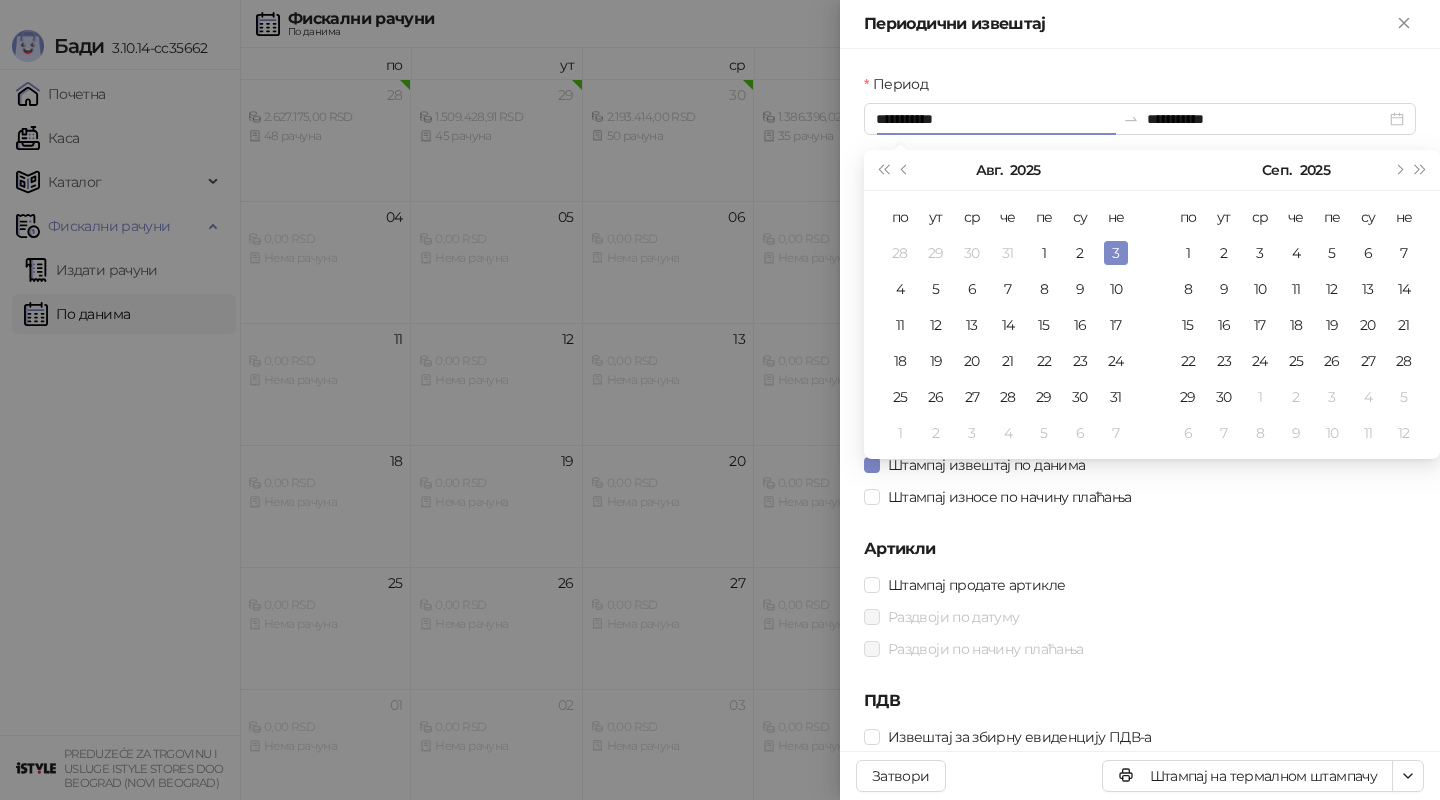 click on "Штампај продате артикле" at bounding box center [1140, 585] 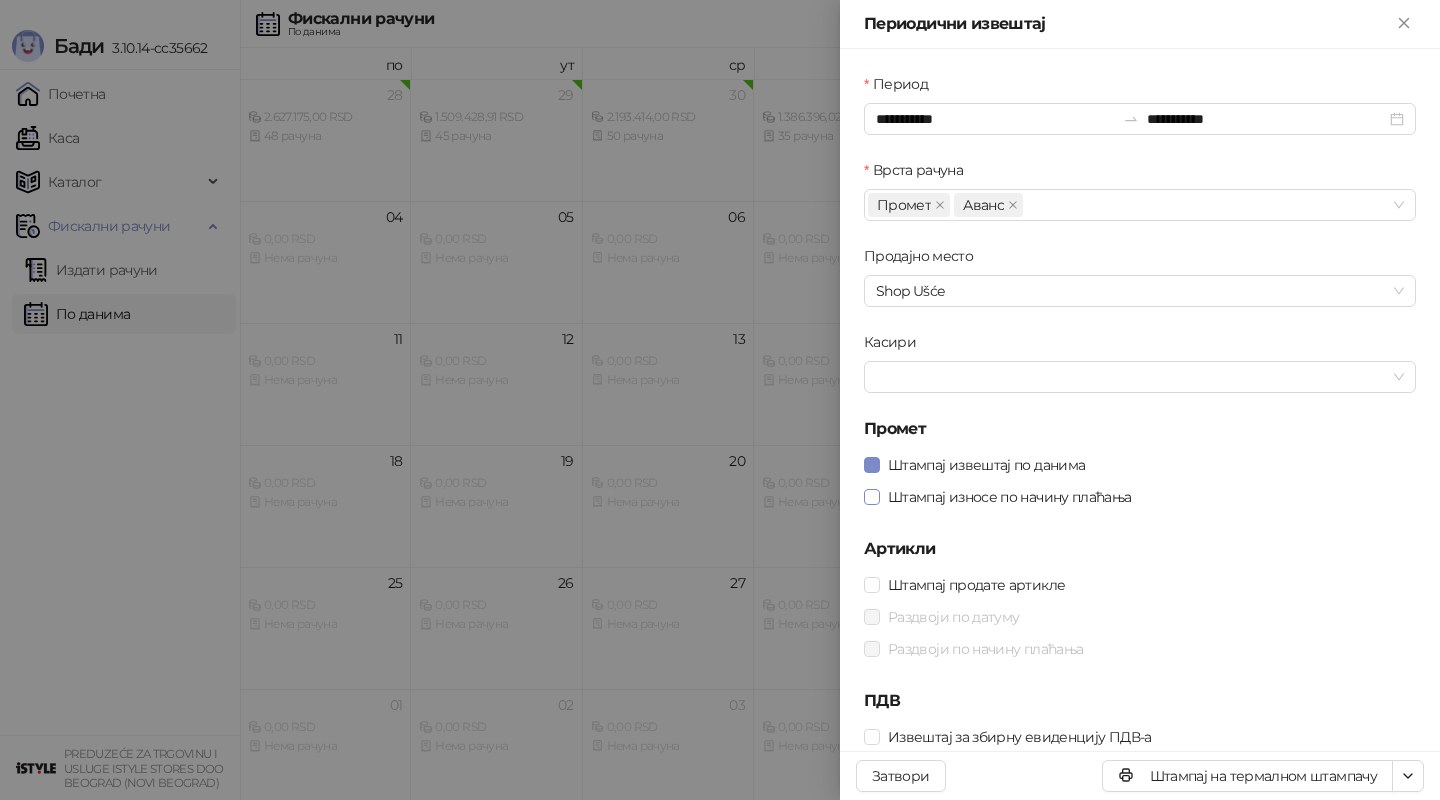 click on "Штампај износе по начину плаћања" at bounding box center (1010, 497) 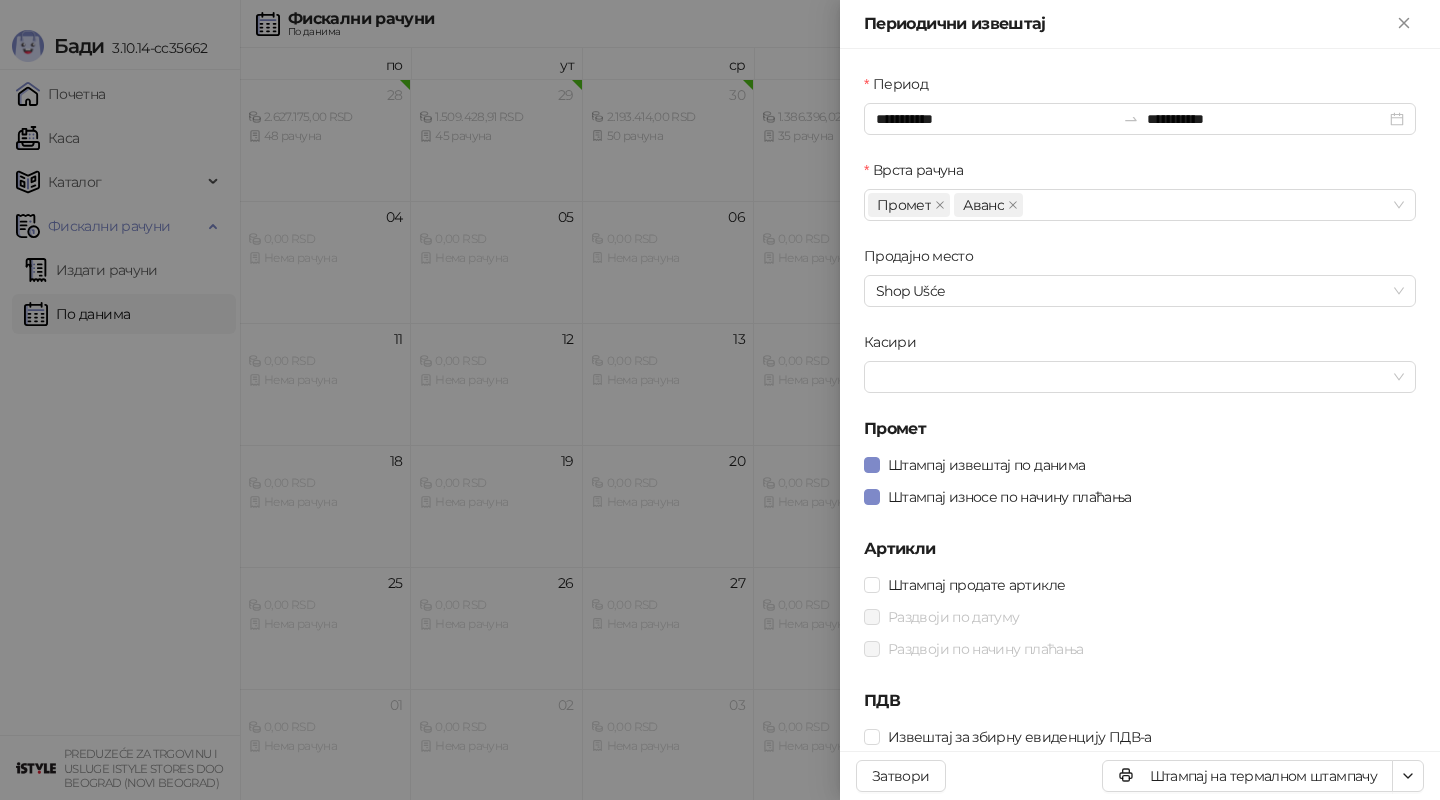 scroll, scrollTop: 2, scrollLeft: 0, axis: vertical 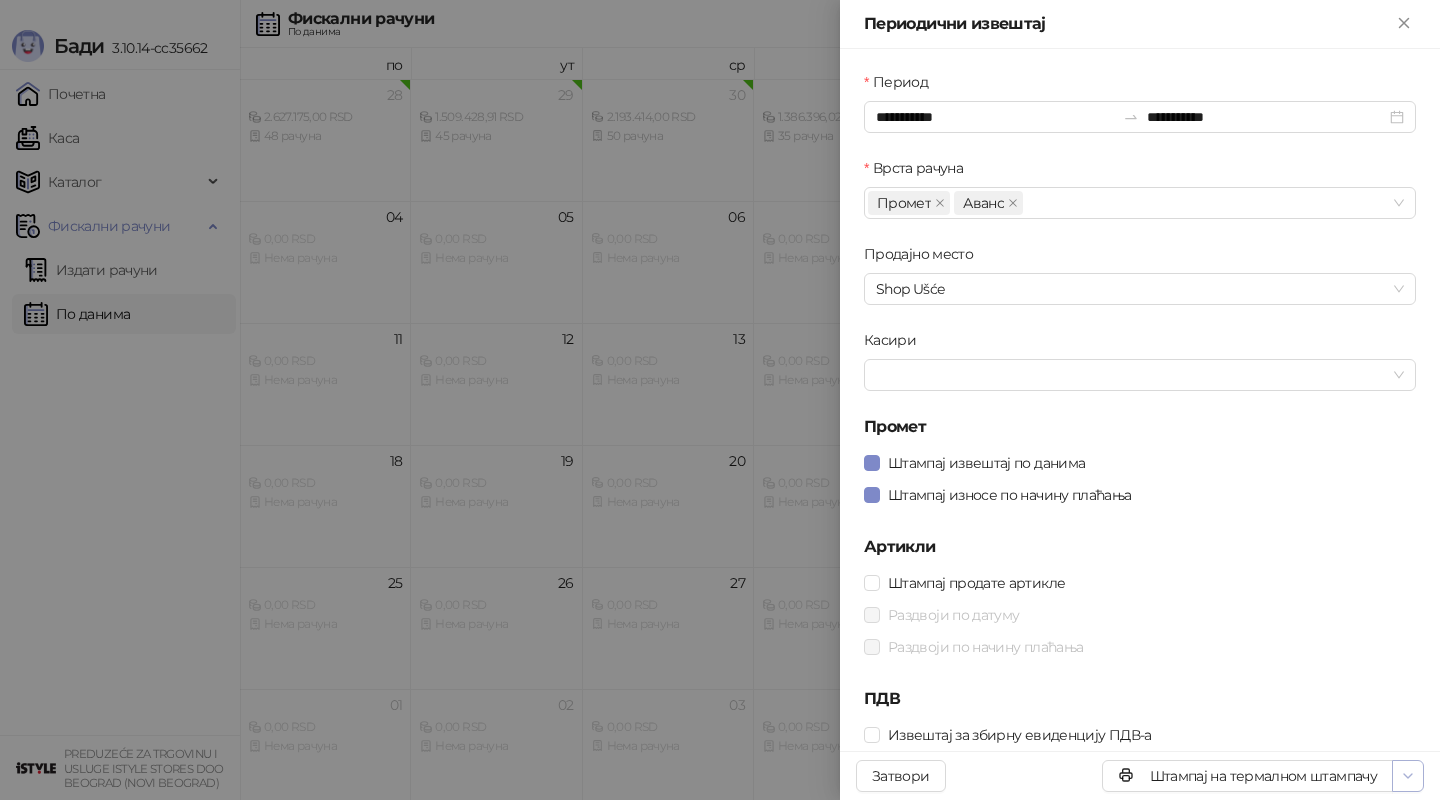 click at bounding box center [1408, 776] 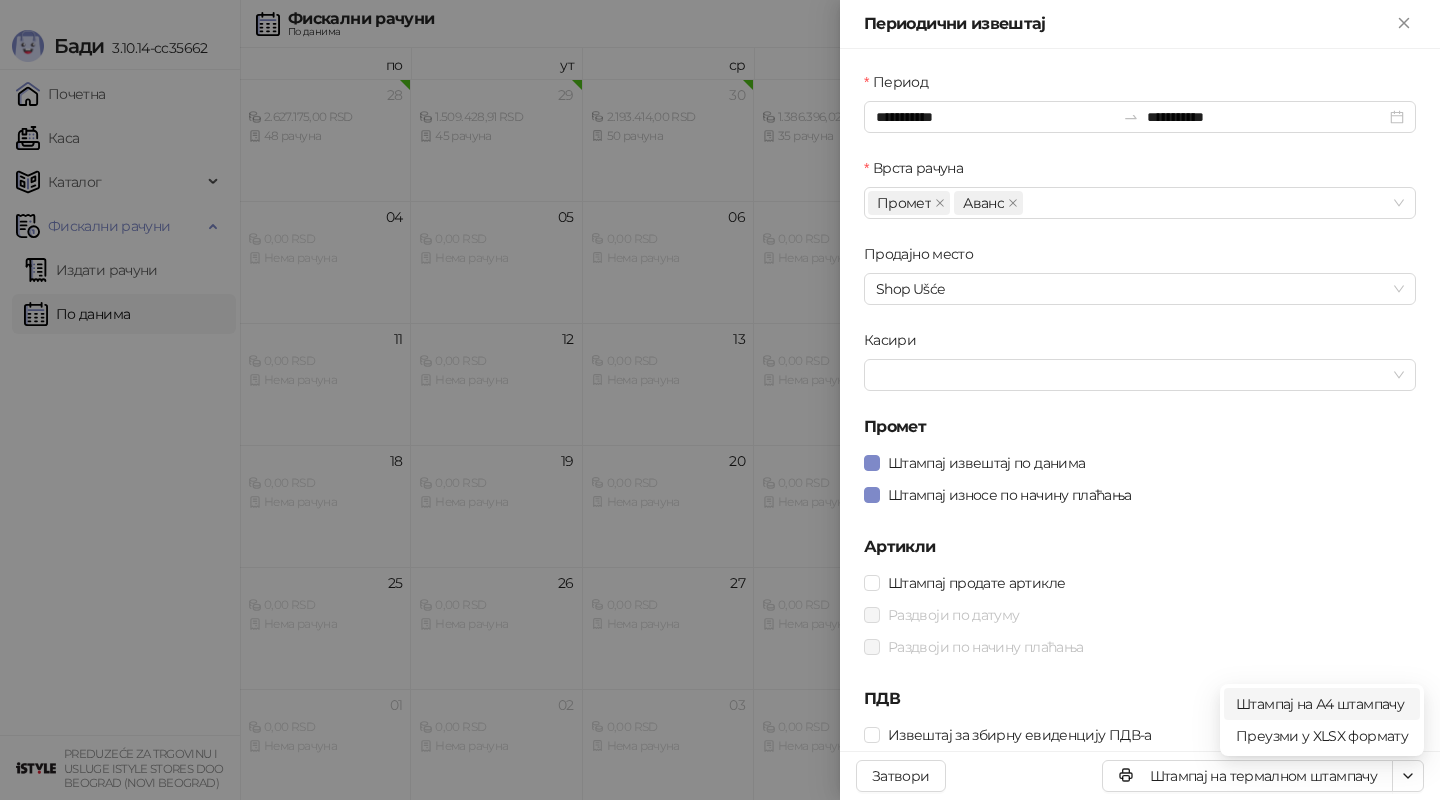 click on "Штампај на А4 штампачу" at bounding box center (1322, 704) 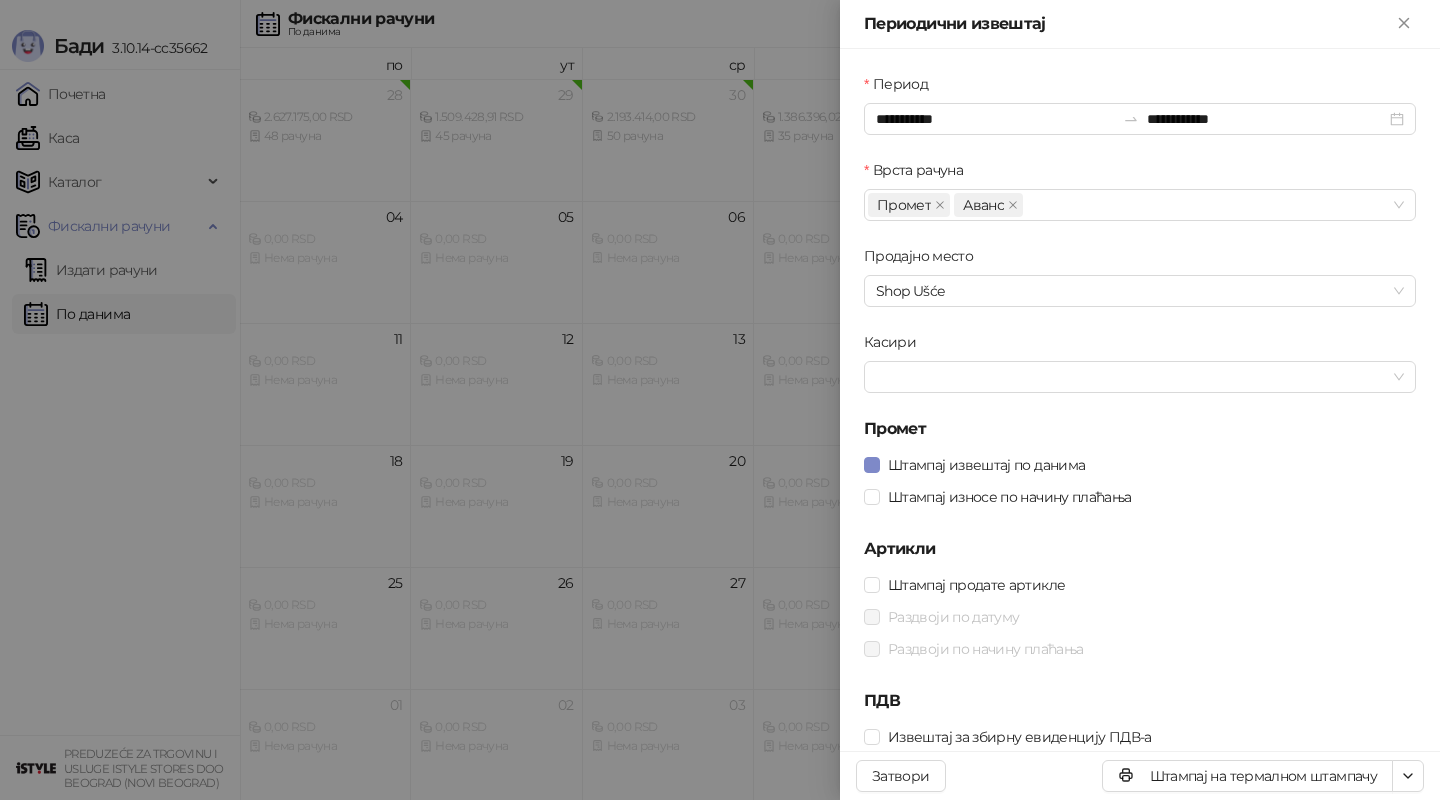 click at bounding box center (720, 400) 